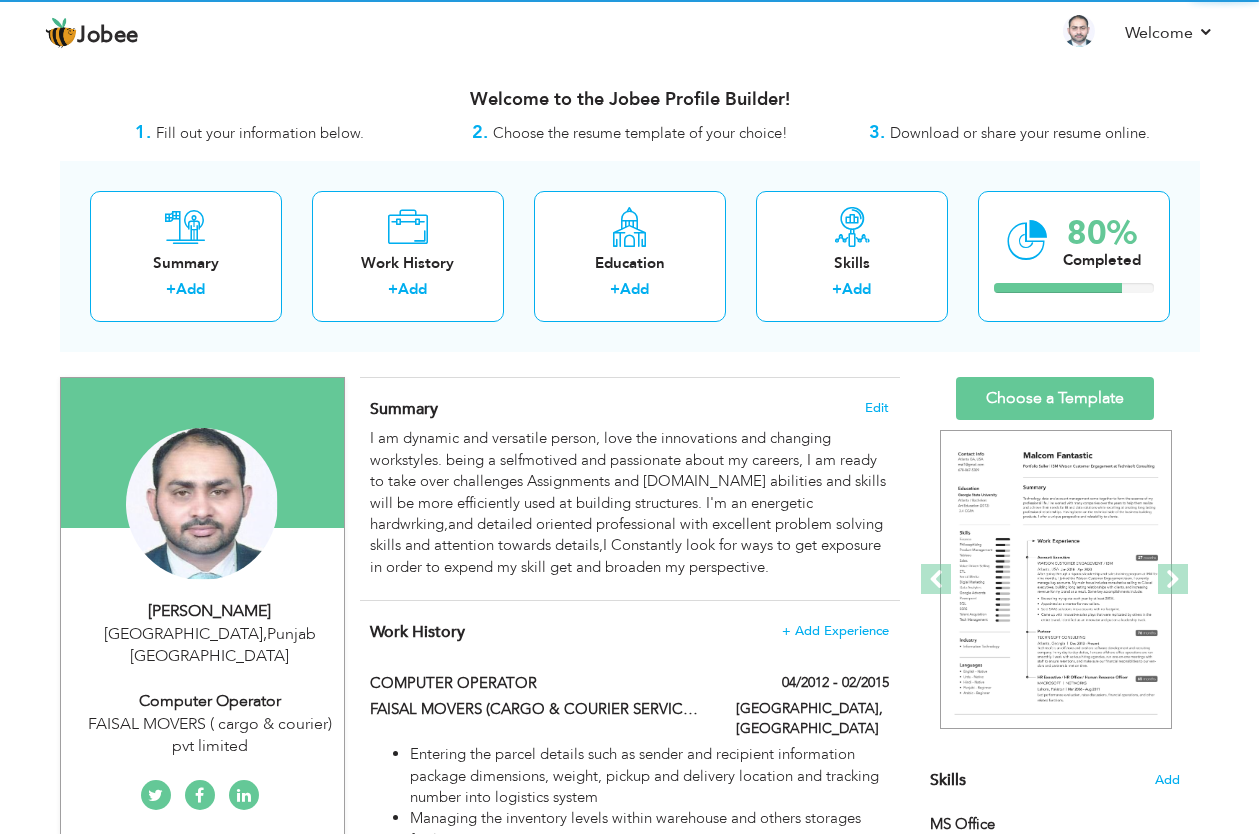 scroll, scrollTop: 670, scrollLeft: 0, axis: vertical 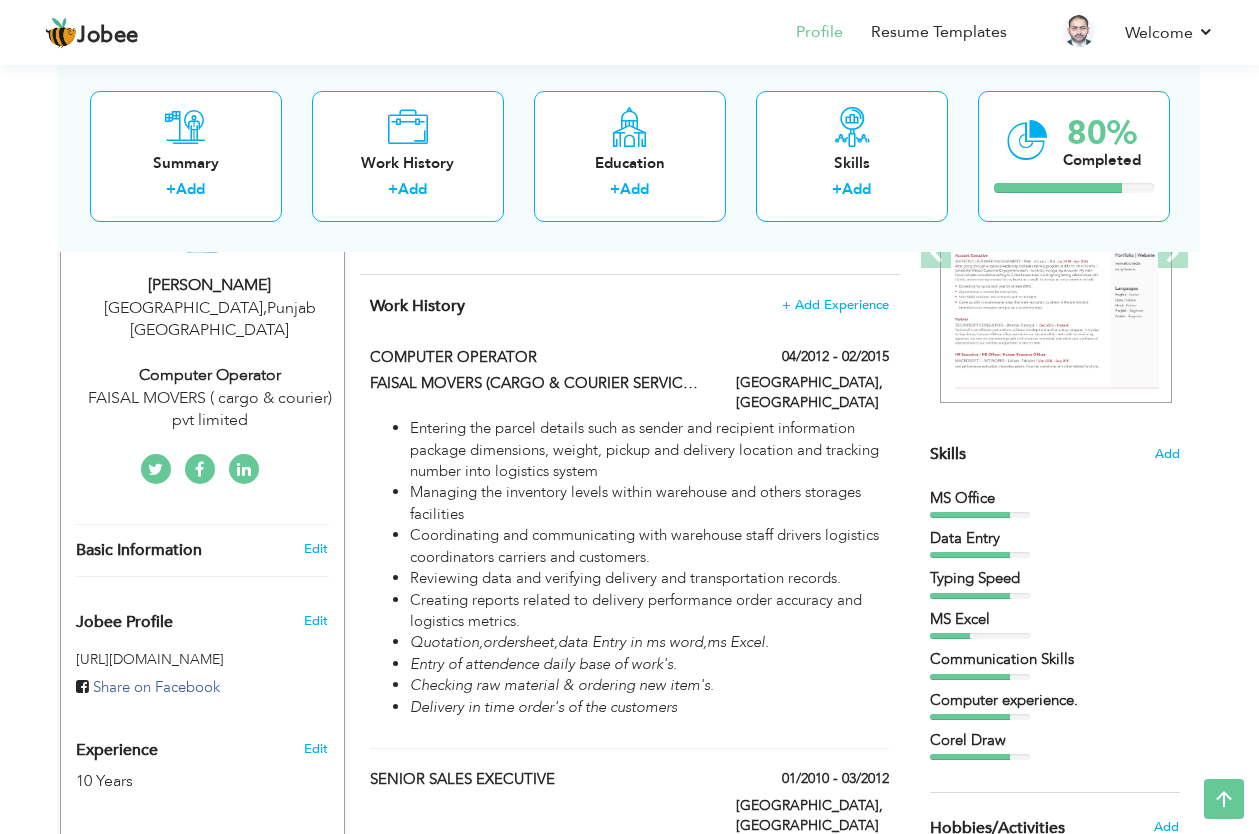 drag, startPoint x: 1271, startPoint y: 413, endPoint x: 1268, endPoint y: 246, distance: 167.02695 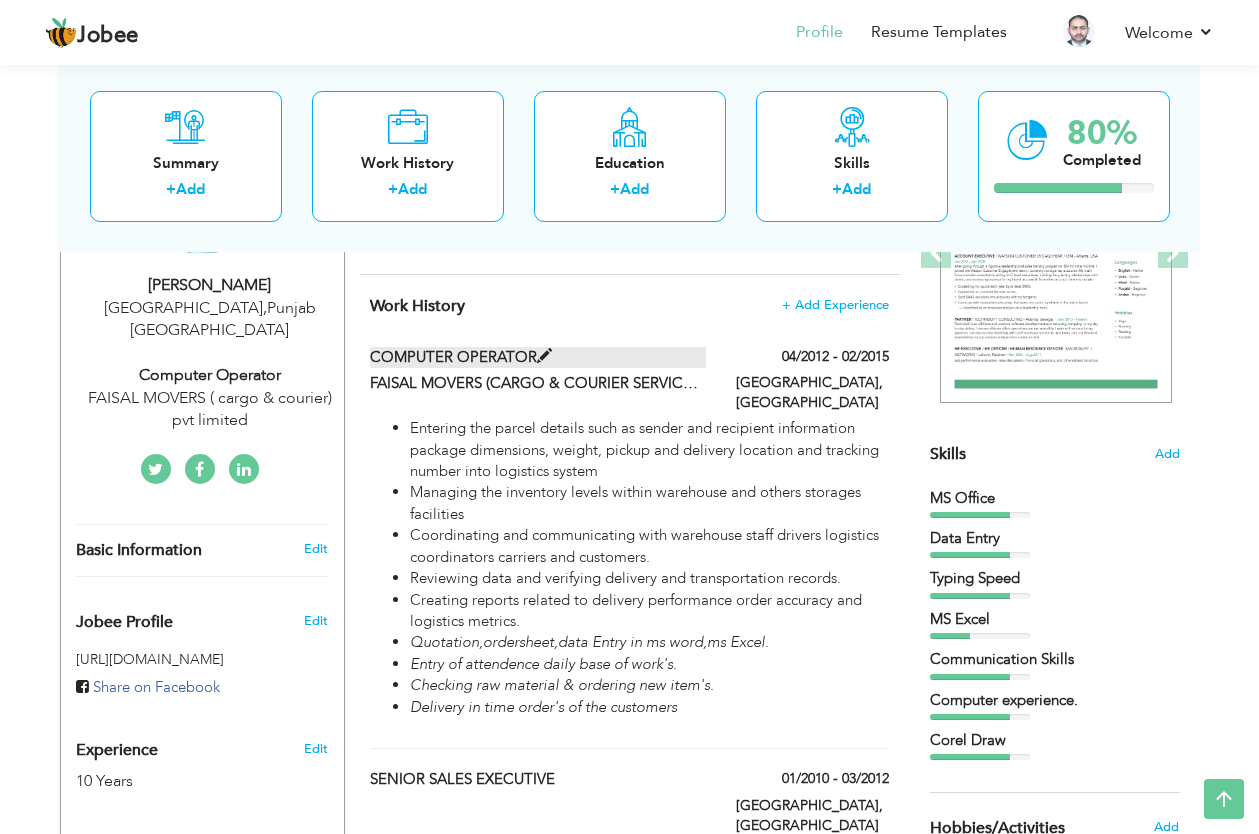 click at bounding box center [544, 356] 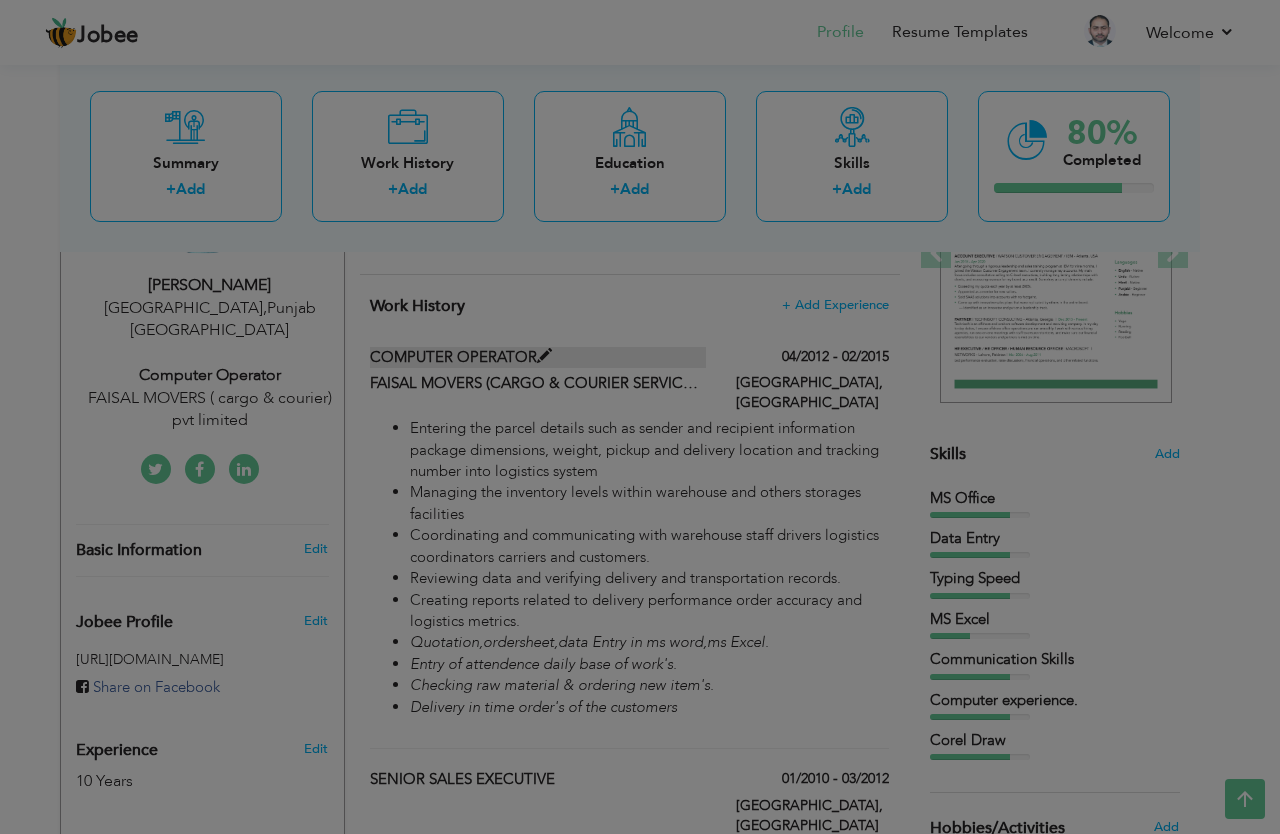 type on "COMPUTER OPERATOR" 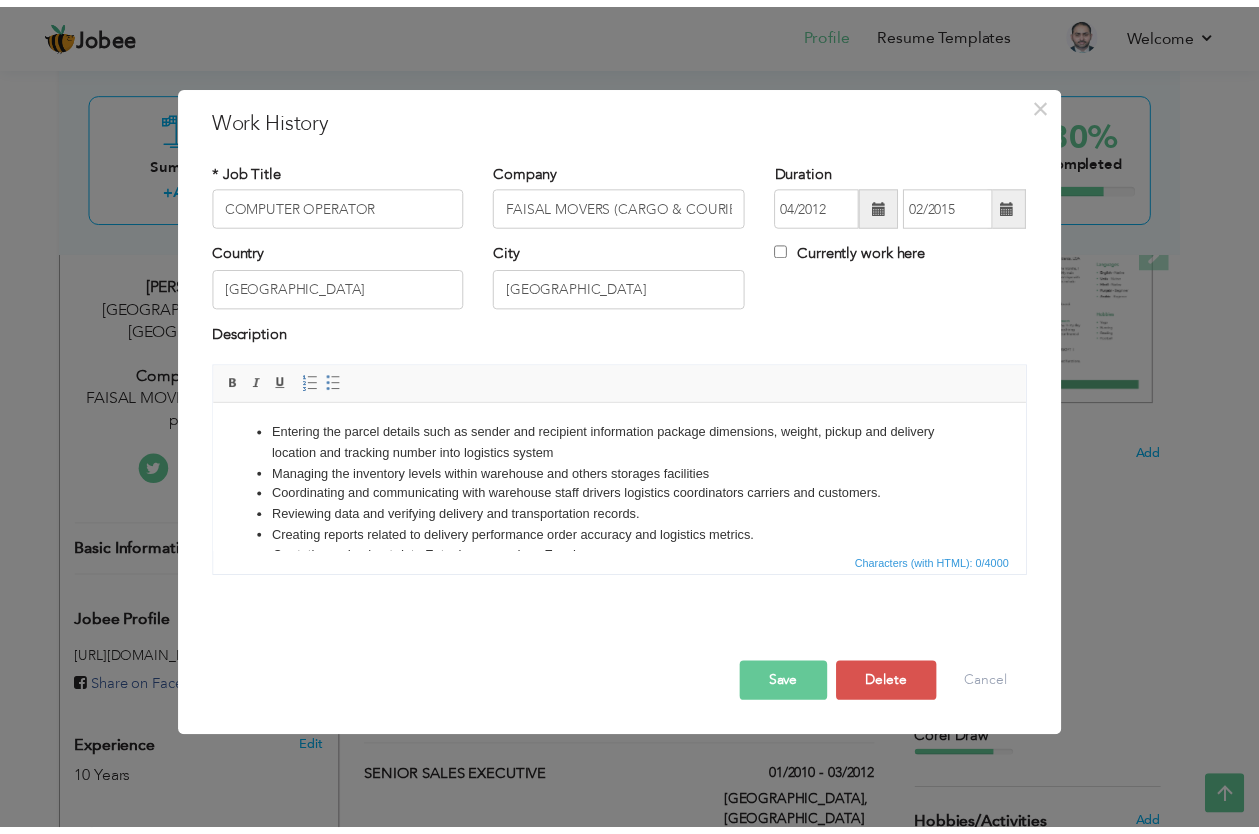 scroll, scrollTop: 0, scrollLeft: 0, axis: both 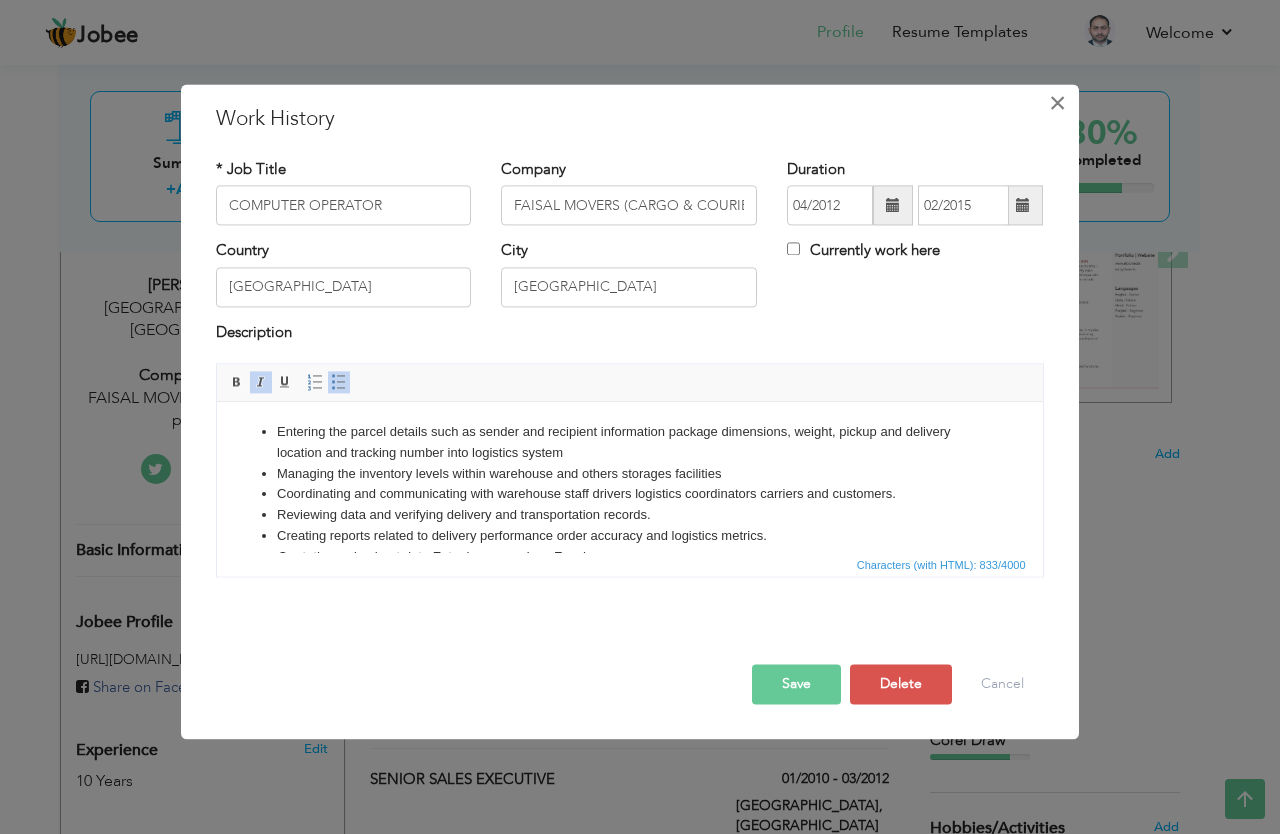 click on "×" at bounding box center [1058, 103] 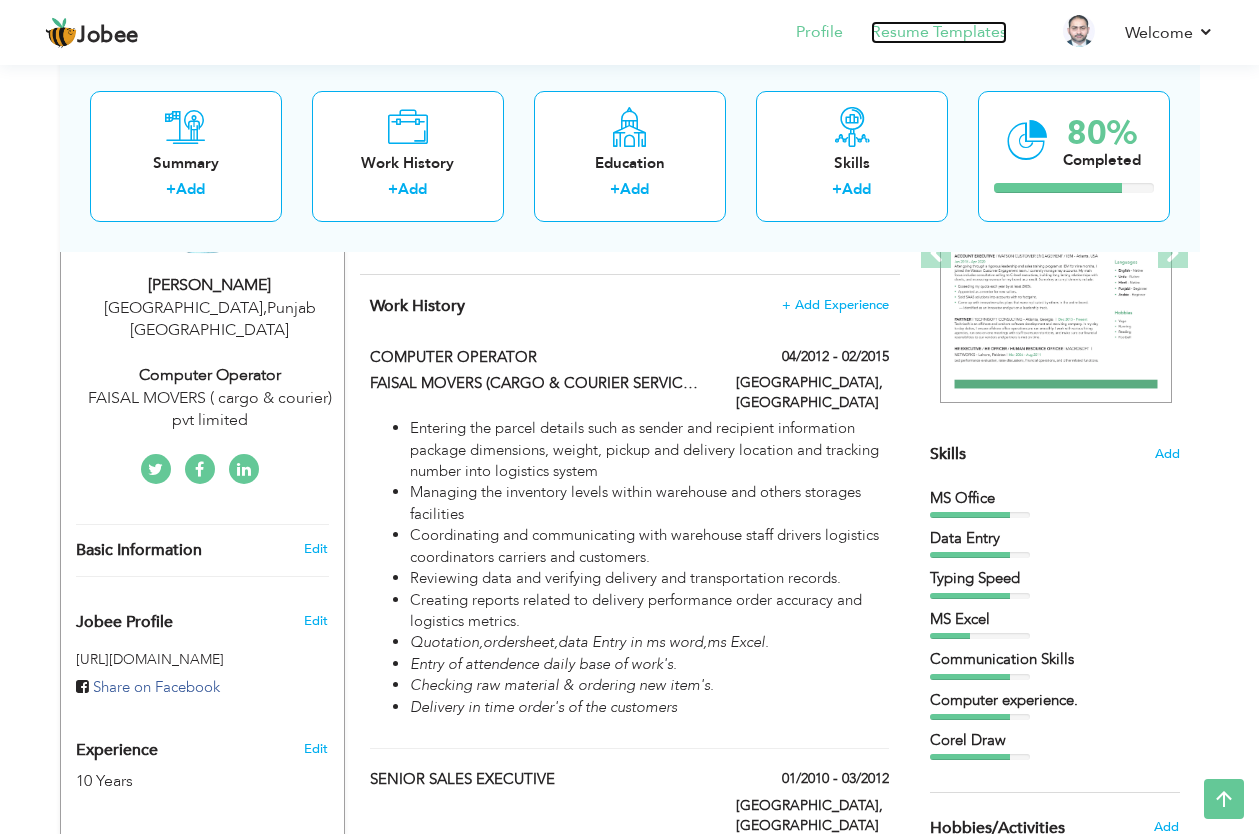 click on "Resume Templates" at bounding box center [939, 32] 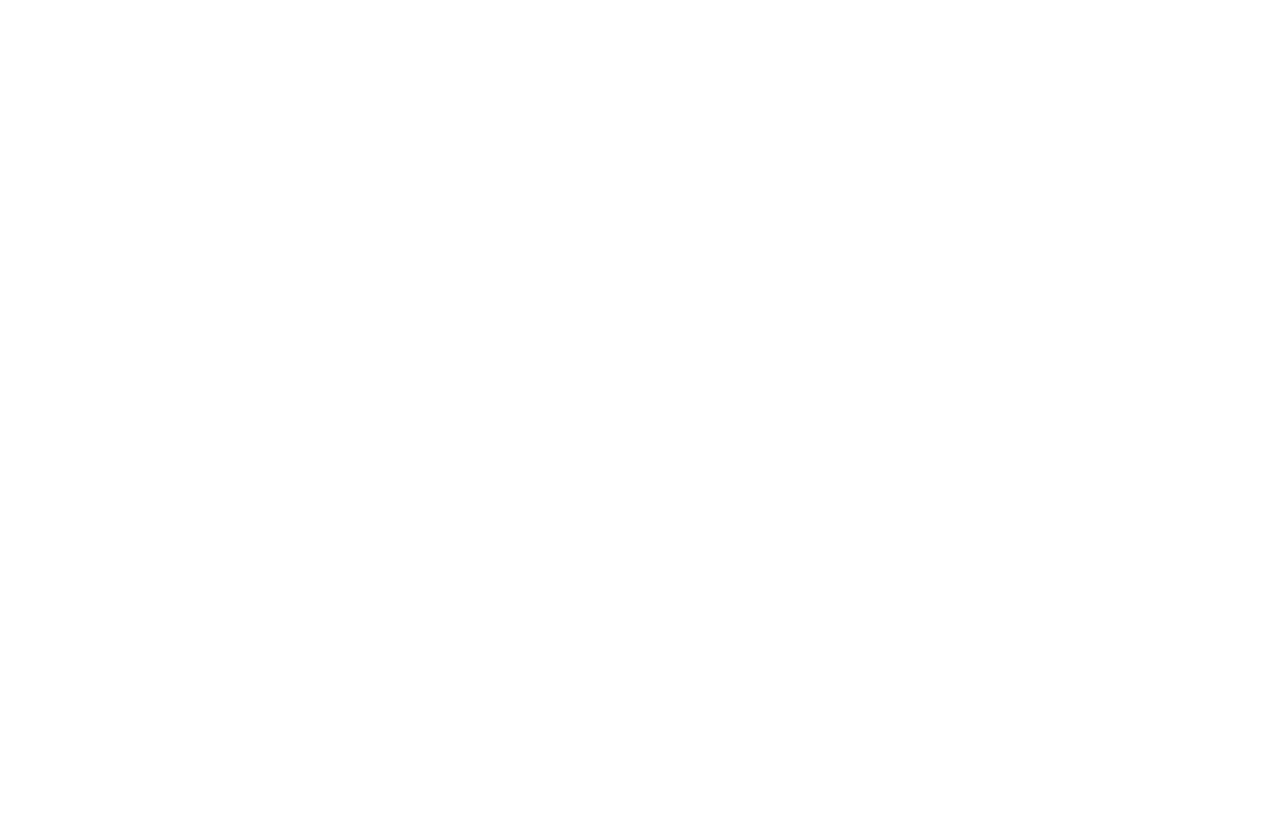scroll, scrollTop: 0, scrollLeft: 0, axis: both 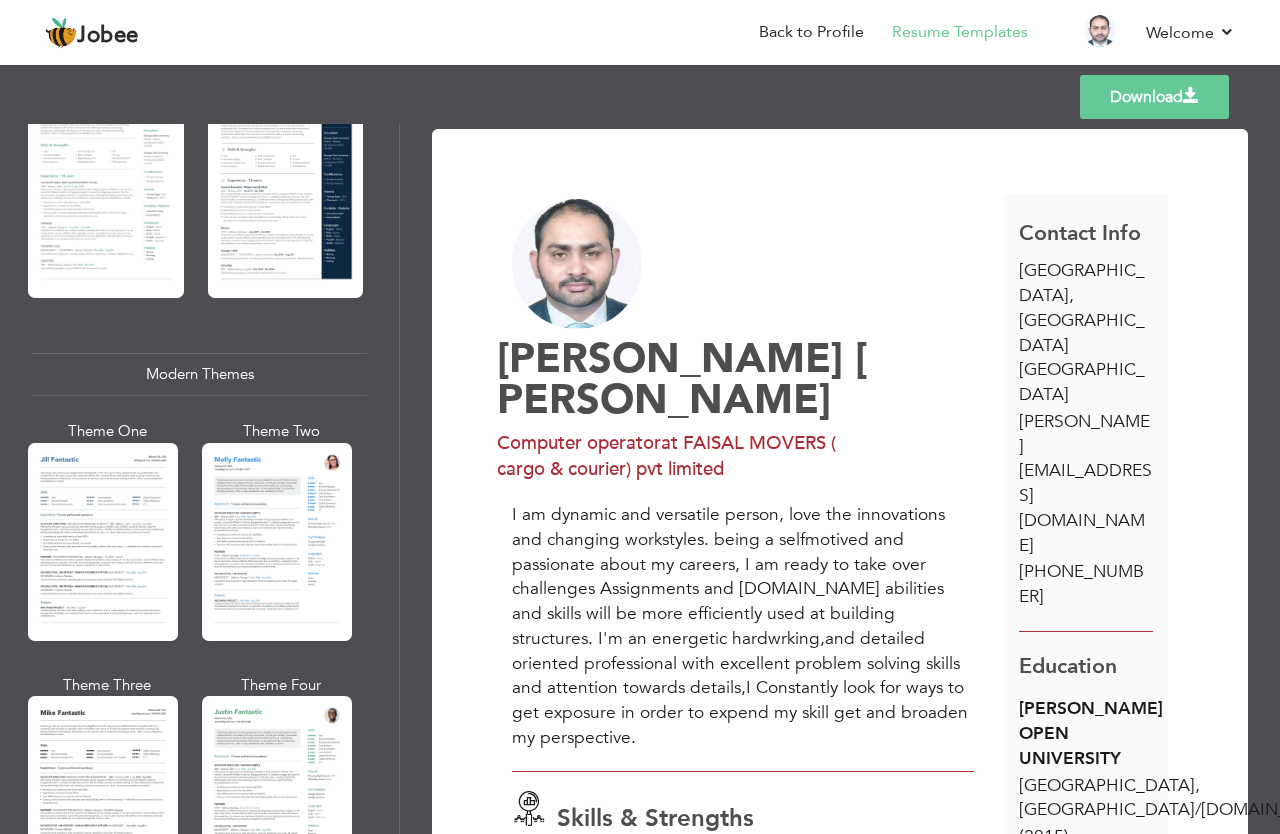 drag, startPoint x: 383, startPoint y: 233, endPoint x: 383, endPoint y: 353, distance: 120 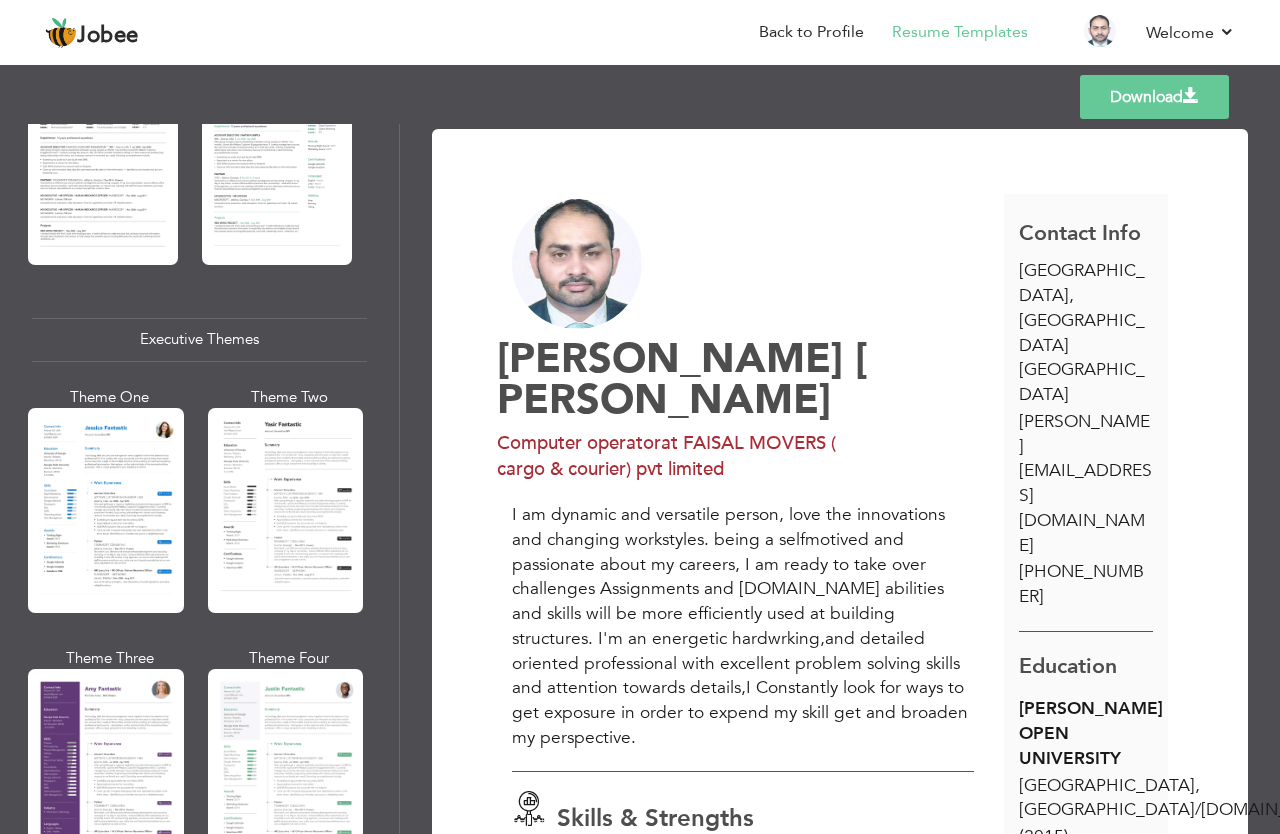 scroll, scrollTop: 1369, scrollLeft: 0, axis: vertical 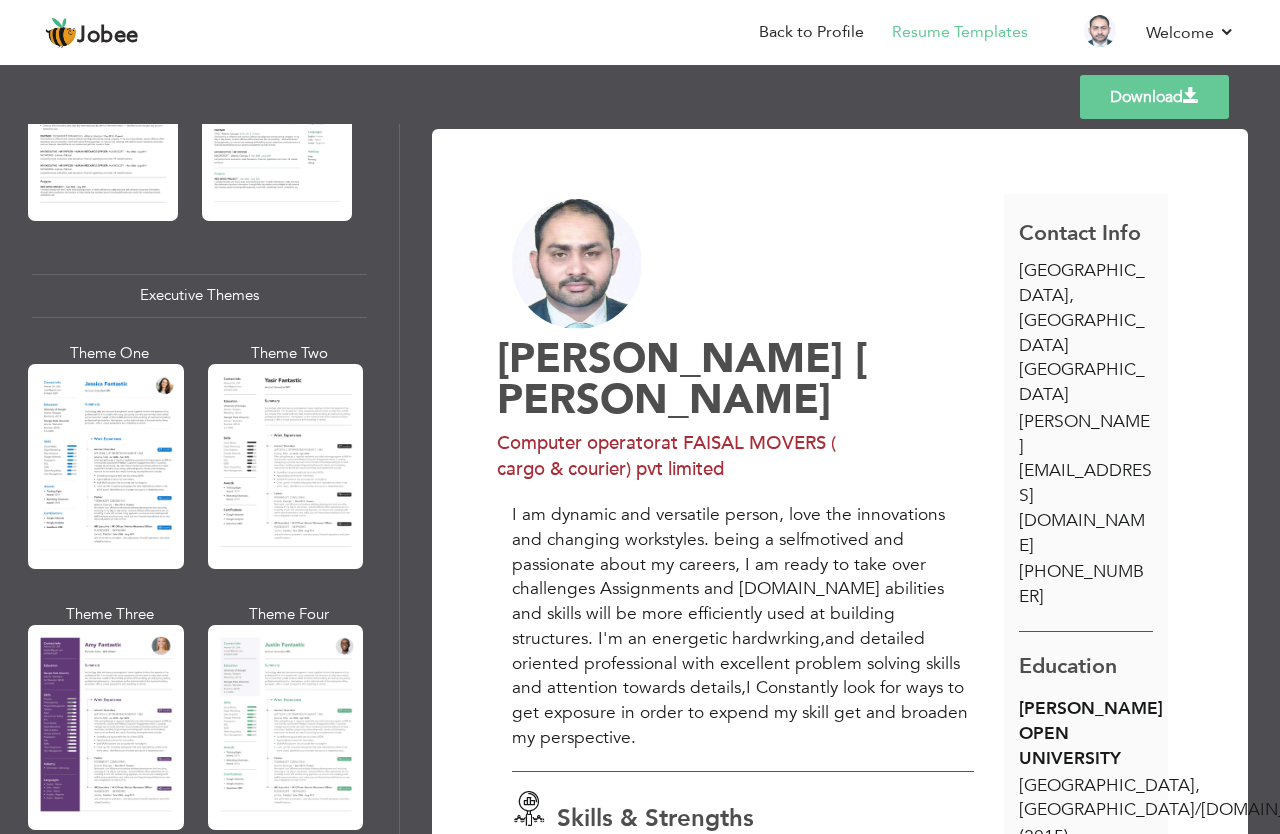 drag, startPoint x: 393, startPoint y: 276, endPoint x: 390, endPoint y: 393, distance: 117.03845 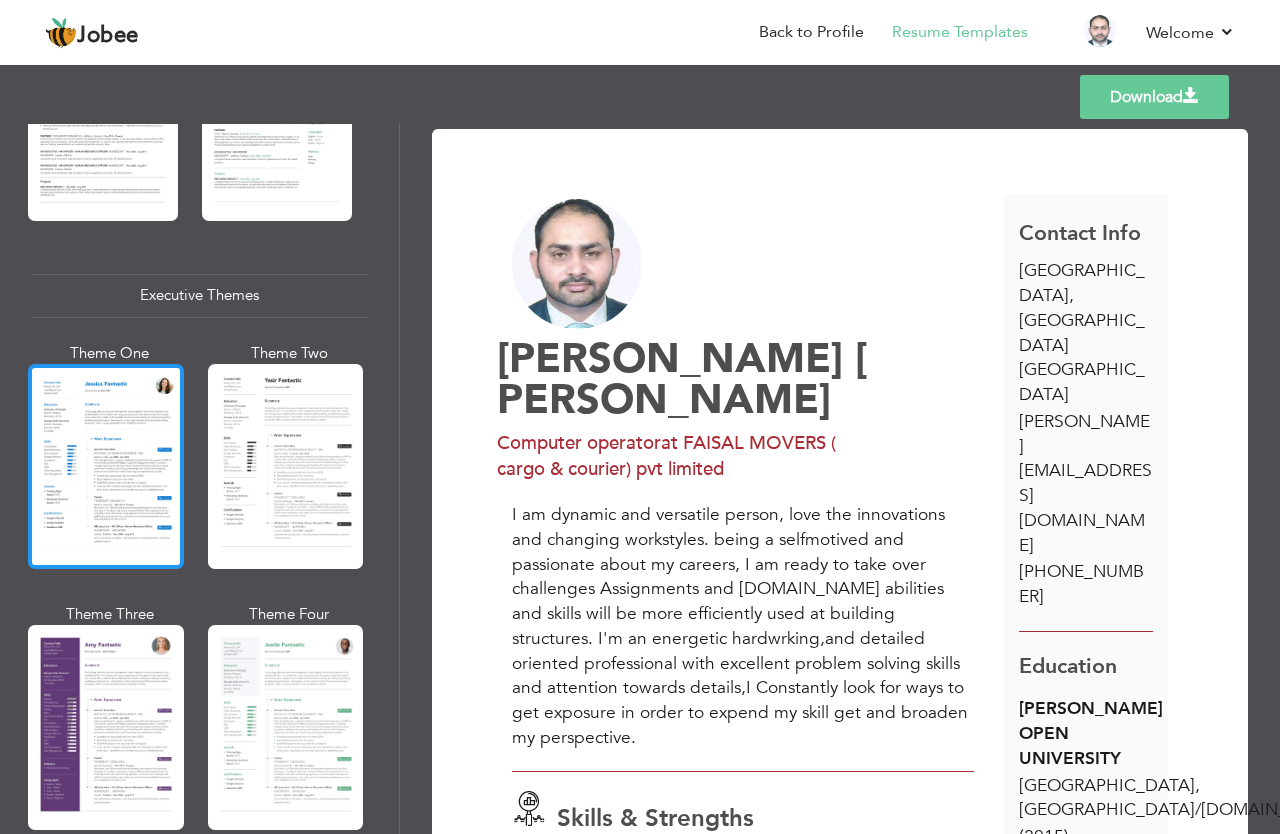 click at bounding box center (106, 466) 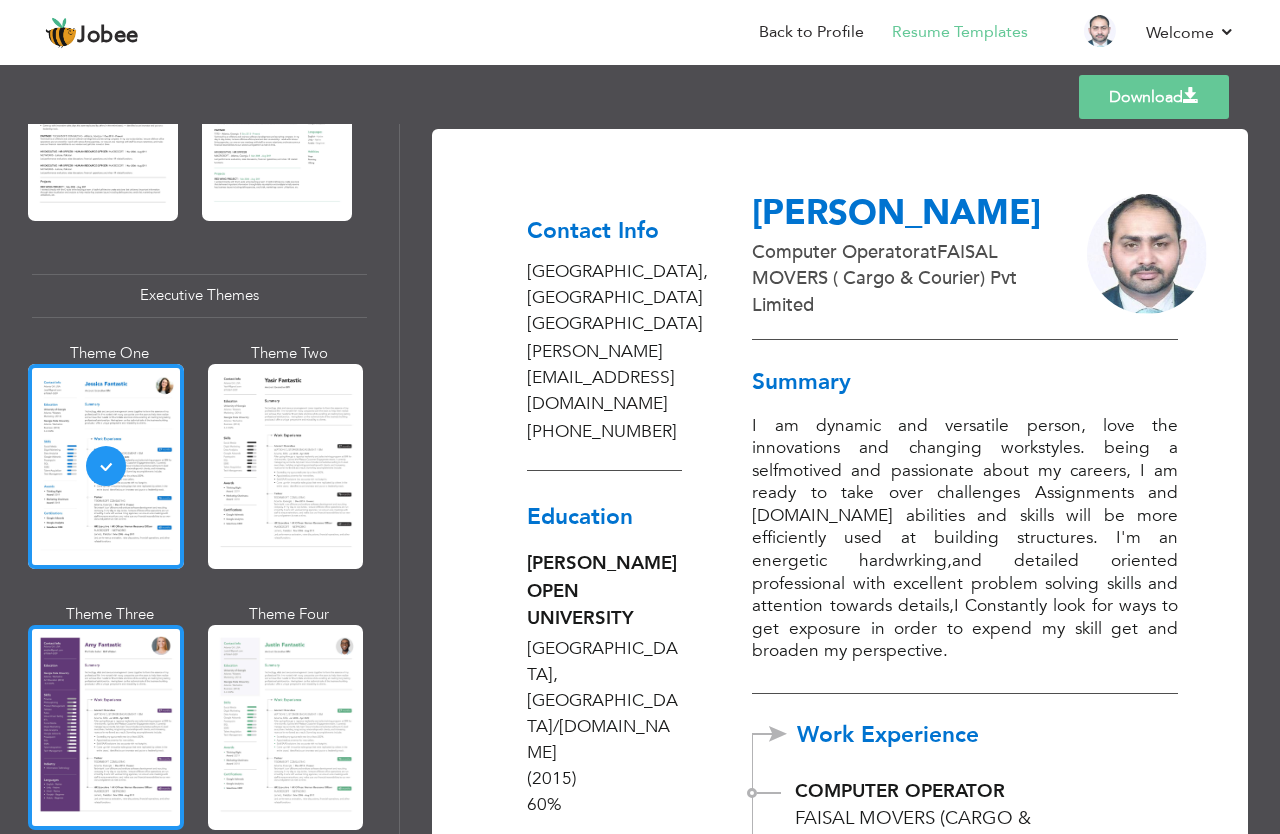 click at bounding box center [106, 727] 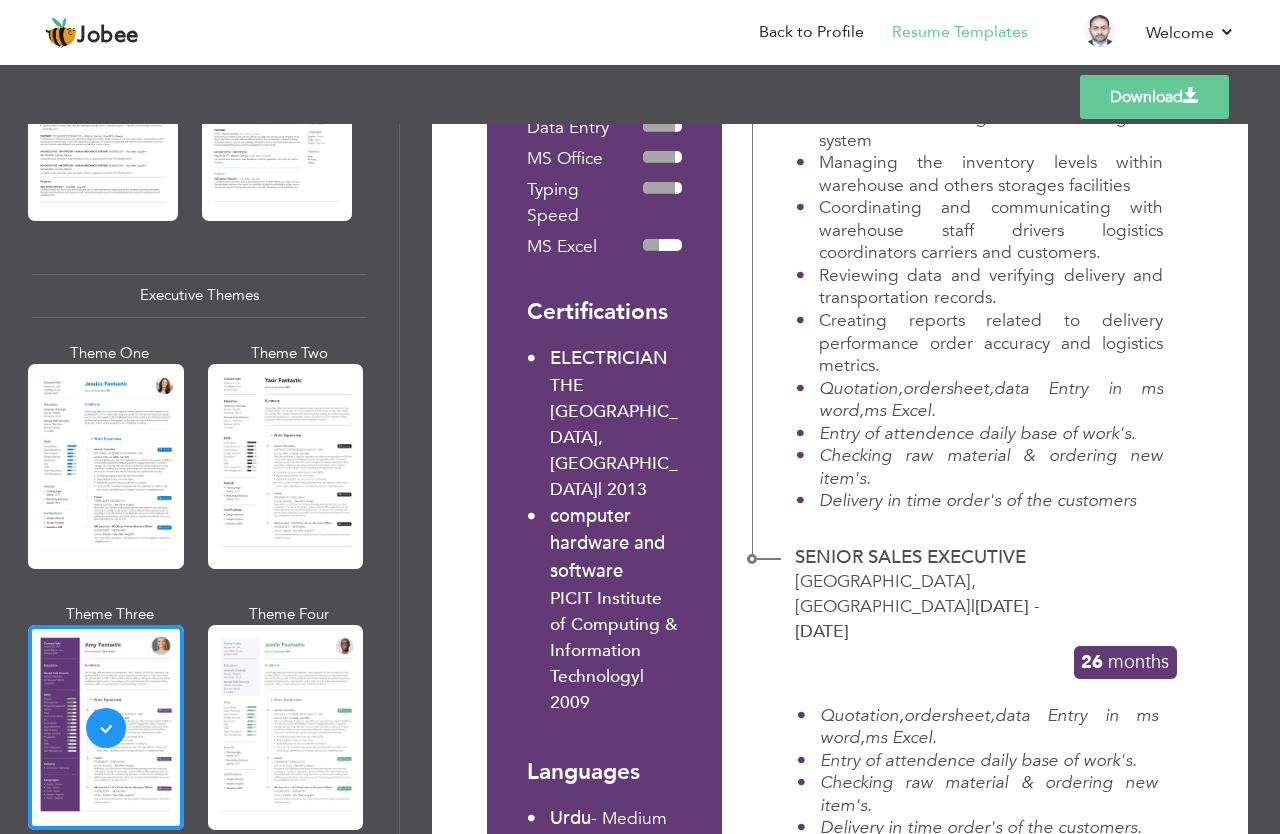 scroll, scrollTop: 1022, scrollLeft: 0, axis: vertical 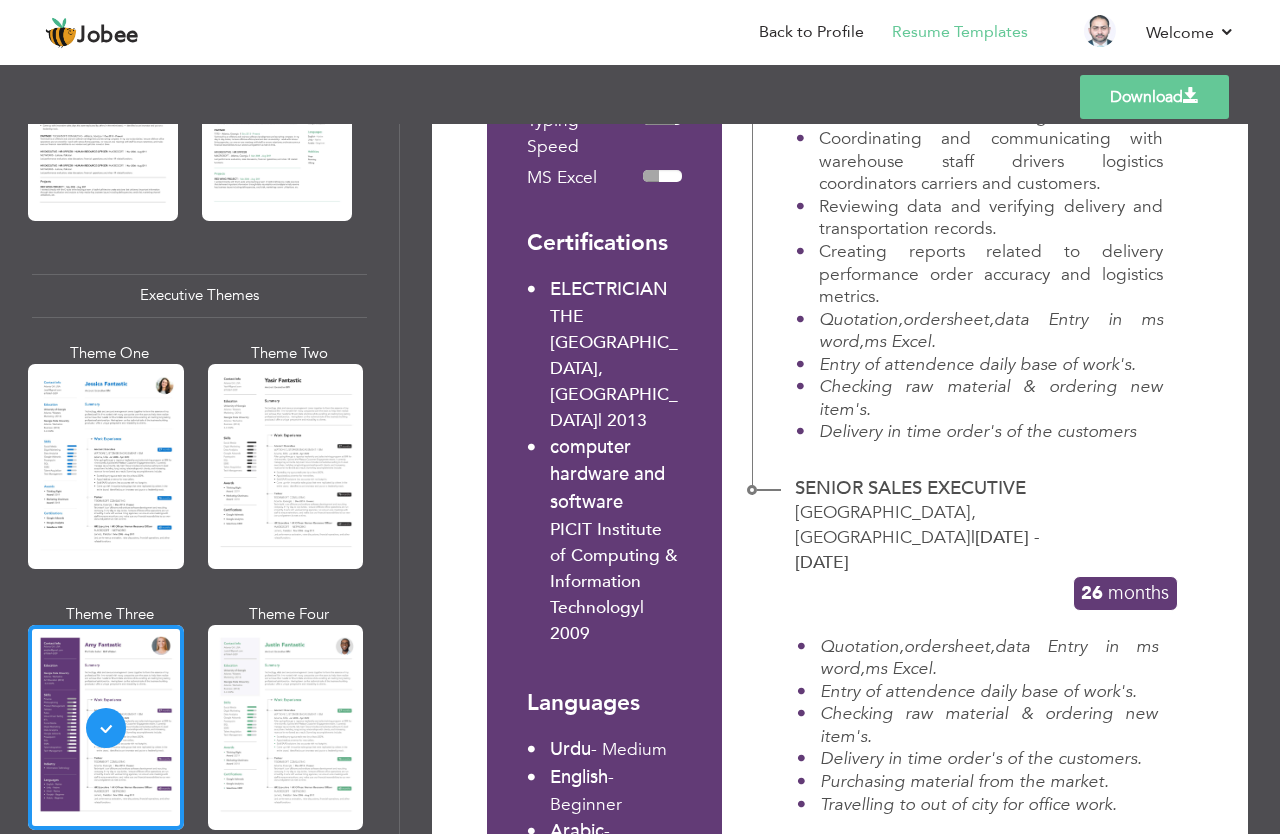 drag, startPoint x: 1273, startPoint y: 289, endPoint x: 1276, endPoint y: 640, distance: 351.01282 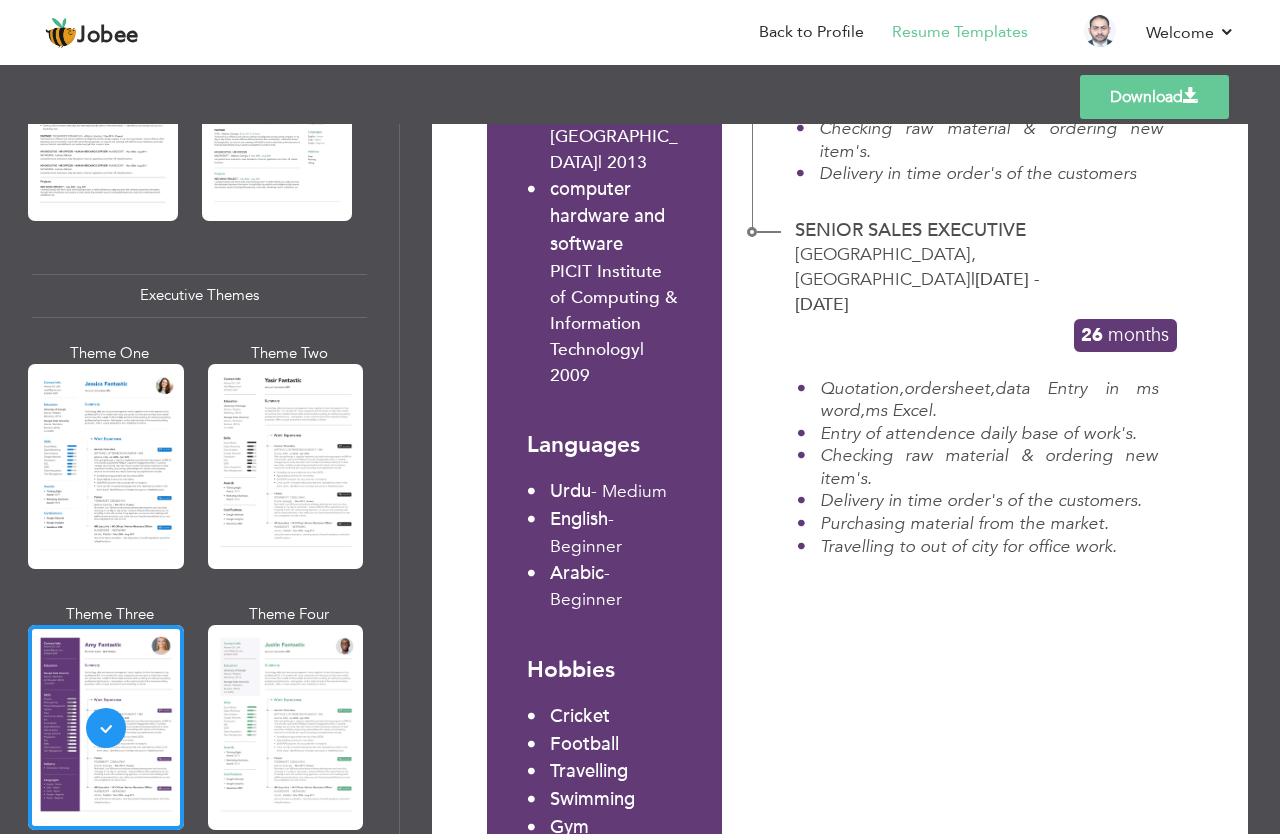 scroll, scrollTop: 1294, scrollLeft: 0, axis: vertical 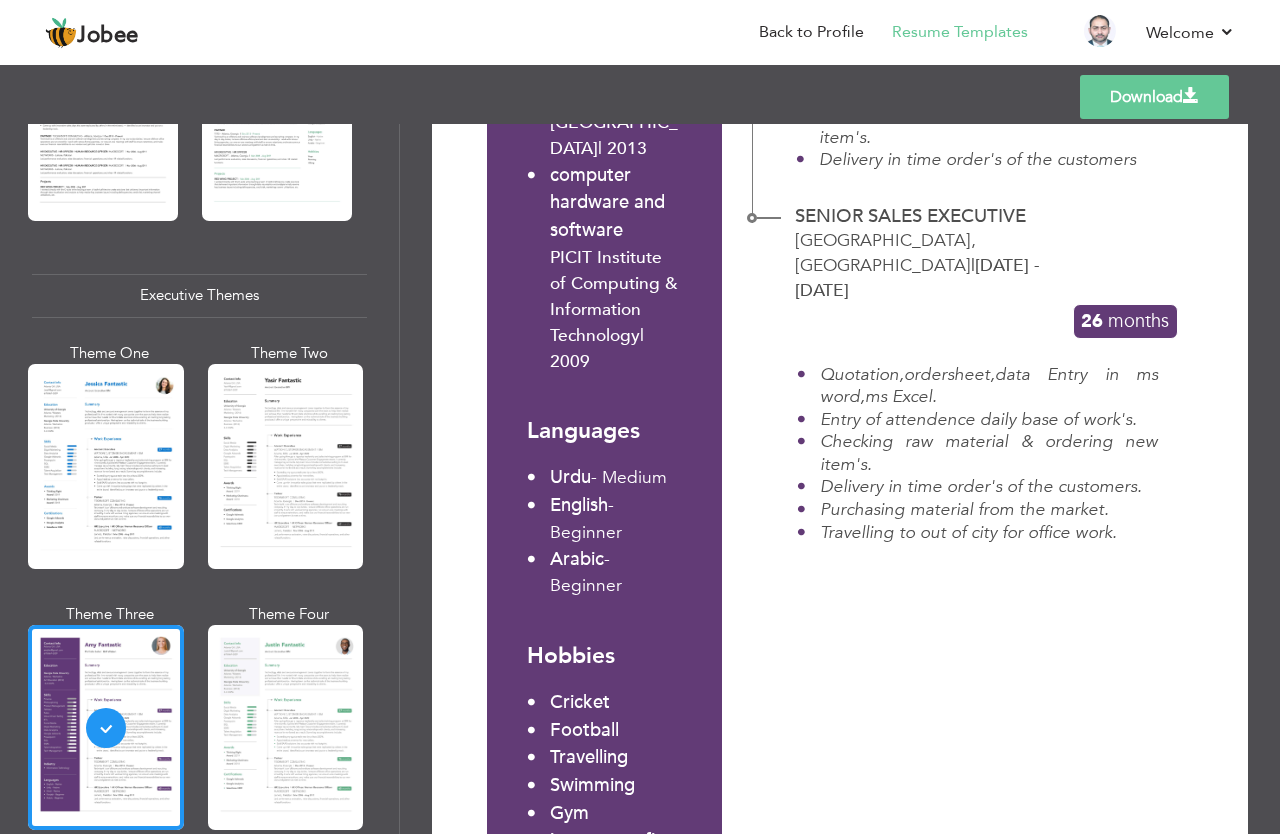 drag, startPoint x: 1276, startPoint y: 640, endPoint x: 1278, endPoint y: 805, distance: 165.01212 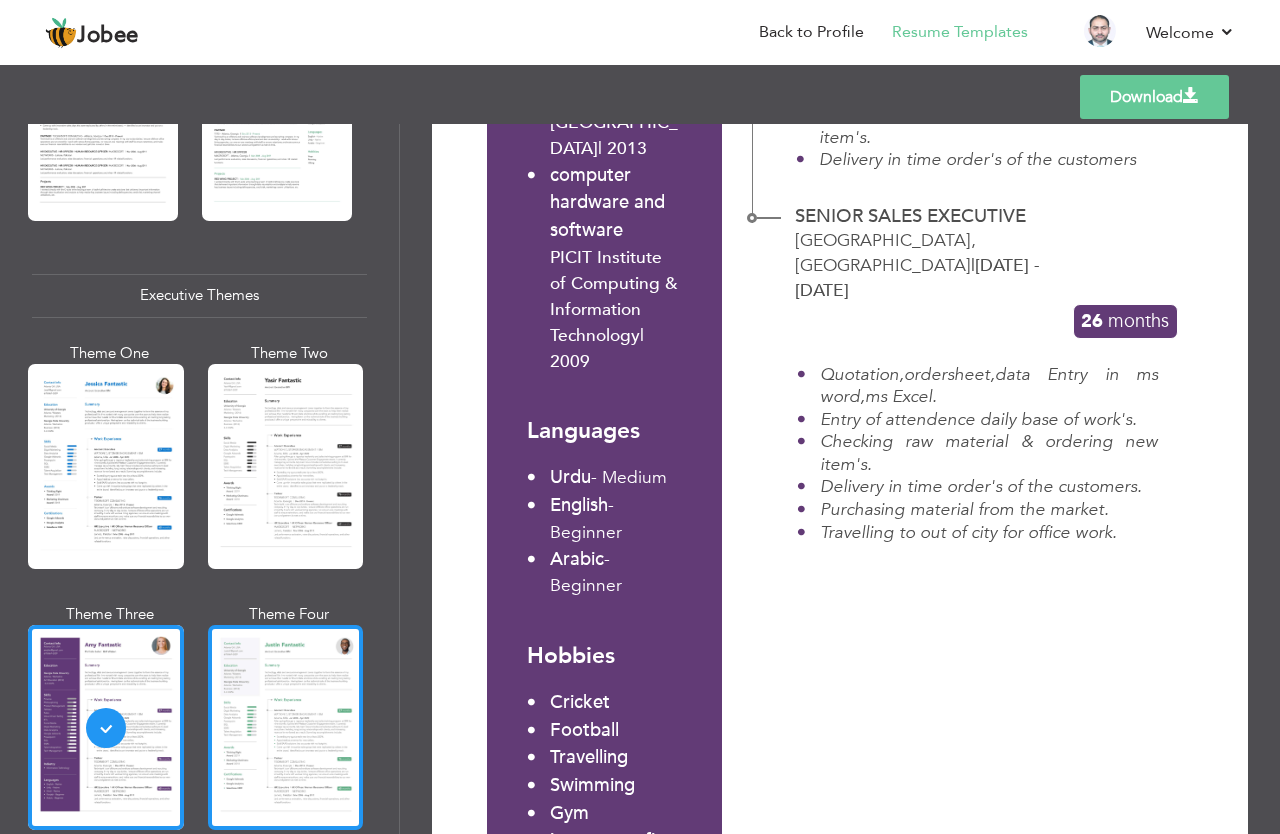 click at bounding box center [286, 727] 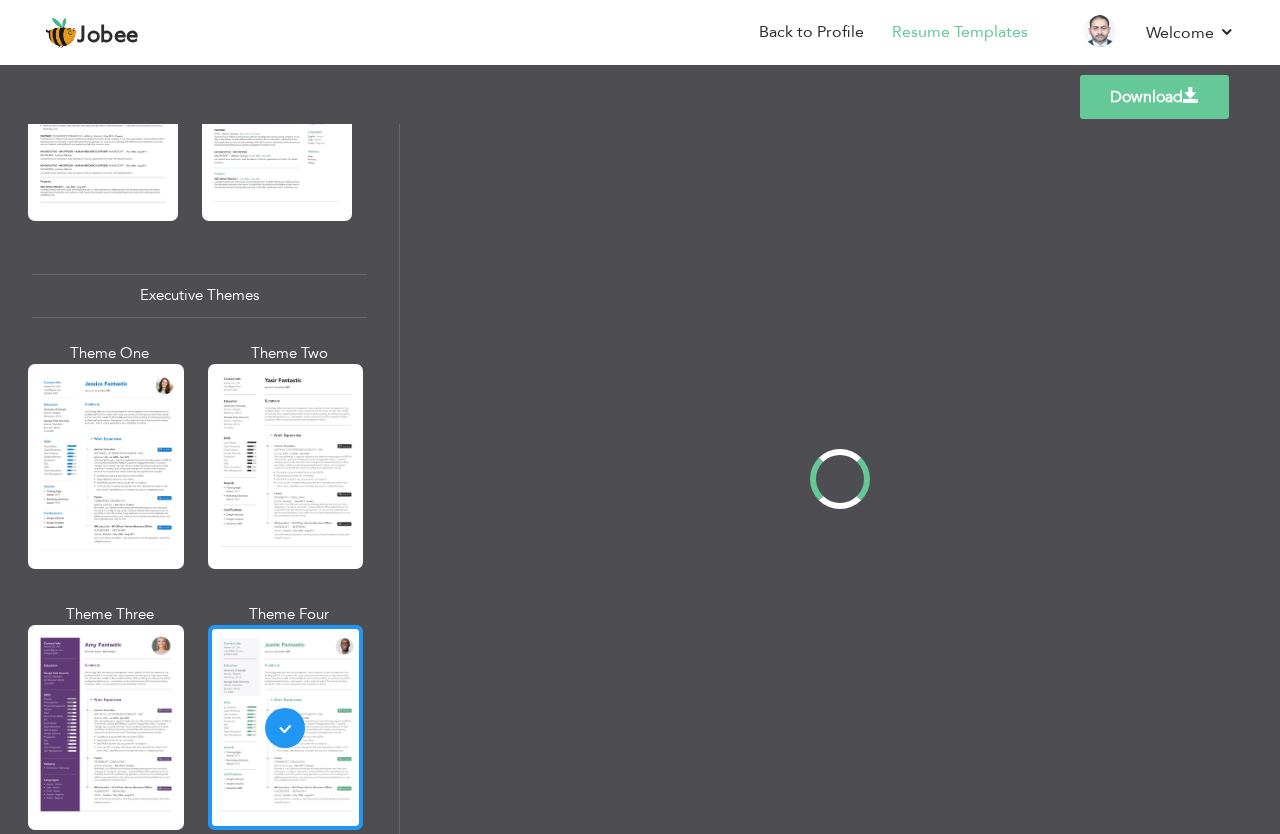 scroll, scrollTop: 0, scrollLeft: 0, axis: both 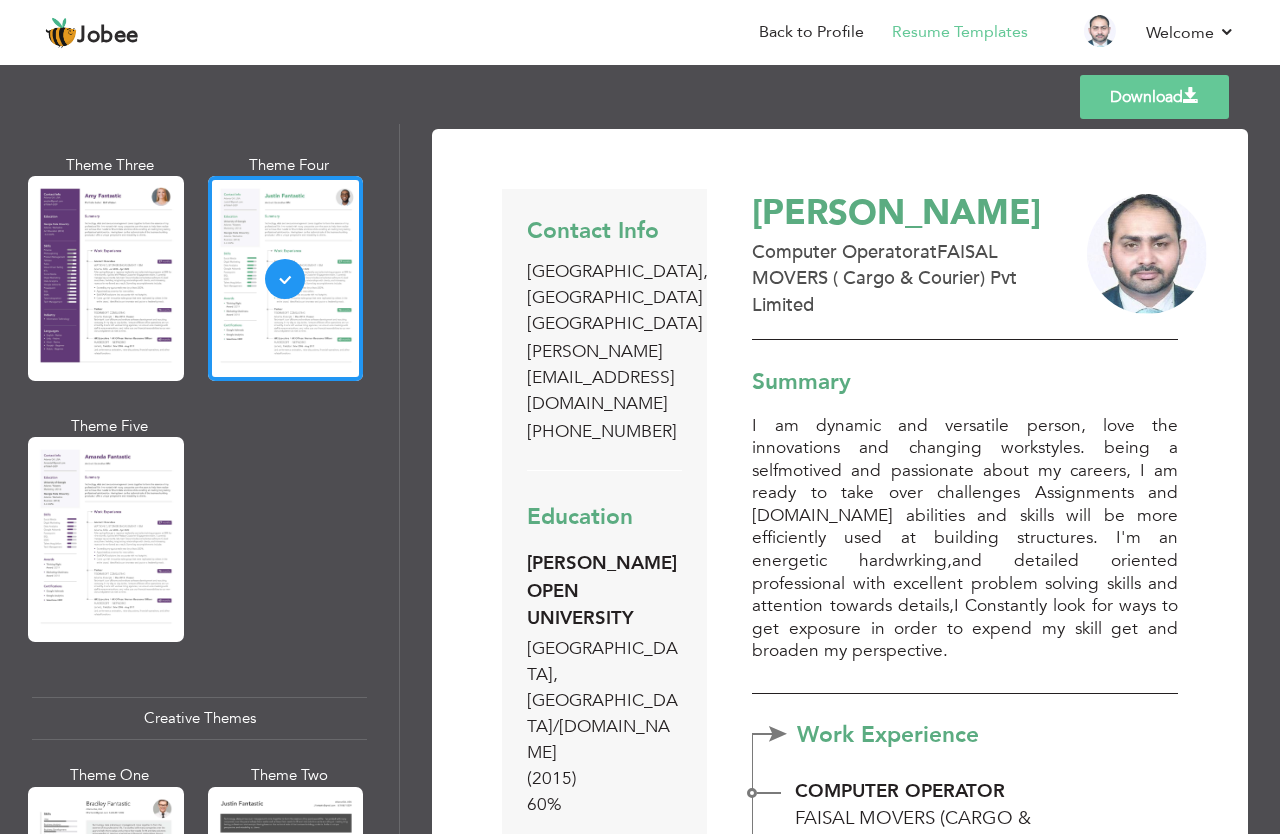 drag, startPoint x: 385, startPoint y: 474, endPoint x: 381, endPoint y: 551, distance: 77.10383 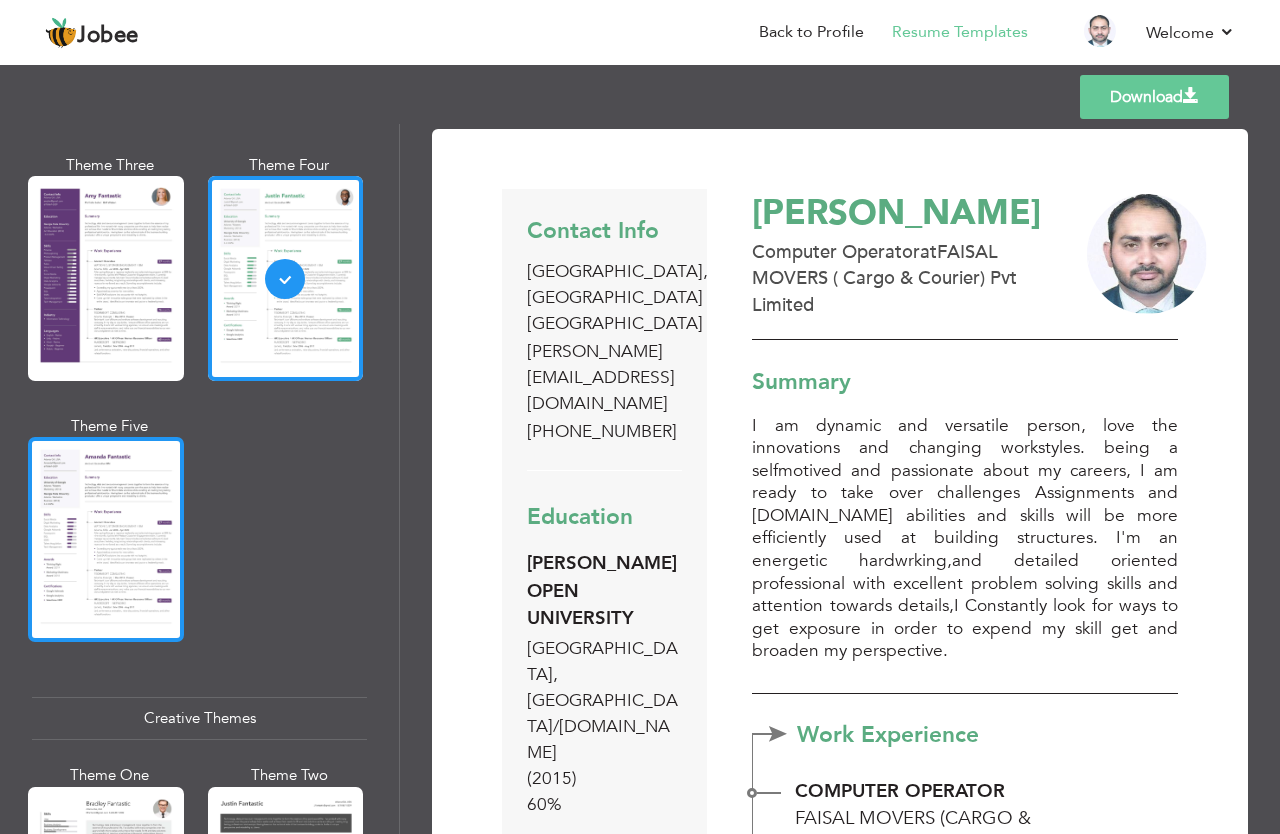 click at bounding box center [106, 539] 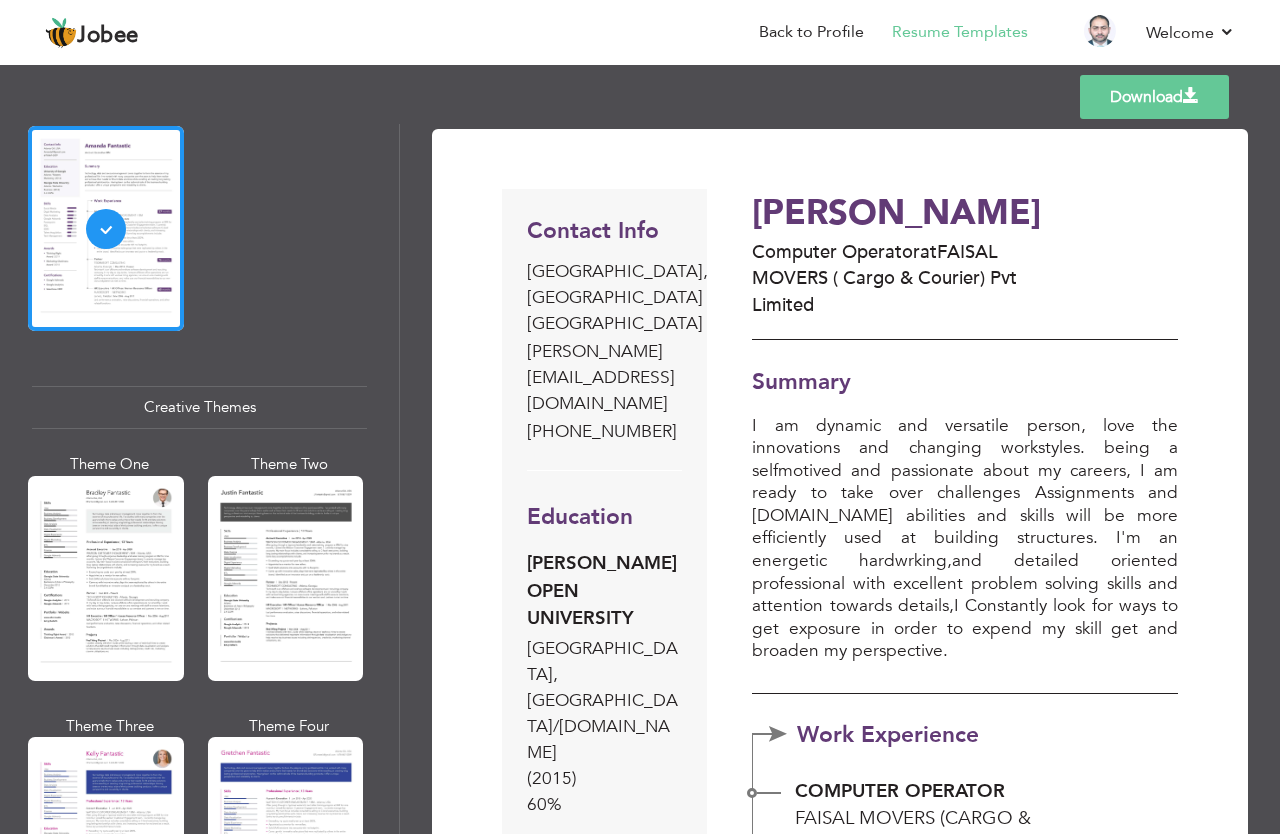 scroll, scrollTop: 2238, scrollLeft: 0, axis: vertical 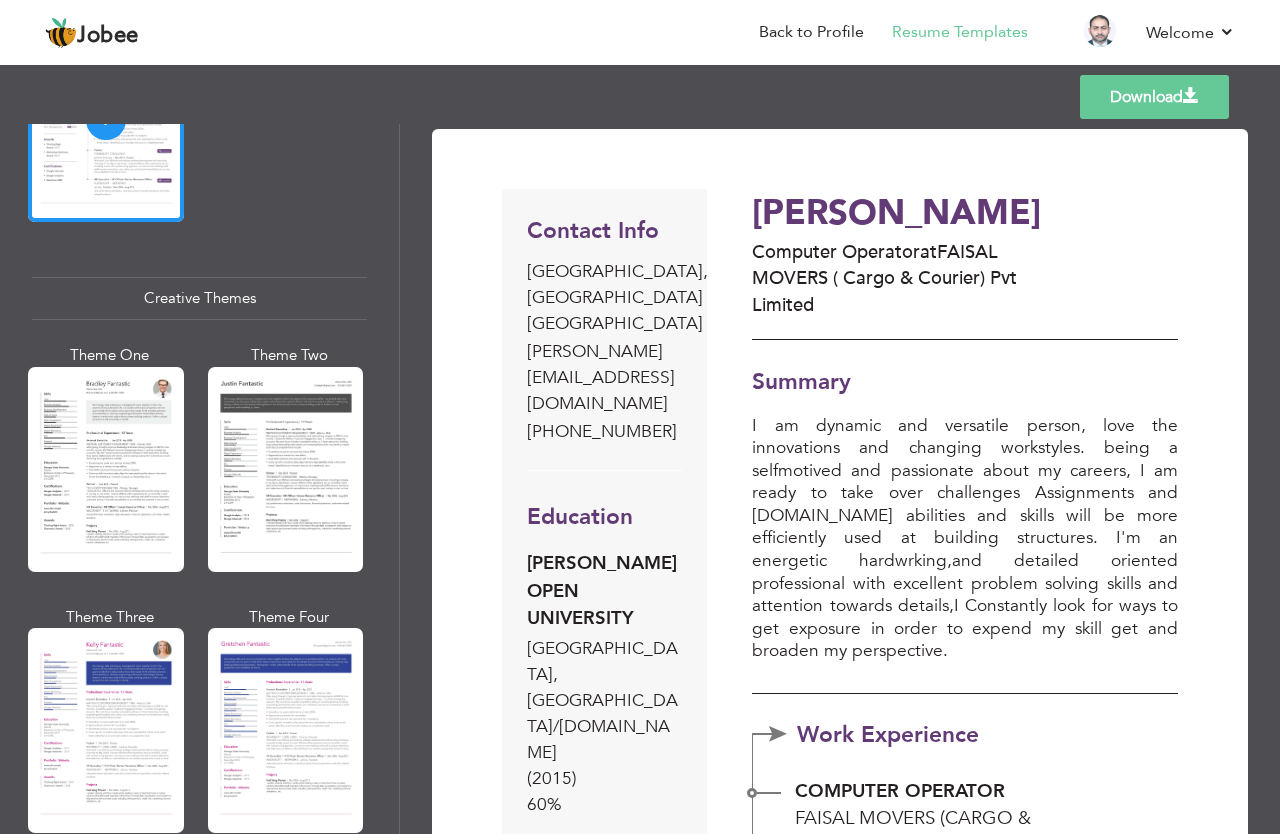 drag, startPoint x: 391, startPoint y: 555, endPoint x: 391, endPoint y: 628, distance: 73 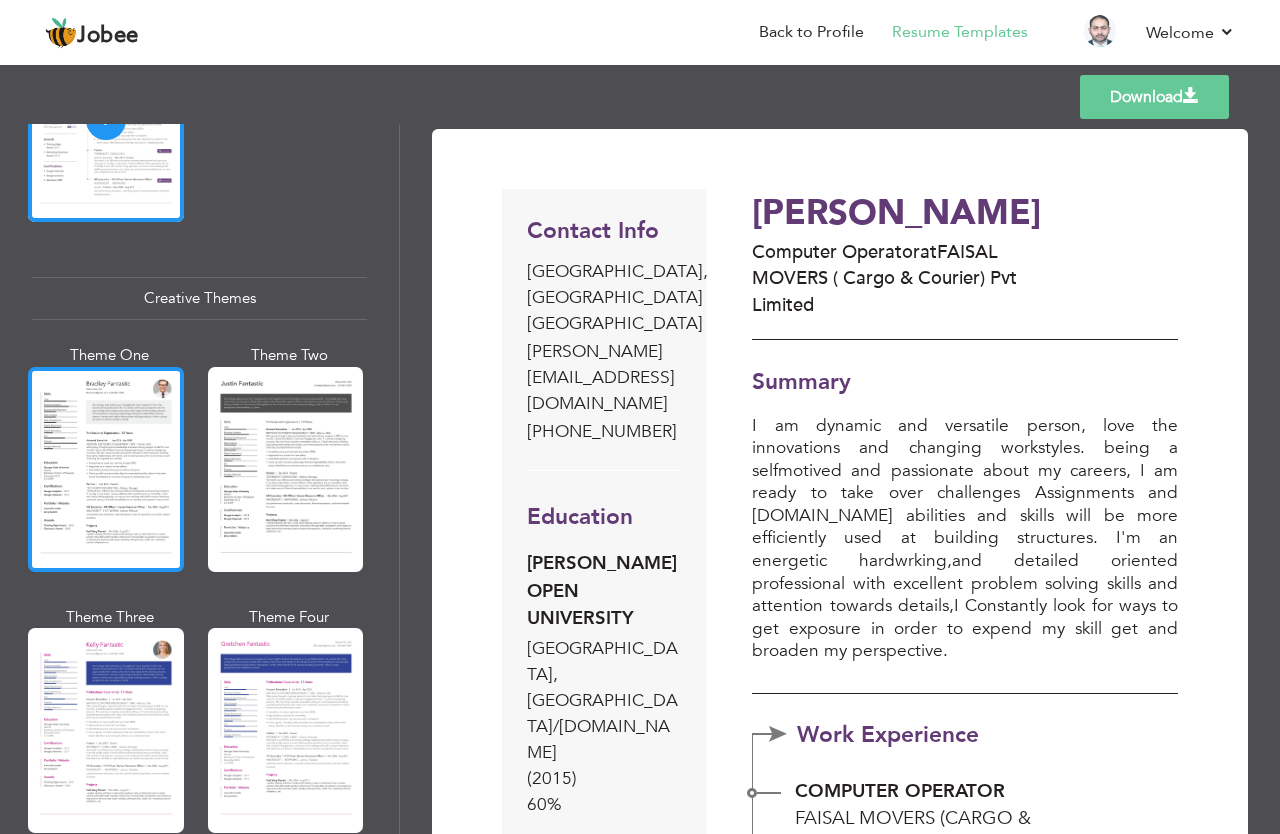 click at bounding box center [106, 469] 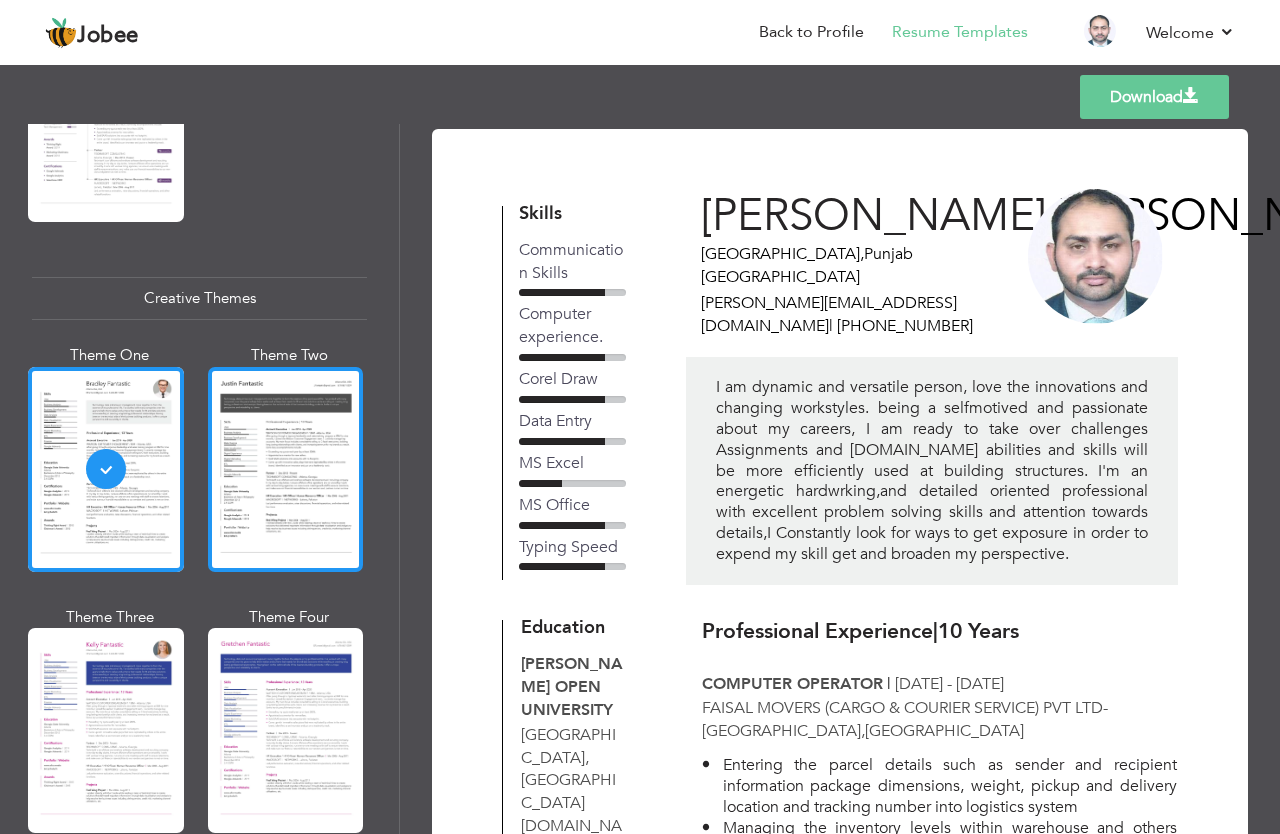 click at bounding box center [286, 469] 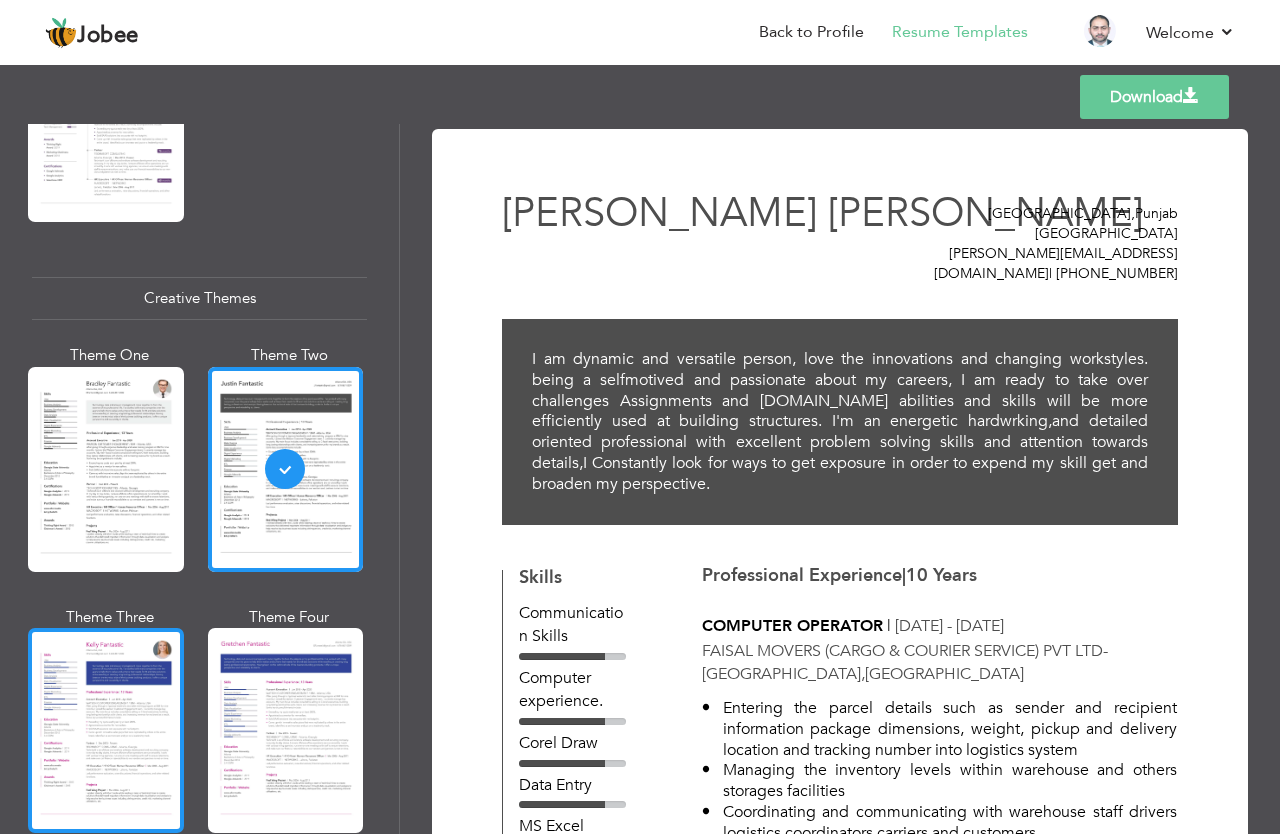 click at bounding box center (106, 730) 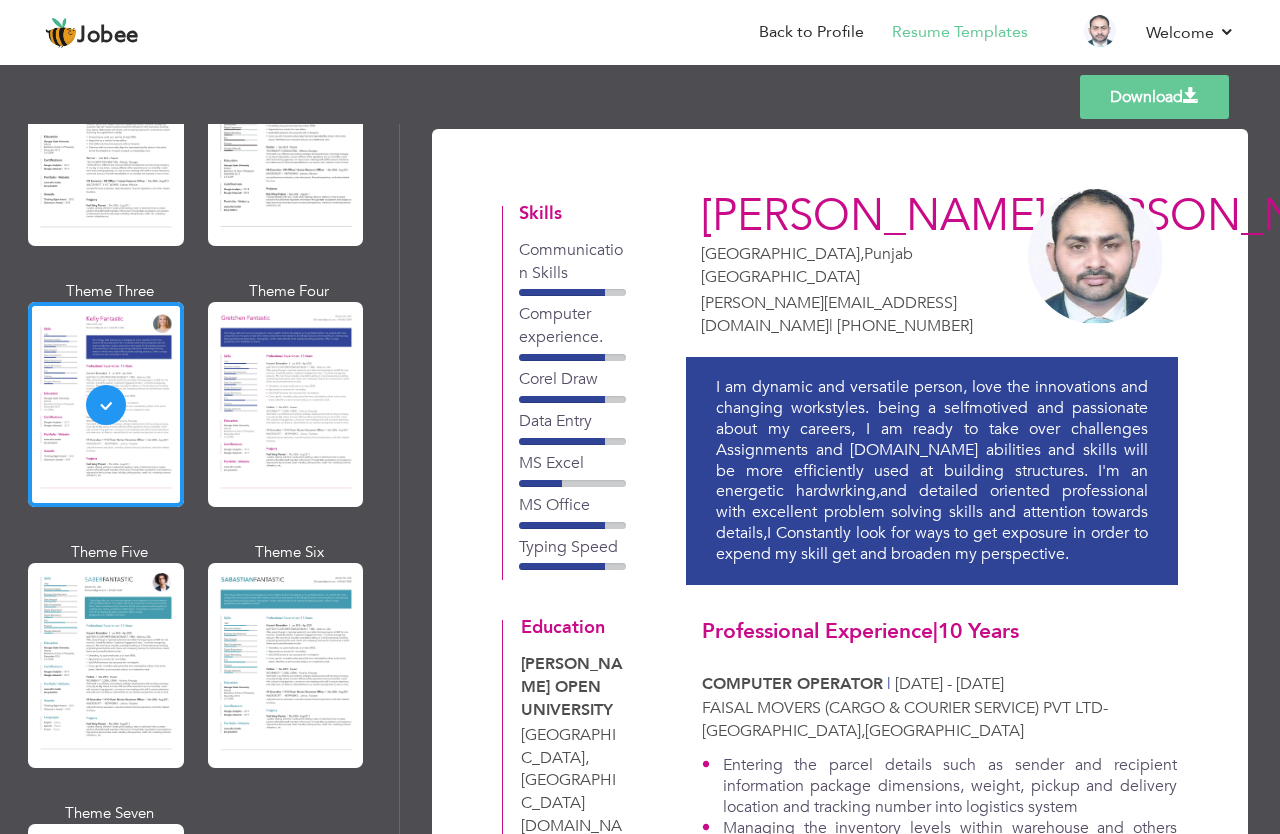 drag, startPoint x: 389, startPoint y: 589, endPoint x: 391, endPoint y: 643, distance: 54.037025 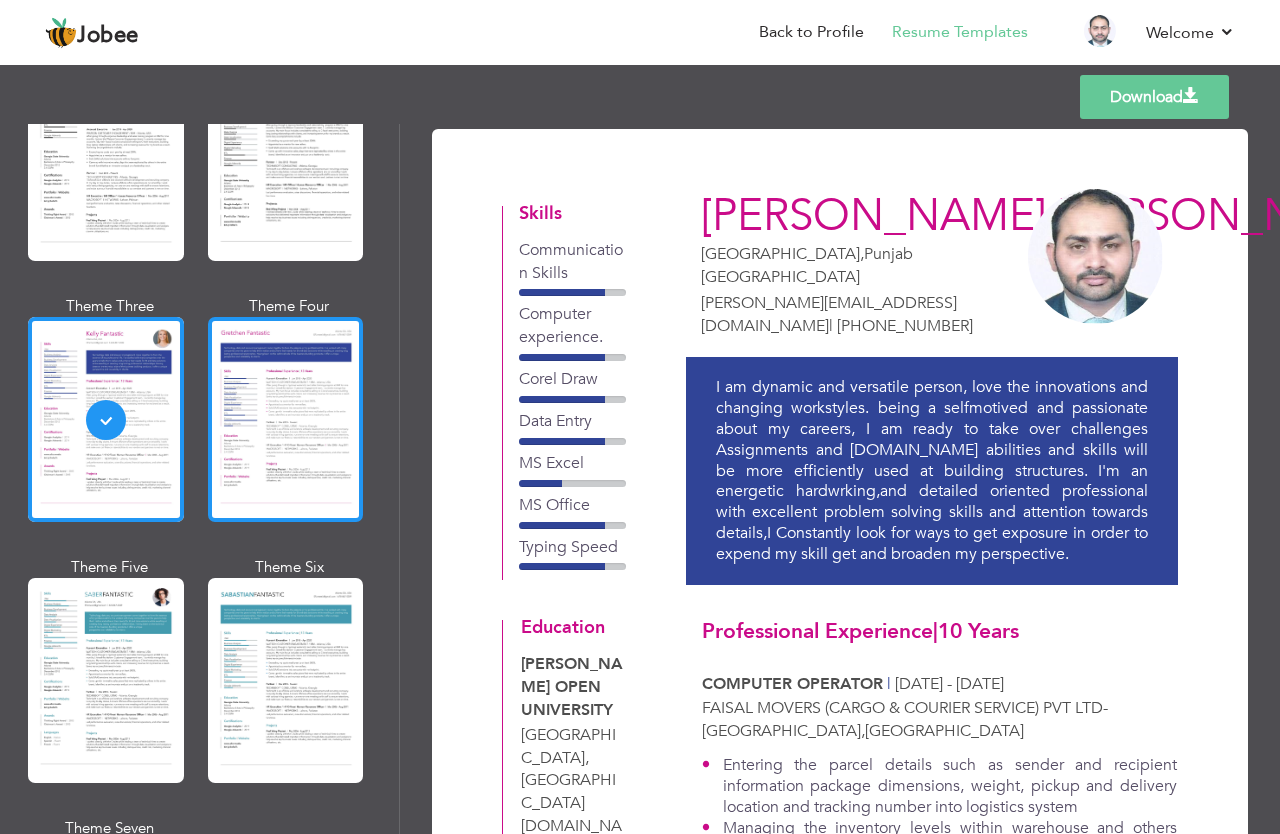 click at bounding box center (286, 419) 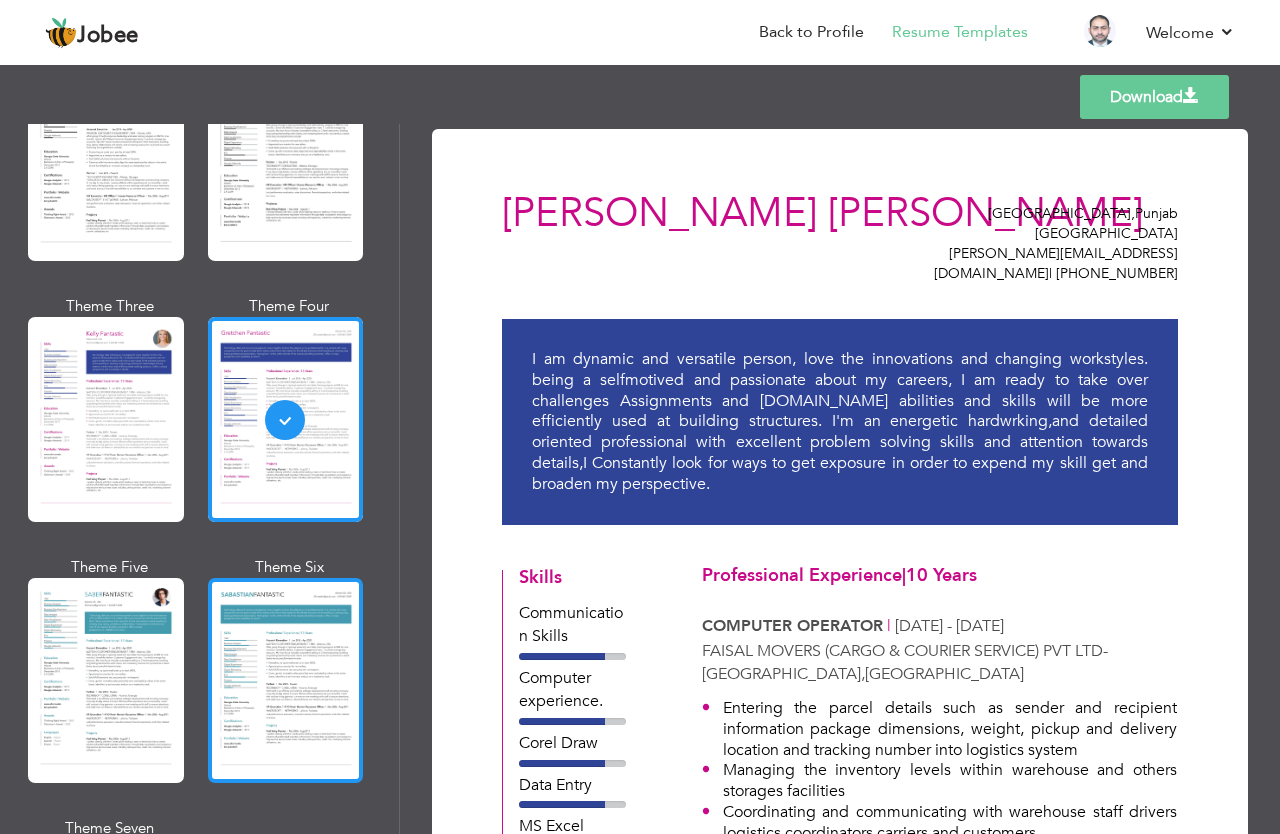 click at bounding box center [286, 680] 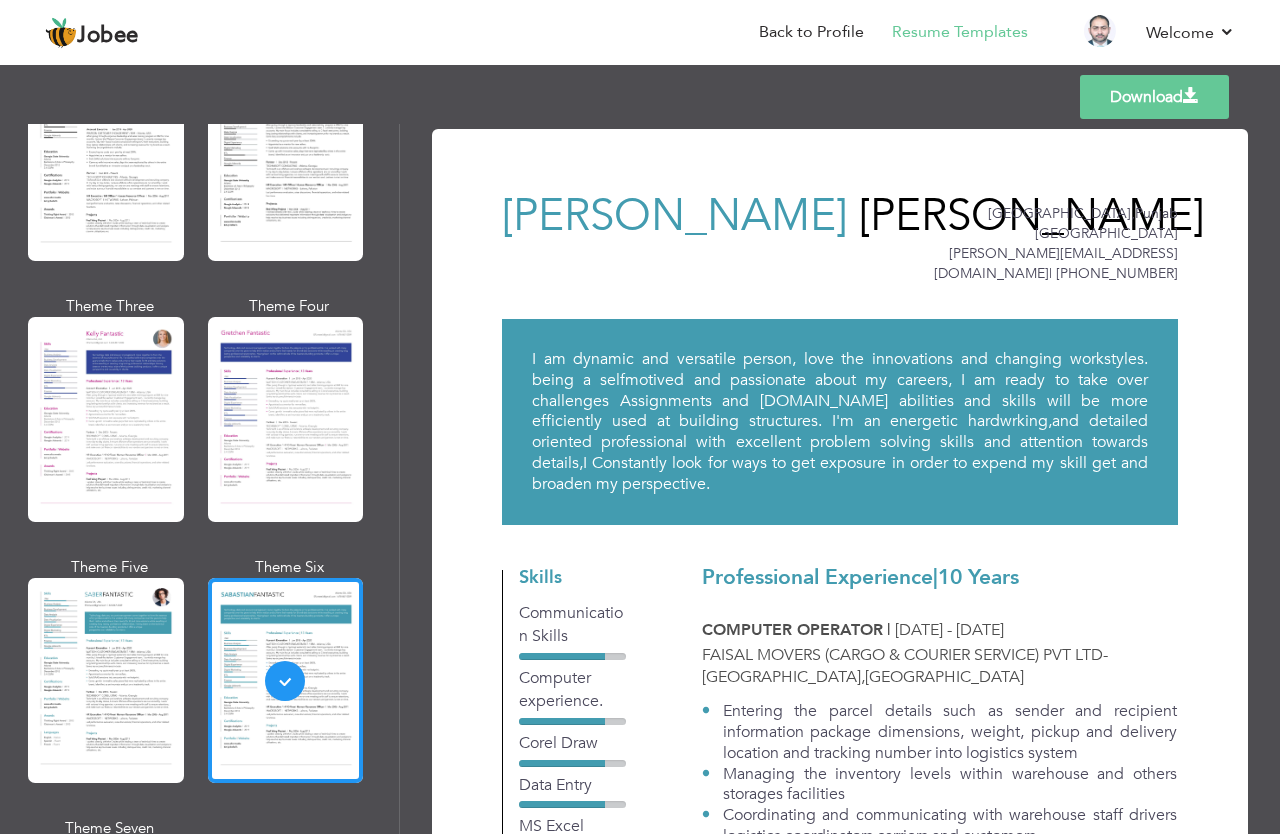 click at bounding box center (106, 680) 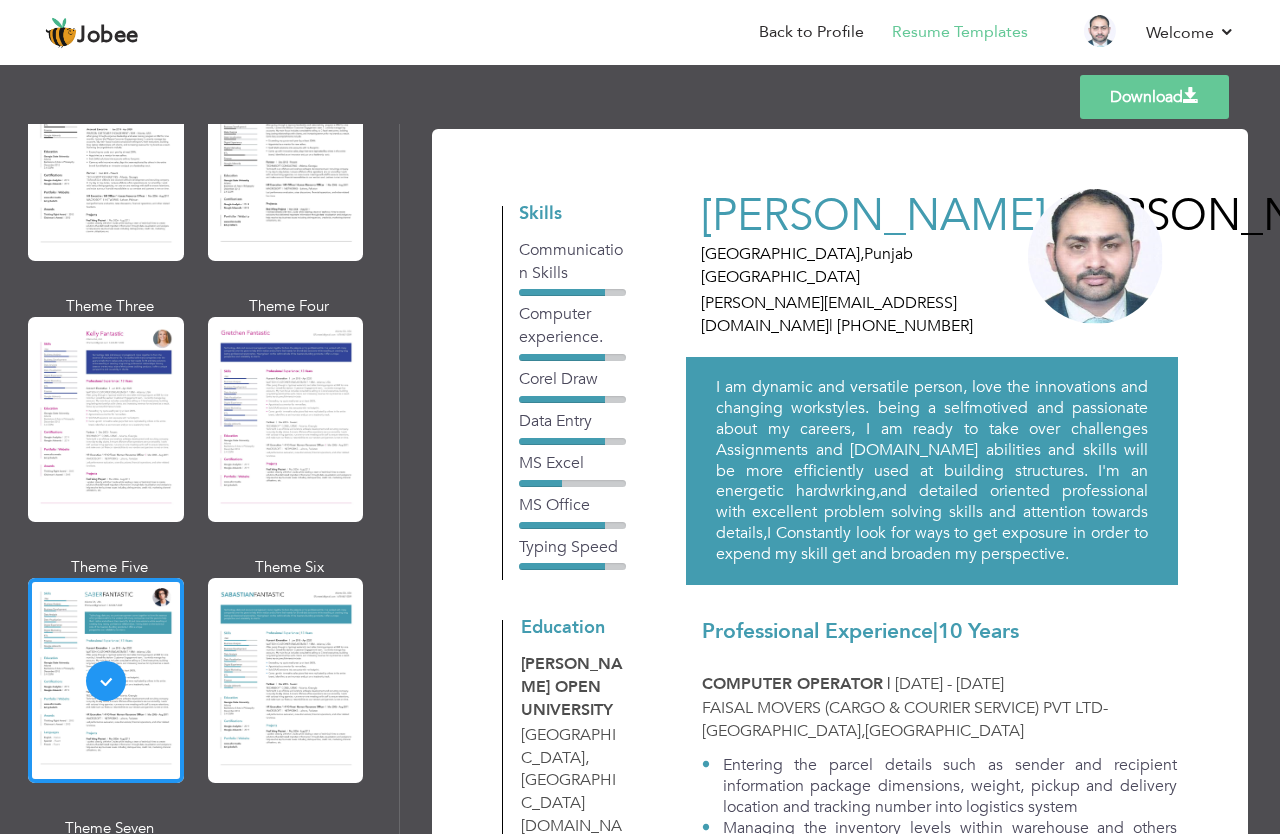 click at bounding box center (106, 941) 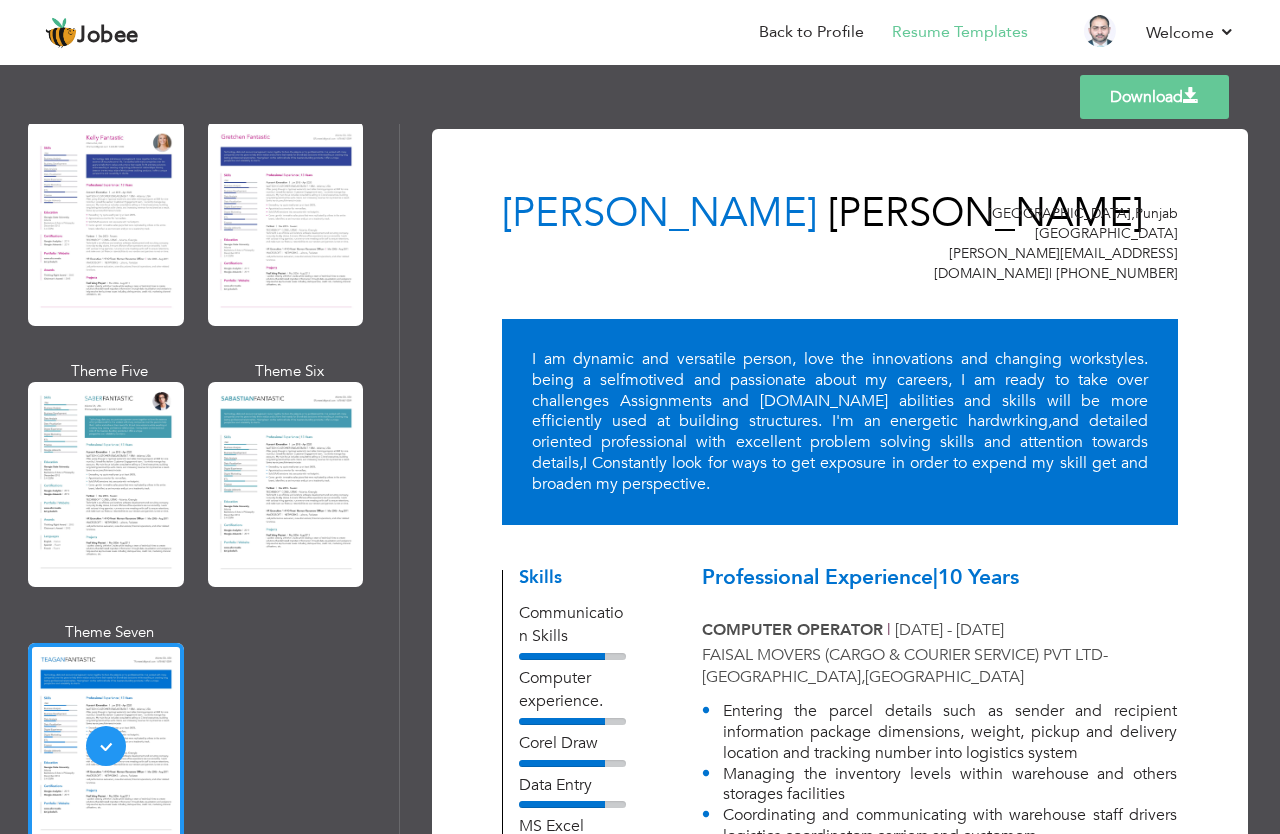 scroll, scrollTop: 2752, scrollLeft: 0, axis: vertical 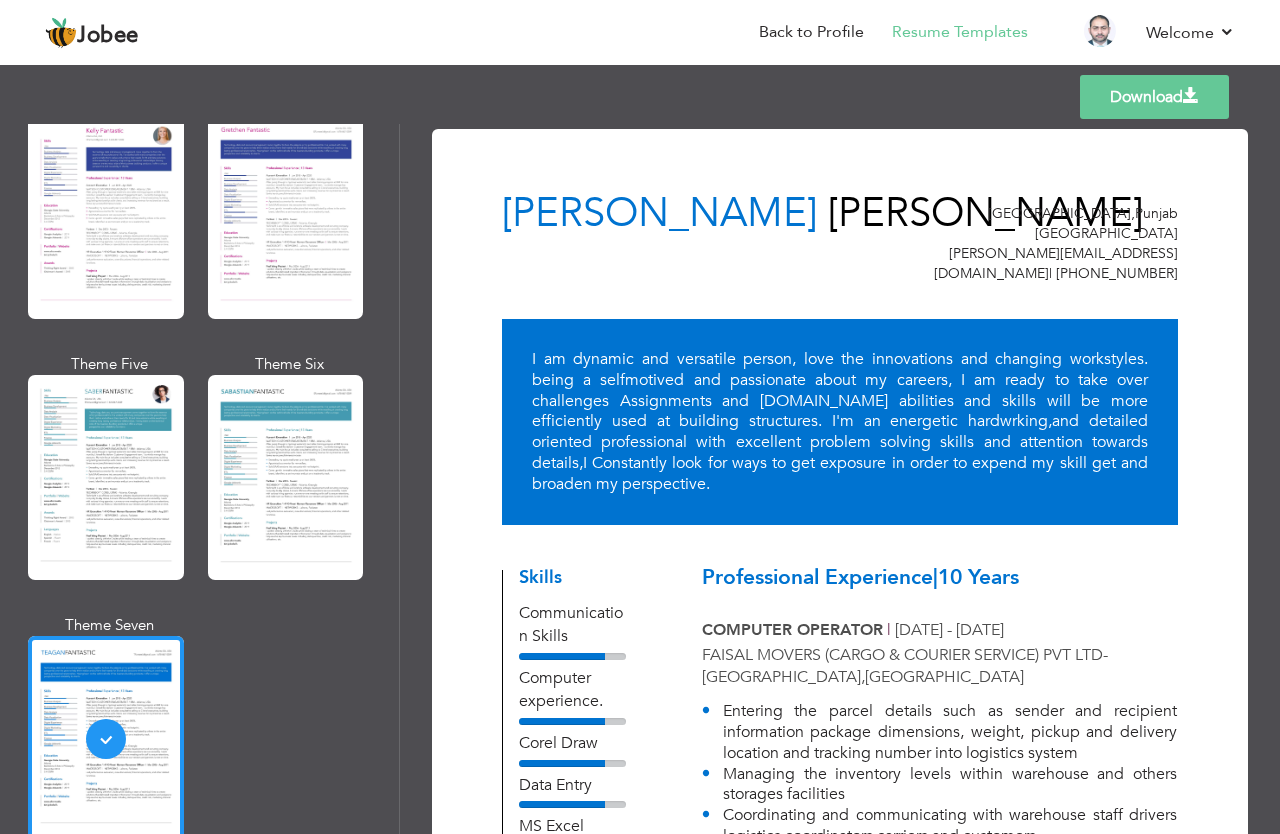 drag, startPoint x: 391, startPoint y: 673, endPoint x: 389, endPoint y: 708, distance: 35.057095 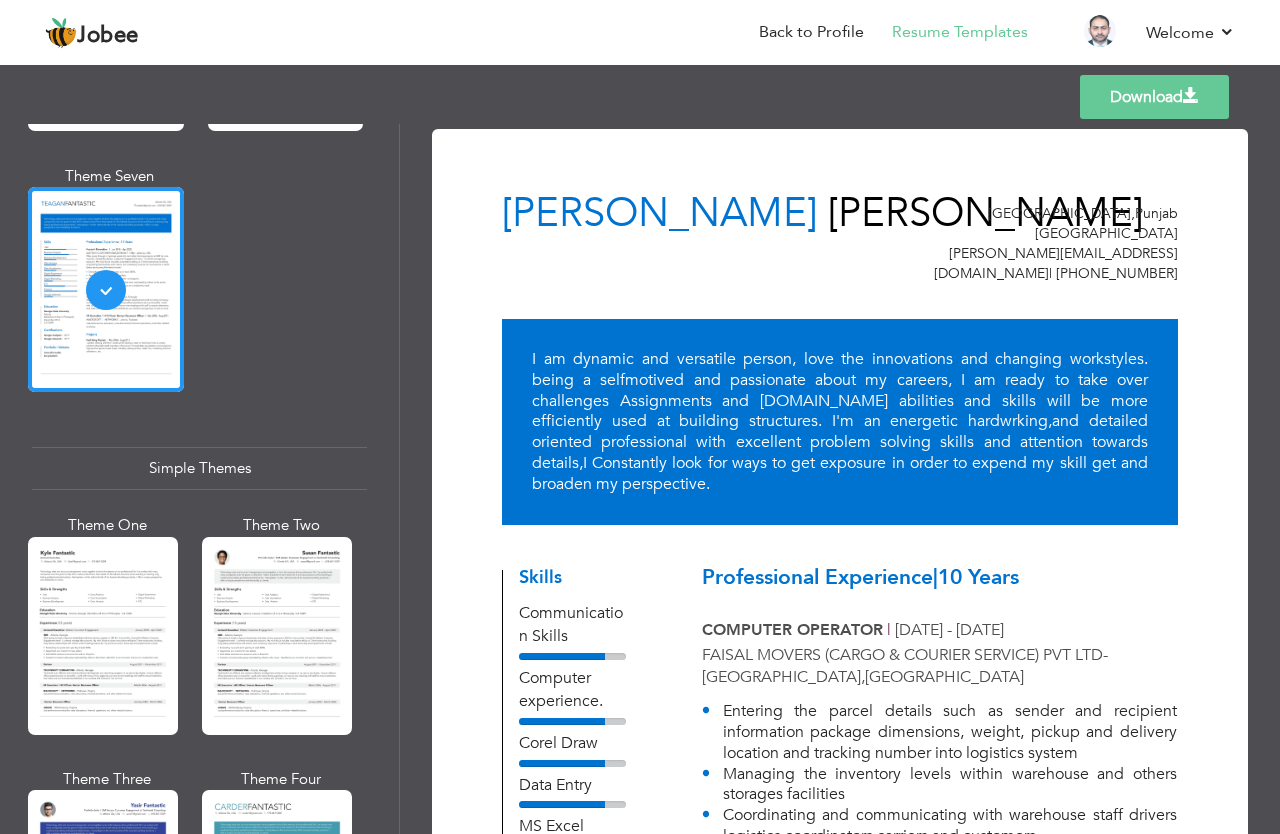 scroll, scrollTop: 3214, scrollLeft: 0, axis: vertical 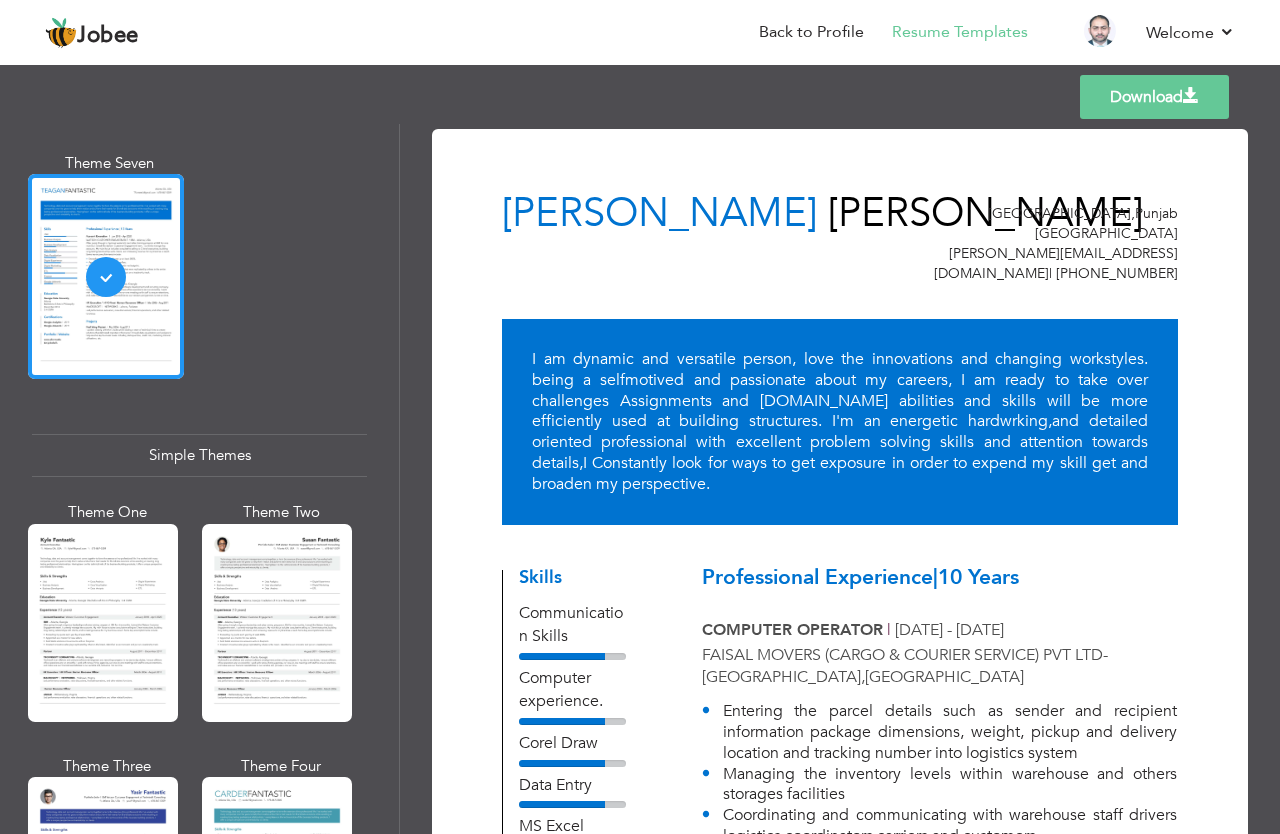drag, startPoint x: 388, startPoint y: 714, endPoint x: 386, endPoint y: 800, distance: 86.023254 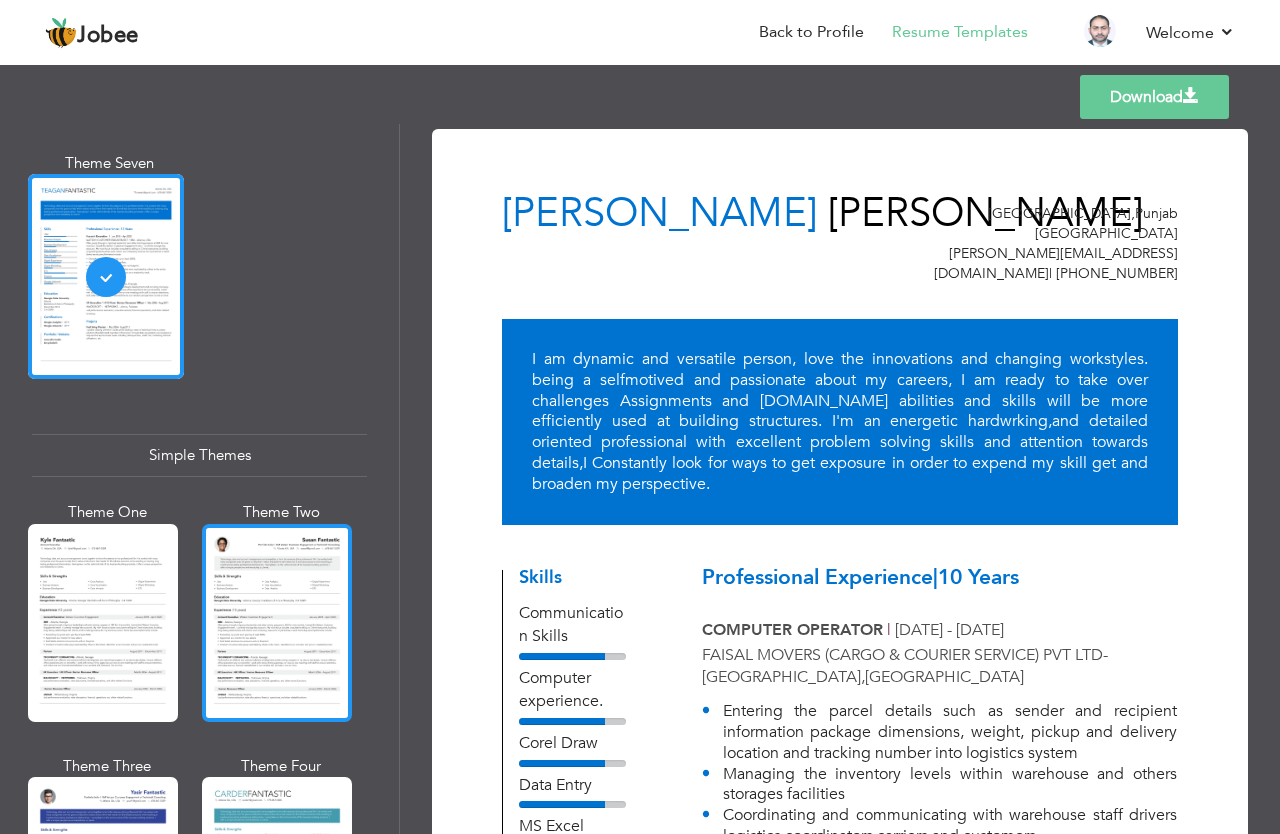 click at bounding box center [277, 623] 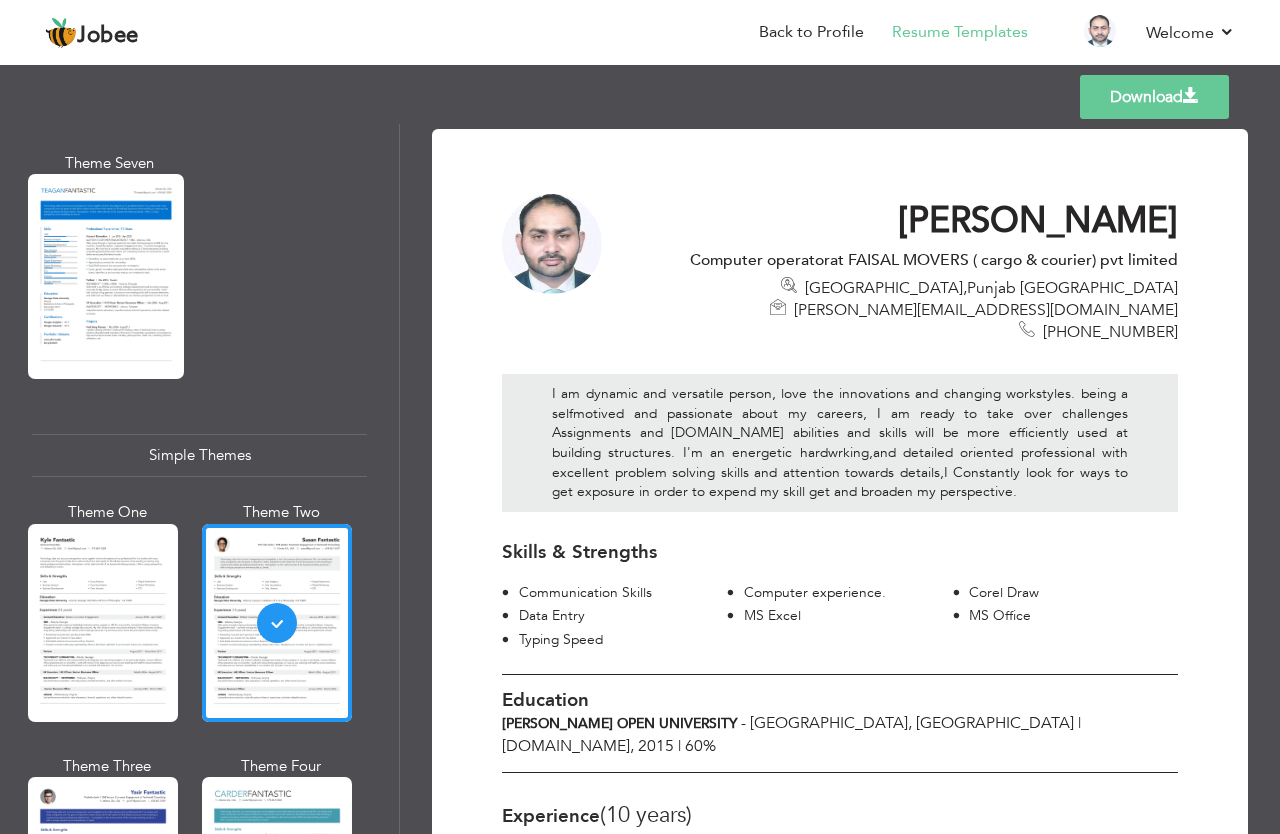 drag, startPoint x: 385, startPoint y: 724, endPoint x: 386, endPoint y: 809, distance: 85.00588 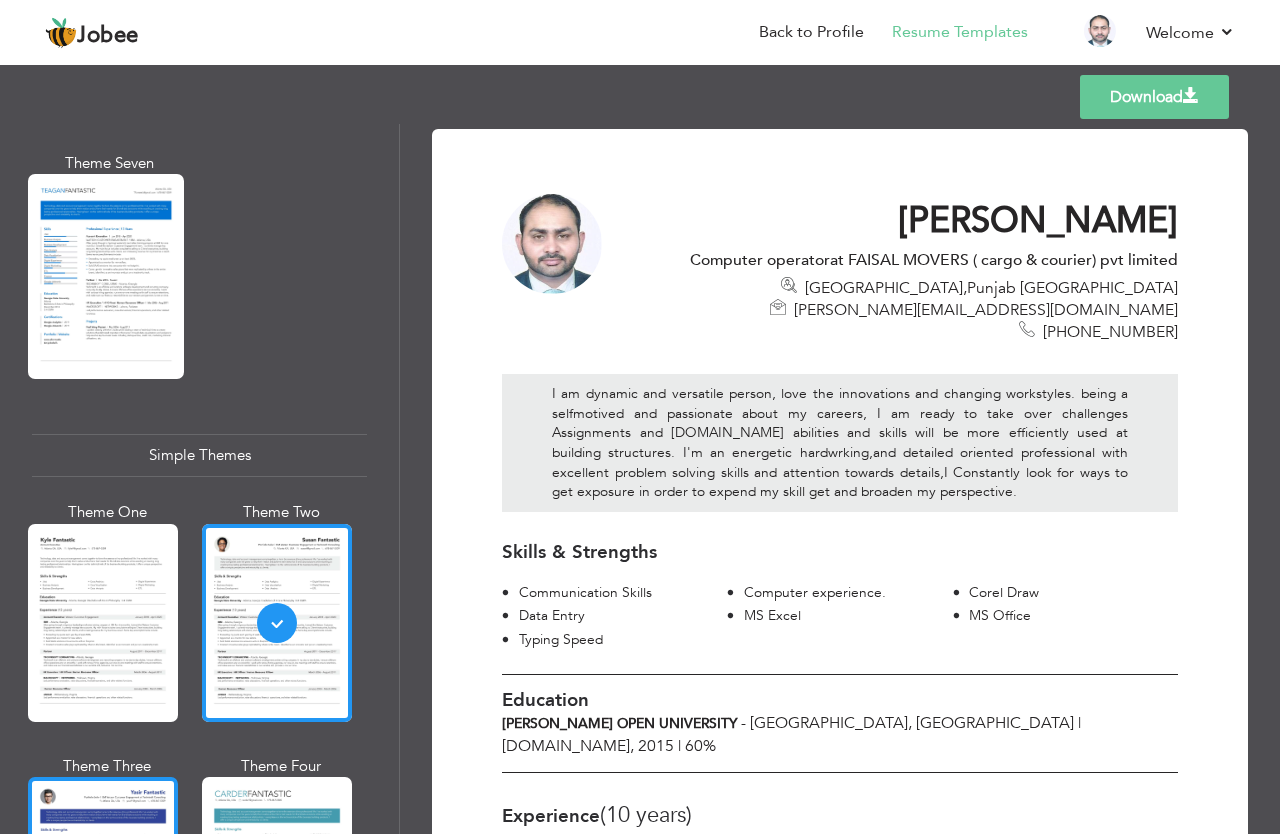 click at bounding box center (103, 876) 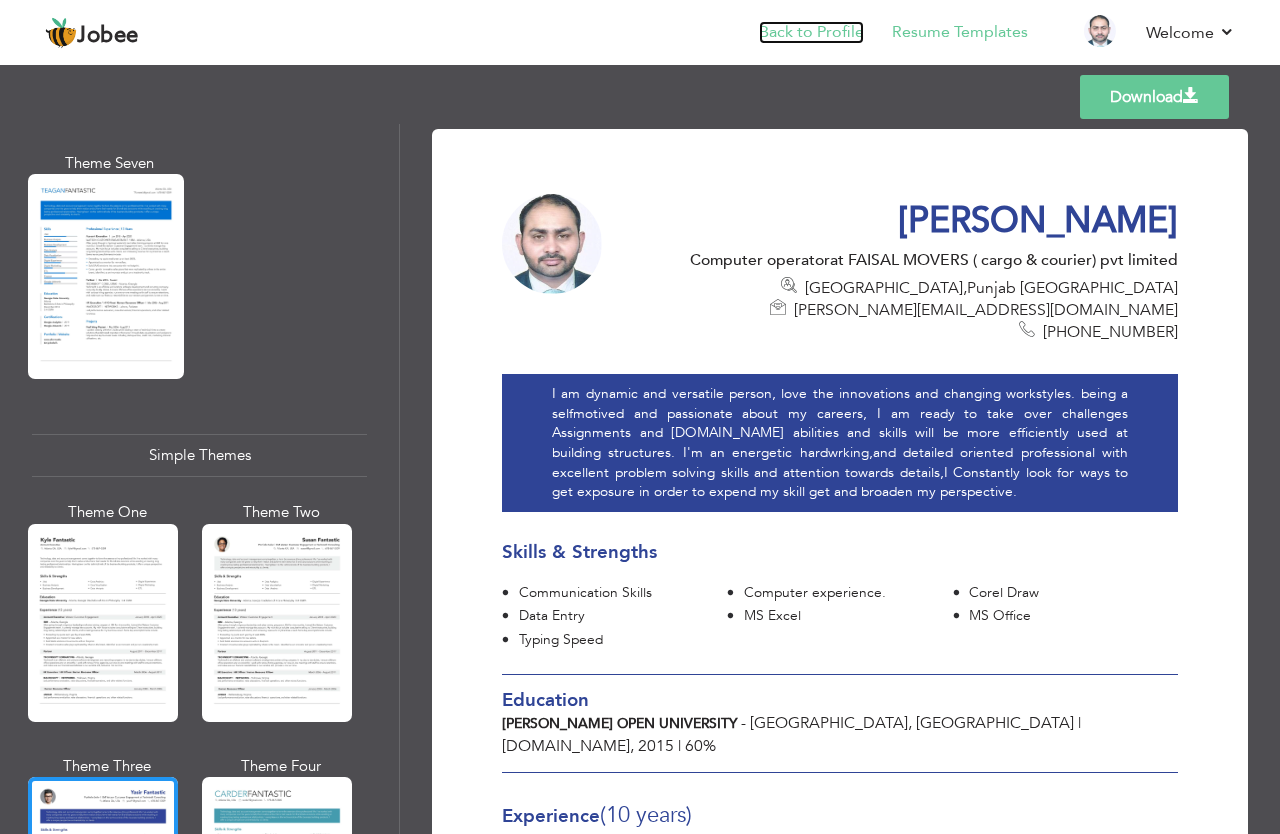 click on "Back to Profile" at bounding box center (811, 32) 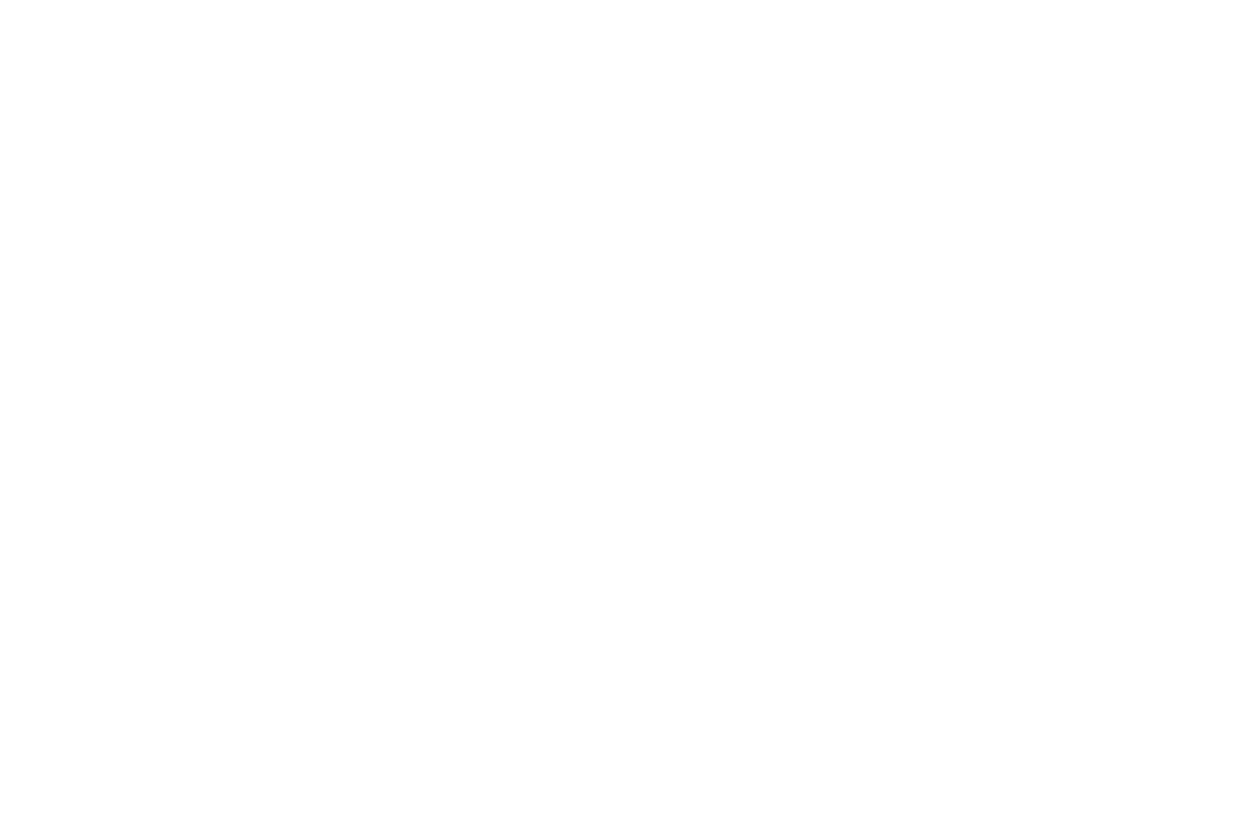 scroll, scrollTop: 0, scrollLeft: 0, axis: both 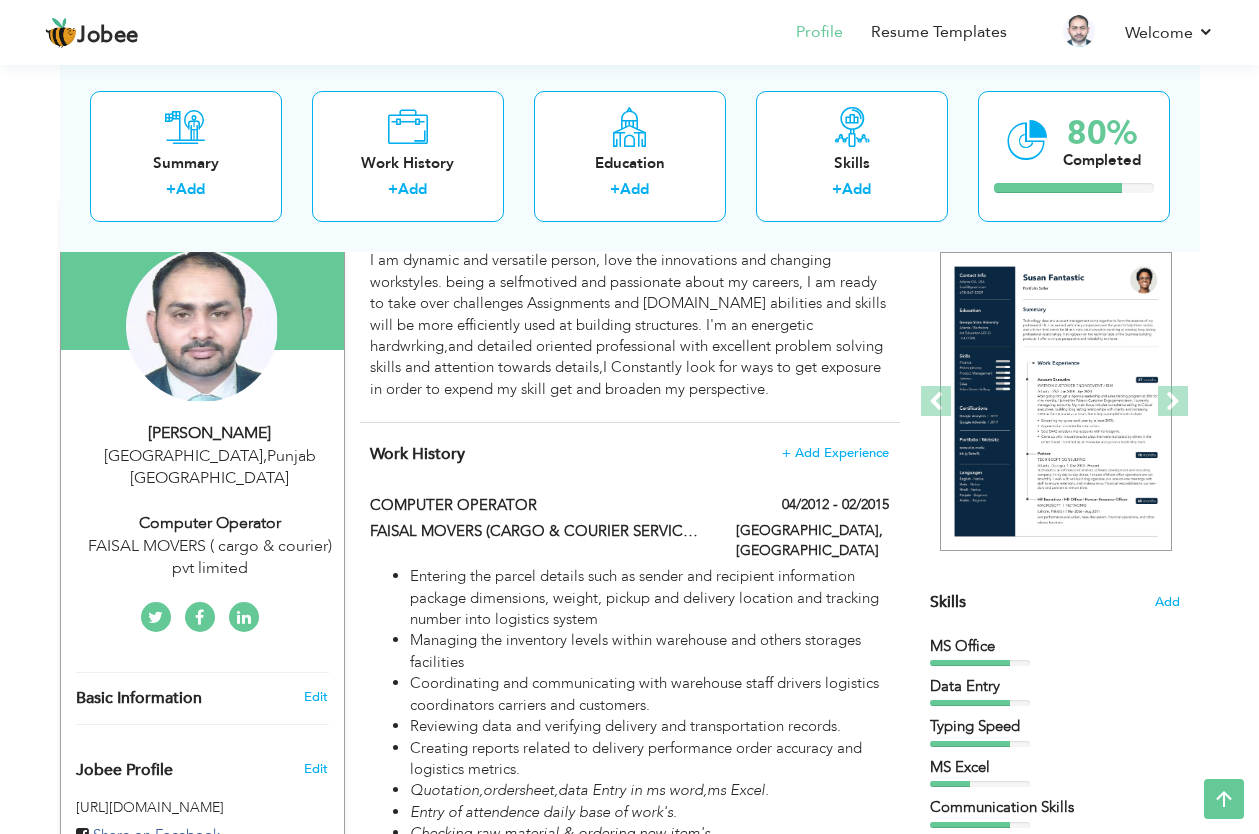 drag, startPoint x: 1273, startPoint y: 311, endPoint x: 1258, endPoint y: 398, distance: 88.28363 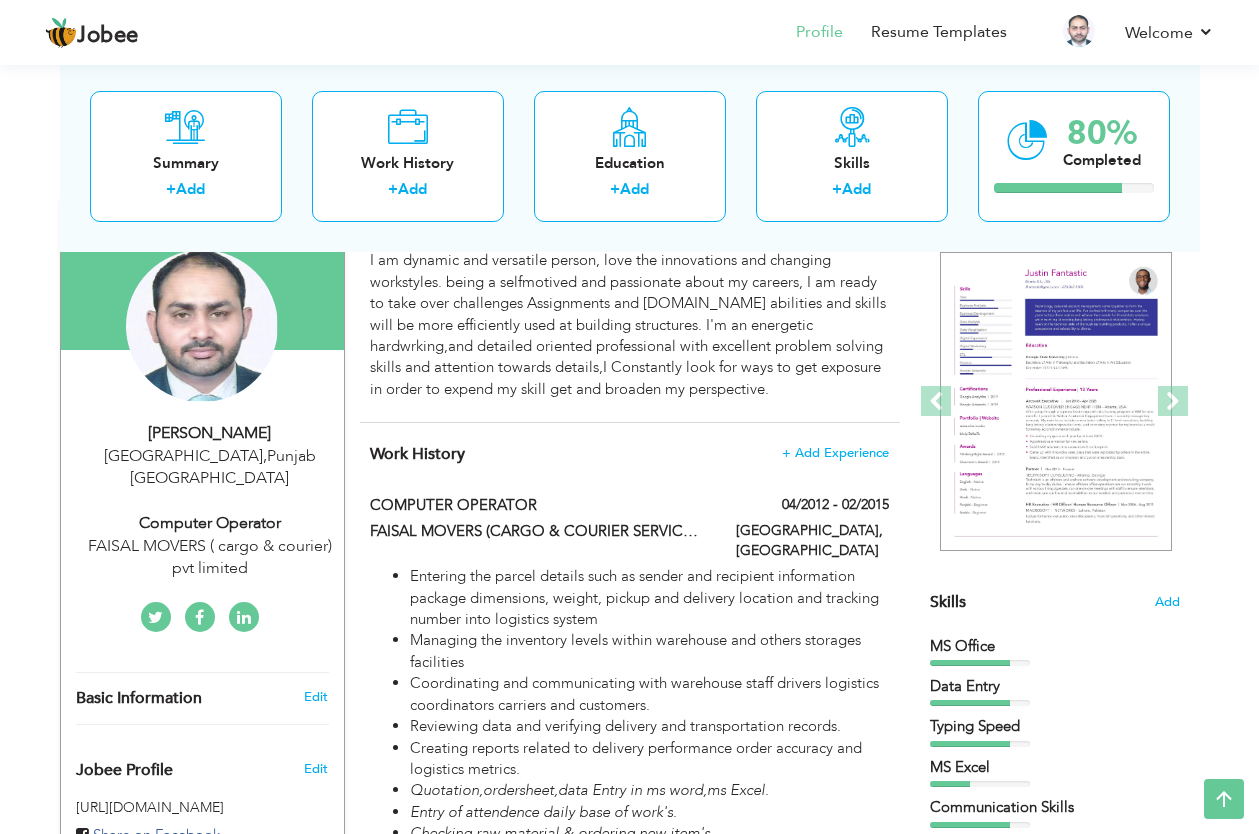 click on "[PERSON_NAME]" at bounding box center [210, 433] 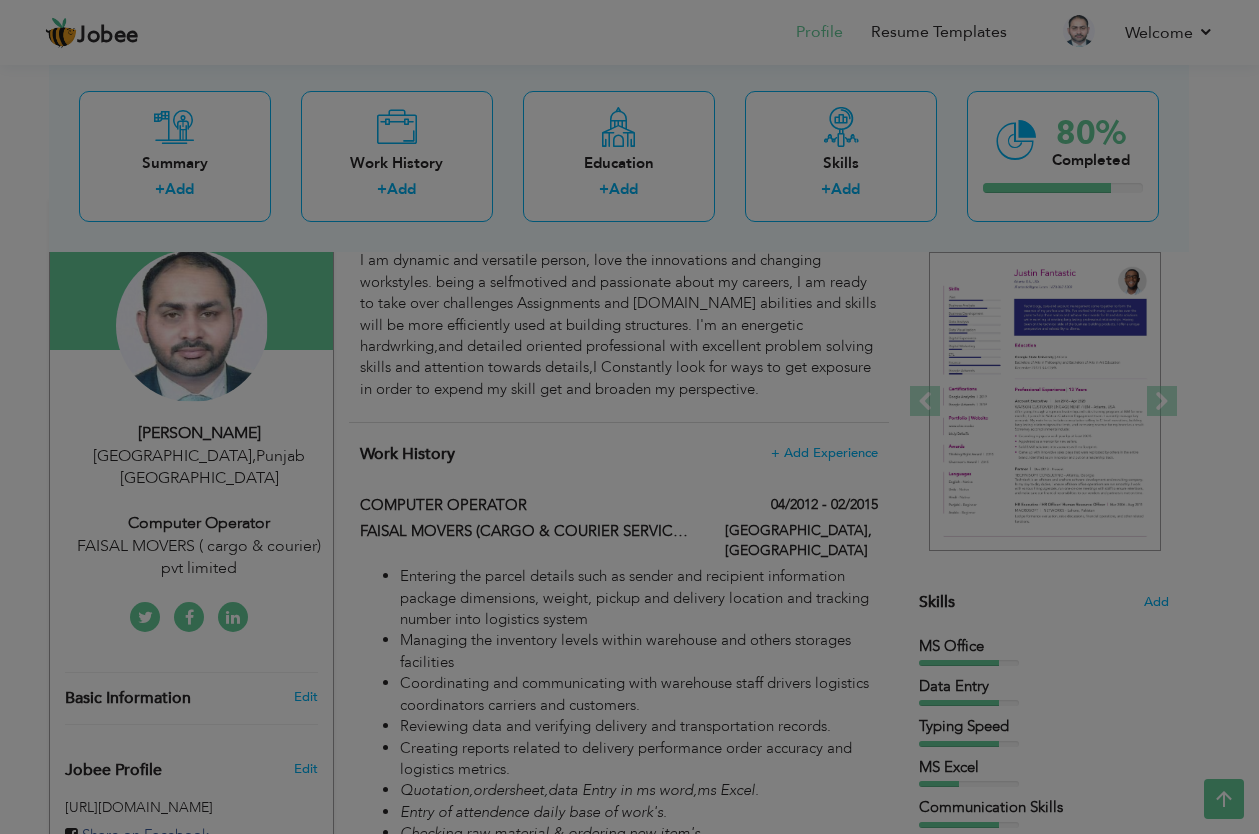 type on "[PERSON_NAME]" 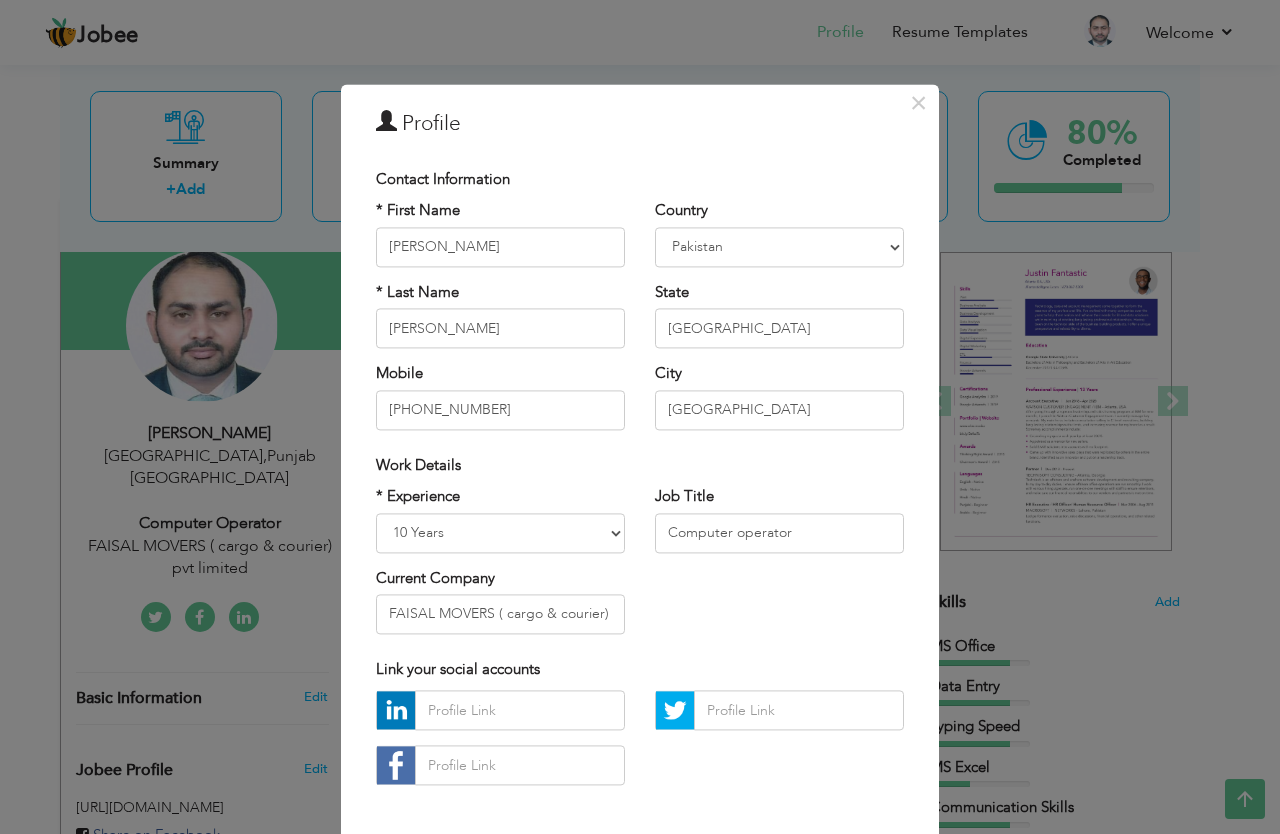 scroll, scrollTop: 0, scrollLeft: 0, axis: both 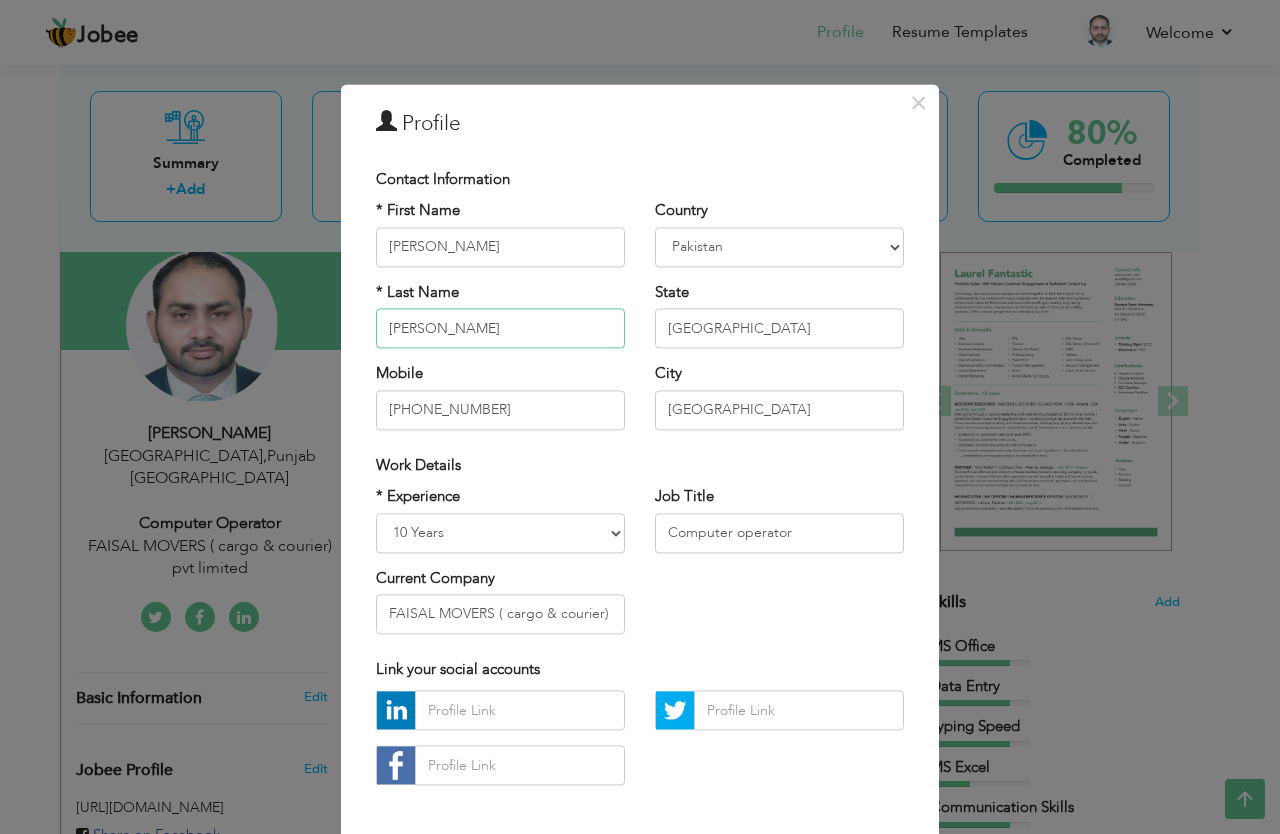 click on "[PERSON_NAME]" at bounding box center [500, 329] 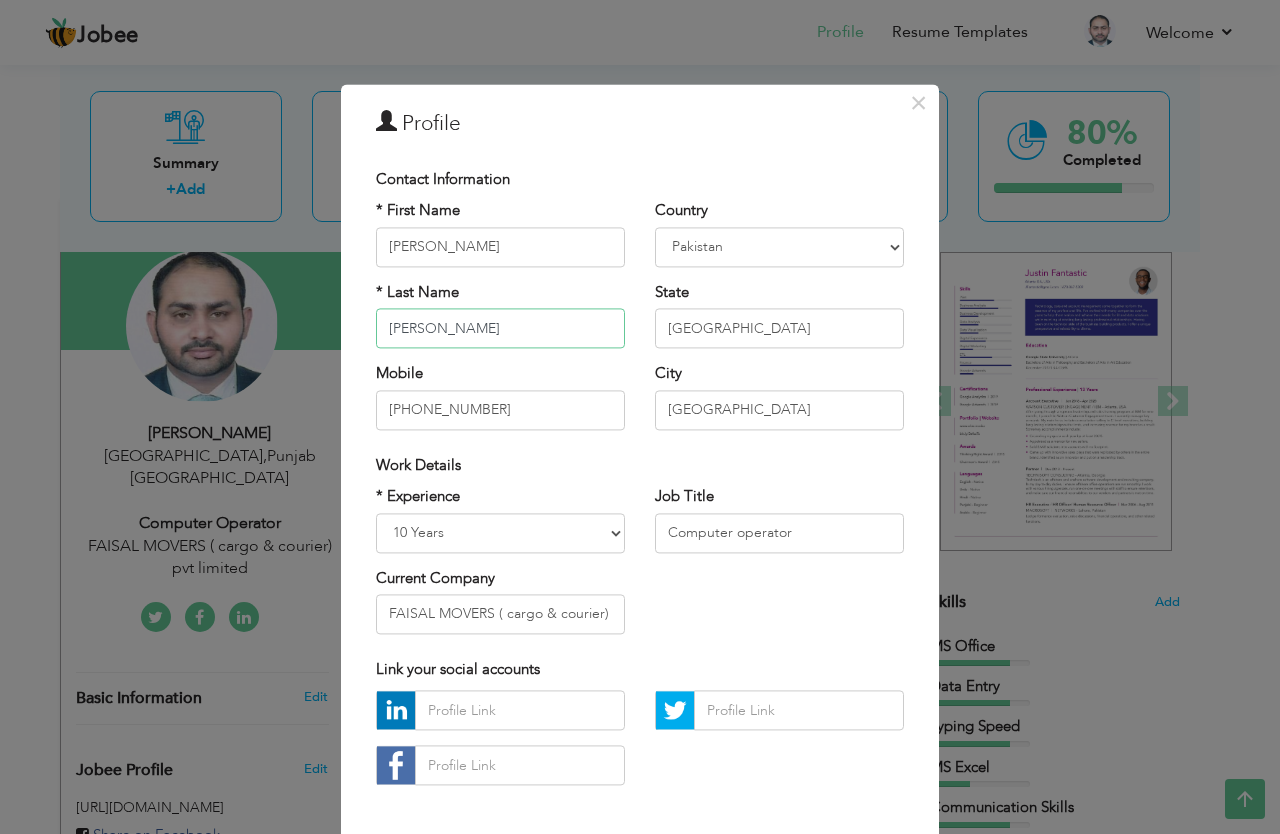 type on "[PERSON_NAME]" 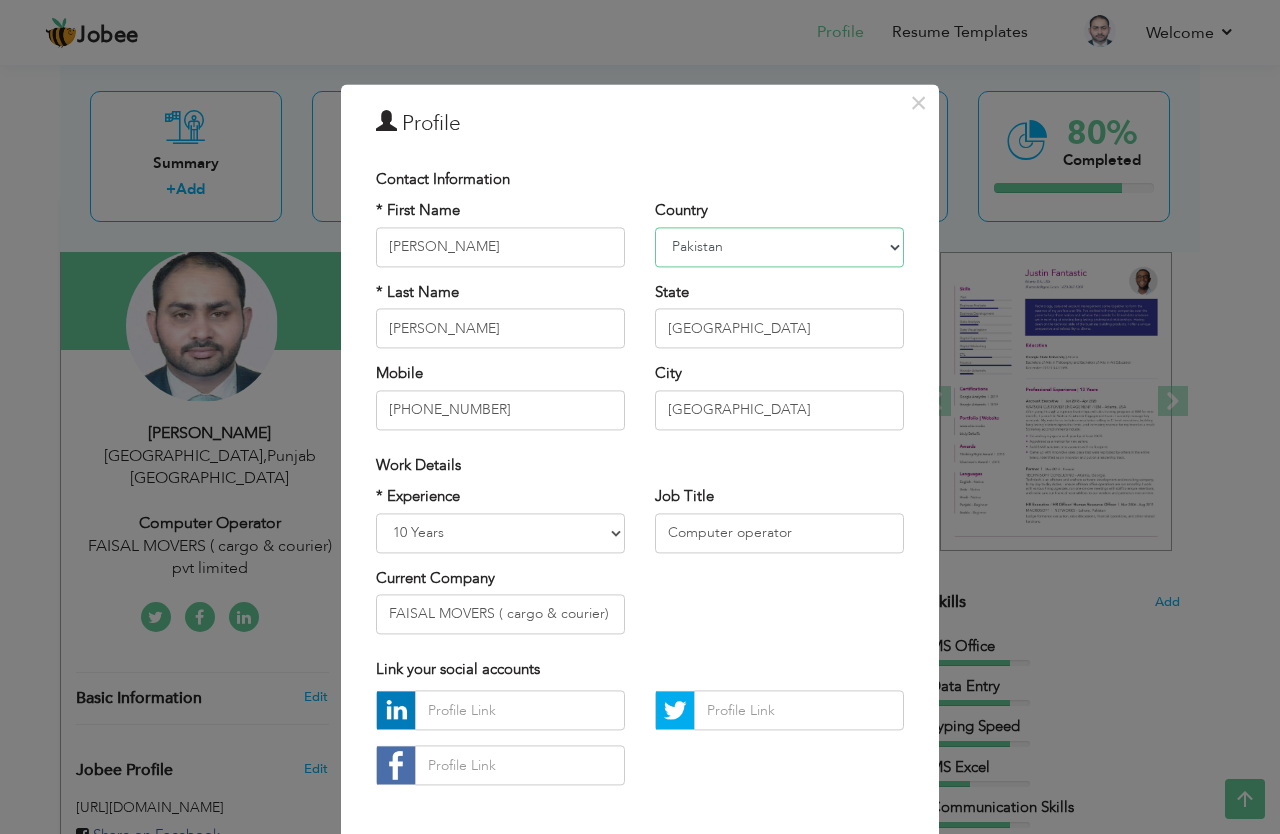 click on "[GEOGRAPHIC_DATA]" at bounding box center [0, 0] 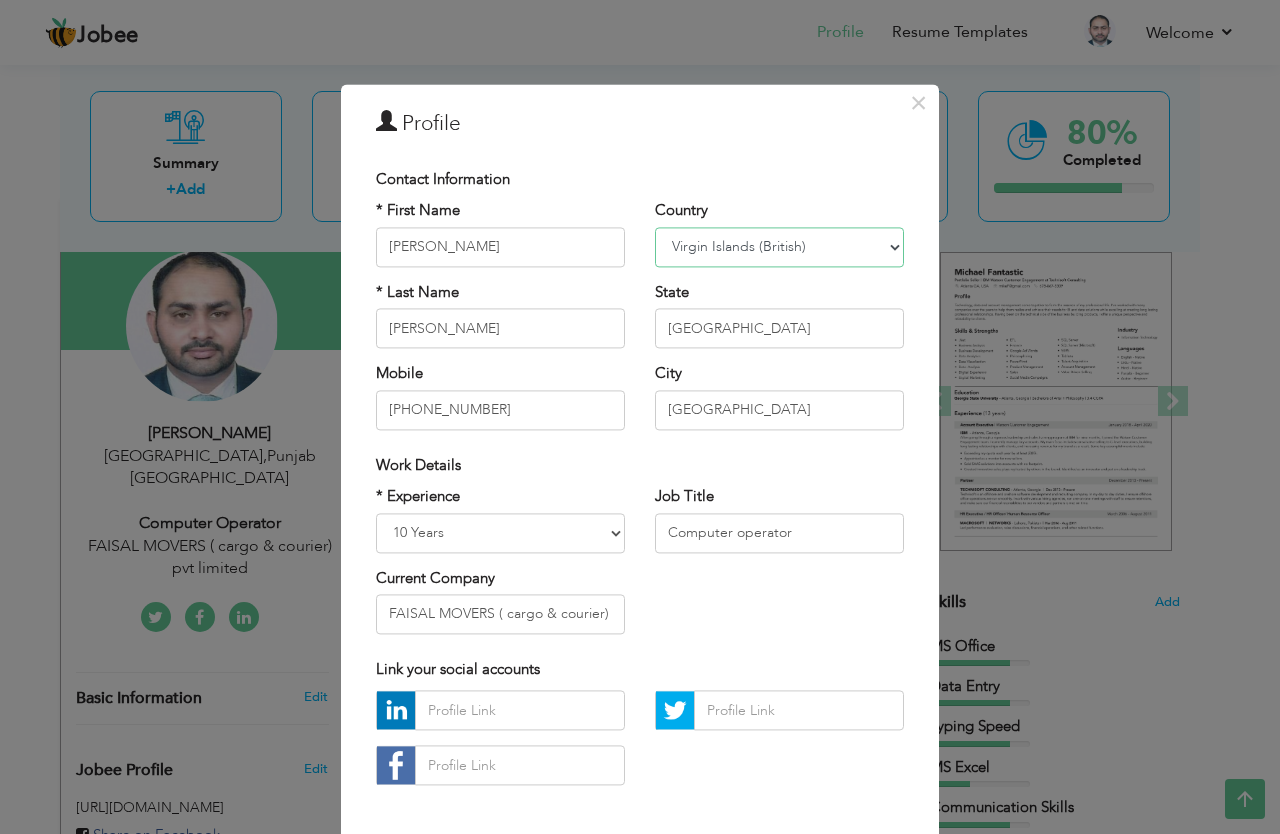 scroll, scrollTop: 0, scrollLeft: 0, axis: both 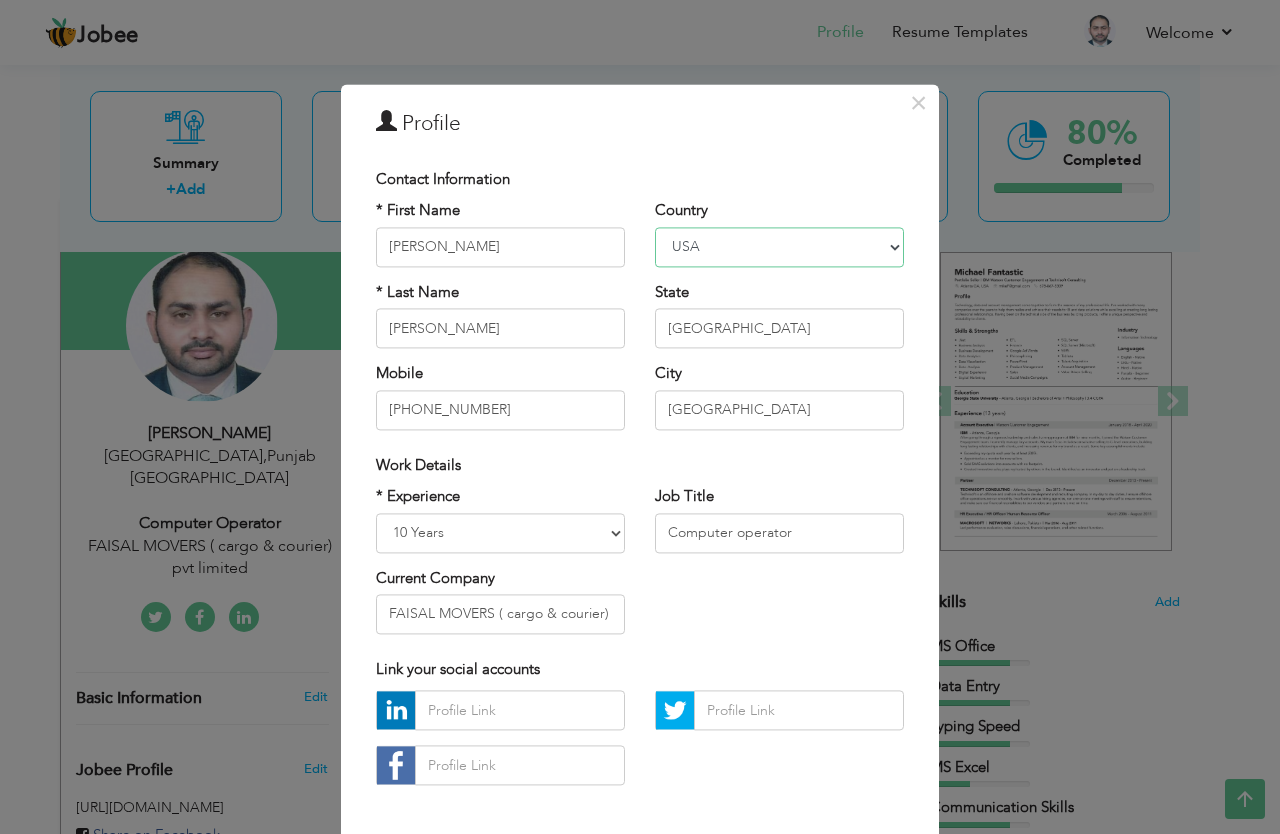 select on "number:230" 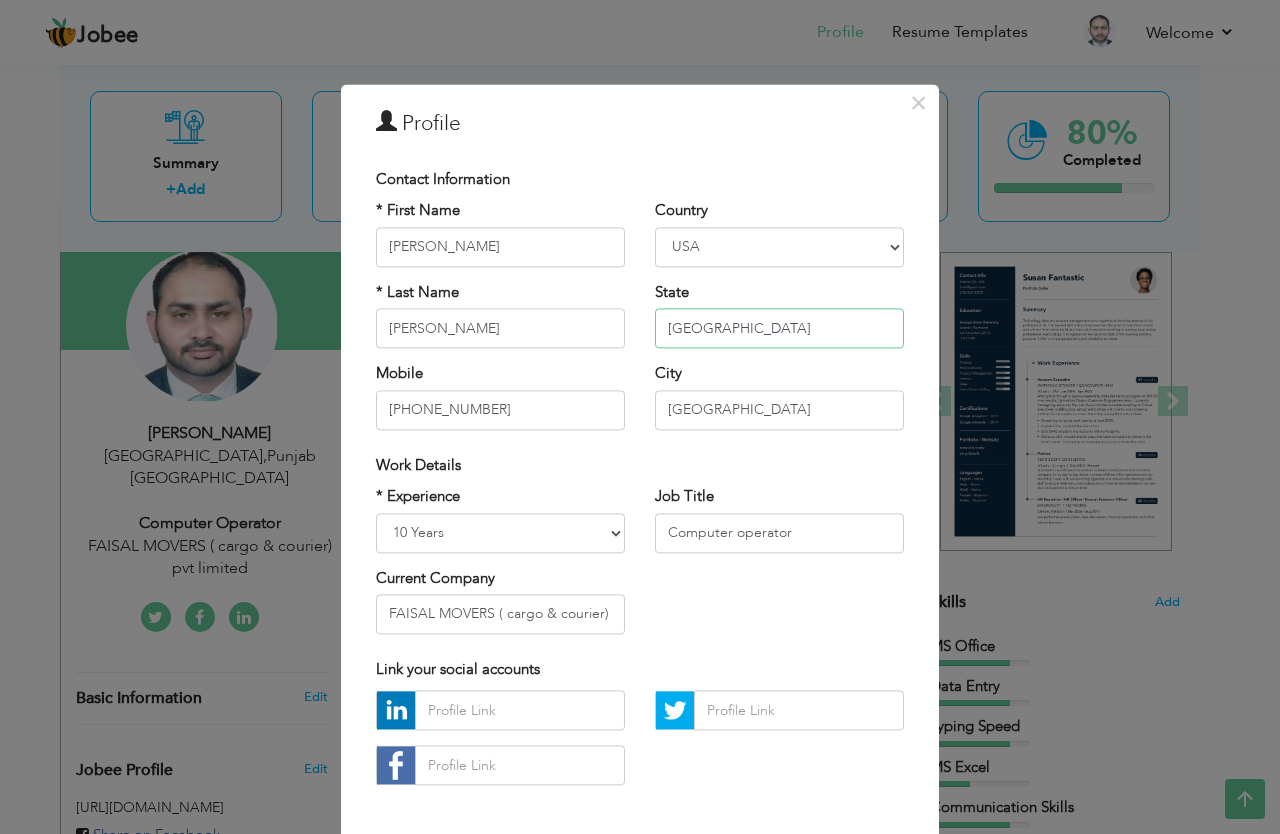 click on "Punjab" at bounding box center [779, 329] 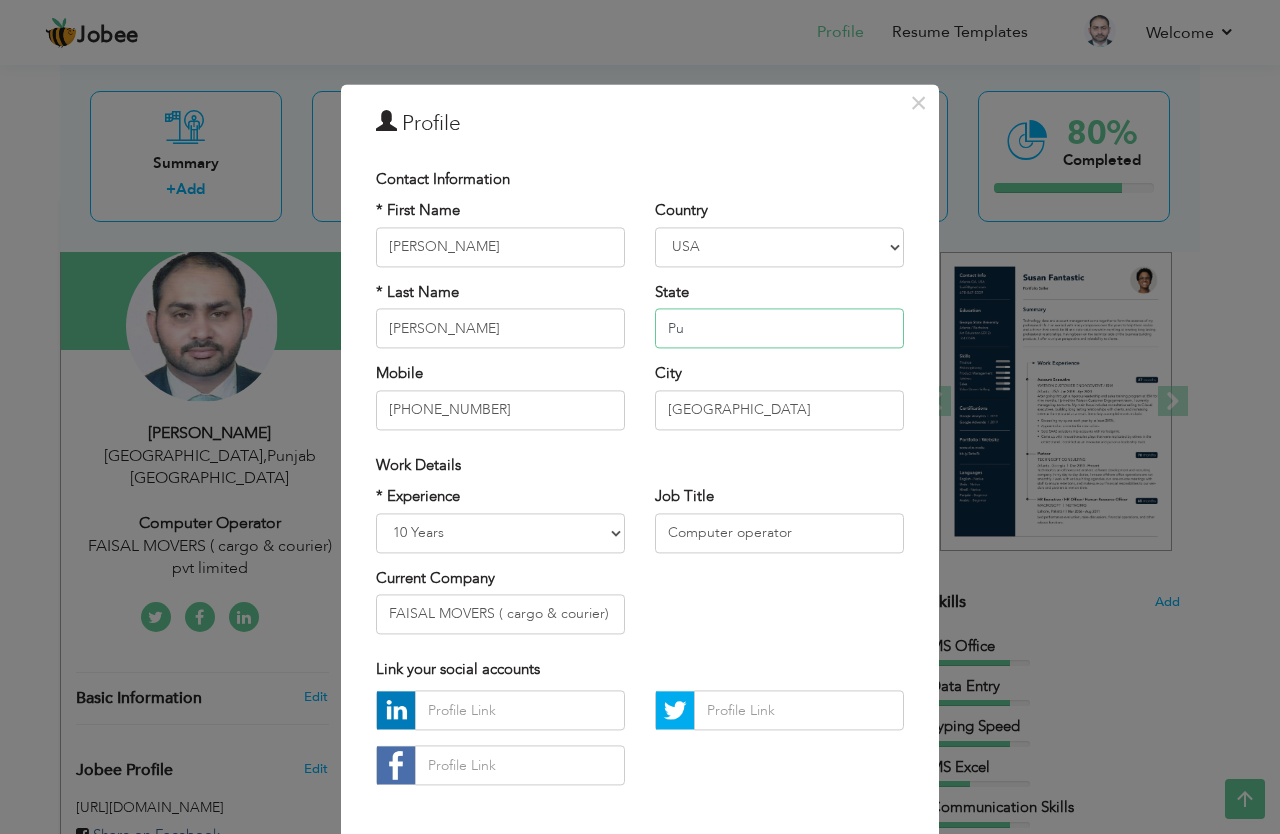 type on "P" 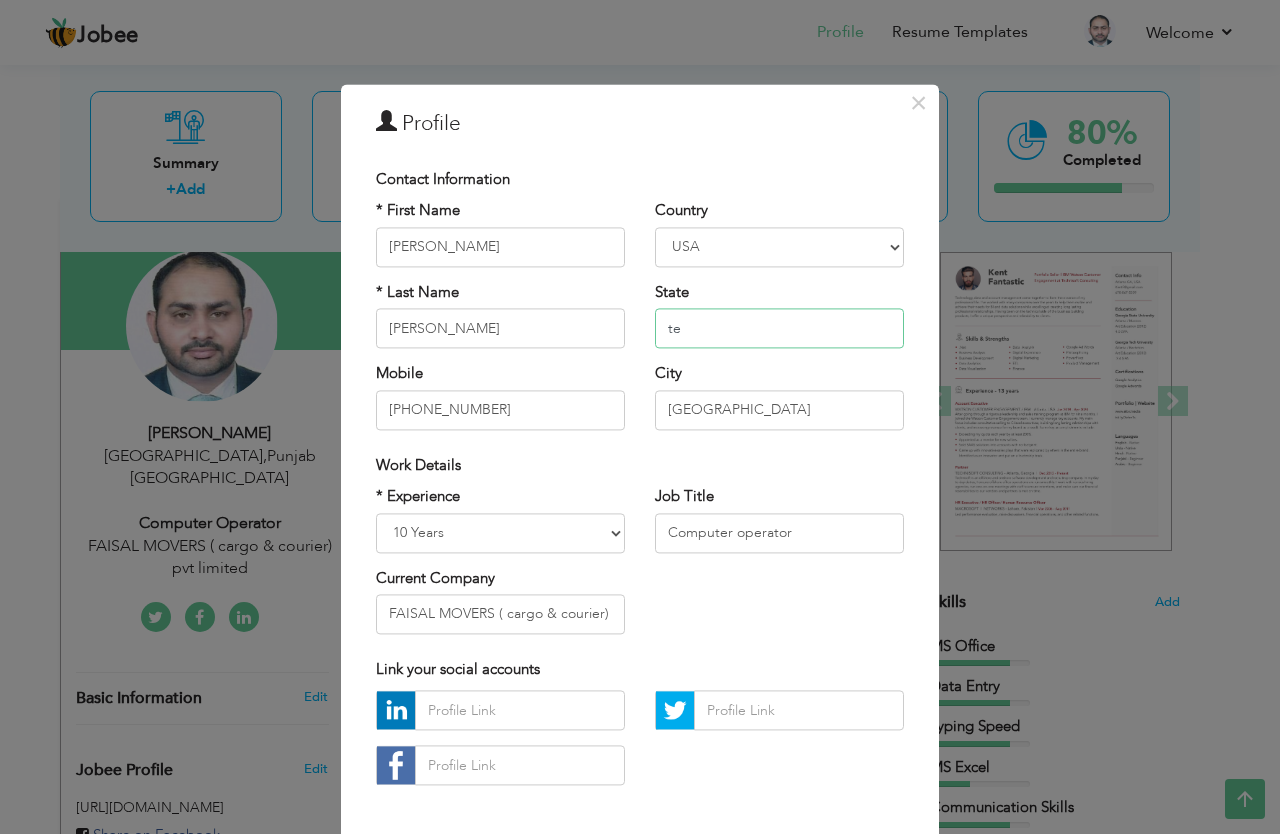 type on "t" 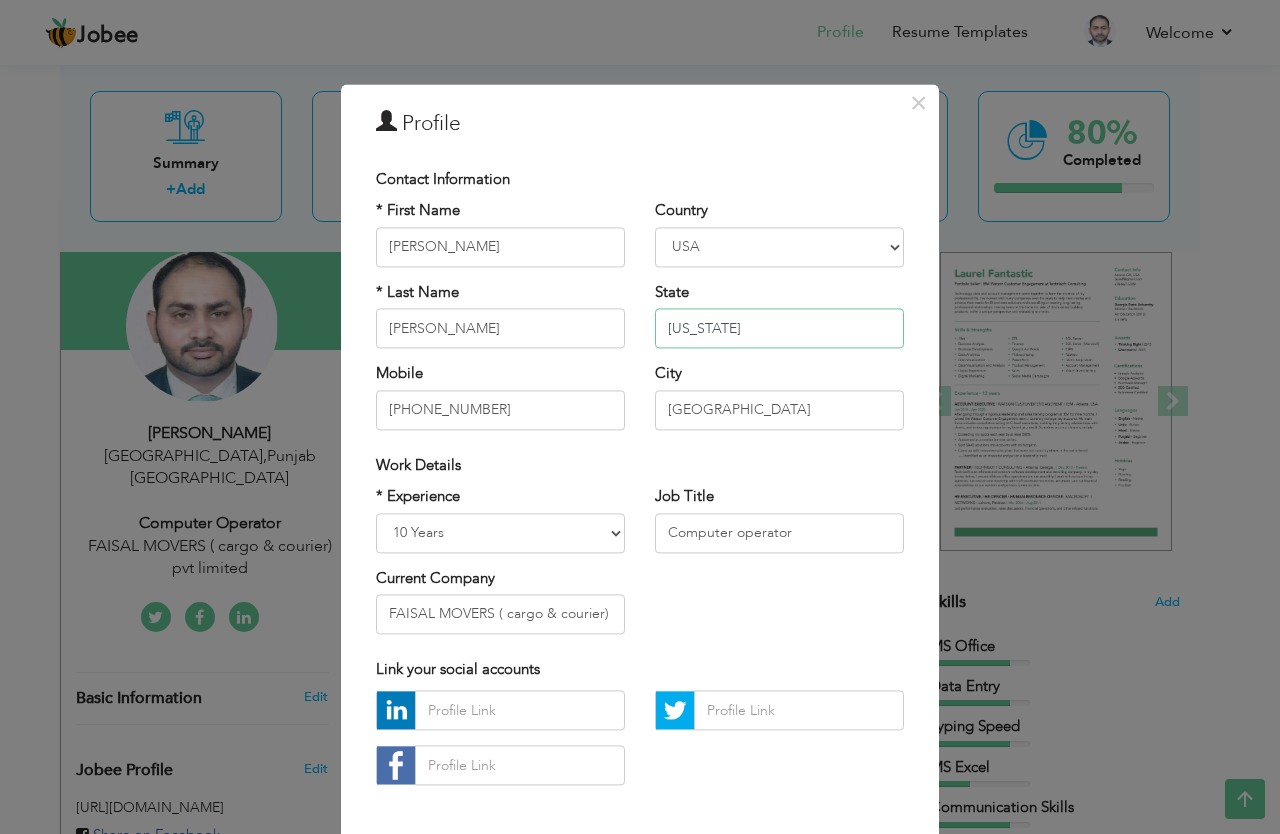 type on "TEXAS" 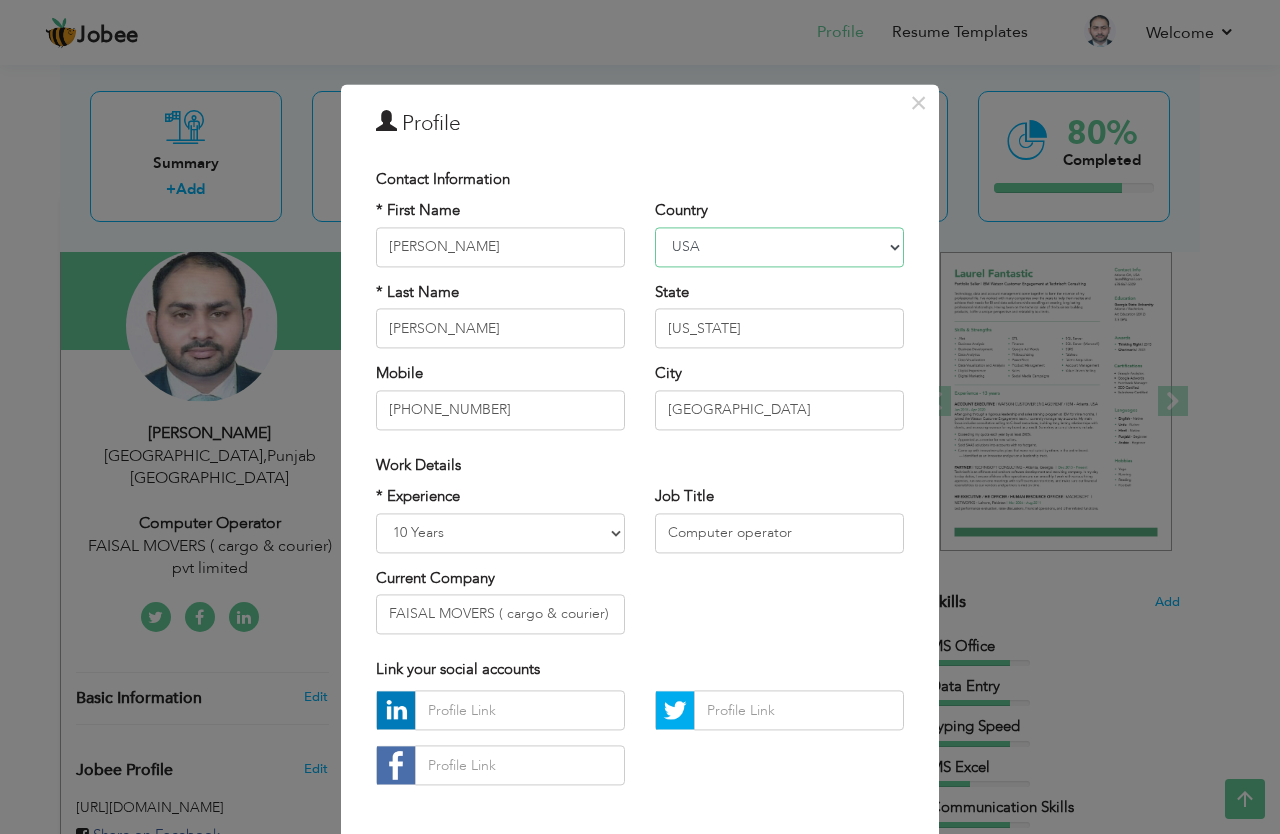click on "[GEOGRAPHIC_DATA]" at bounding box center (0, 0) 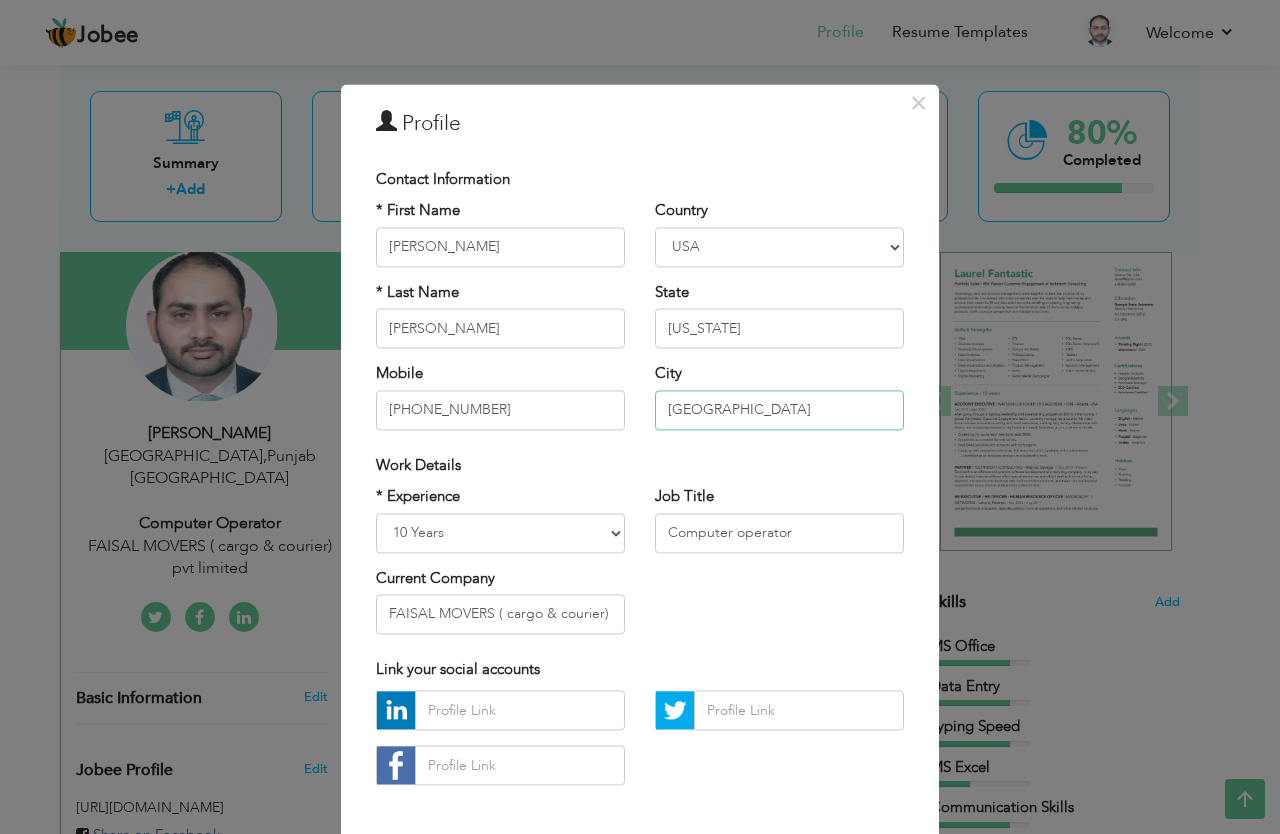 click on "Lahore" at bounding box center (779, 410) 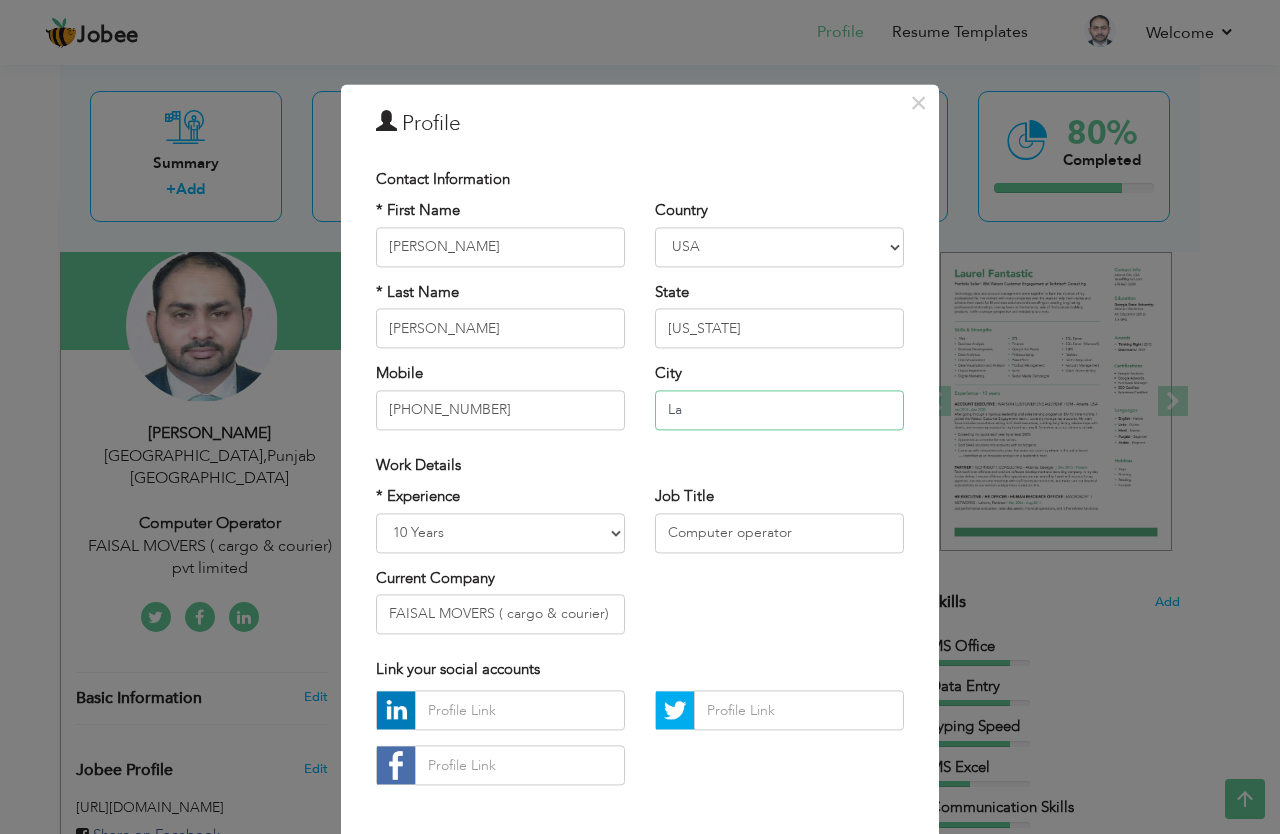type on "L" 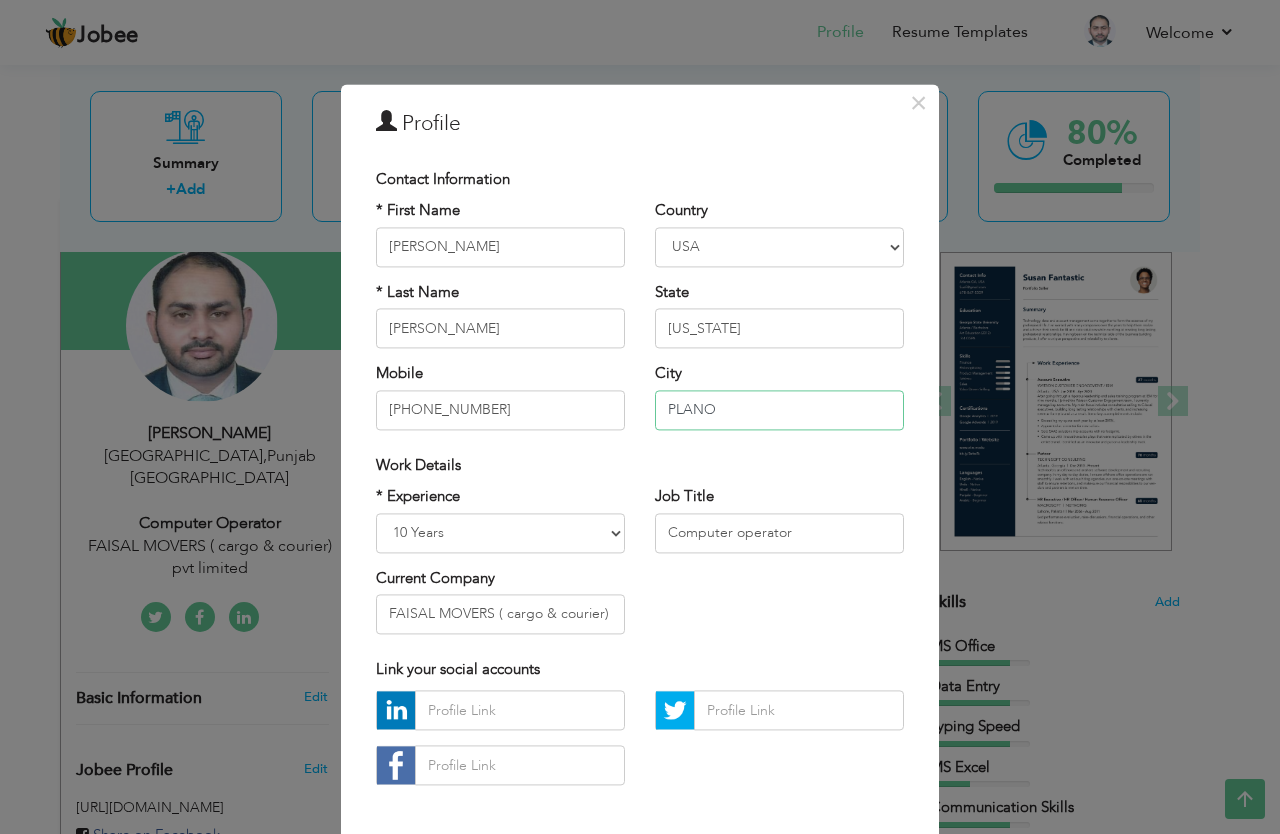 type on "PLANO" 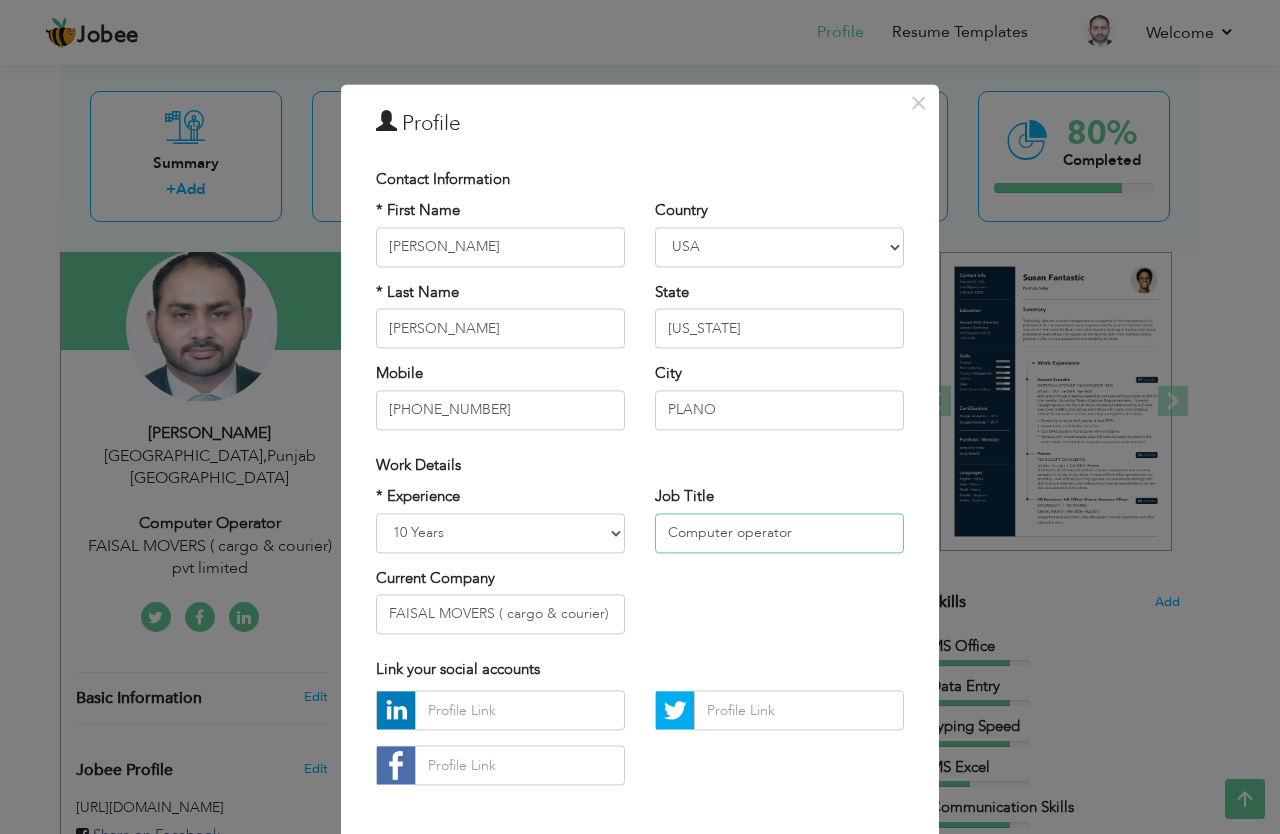 click on "Computer operator" at bounding box center (779, 533) 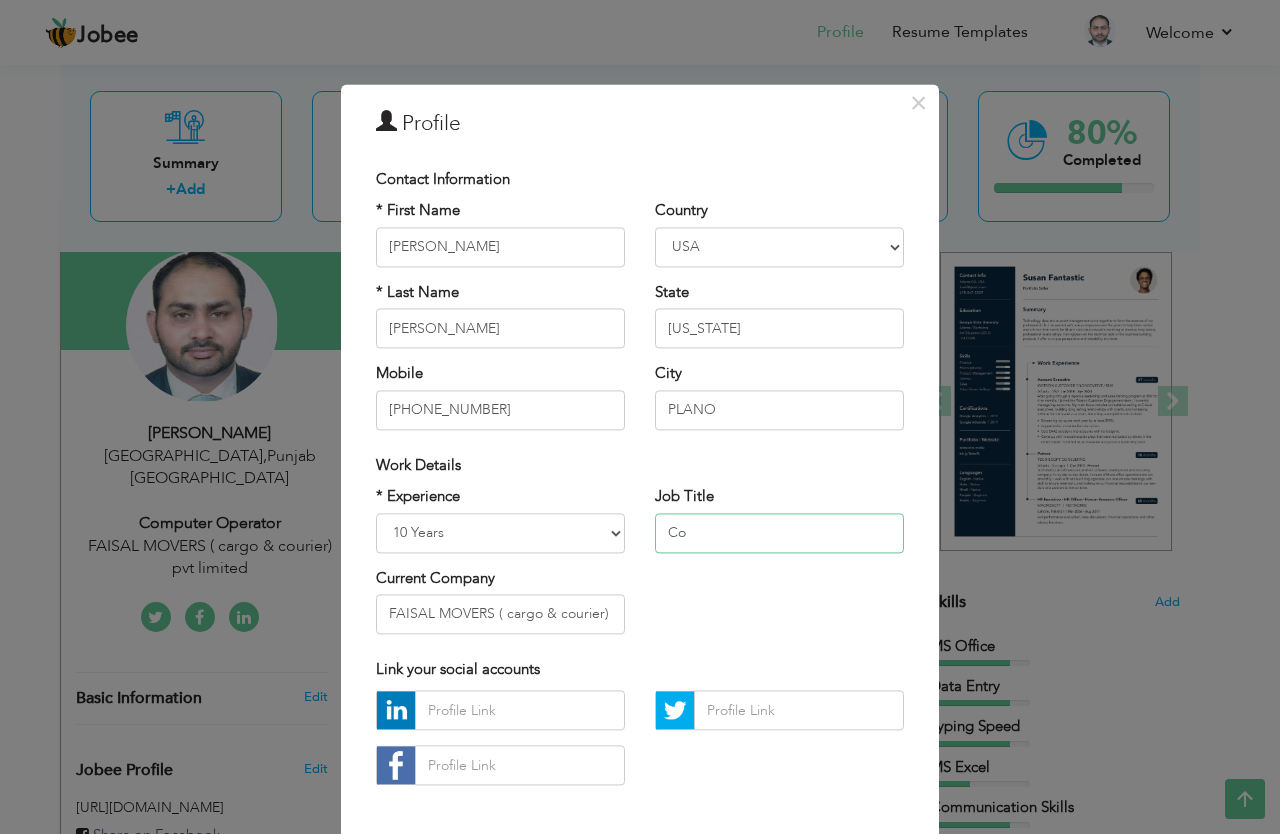 type on "C" 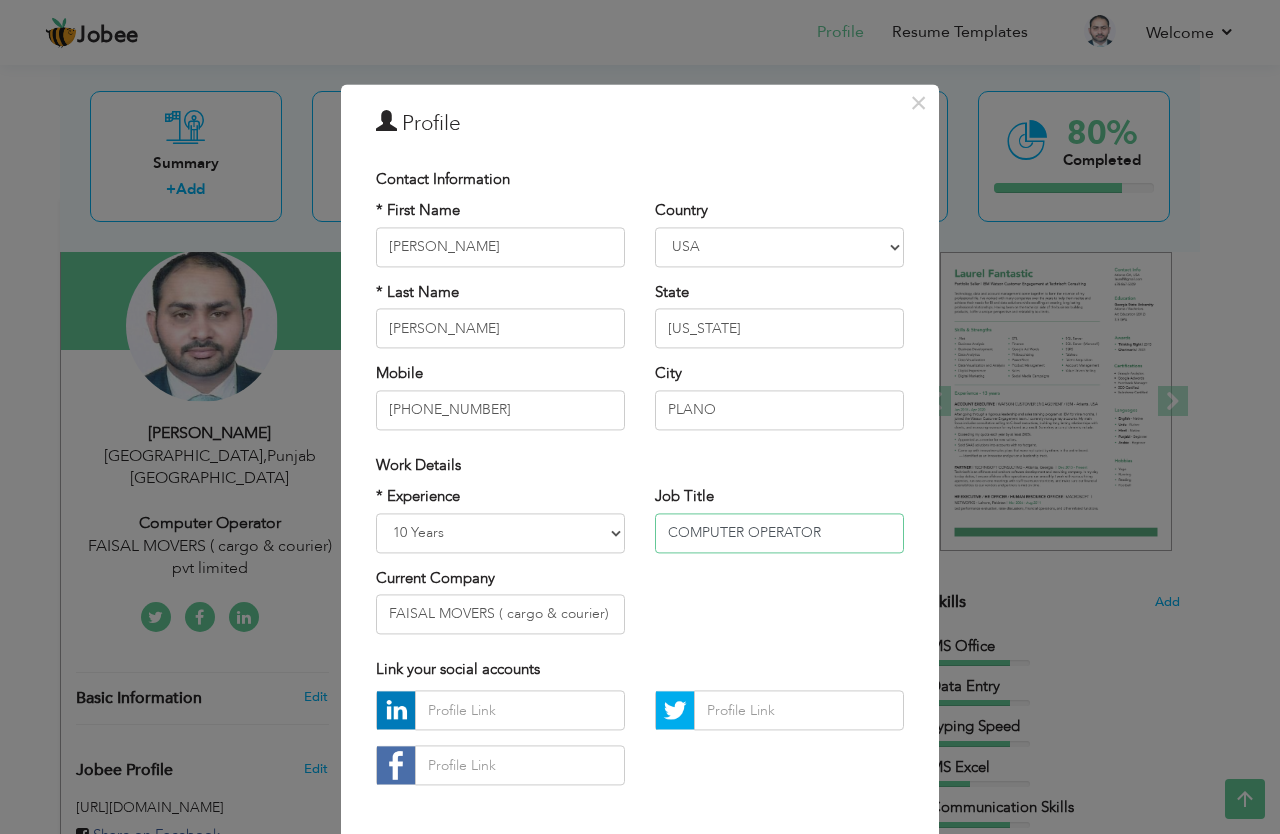 type on "COMPUTER OPERATOR" 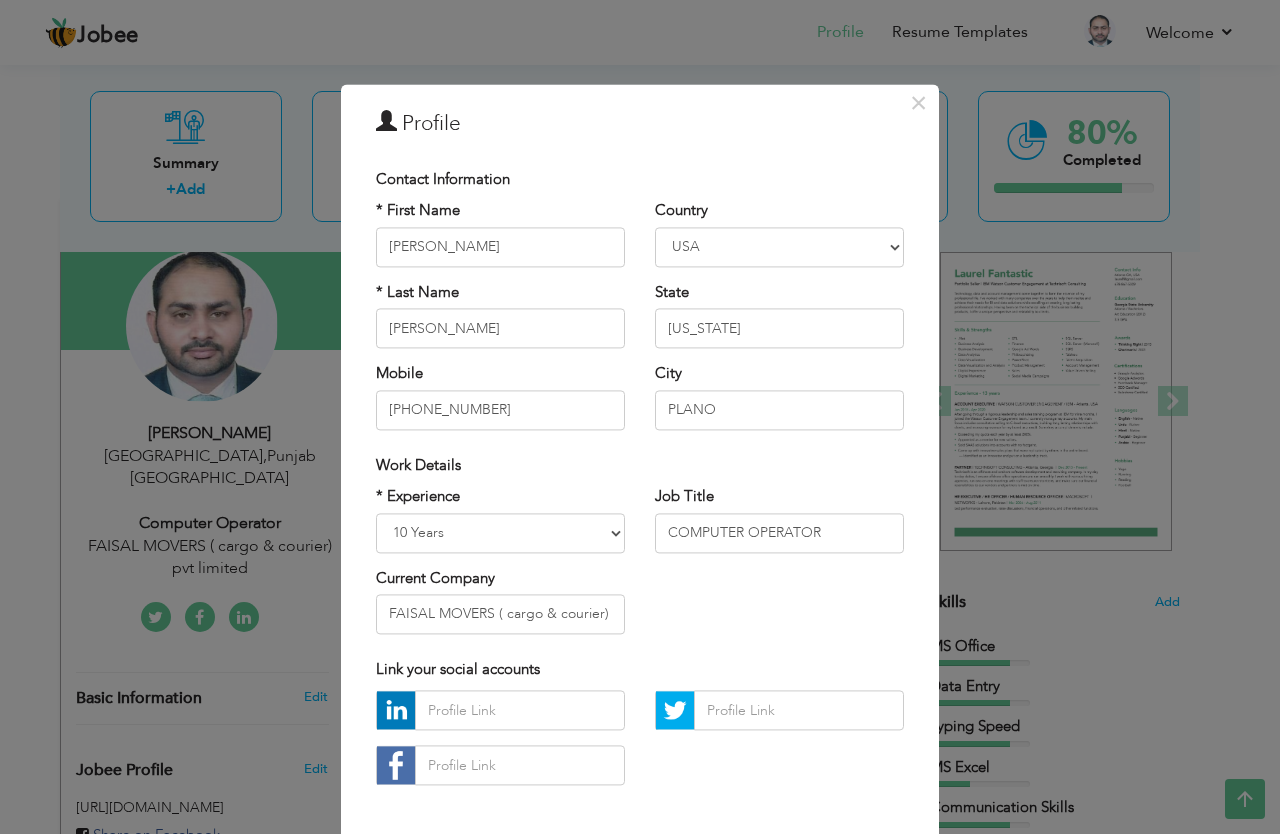 click on "* Experience
Entry Level Less than 1 Year 1 Year 2 Years 3 Years 4 Years 5 Years 6 Years 7 Years 8 Years 9 Years 10 Years 11 Years 12 Years 13 Years 14 Years 15 Years 16 Years 17 Years 18 Years 19 Years 20 Years 21 Years 22 Years 23 Years 24 Years 25 Years 26 Years 27 Years 28 Years 29 Years 30 Years 31 Years 32 Years 33 Years 34 Years 35 Years More than 35 Years
Current Company
FAISAL MOVERS ( cargo & courier) pvt limited
Job Title COMPUTER OPERATOR" at bounding box center (640, 568) 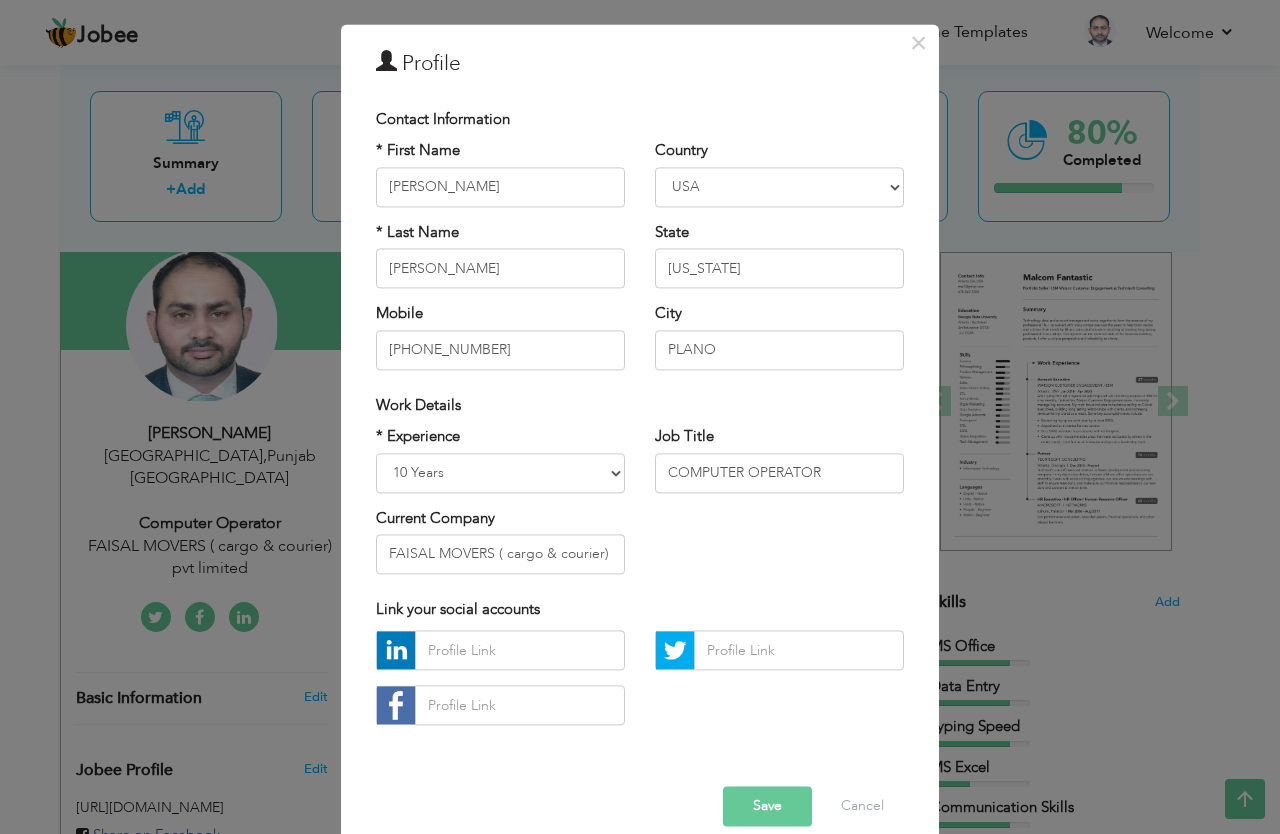 scroll, scrollTop: 119, scrollLeft: 0, axis: vertical 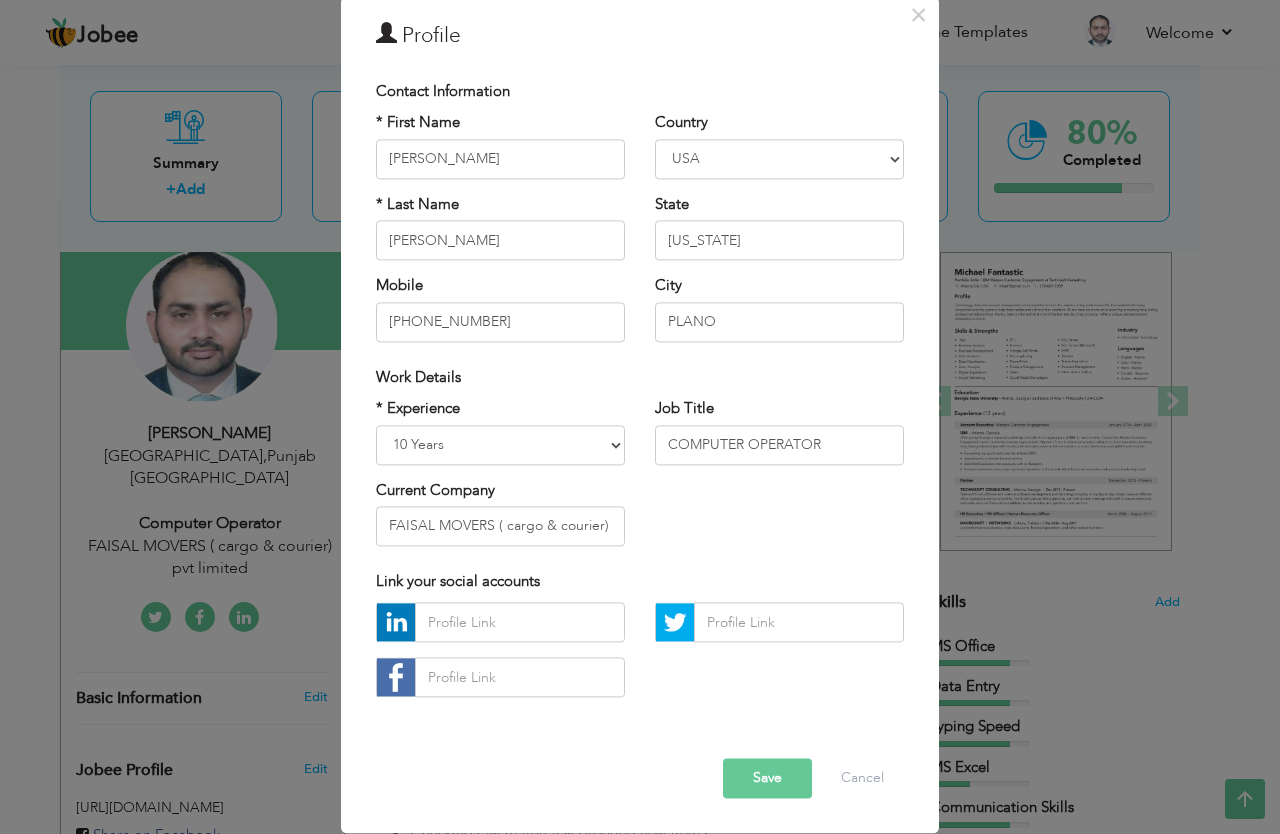 click on "Save" at bounding box center (767, 779) 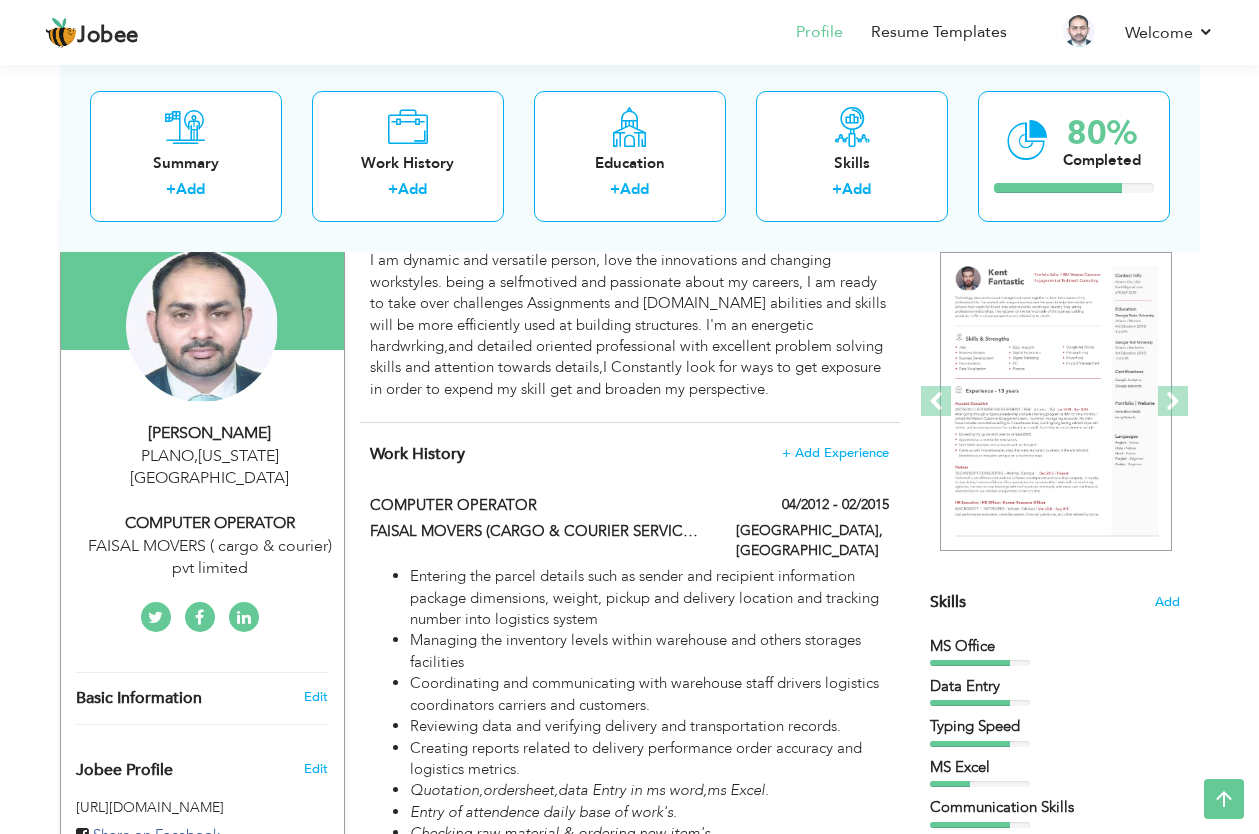 click on "NABEEL MAKKi LAKHANPAL" at bounding box center (210, 433) 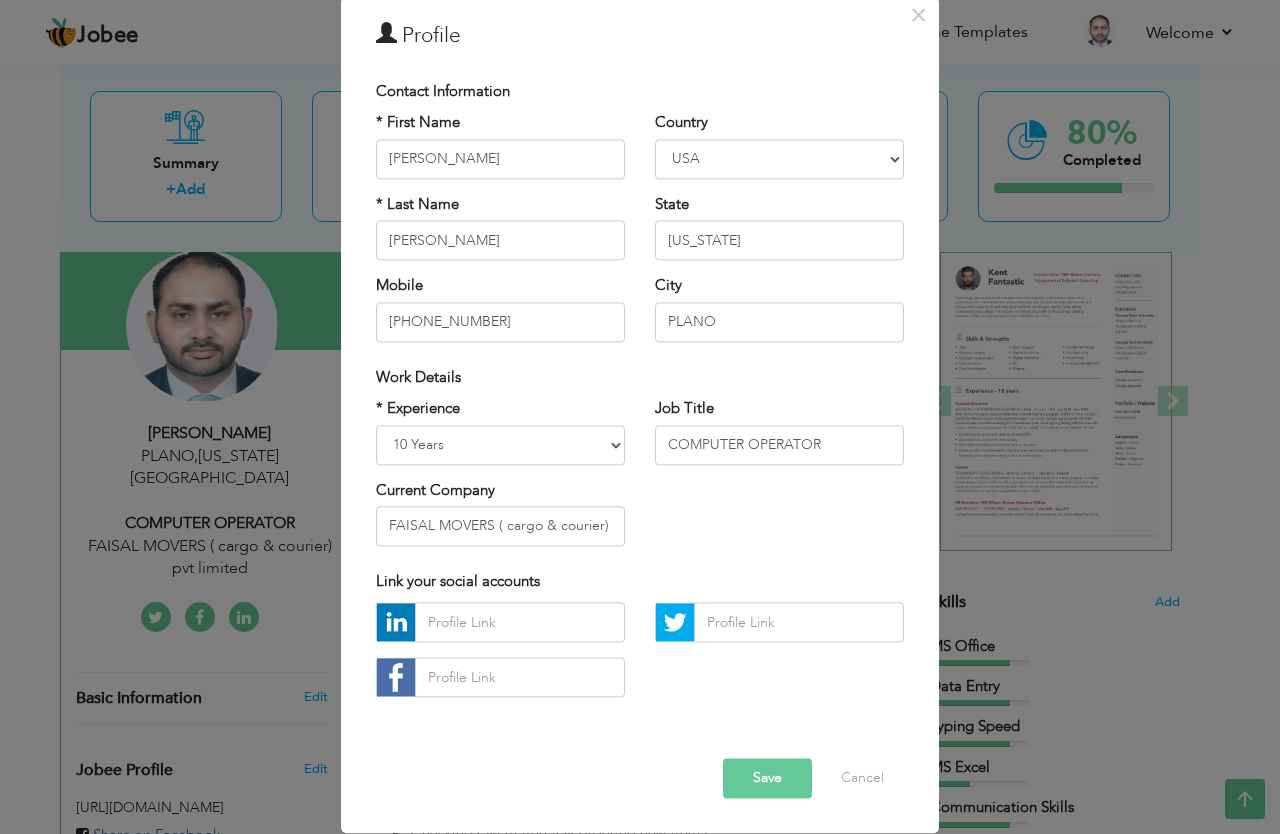 scroll, scrollTop: 0, scrollLeft: 0, axis: both 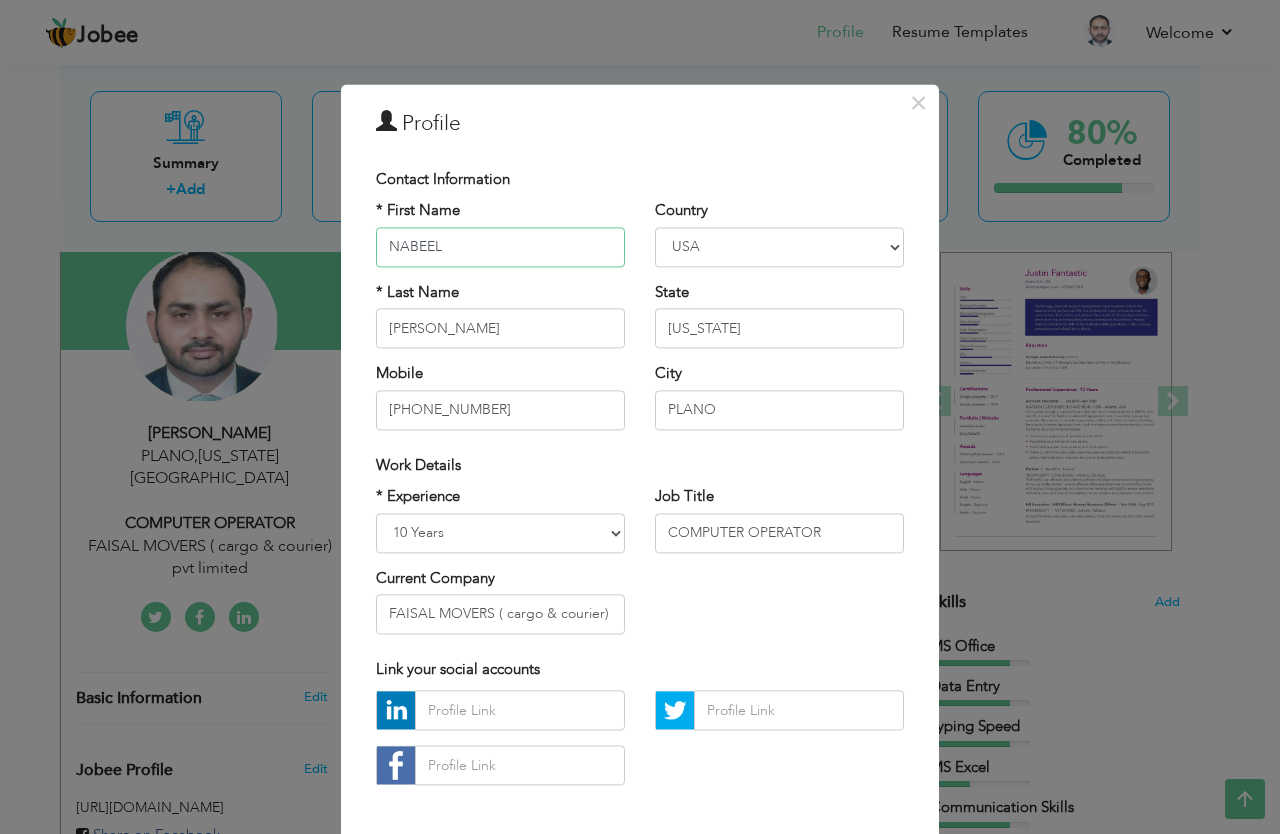 type on "NABEEL" 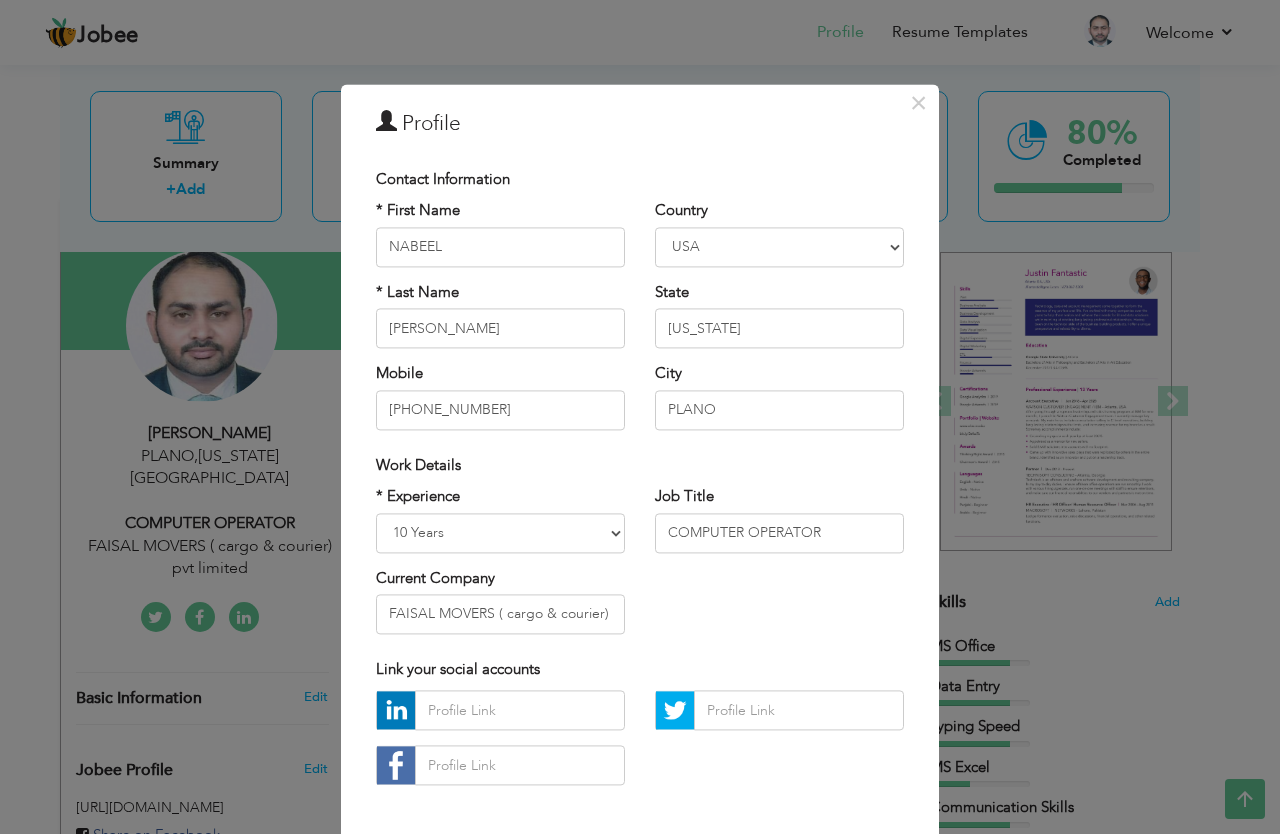 drag, startPoint x: 704, startPoint y: 165, endPoint x: 663, endPoint y: 43, distance: 128.7051 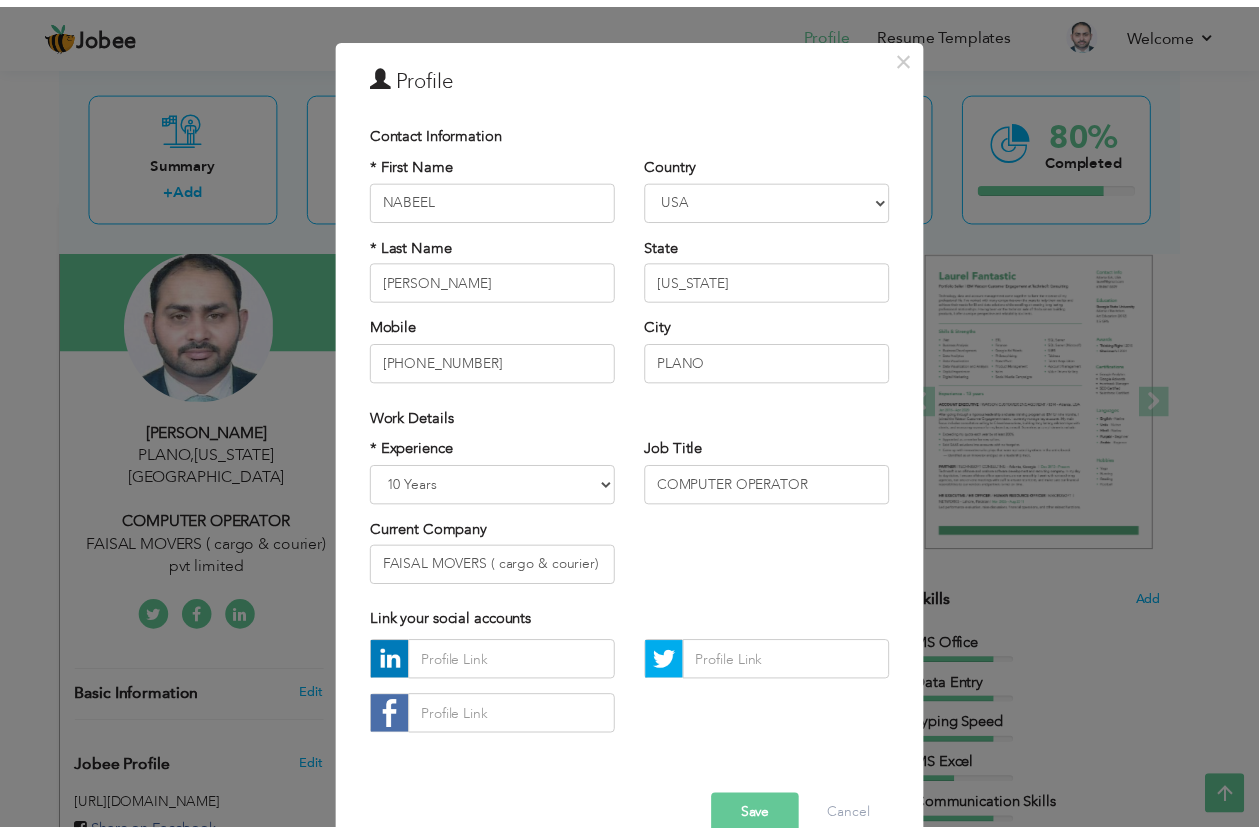 scroll, scrollTop: 57, scrollLeft: 0, axis: vertical 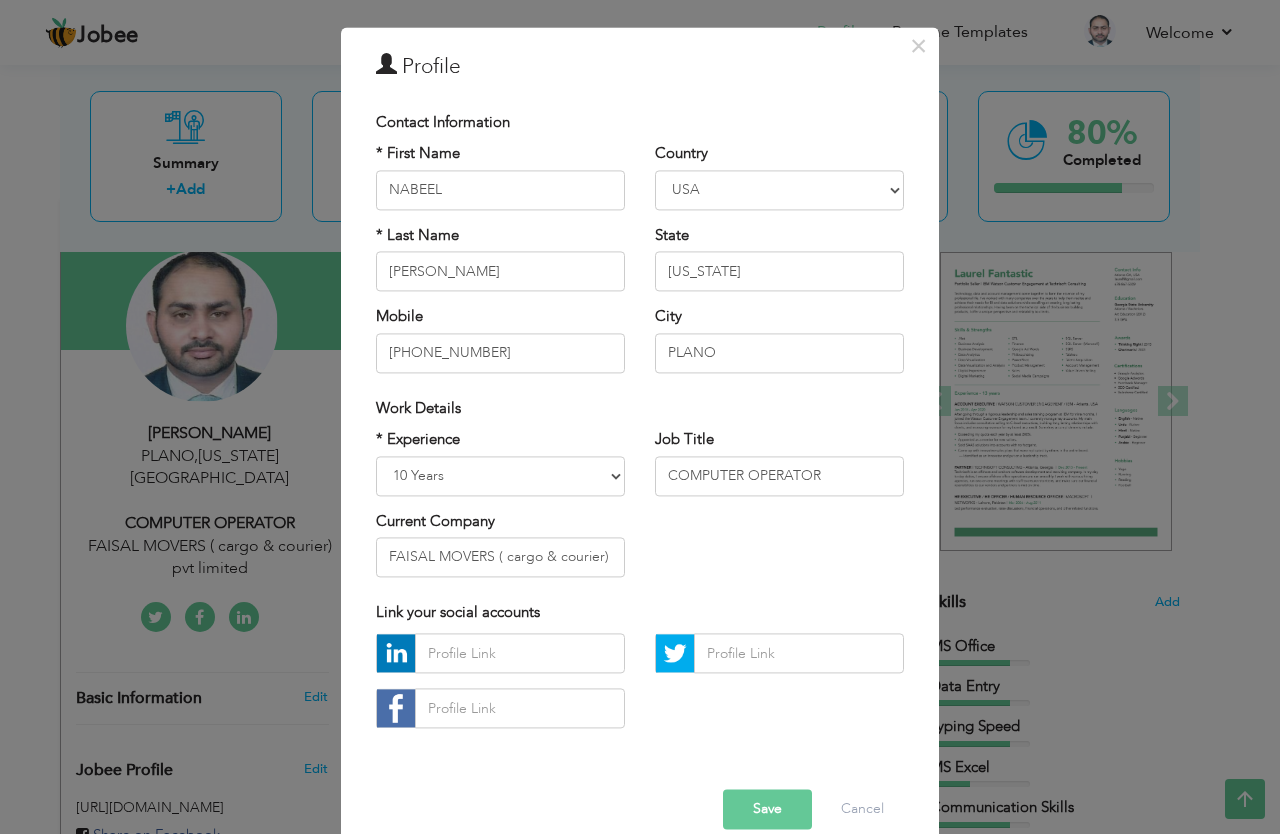drag, startPoint x: 1275, startPoint y: 258, endPoint x: 1269, endPoint y: 308, distance: 50.358715 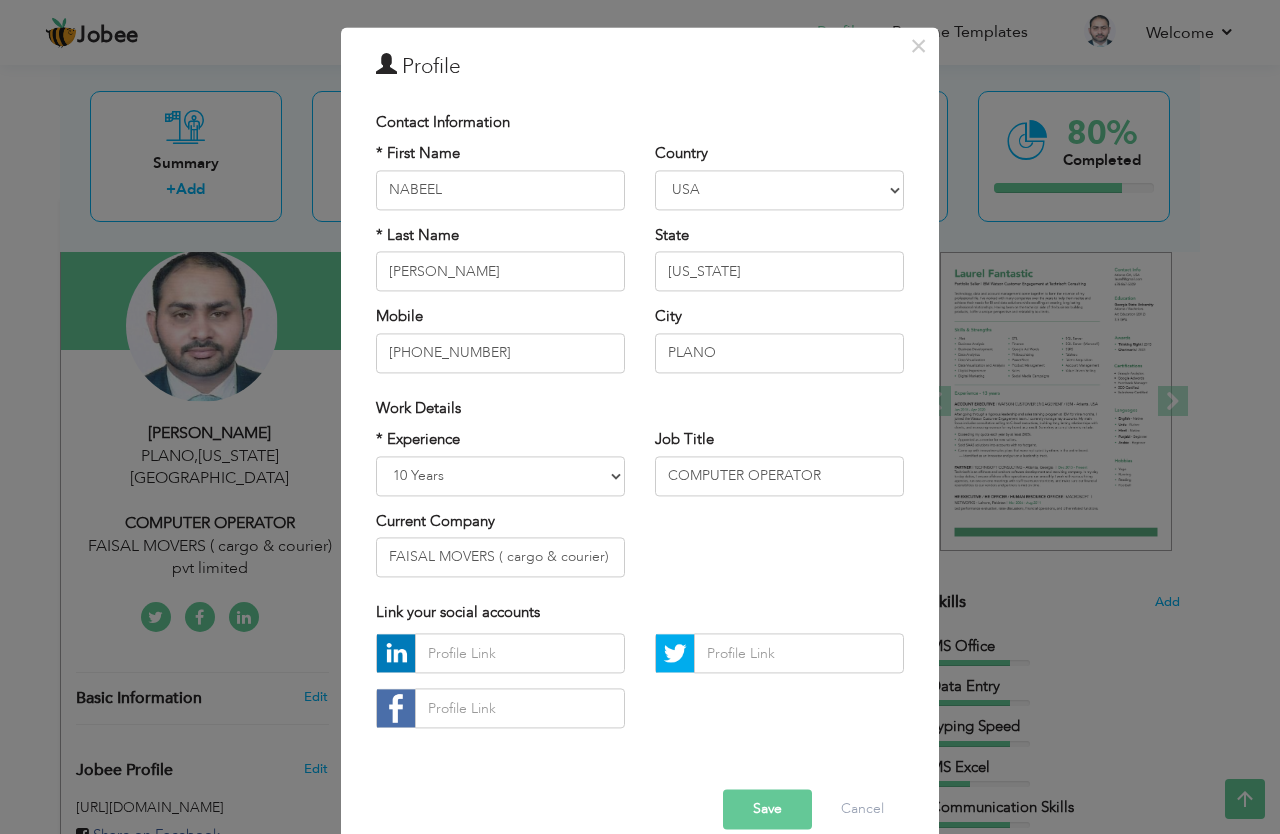 click on "Save" at bounding box center (767, 810) 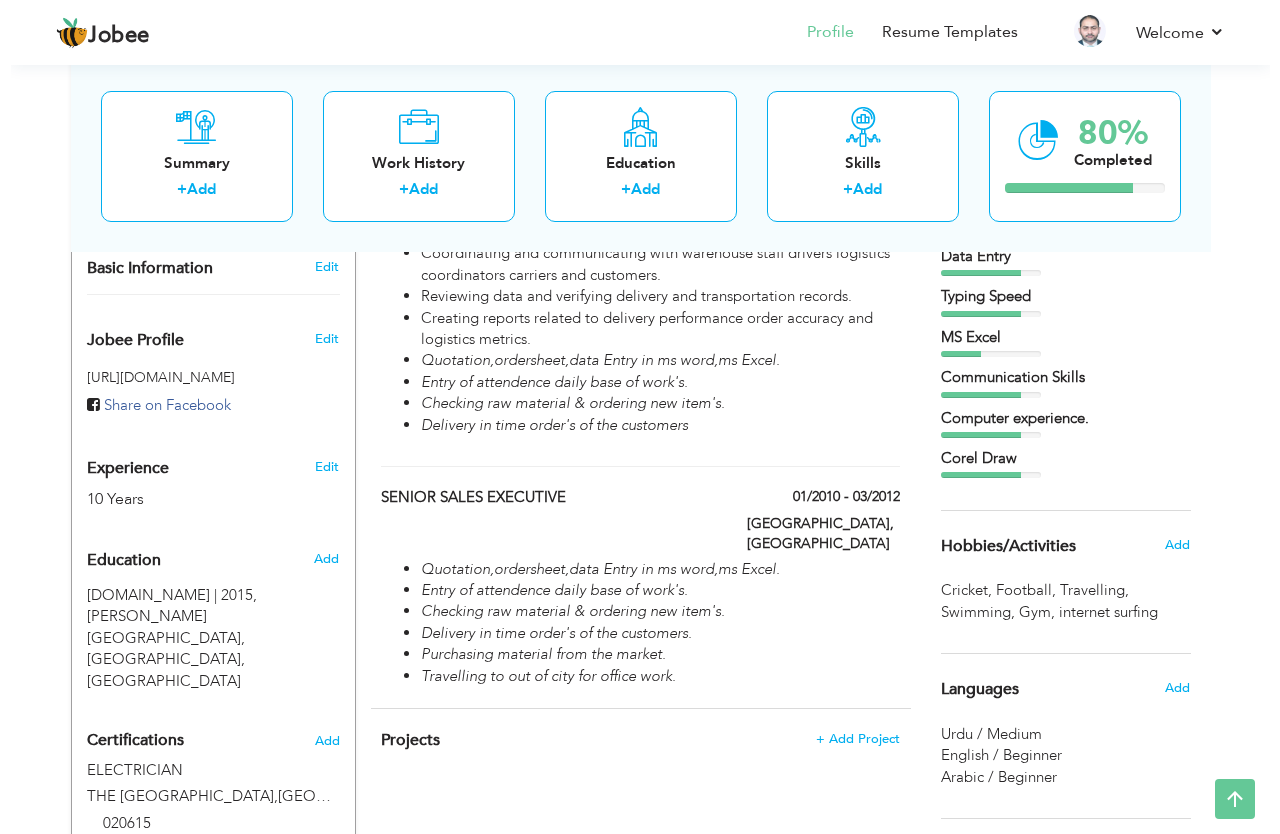 scroll, scrollTop: 610, scrollLeft: 0, axis: vertical 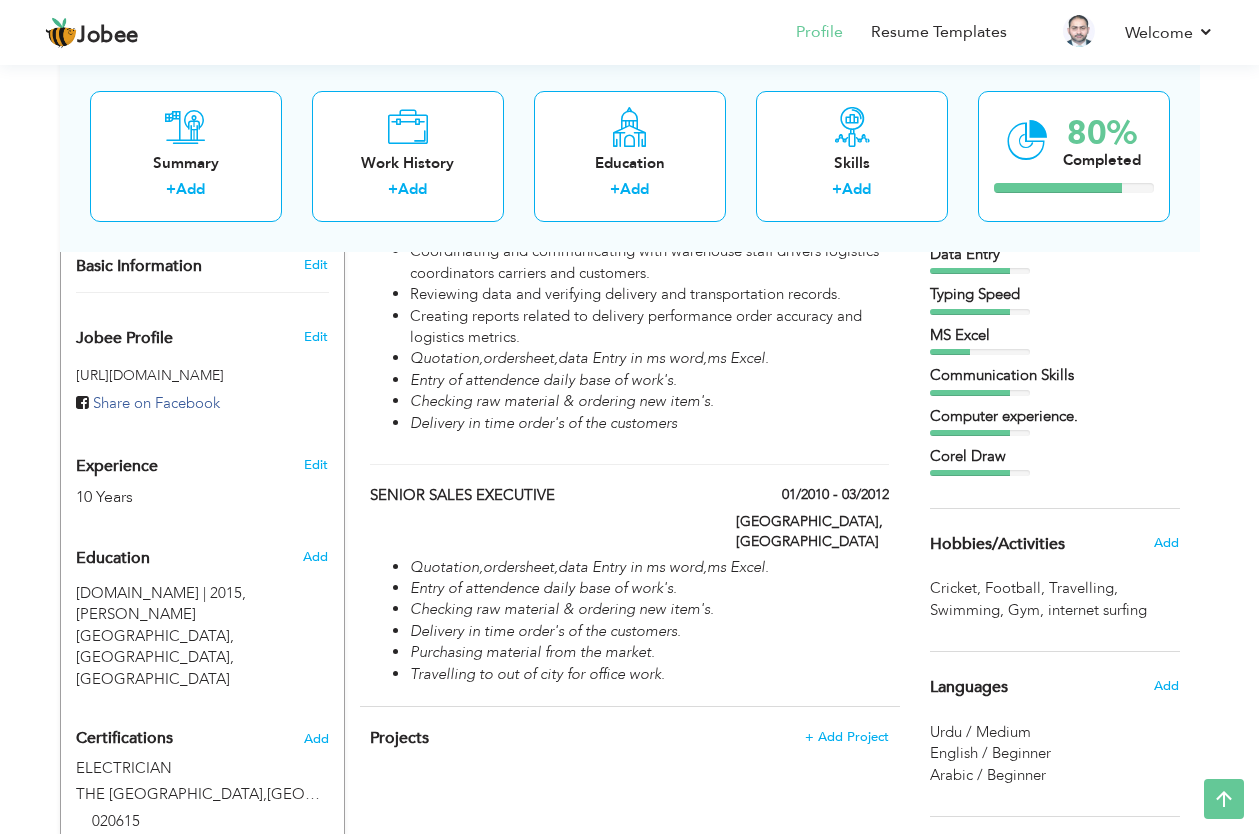 drag, startPoint x: 1268, startPoint y: 348, endPoint x: 1259, endPoint y: 556, distance: 208.19463 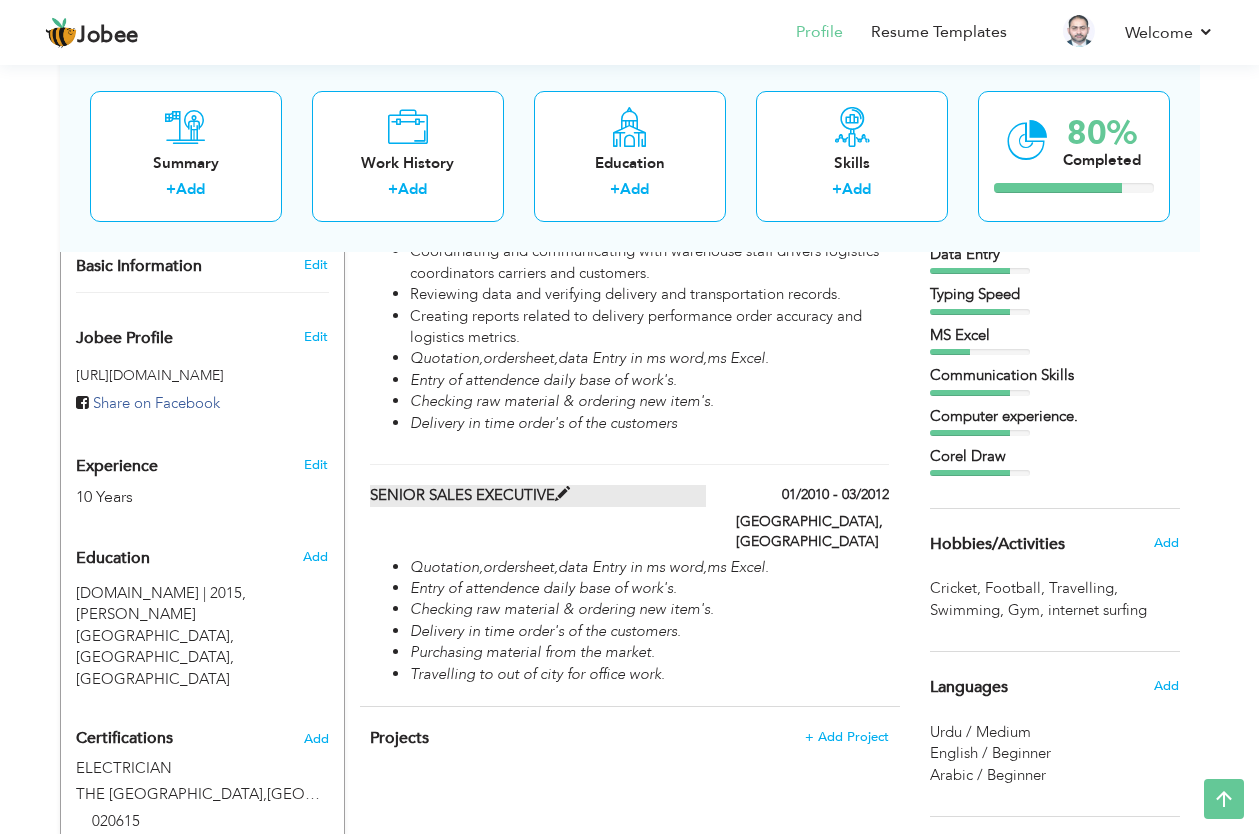 click on "SENIOR SALES EXECUTIVE" at bounding box center [538, 495] 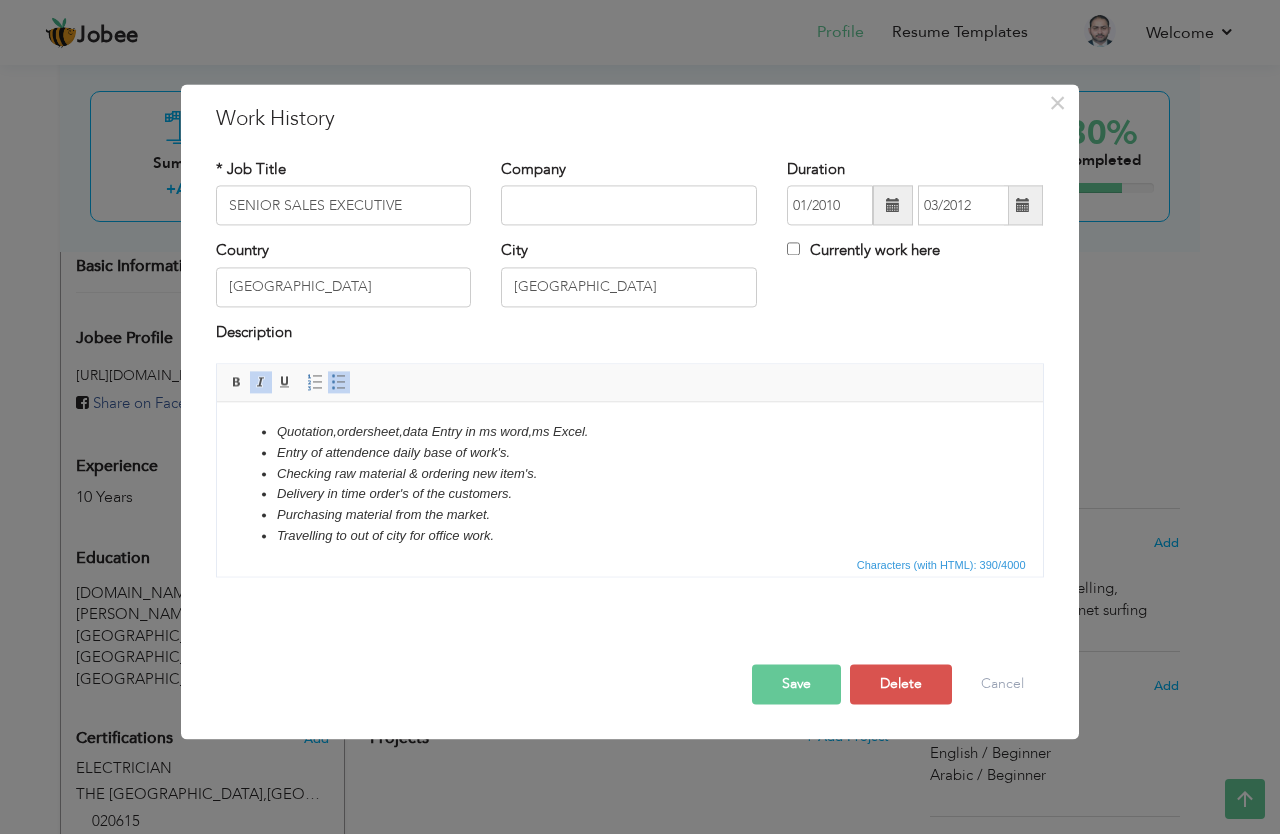 scroll, scrollTop: 0, scrollLeft: 0, axis: both 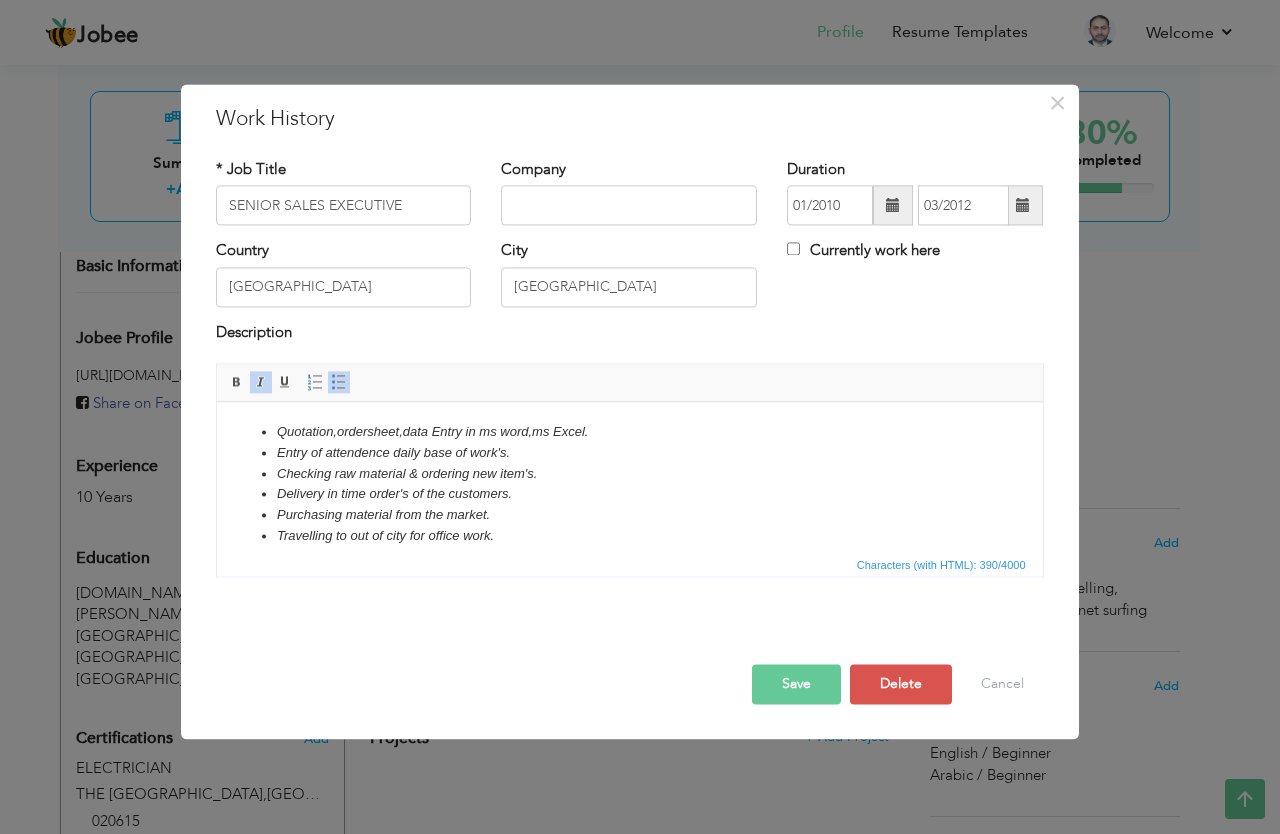 click on "Travelling to out of city for office work." at bounding box center (629, 536) 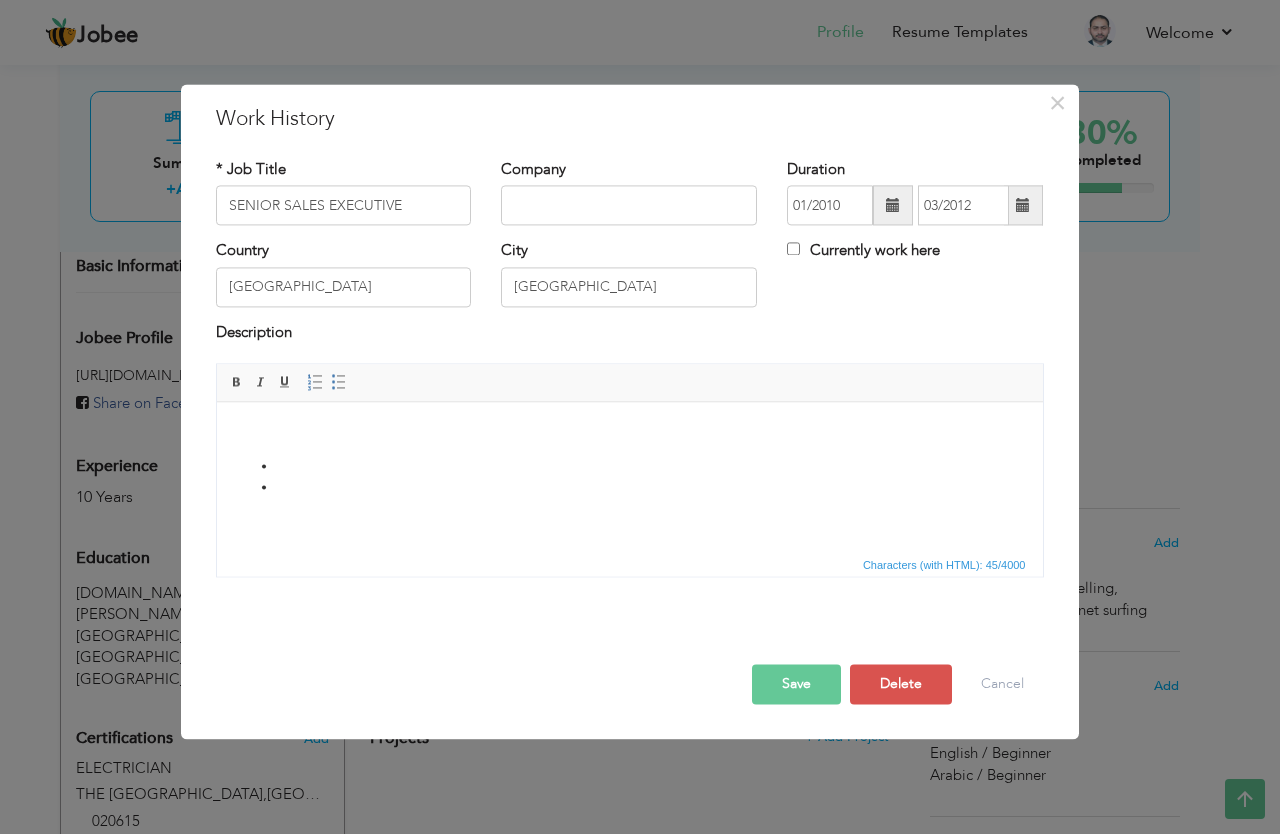 click at bounding box center (629, 206) 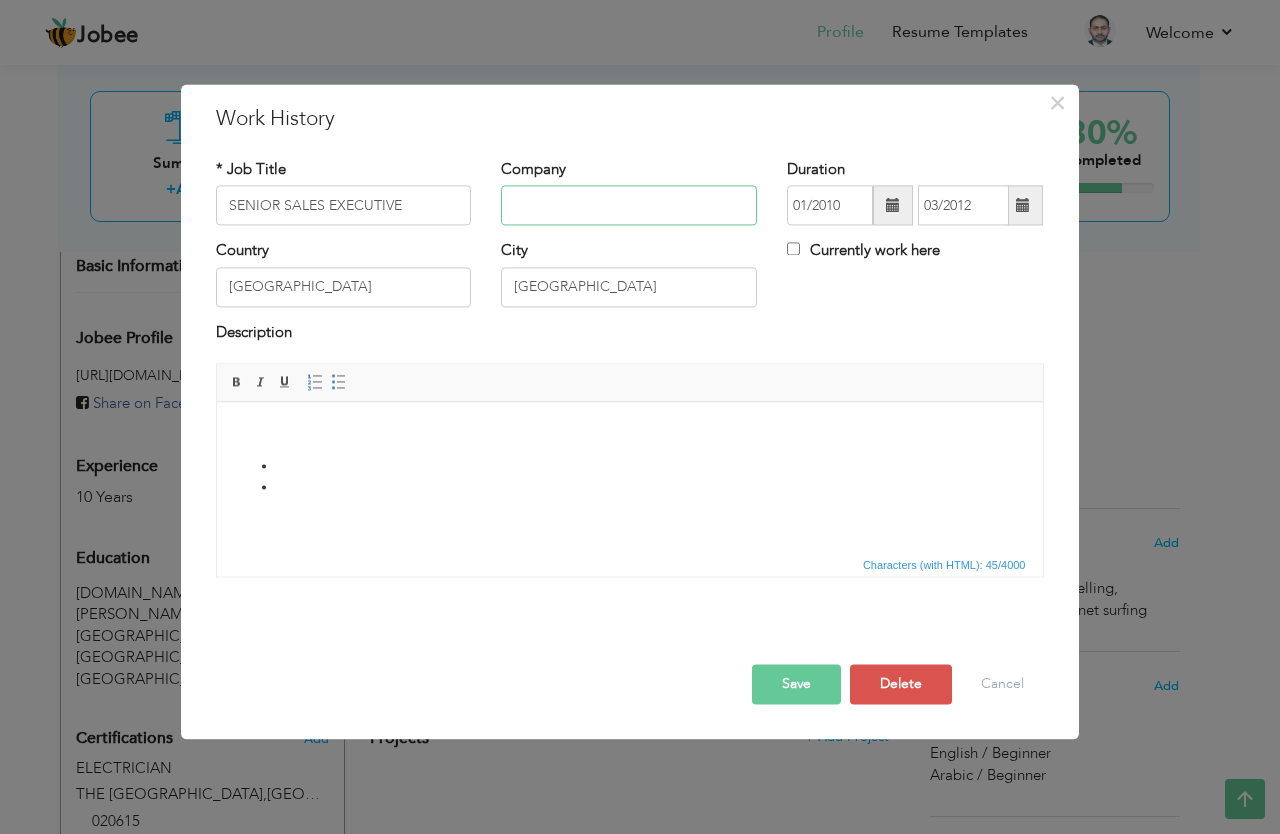 click at bounding box center (629, 206) 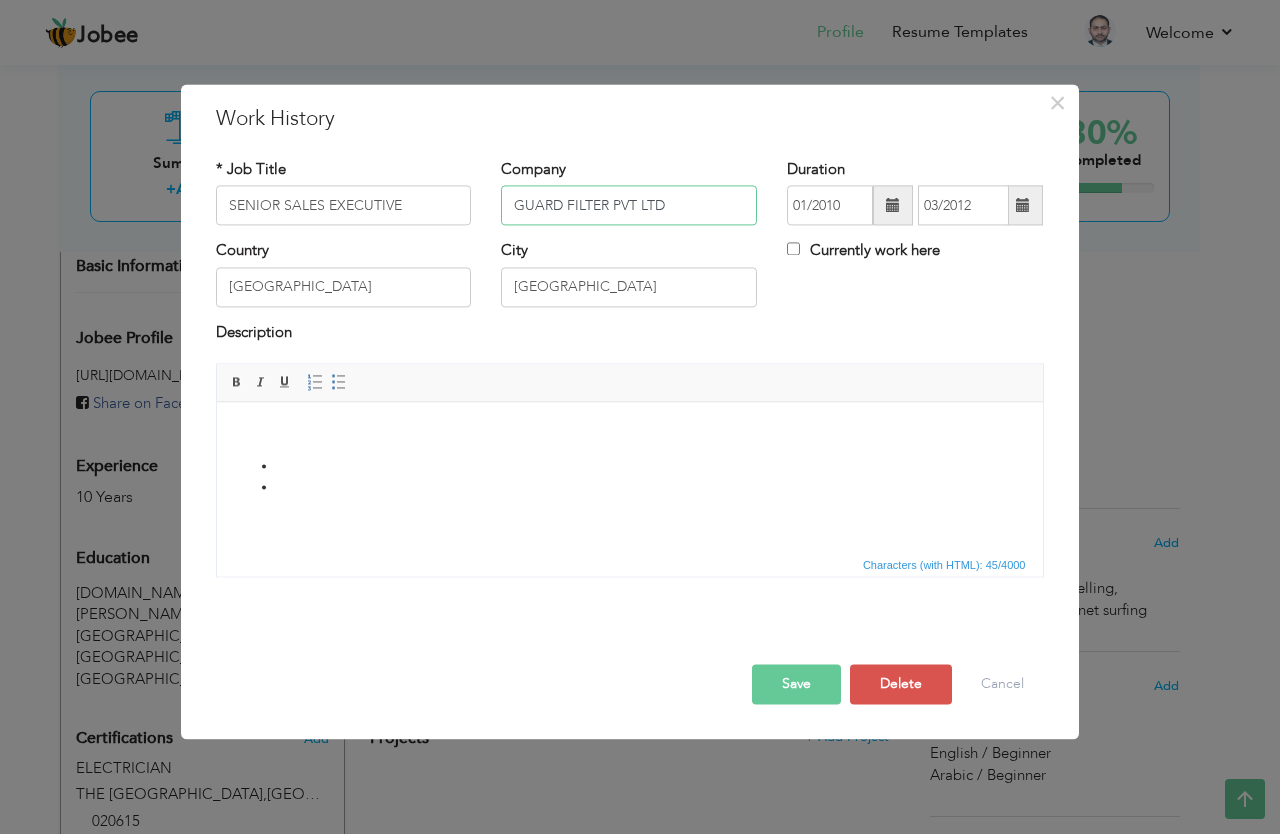 type on "GUARD FILTER PVT LTD" 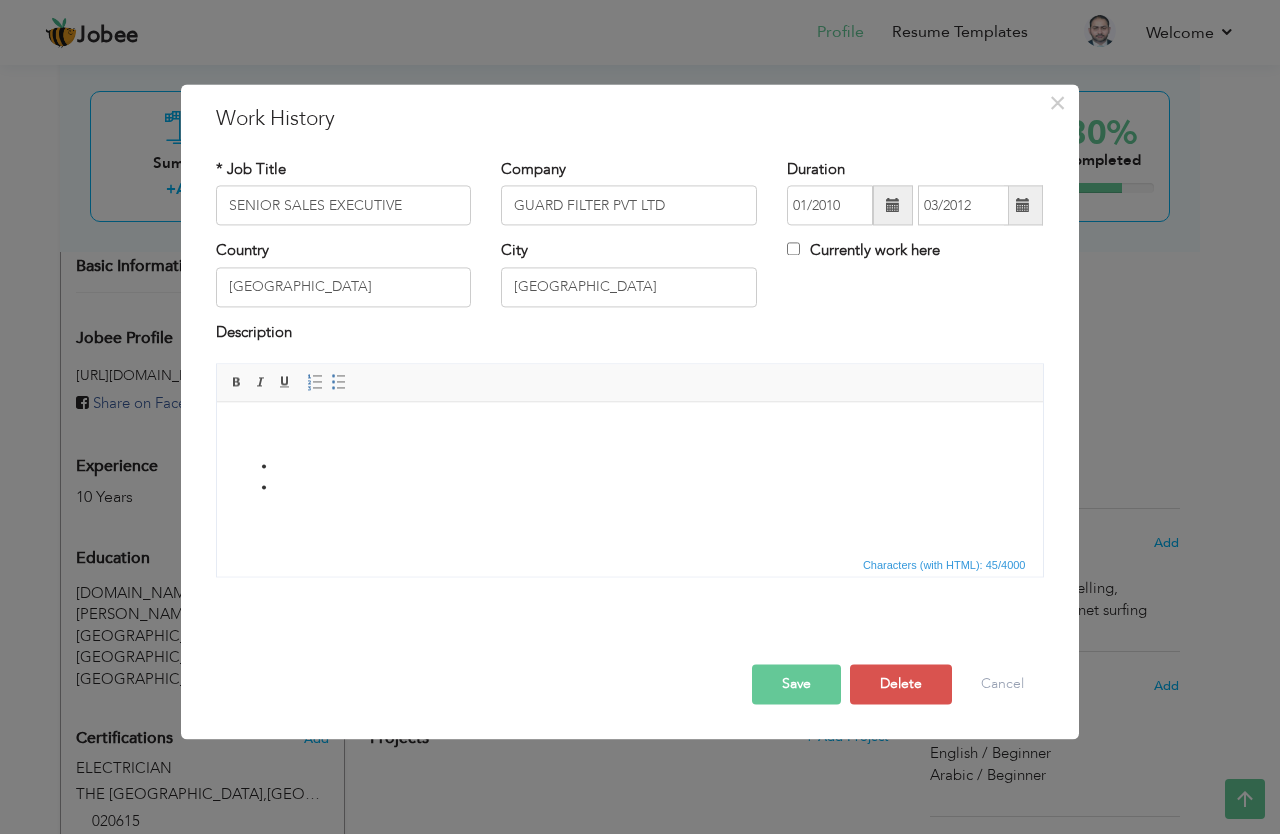 click on "Save" at bounding box center (796, 685) 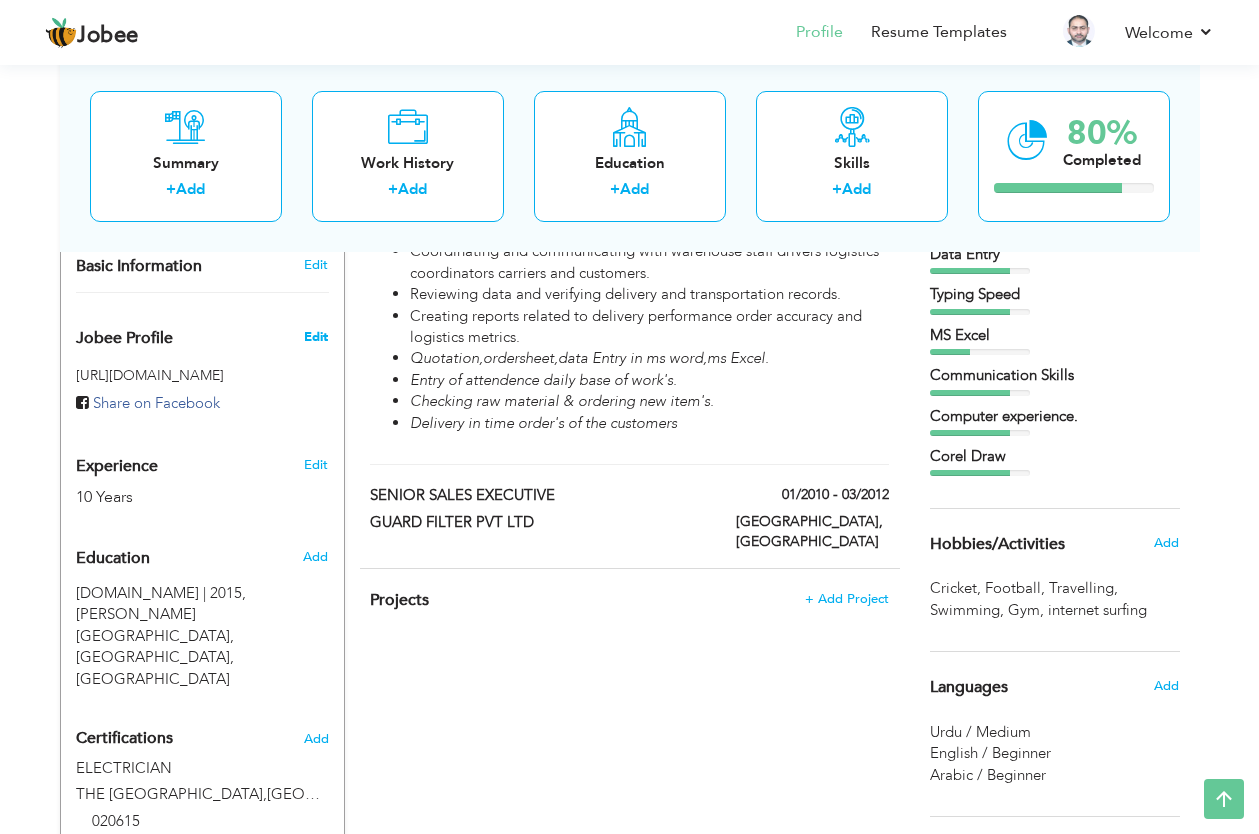 click on "Edit" at bounding box center (316, 337) 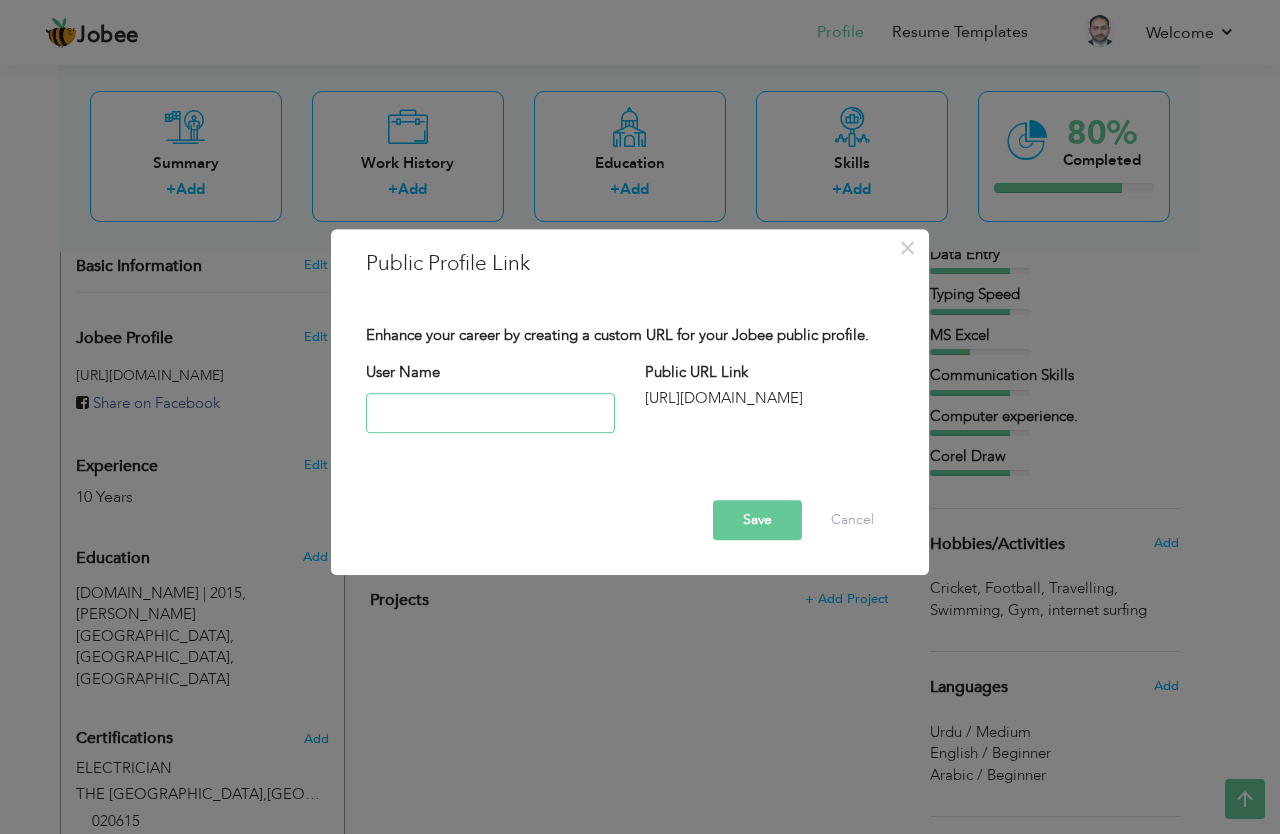click at bounding box center (490, 413) 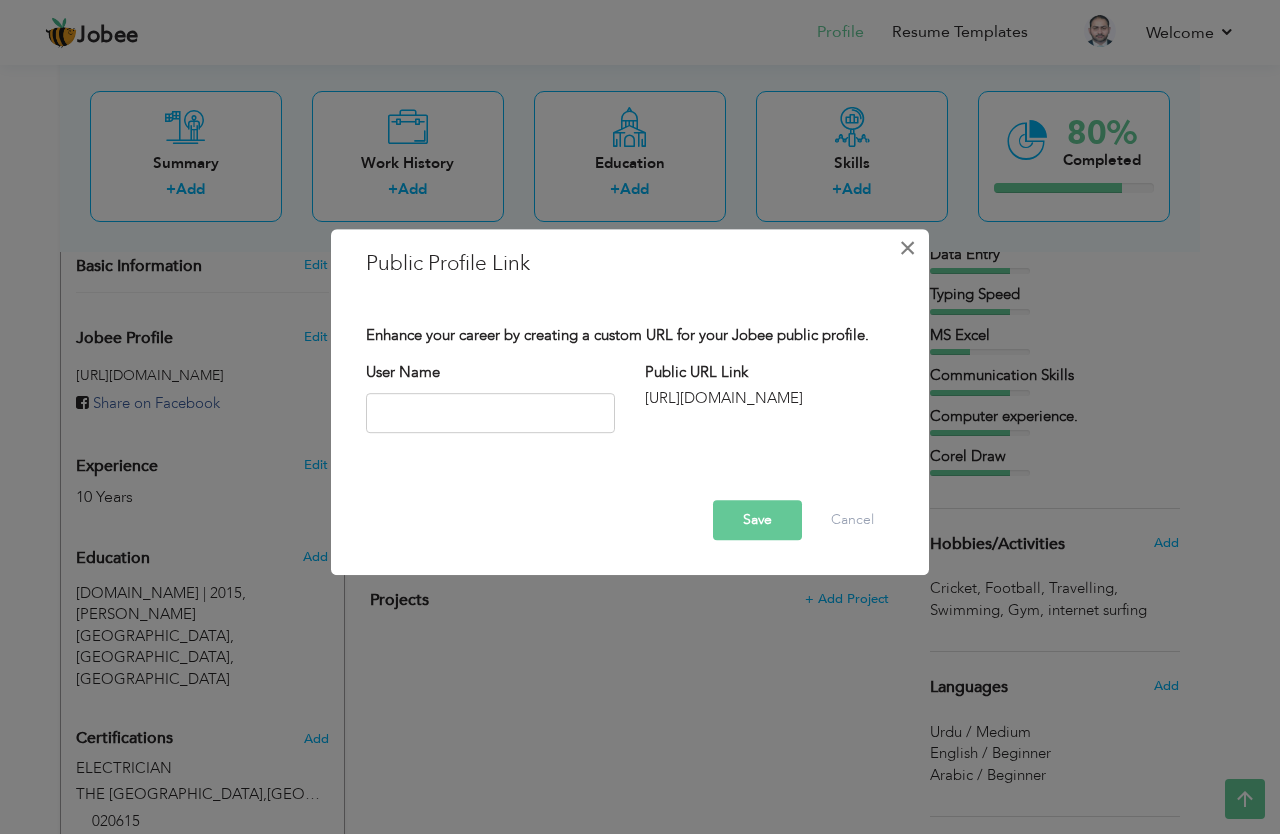 click on "×" at bounding box center (908, 248) 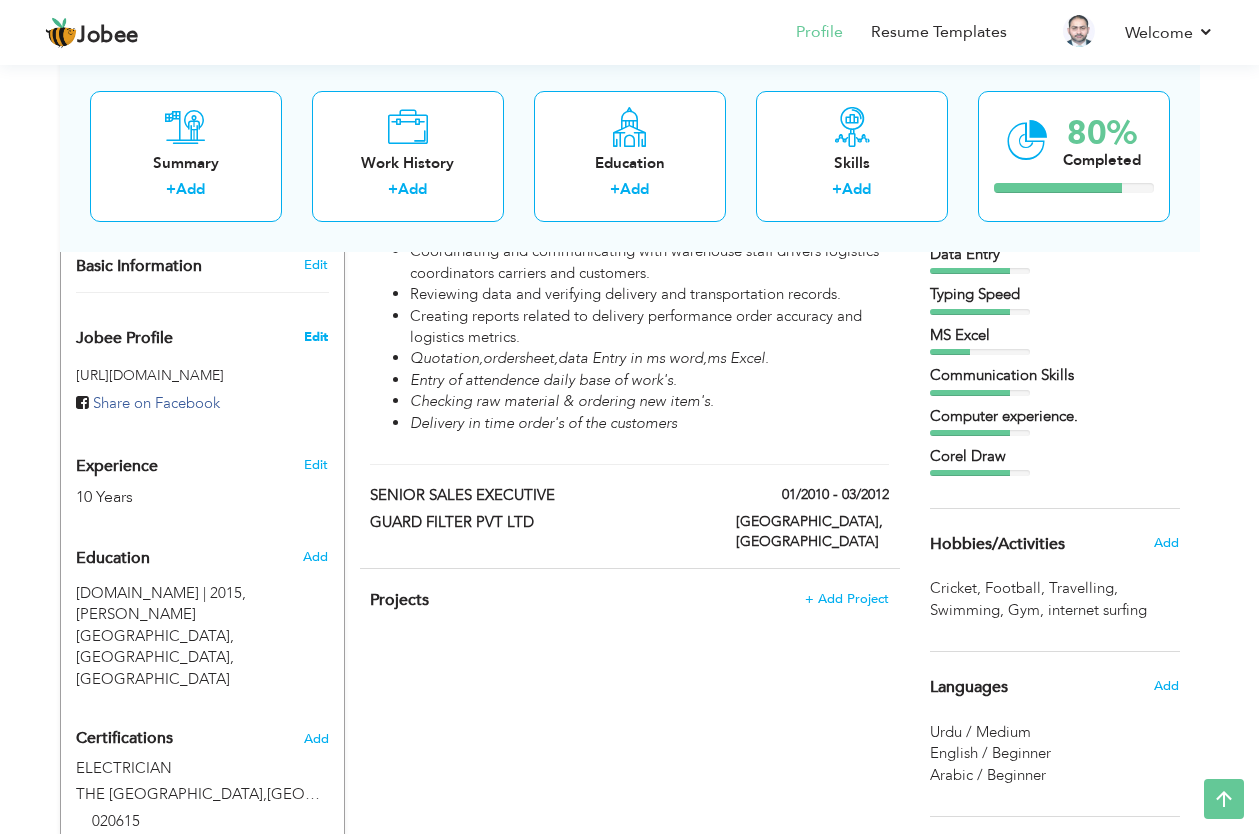 click on "Edit" at bounding box center [316, 337] 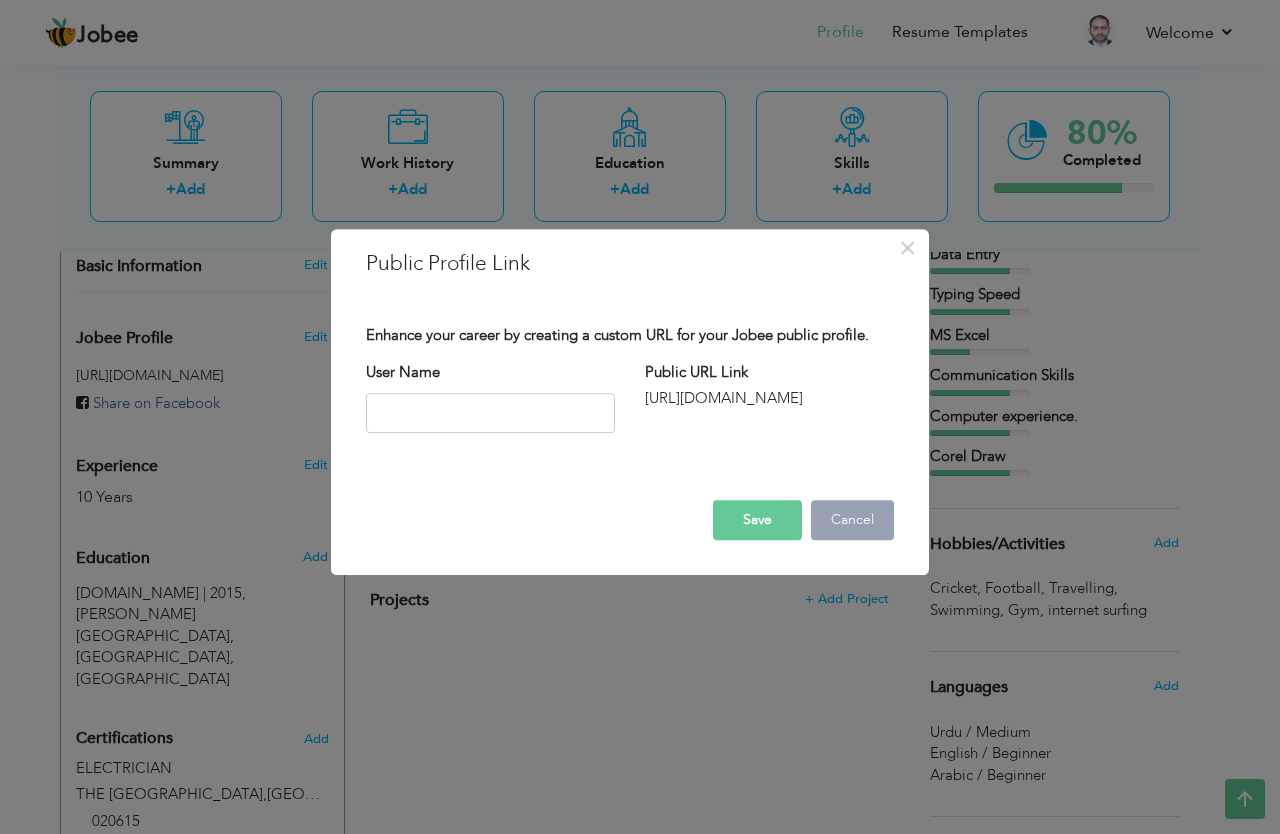 click on "Cancel" at bounding box center (852, 520) 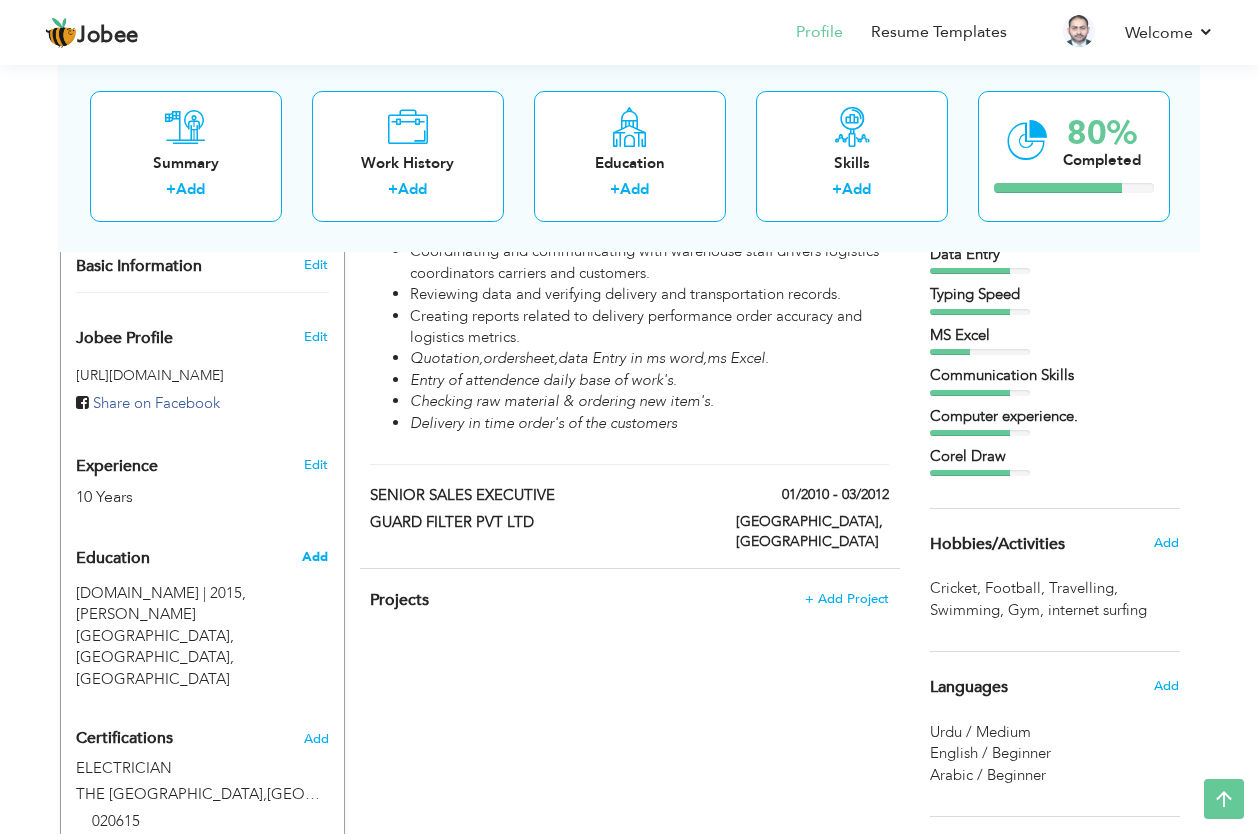 click on "Add" at bounding box center [315, 557] 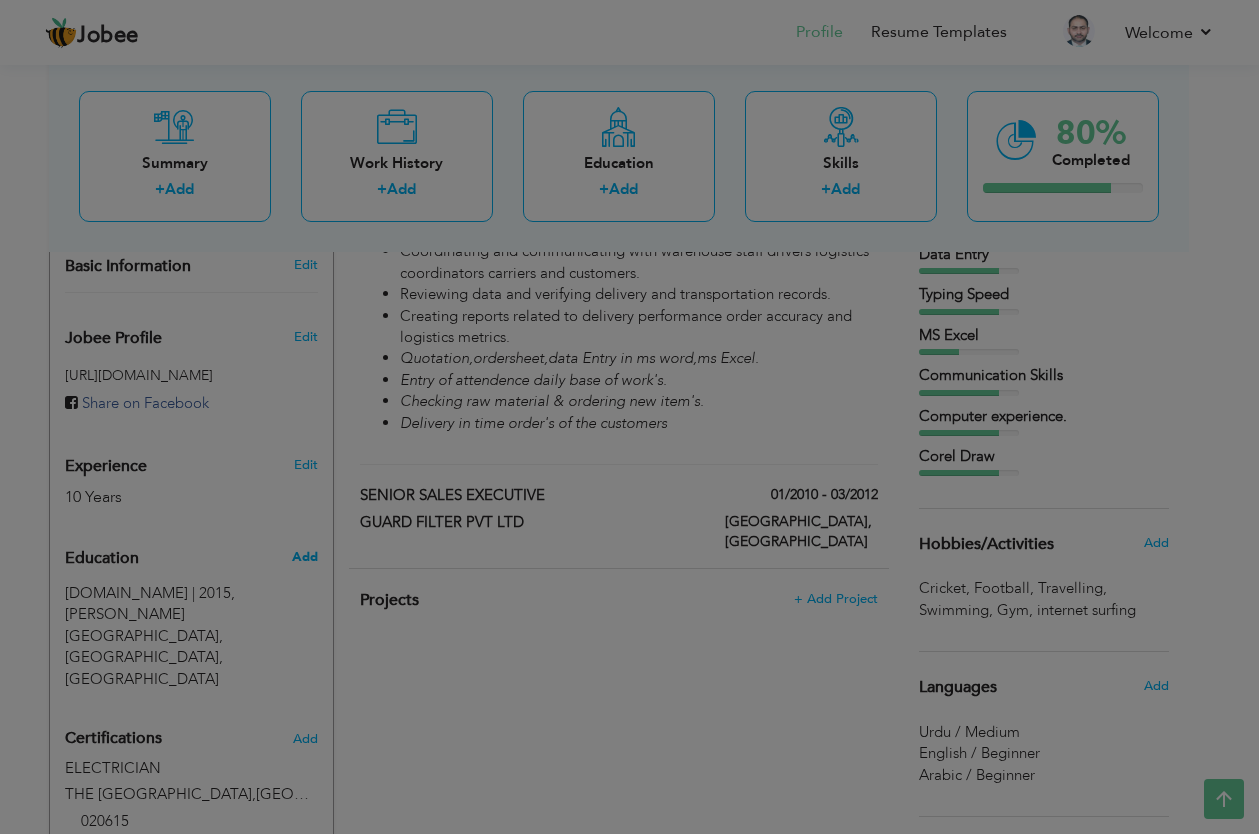 radio on "true" 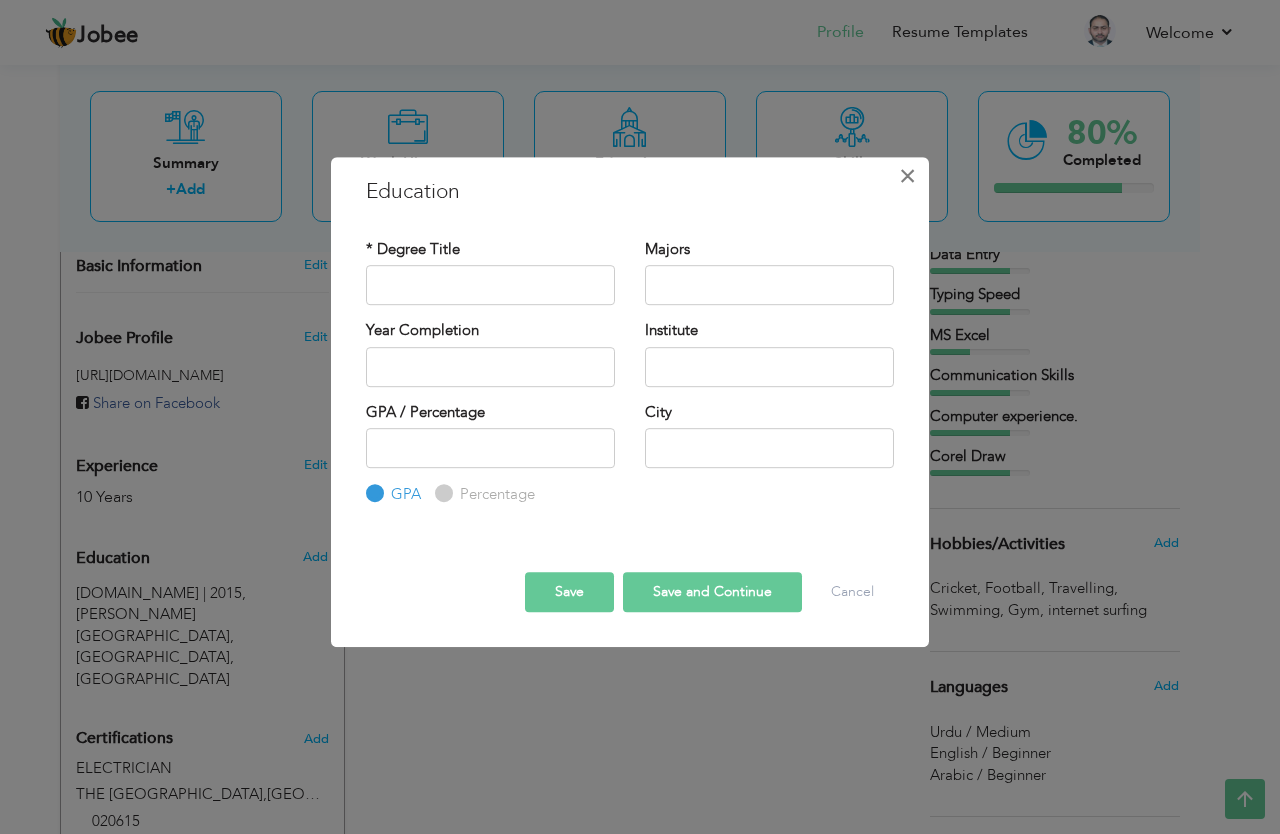 click on "×" at bounding box center (908, 176) 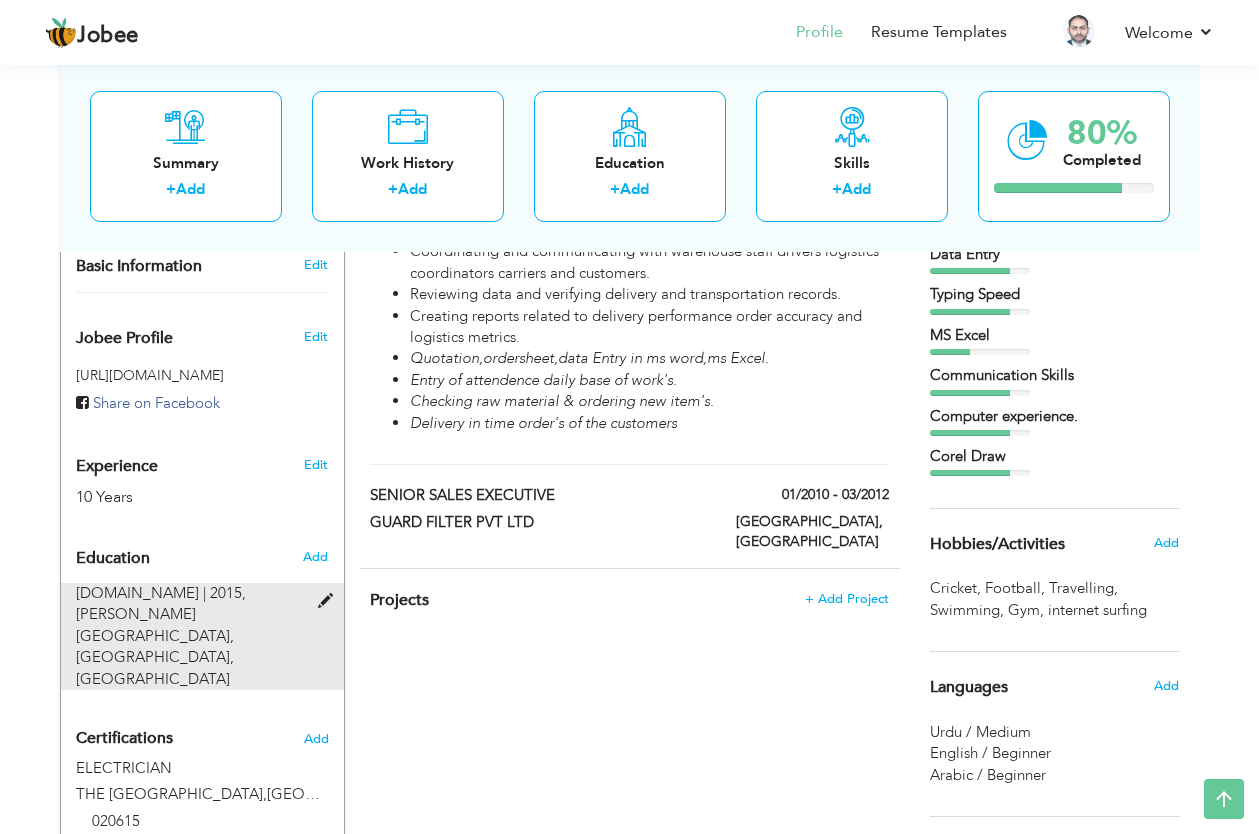 click on "B.com   |  2015," at bounding box center (161, 593) 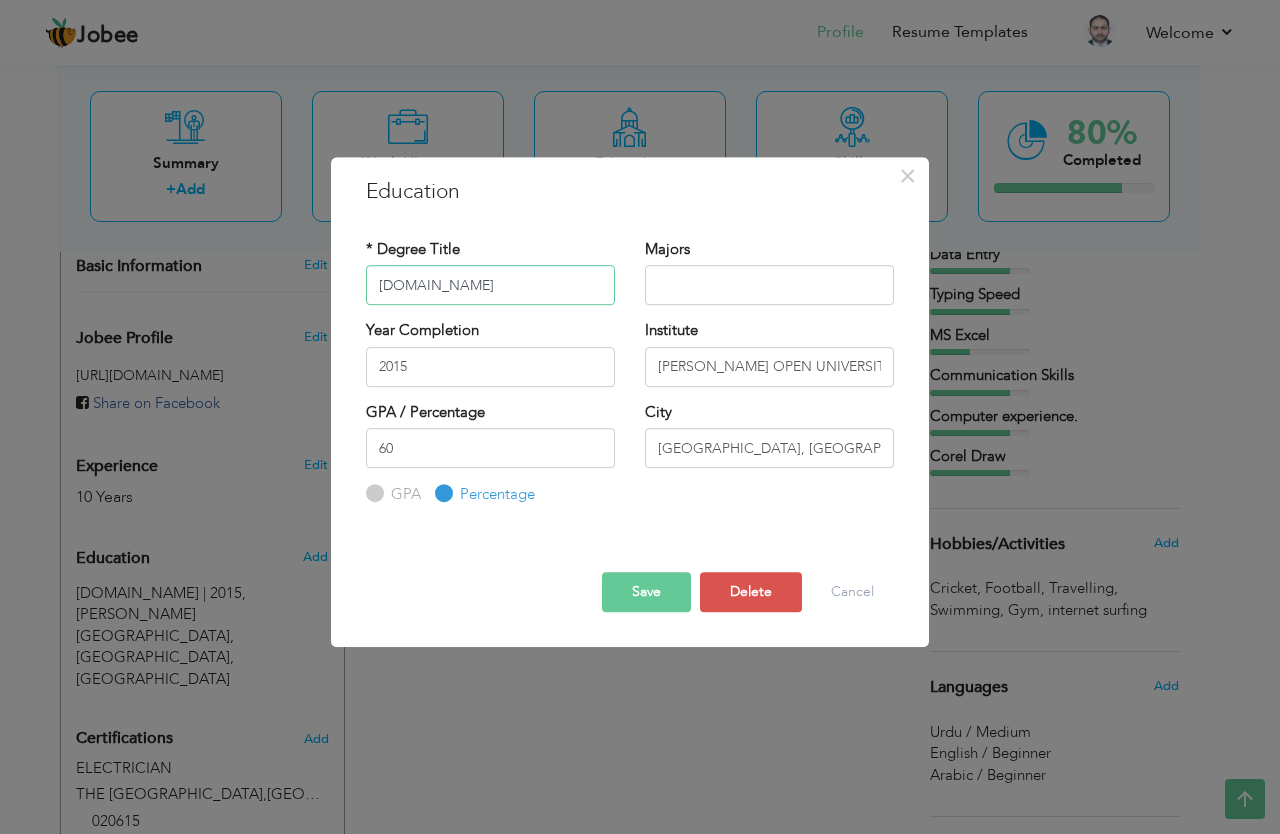 click on "B.com" at bounding box center [490, 285] 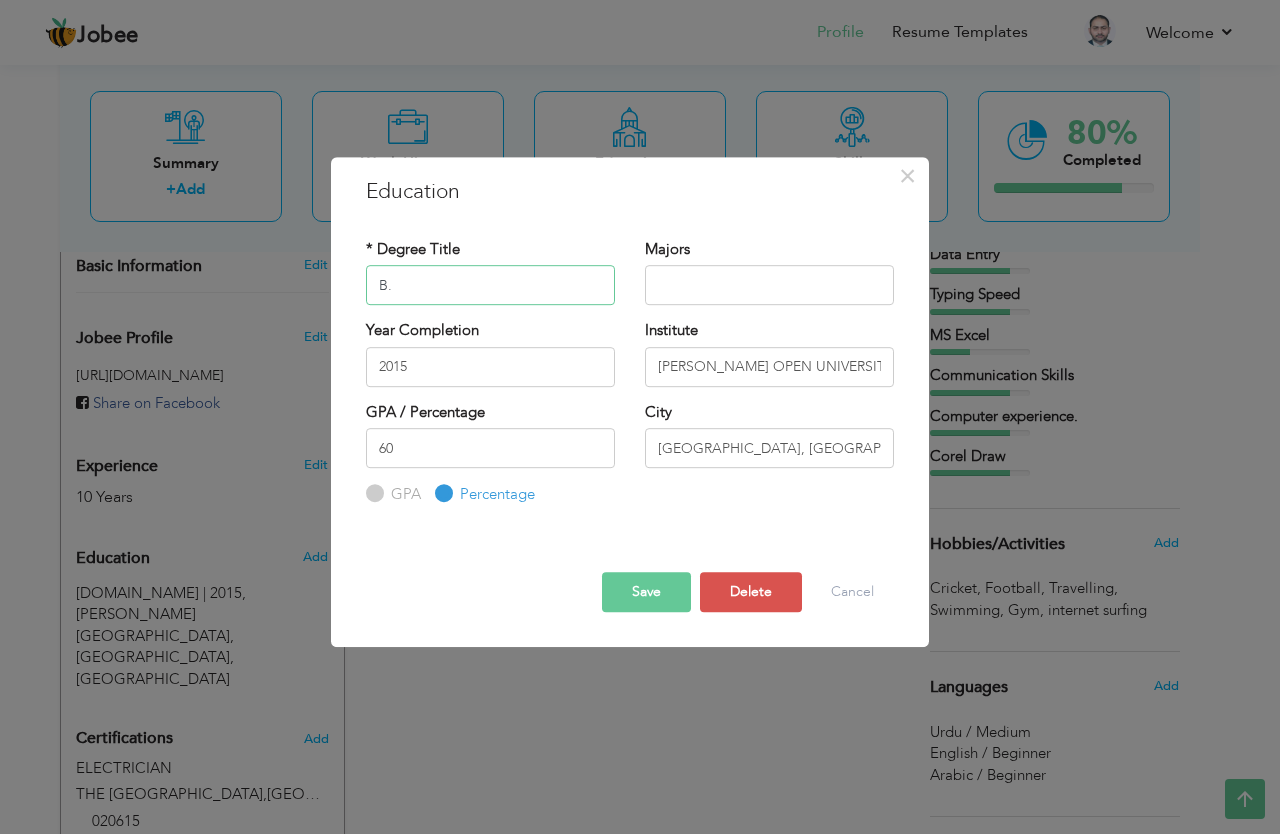 type on "B" 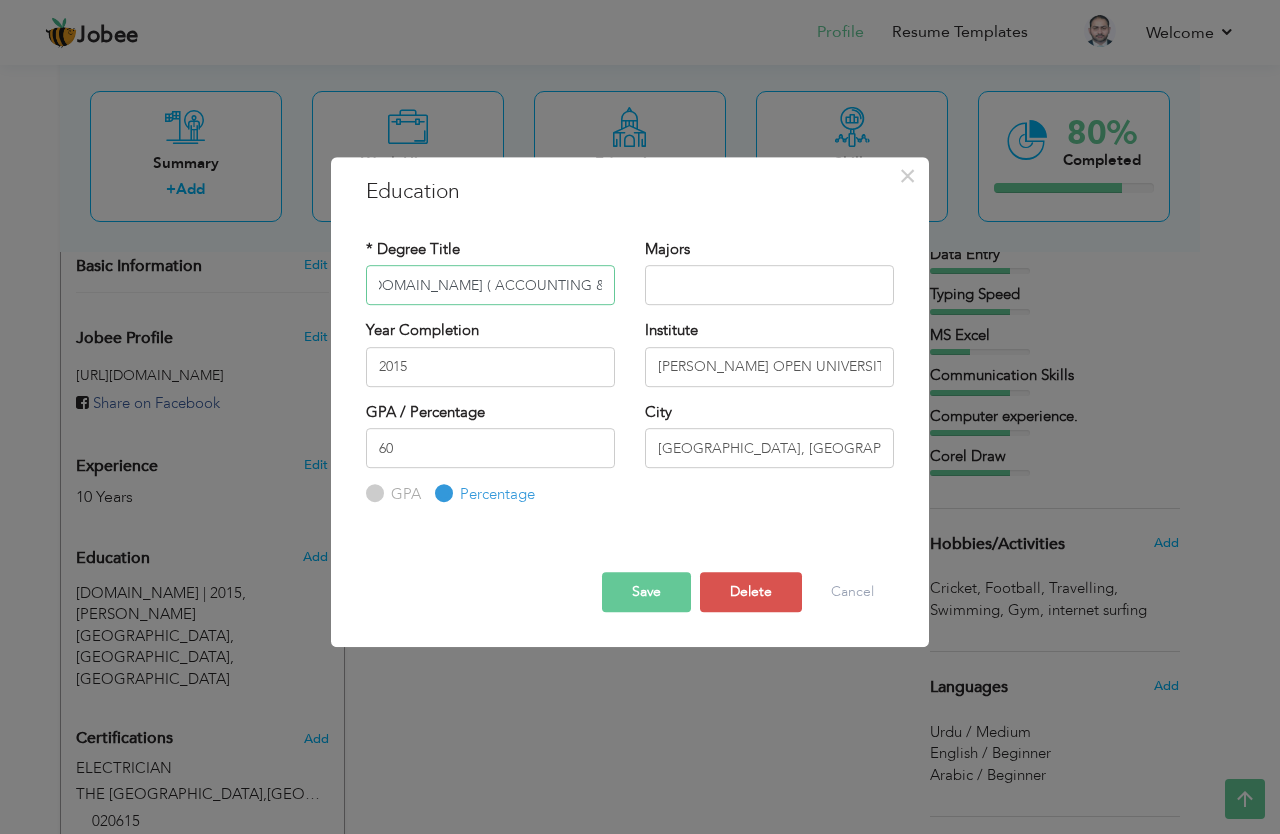 scroll, scrollTop: 0, scrollLeft: 15, axis: horizontal 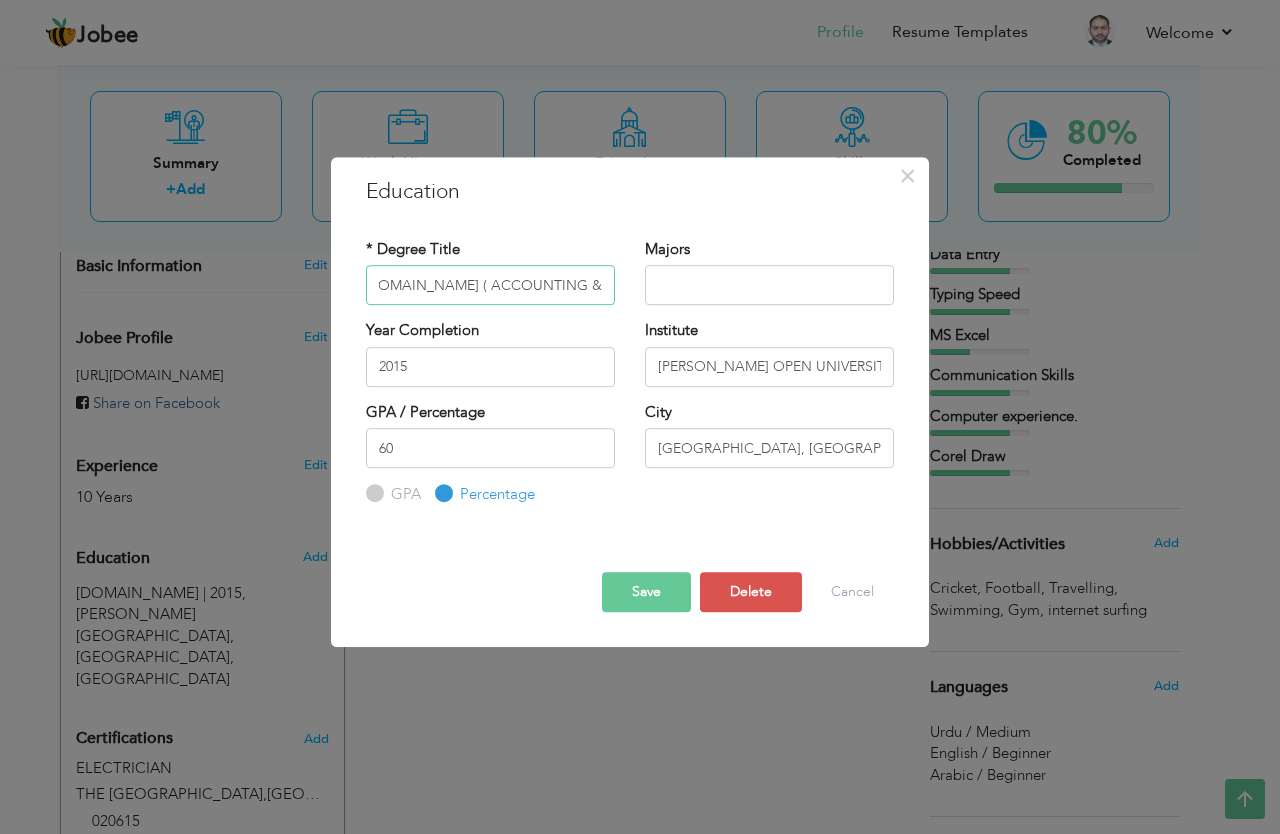 type on "B.COM ( ACCOUNTING & FINANCE)" 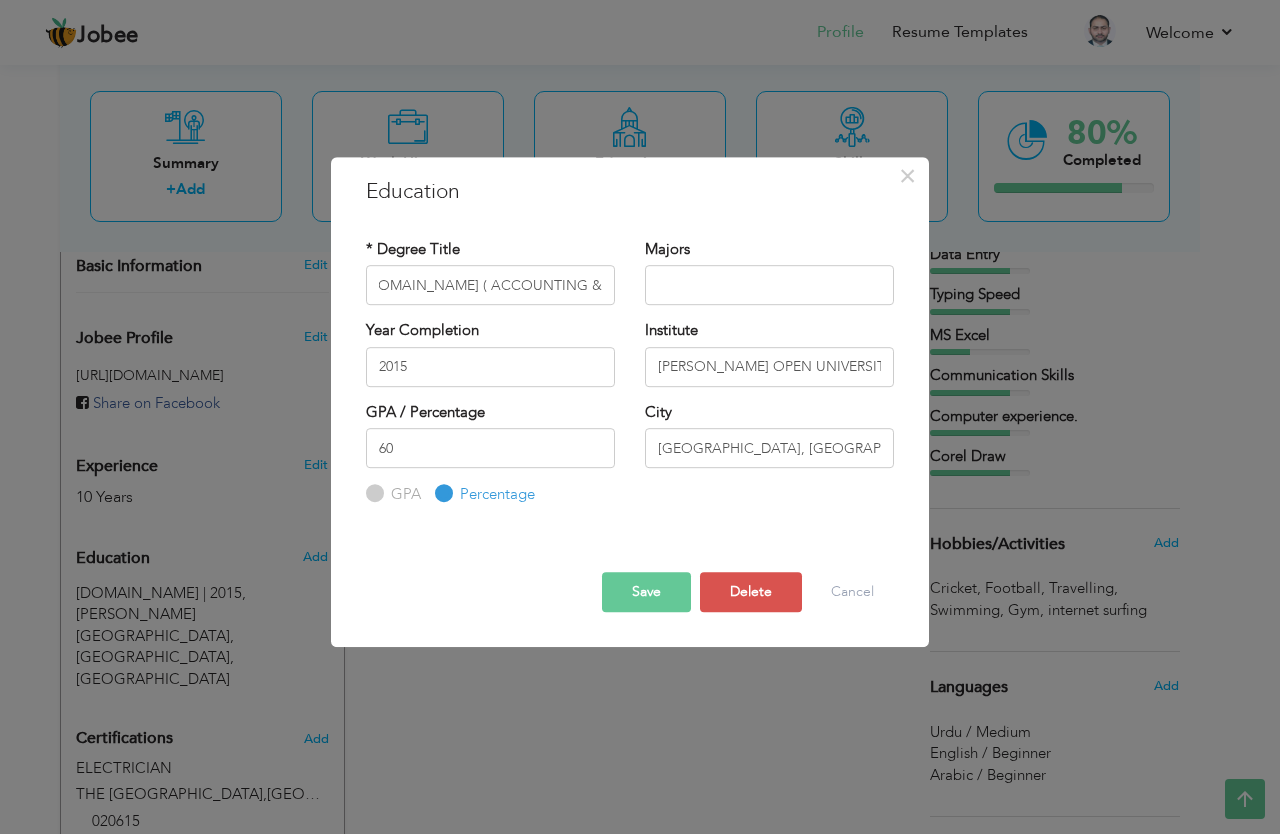 click on "GPA" at bounding box center (372, 494) 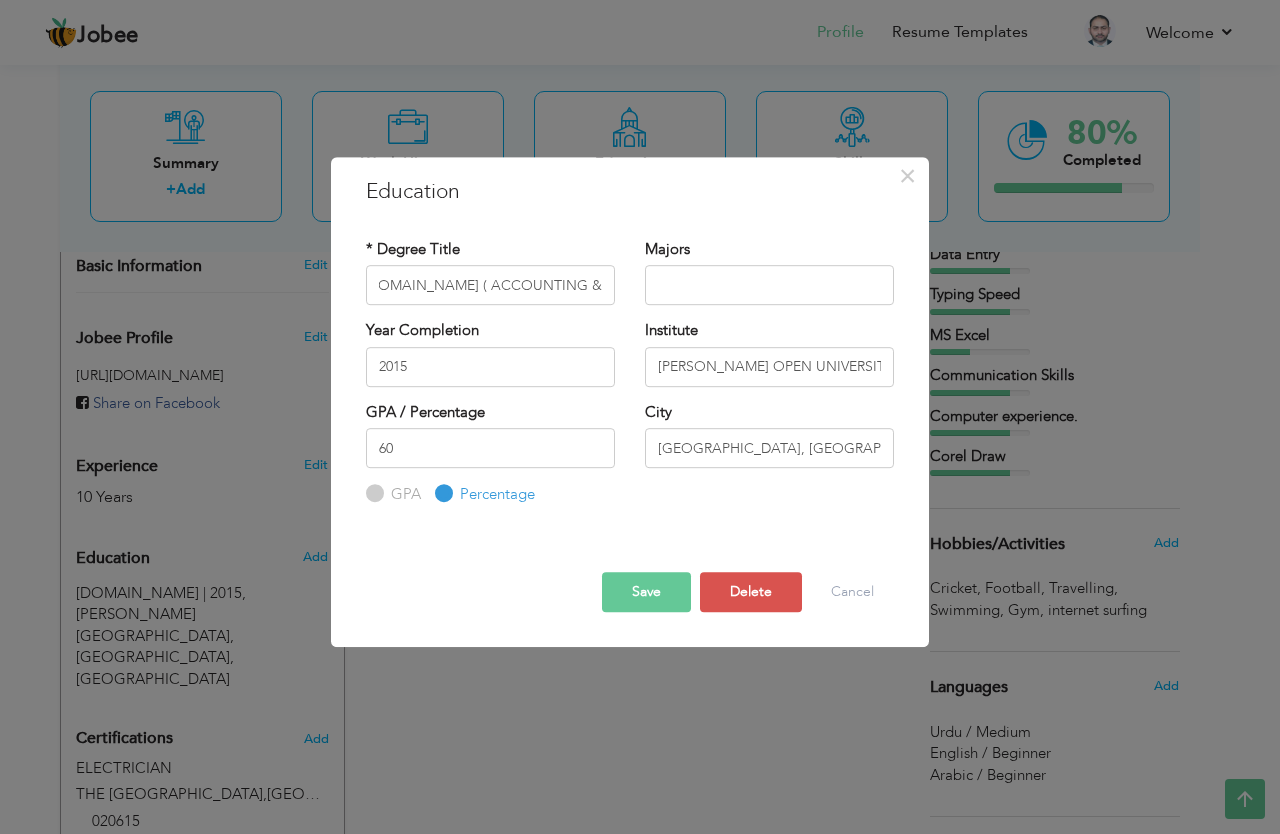 radio on "true" 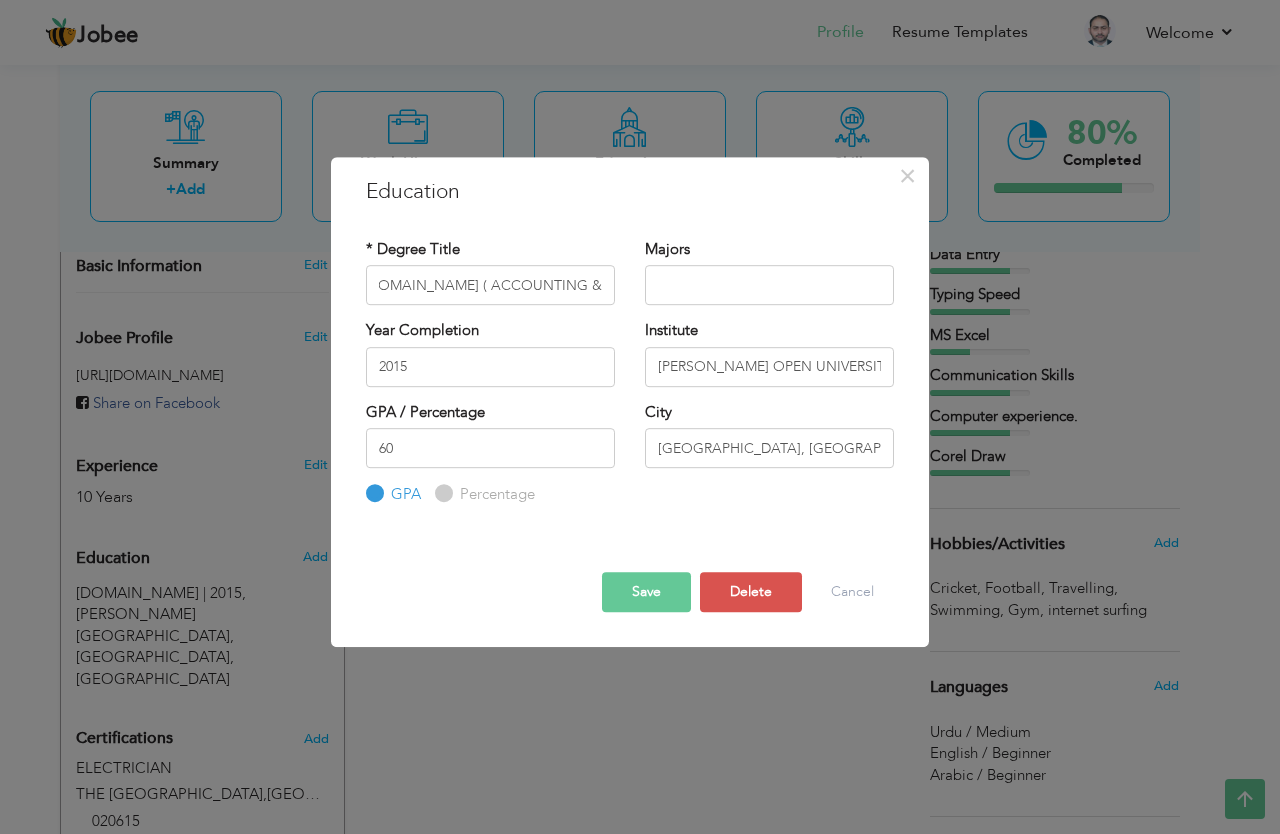 click on "Save" at bounding box center [646, 592] 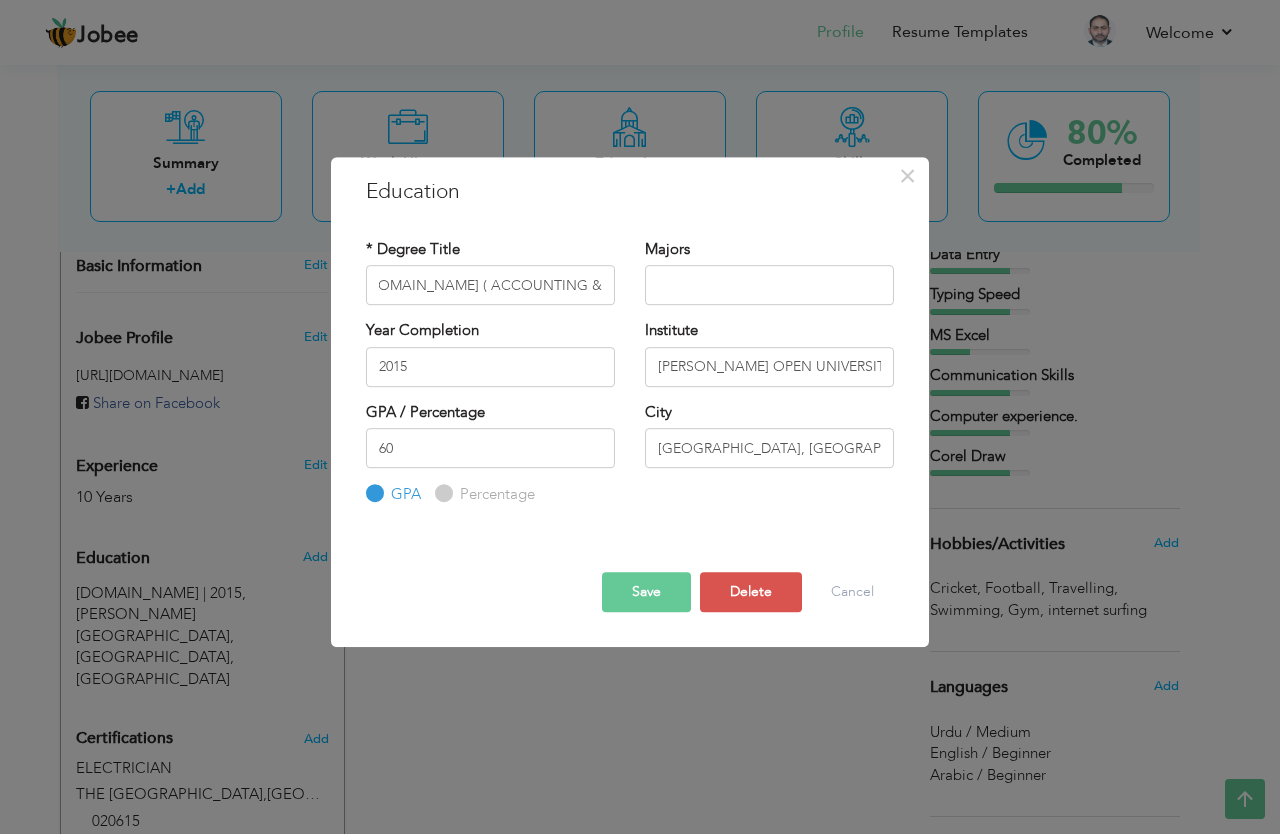 click on "Percentage" at bounding box center (441, 494) 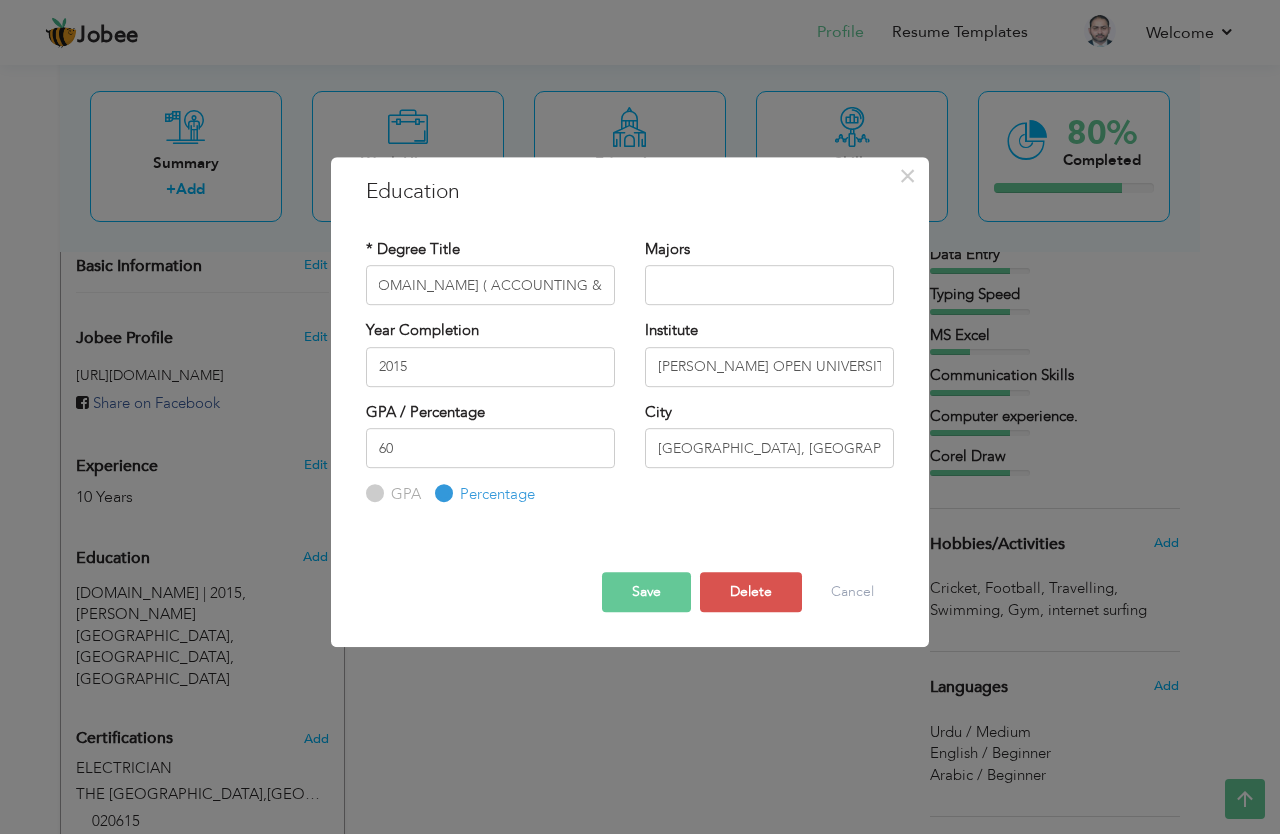 click on "Save" at bounding box center (646, 592) 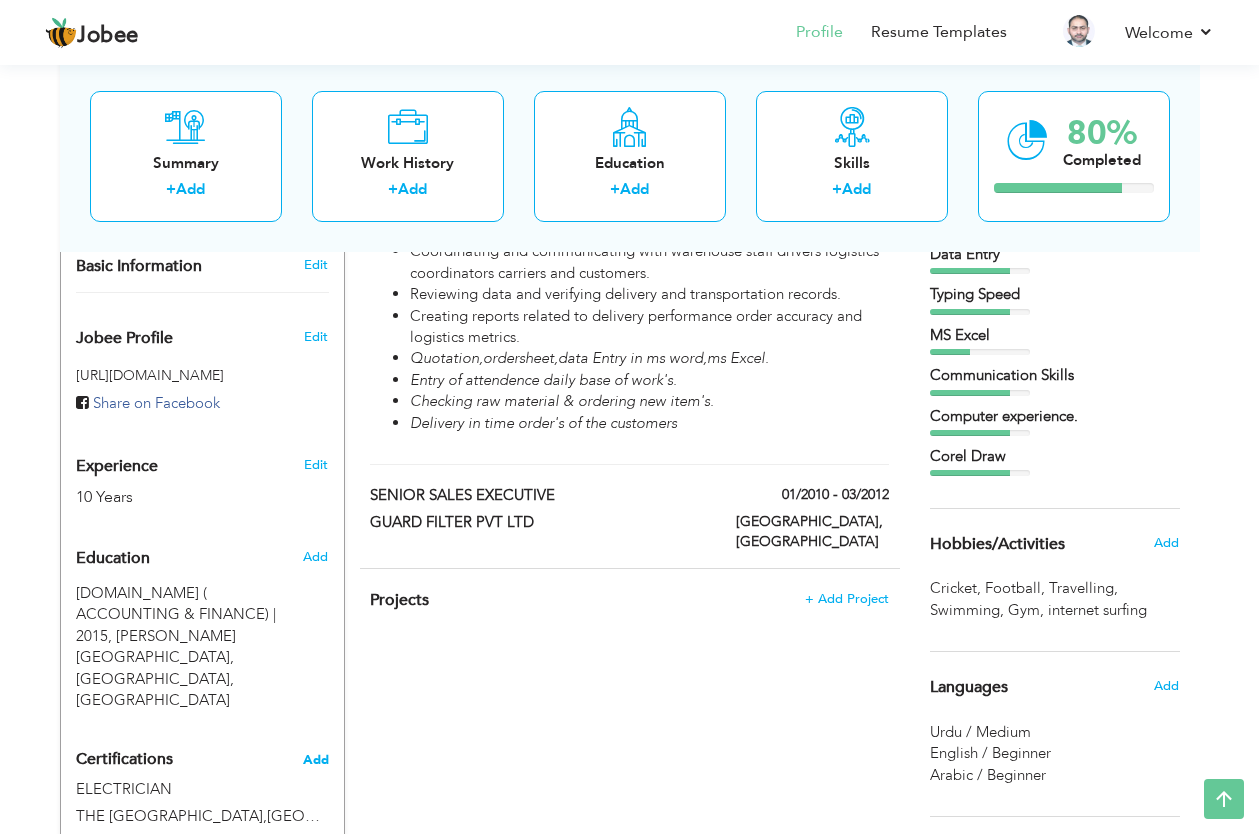 click on "Add" at bounding box center (316, 760) 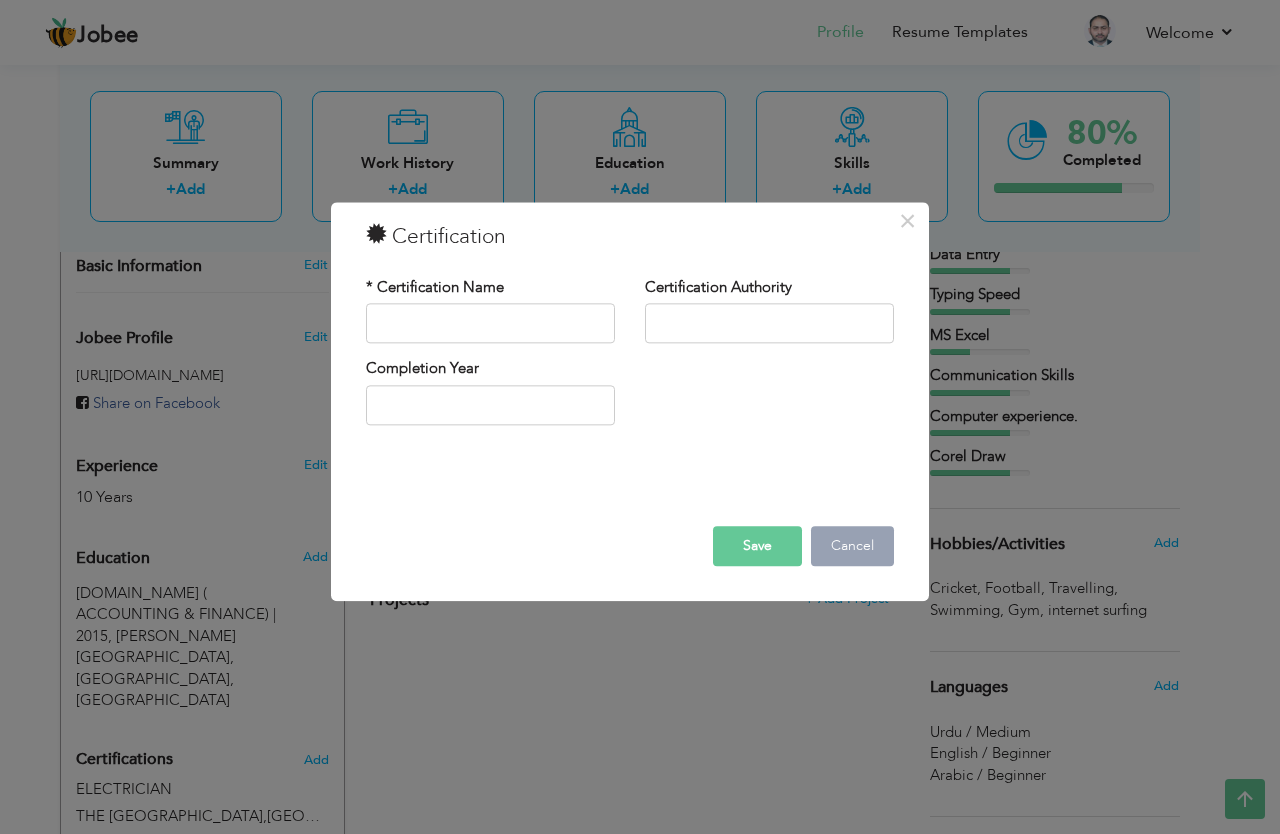 click on "Cancel" at bounding box center [852, 547] 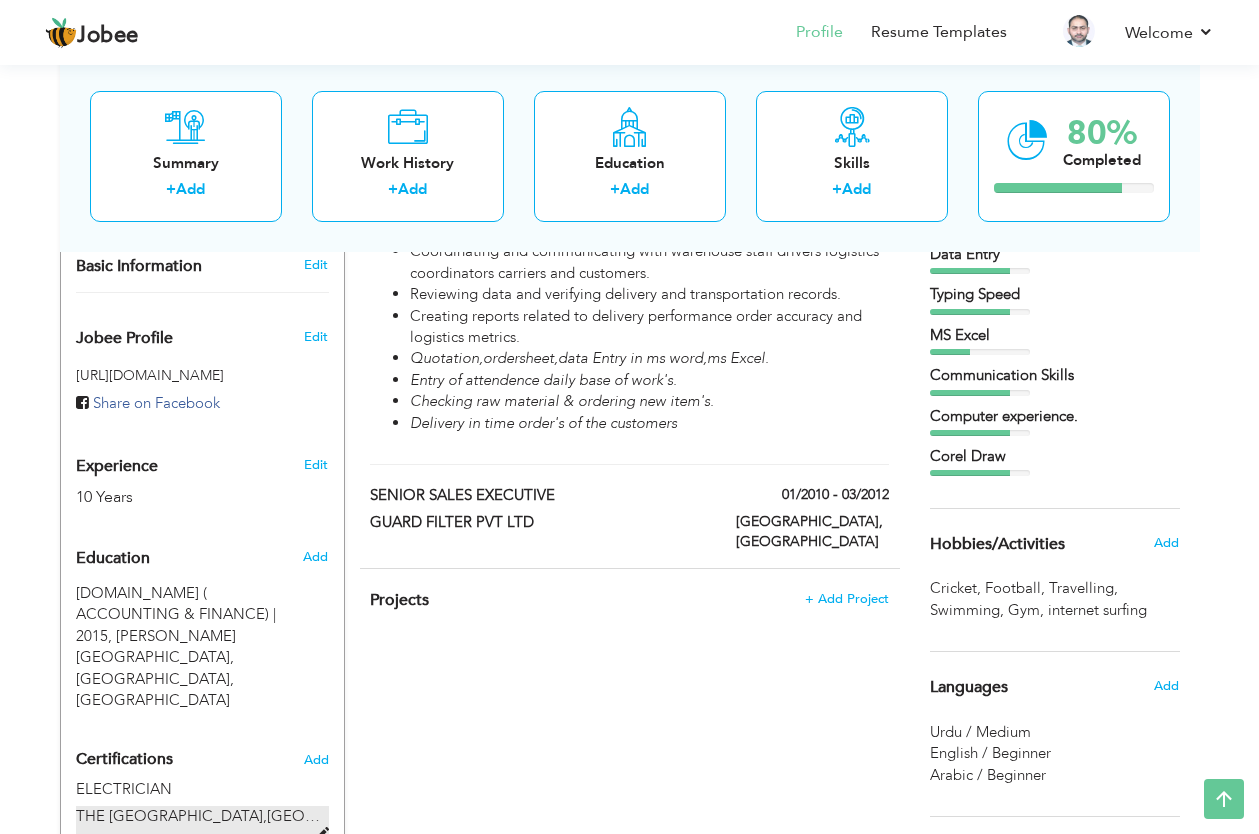 click on "THE [GEOGRAPHIC_DATA],[GEOGRAPHIC_DATA]" at bounding box center (248, 816) 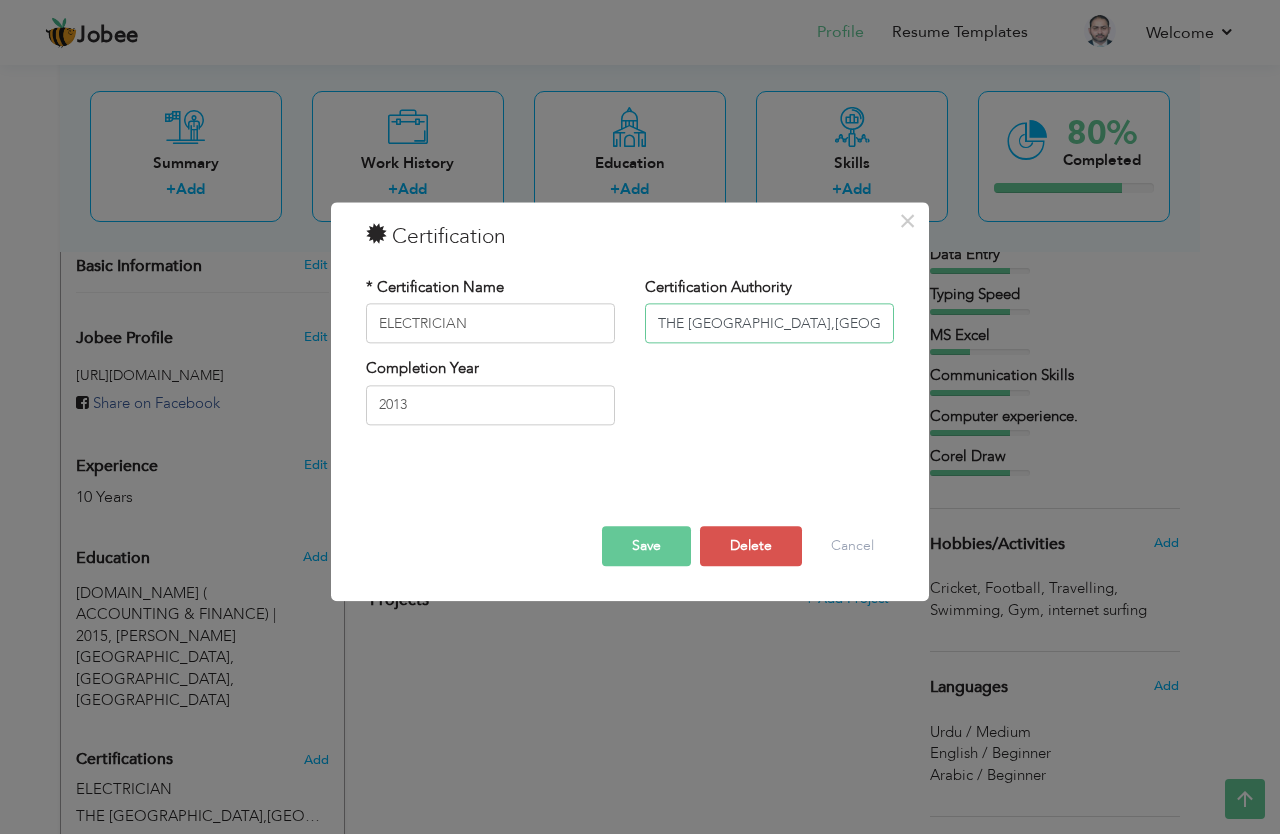 click on "THE [GEOGRAPHIC_DATA],[GEOGRAPHIC_DATA]" at bounding box center (769, 324) 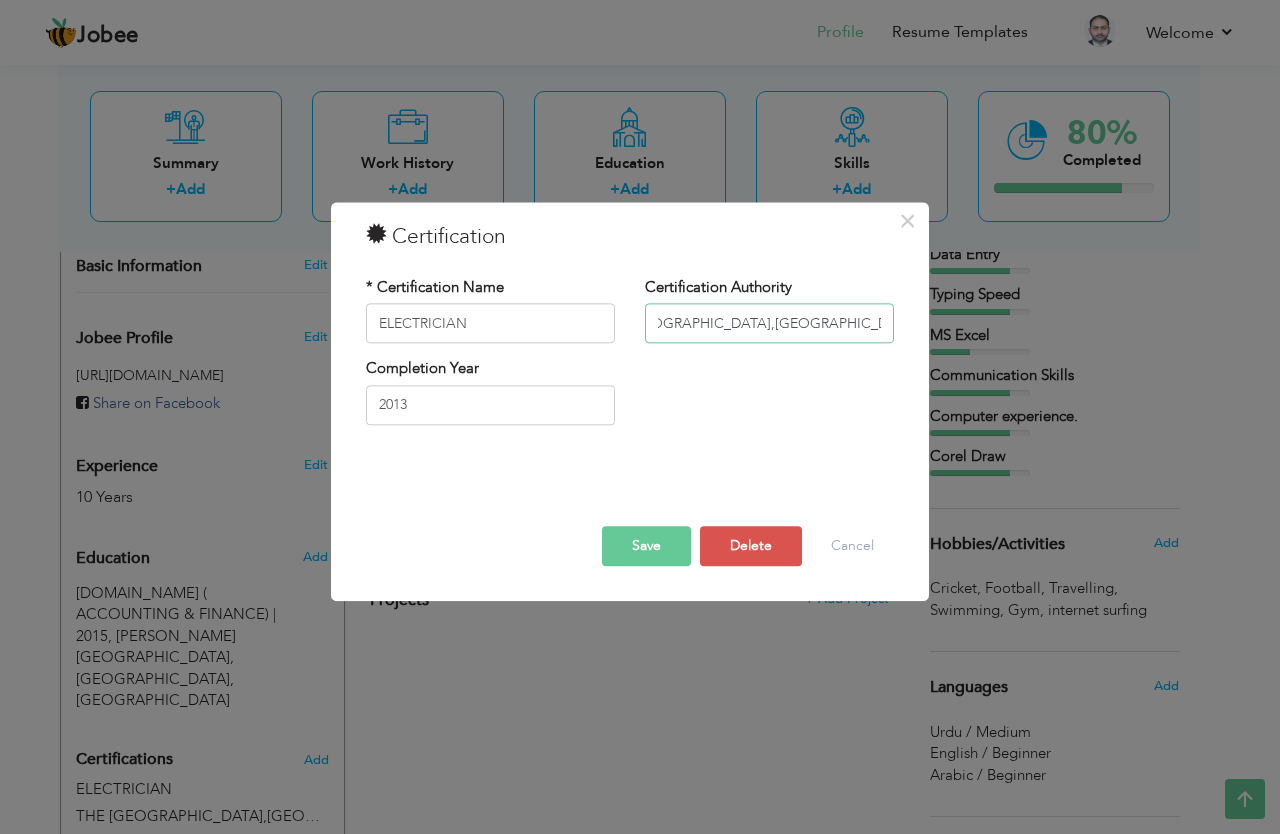 scroll, scrollTop: 0, scrollLeft: 76, axis: horizontal 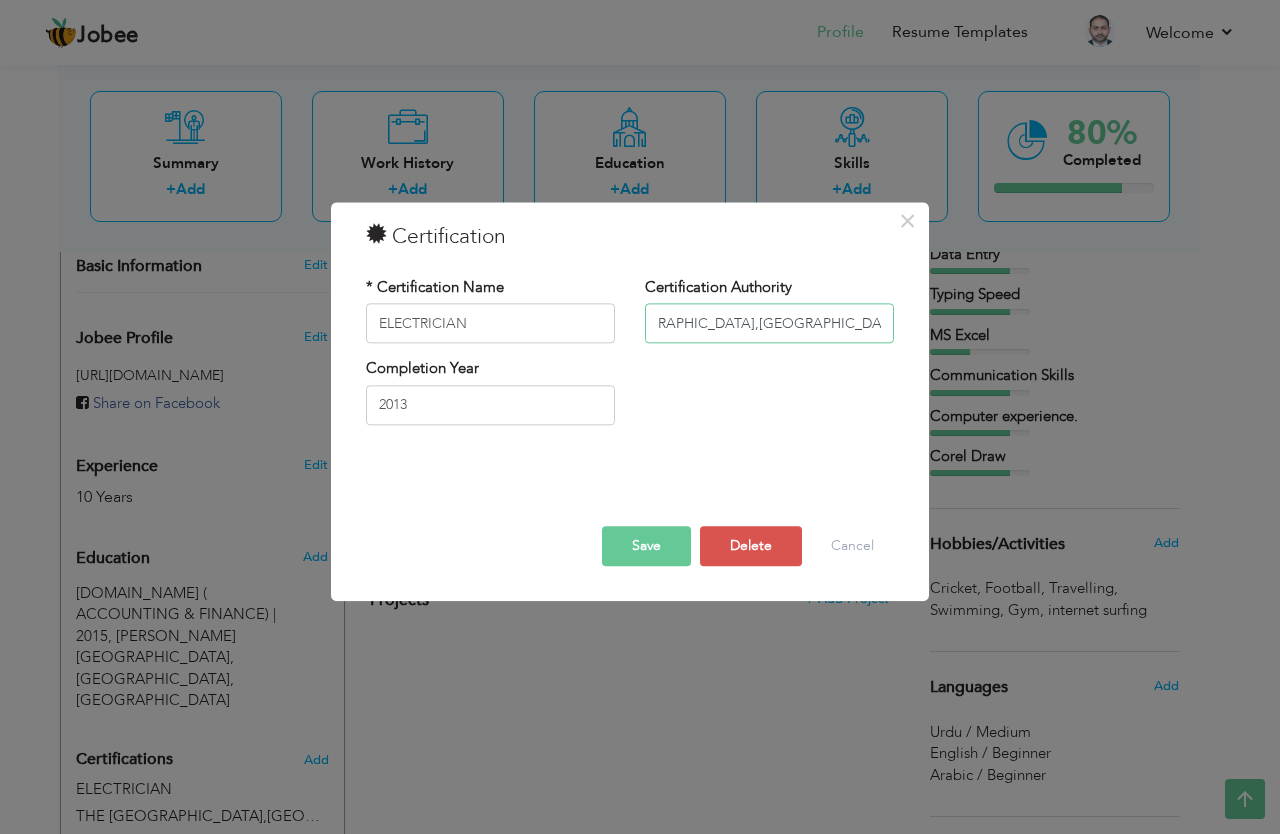 click on "THE [GEOGRAPHIC_DATA],[GEOGRAPHIC_DATA]" at bounding box center [769, 324] 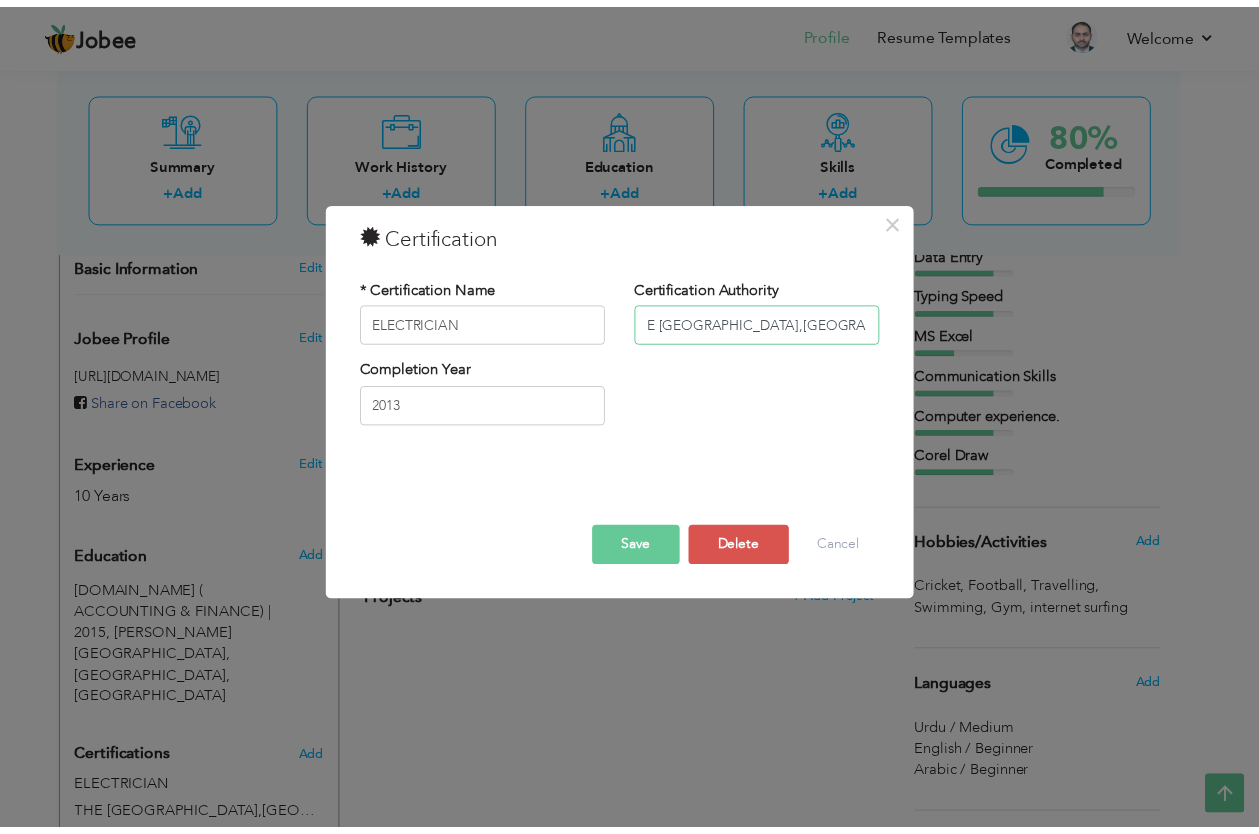 scroll, scrollTop: 0, scrollLeft: 0, axis: both 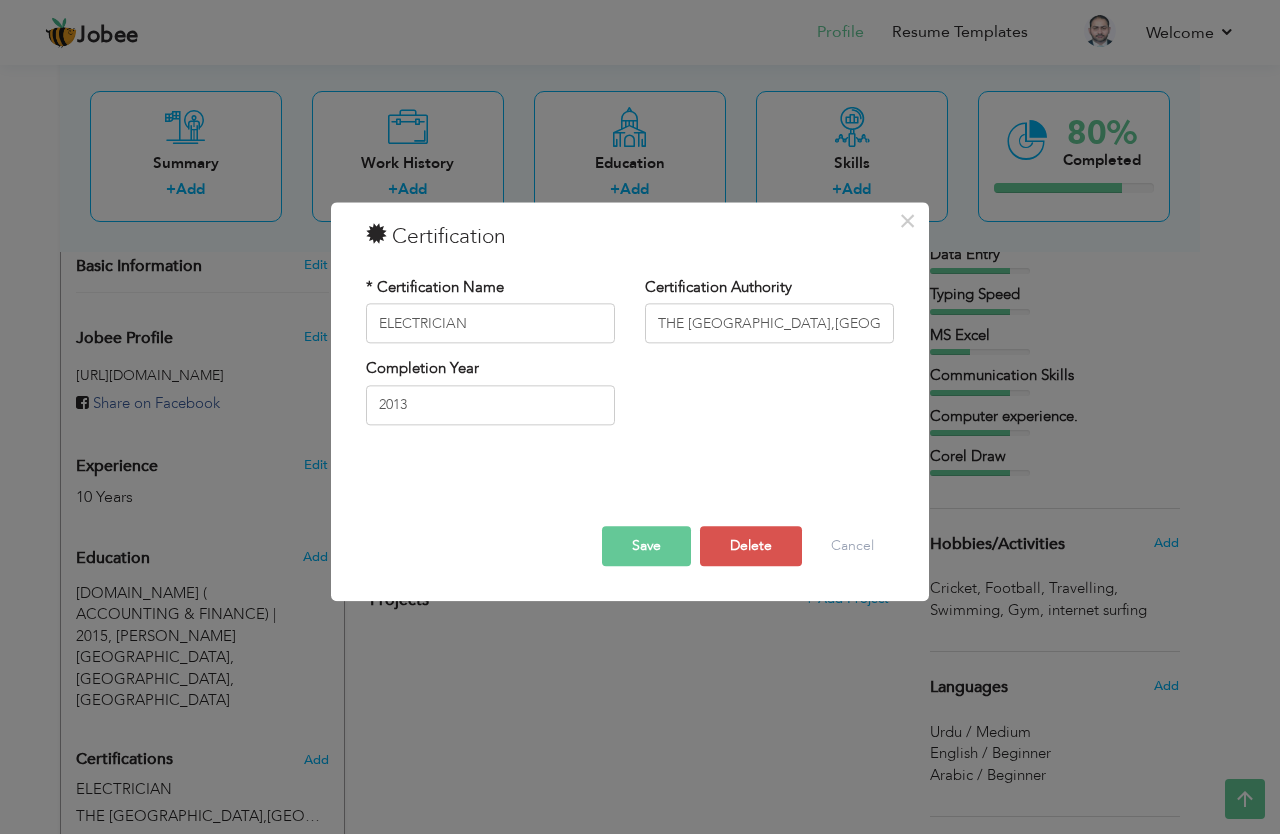 click on "Save" at bounding box center (646, 547) 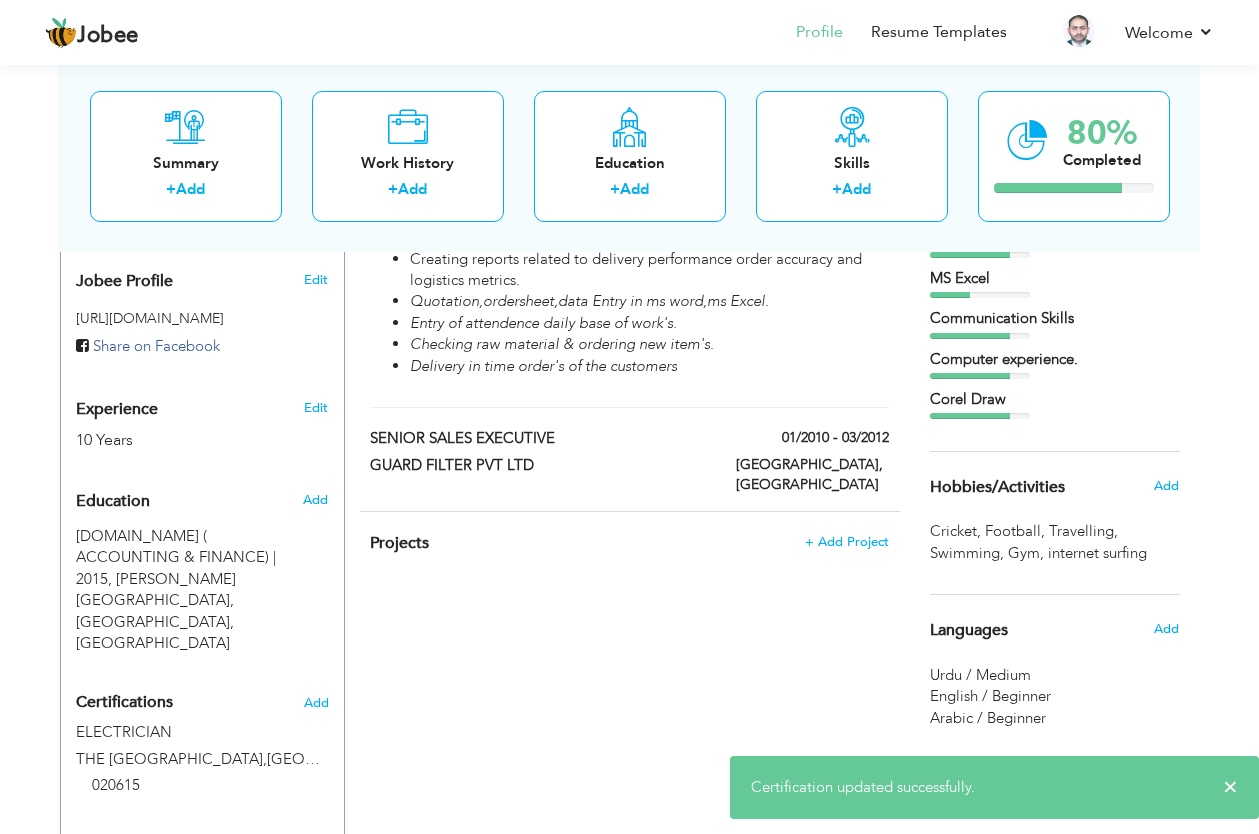 scroll, scrollTop: 896, scrollLeft: 0, axis: vertical 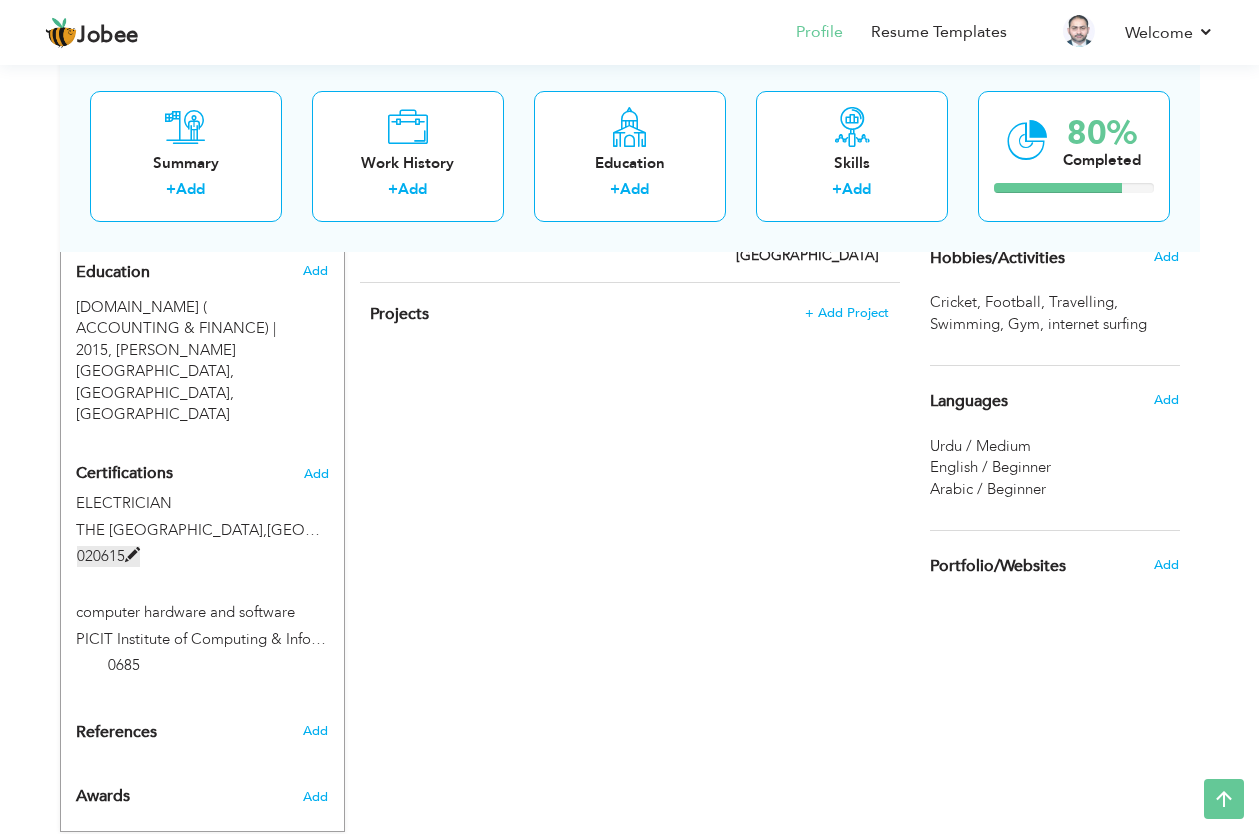 click on "020615" at bounding box center (108, 556) 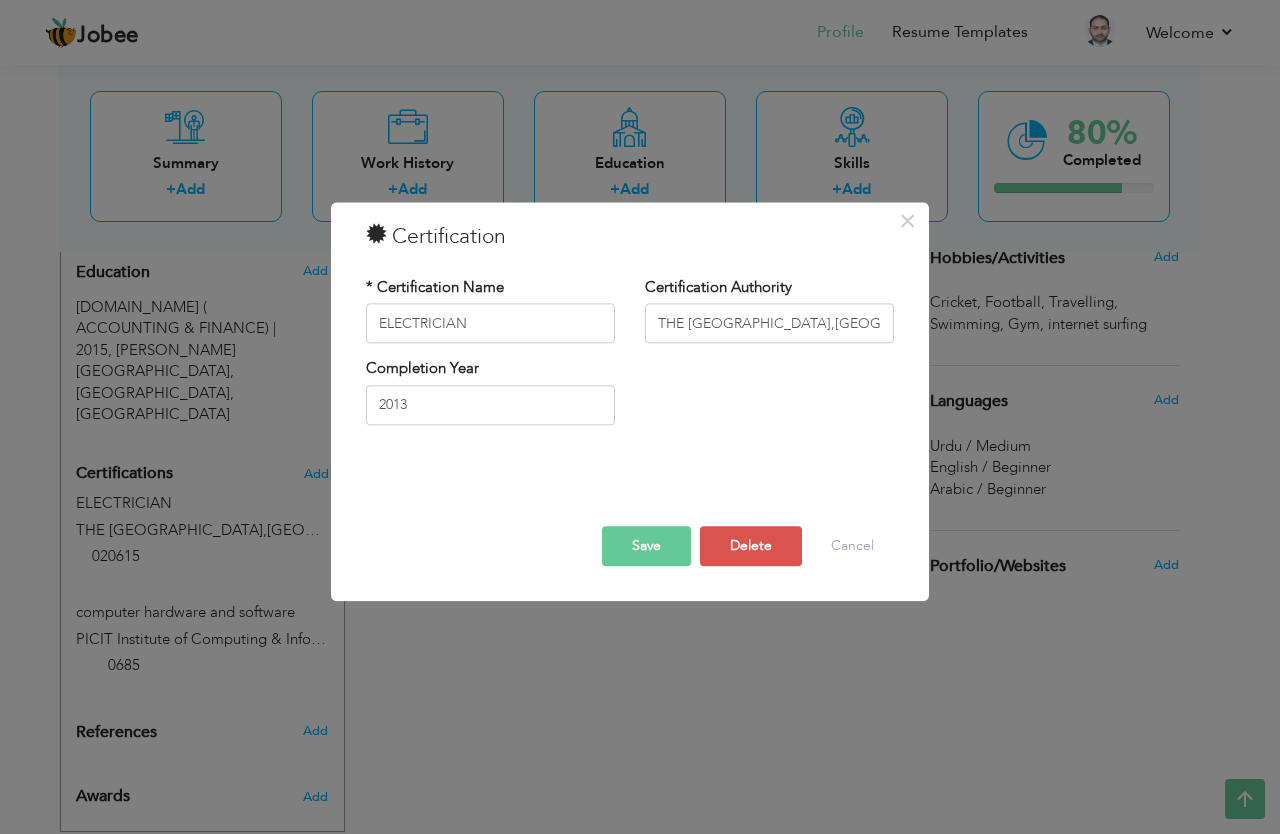 click on "Save" at bounding box center (646, 547) 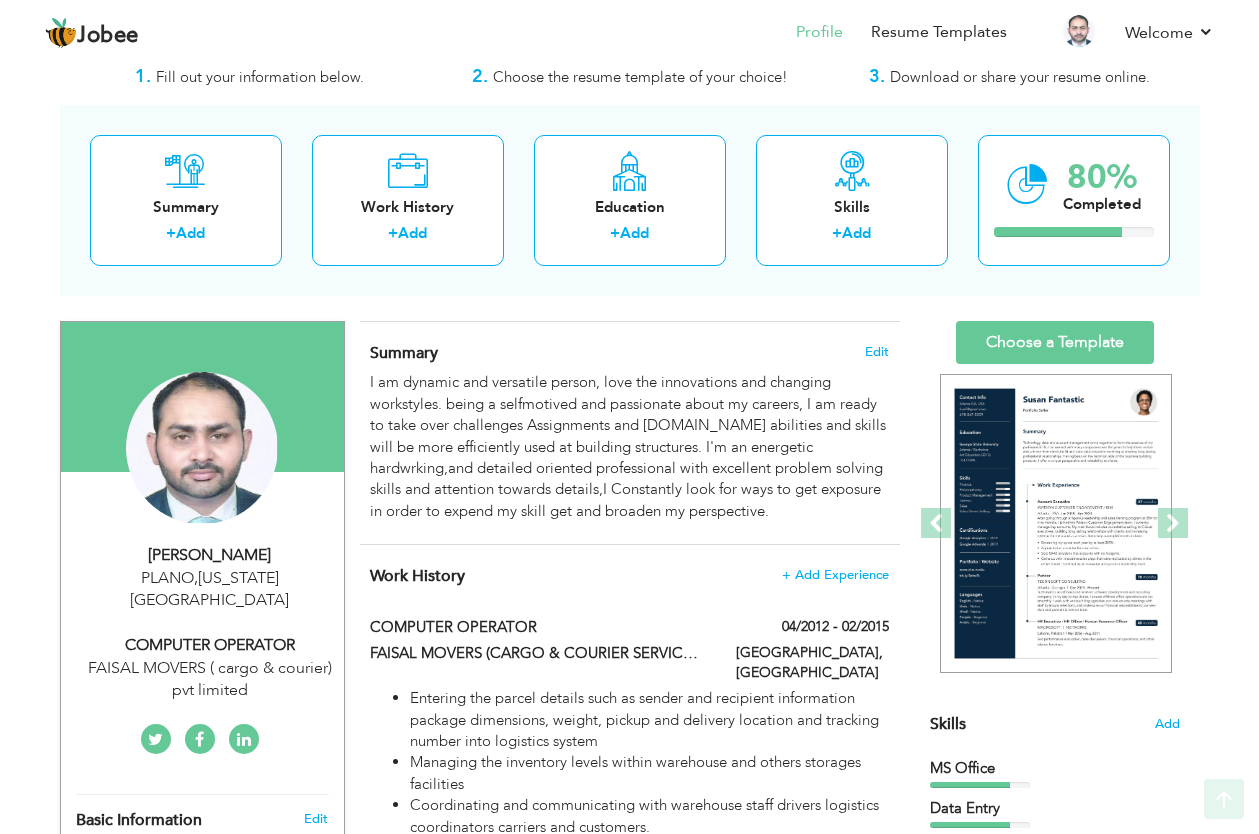 scroll, scrollTop: 0, scrollLeft: 0, axis: both 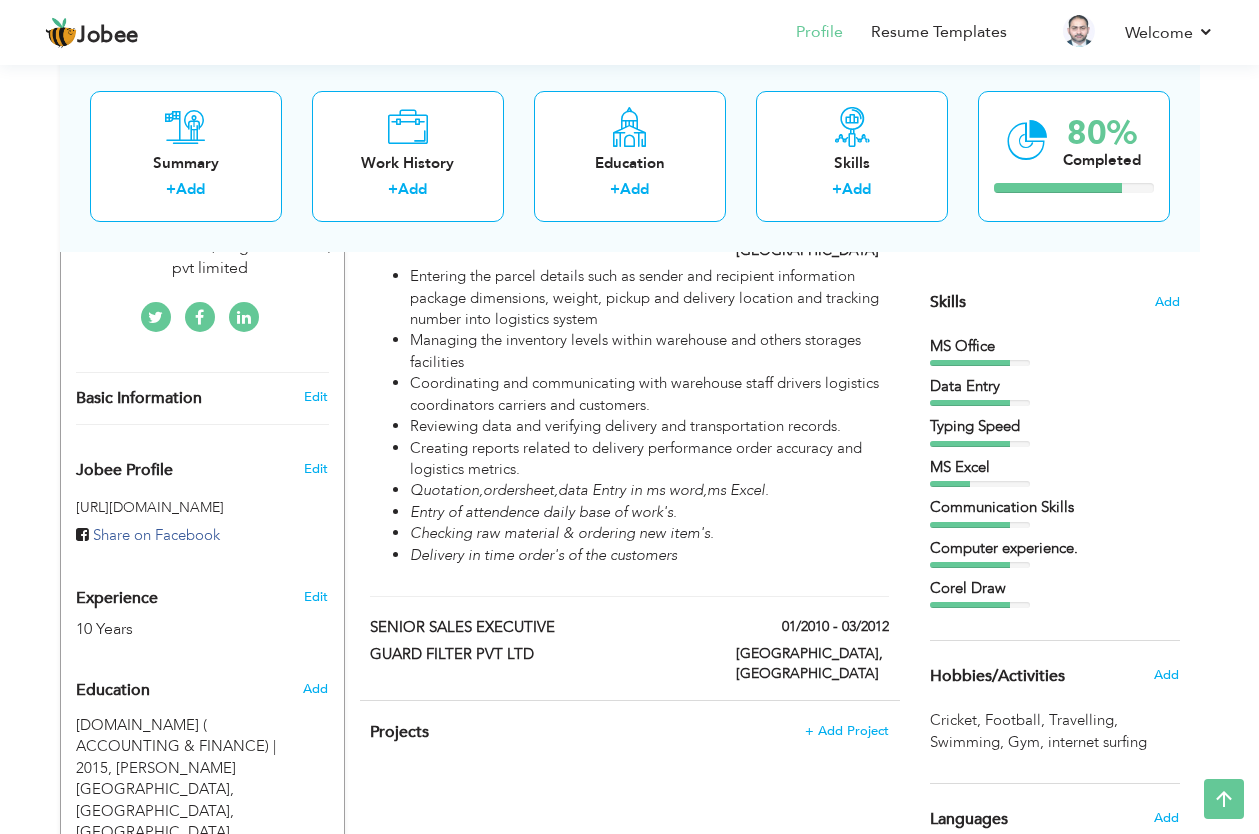 drag, startPoint x: 1265, startPoint y: 229, endPoint x: 1279, endPoint y: 455, distance: 226.43321 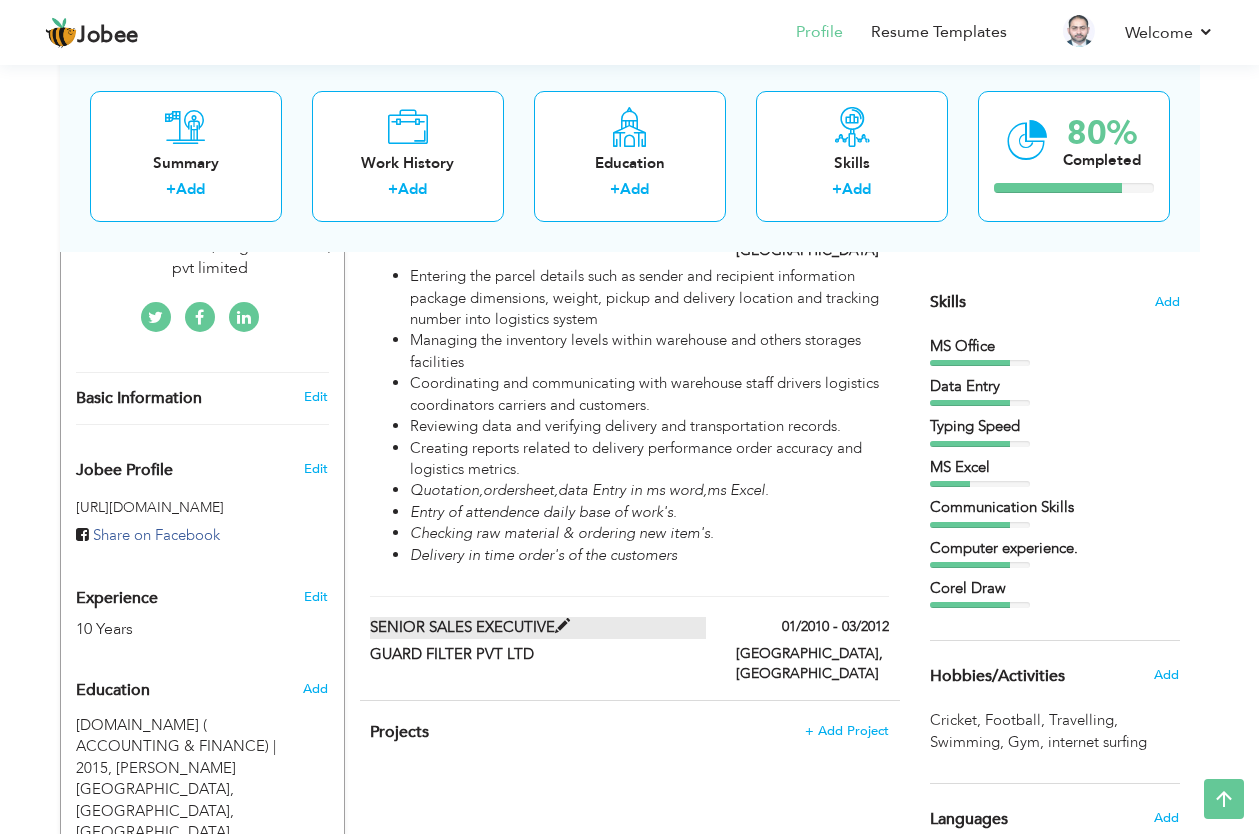 click on "SENIOR SALES EXECUTIVE" at bounding box center [538, 627] 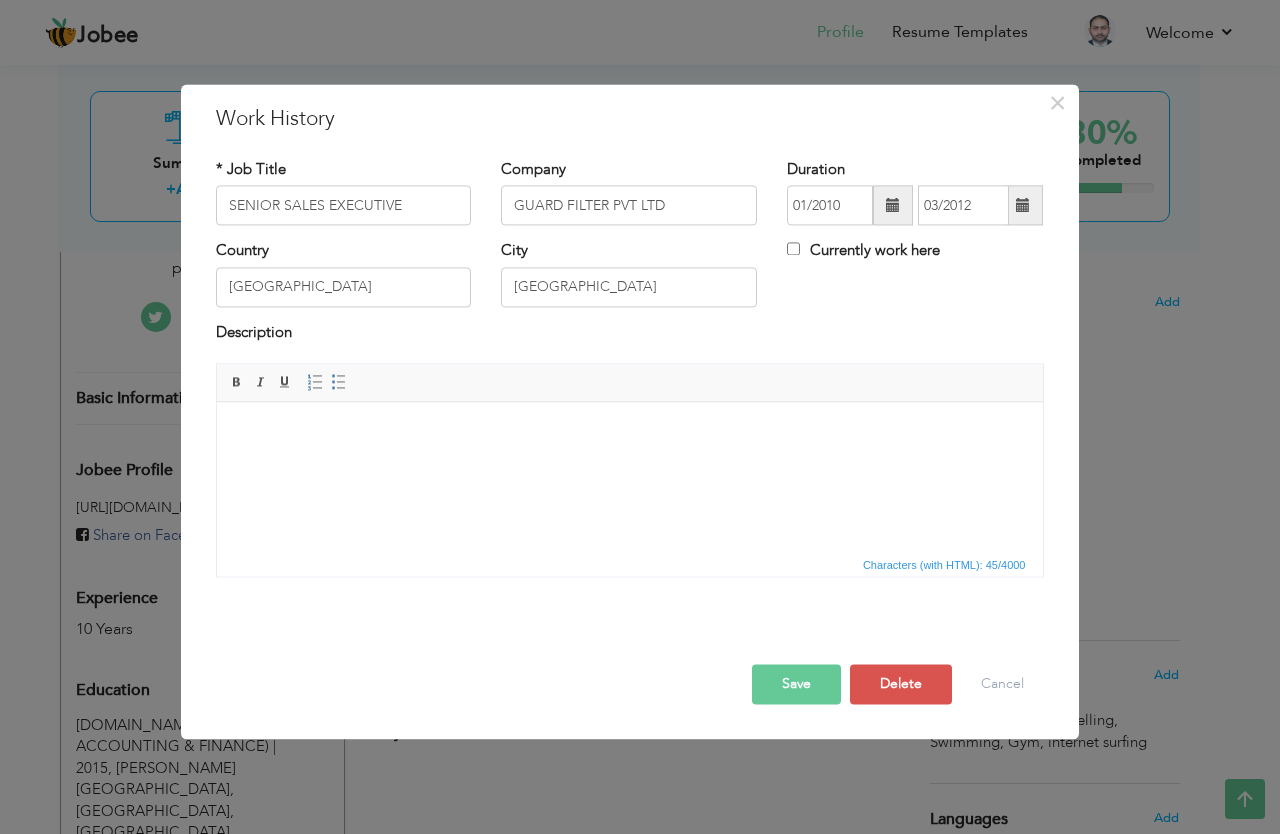 scroll, scrollTop: 0, scrollLeft: 0, axis: both 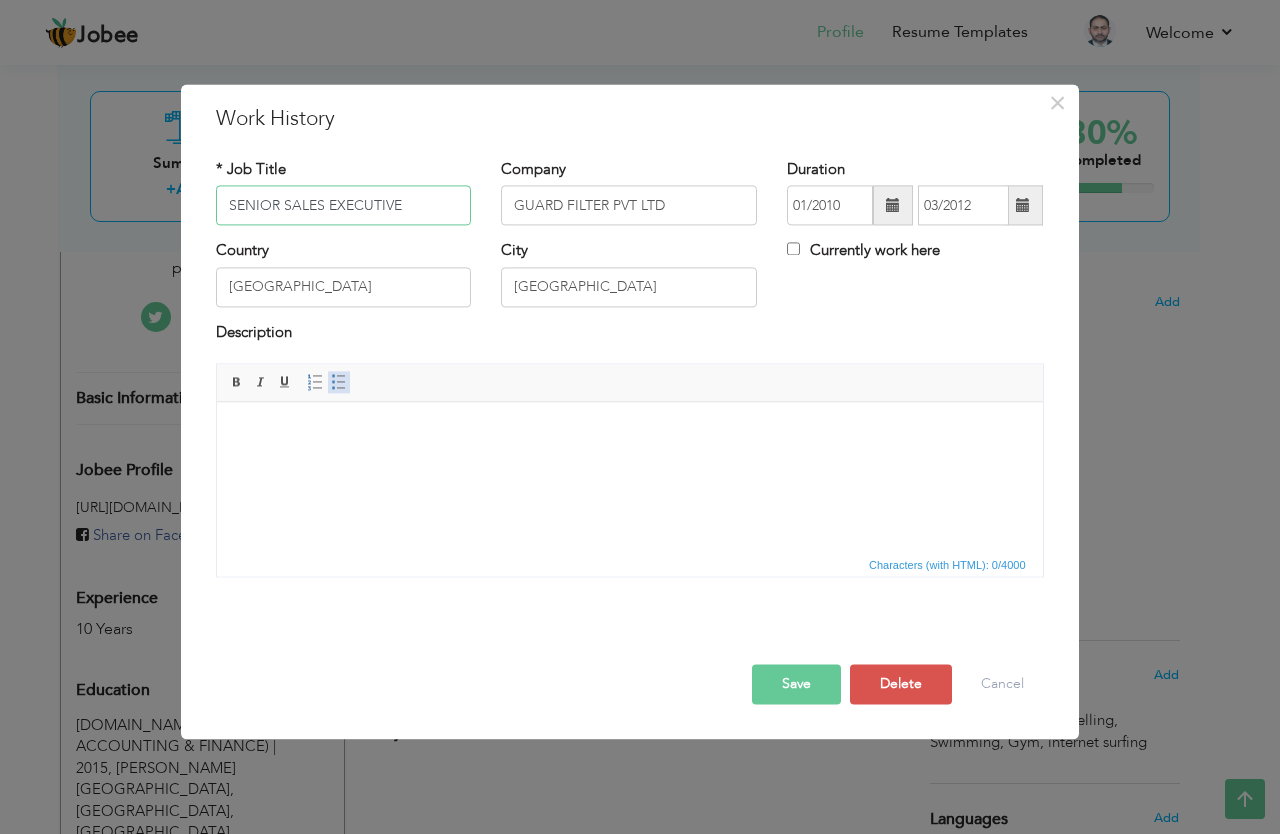 click at bounding box center (339, 383) 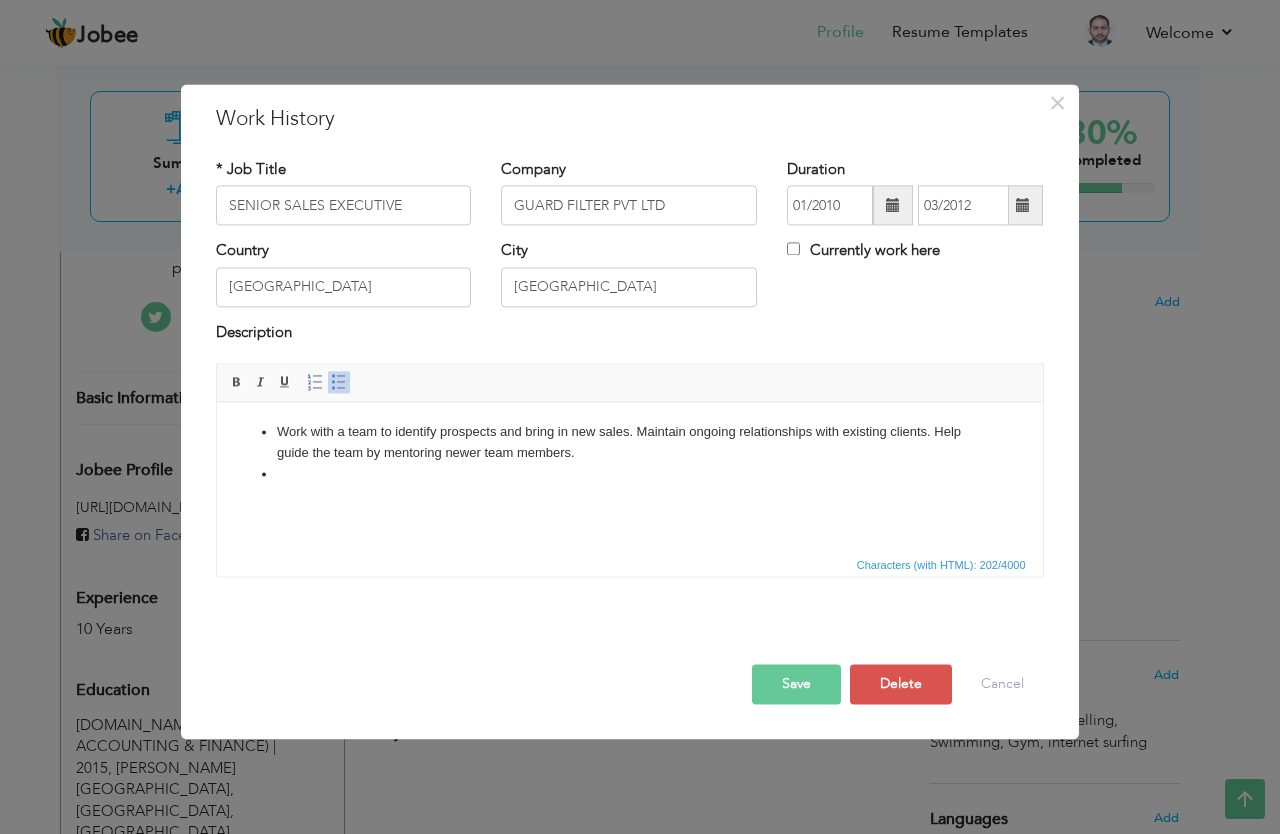 click on "Work with a team to identify prospects and bring in new sales. Maintain ongoing relationships with existing clients. Help guide the team by mentoring newer team members." at bounding box center [629, 443] 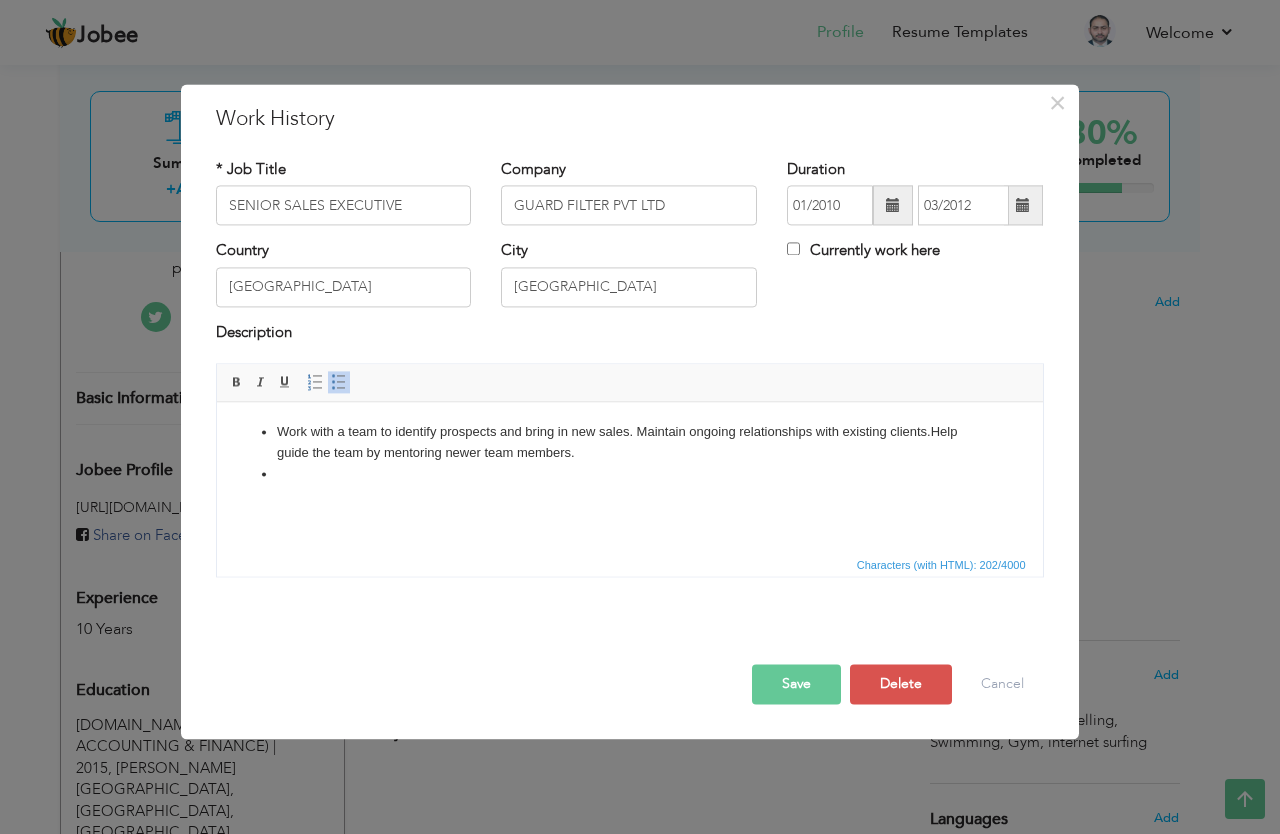 click on "Characters (with HTML): 202/4000" at bounding box center [630, 565] 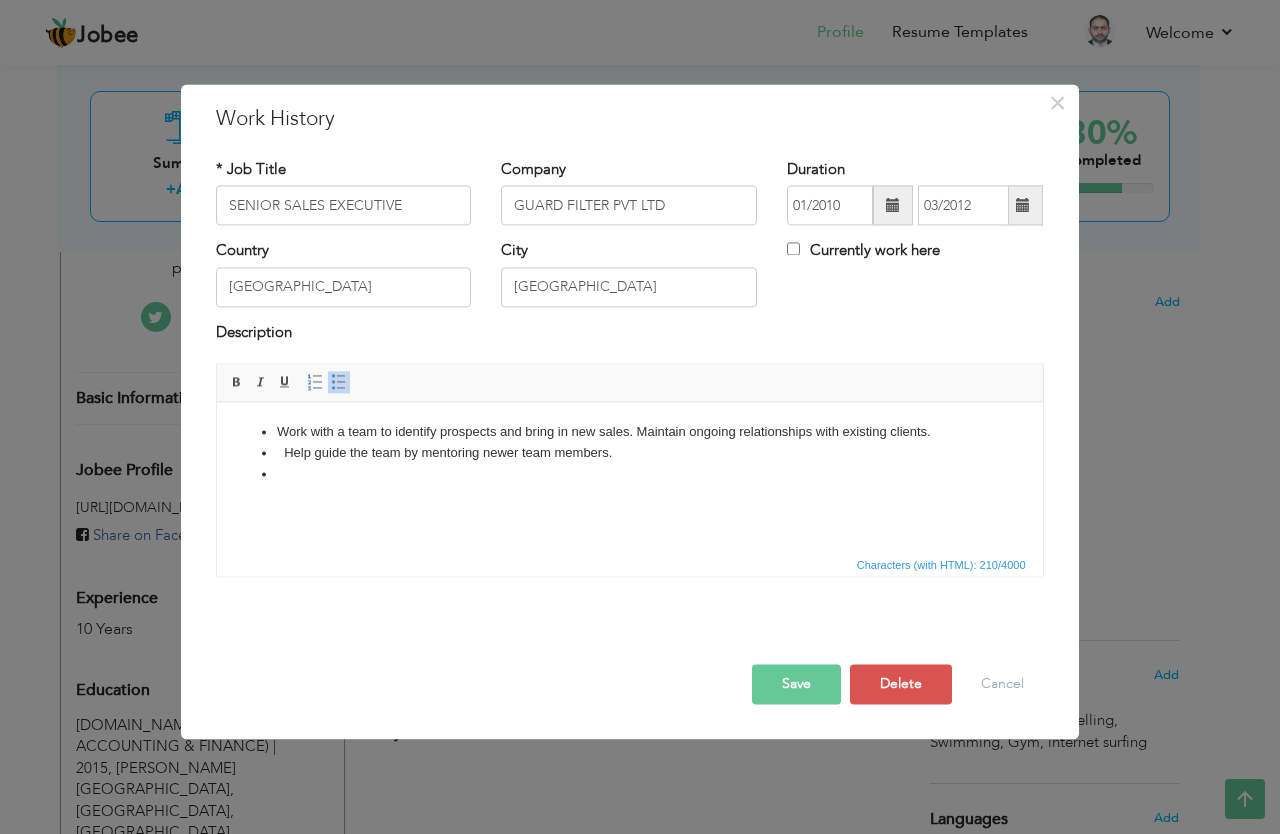type 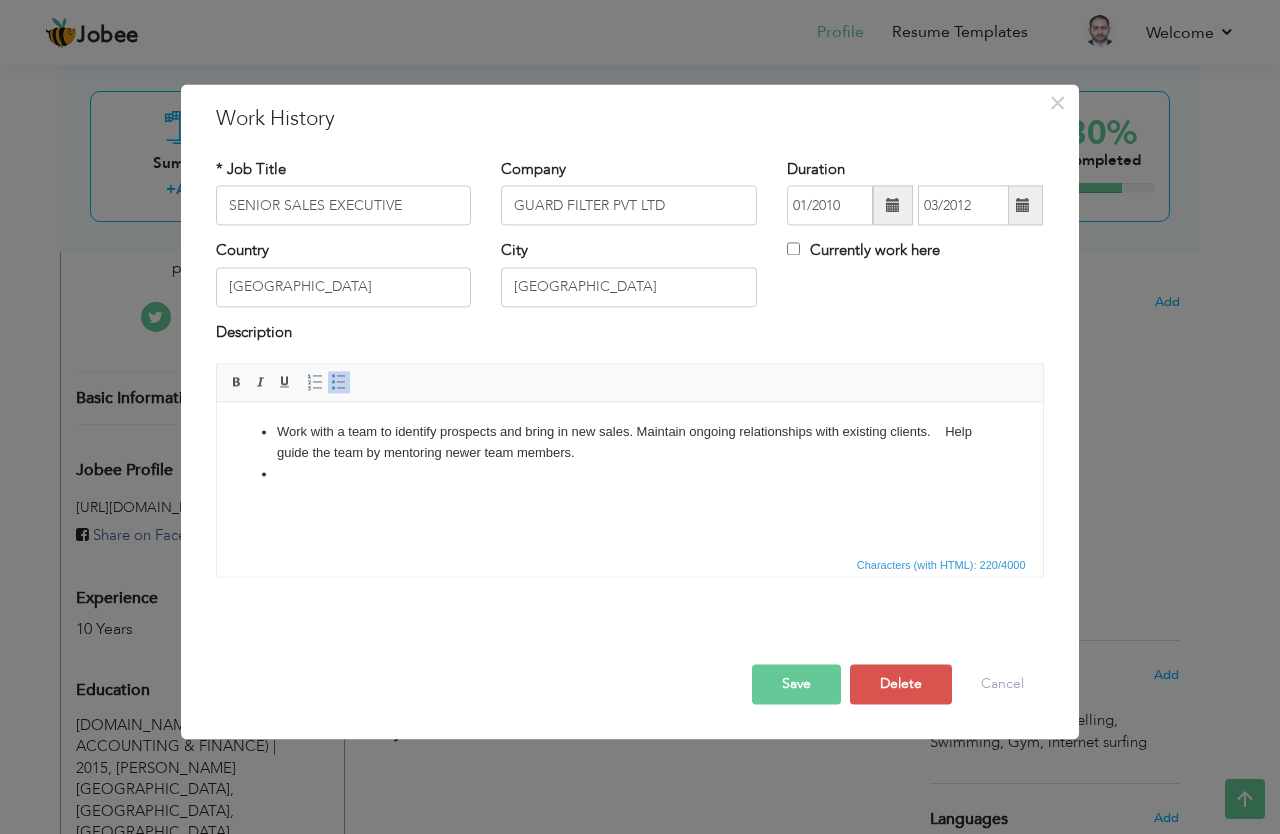 click at bounding box center [629, 474] 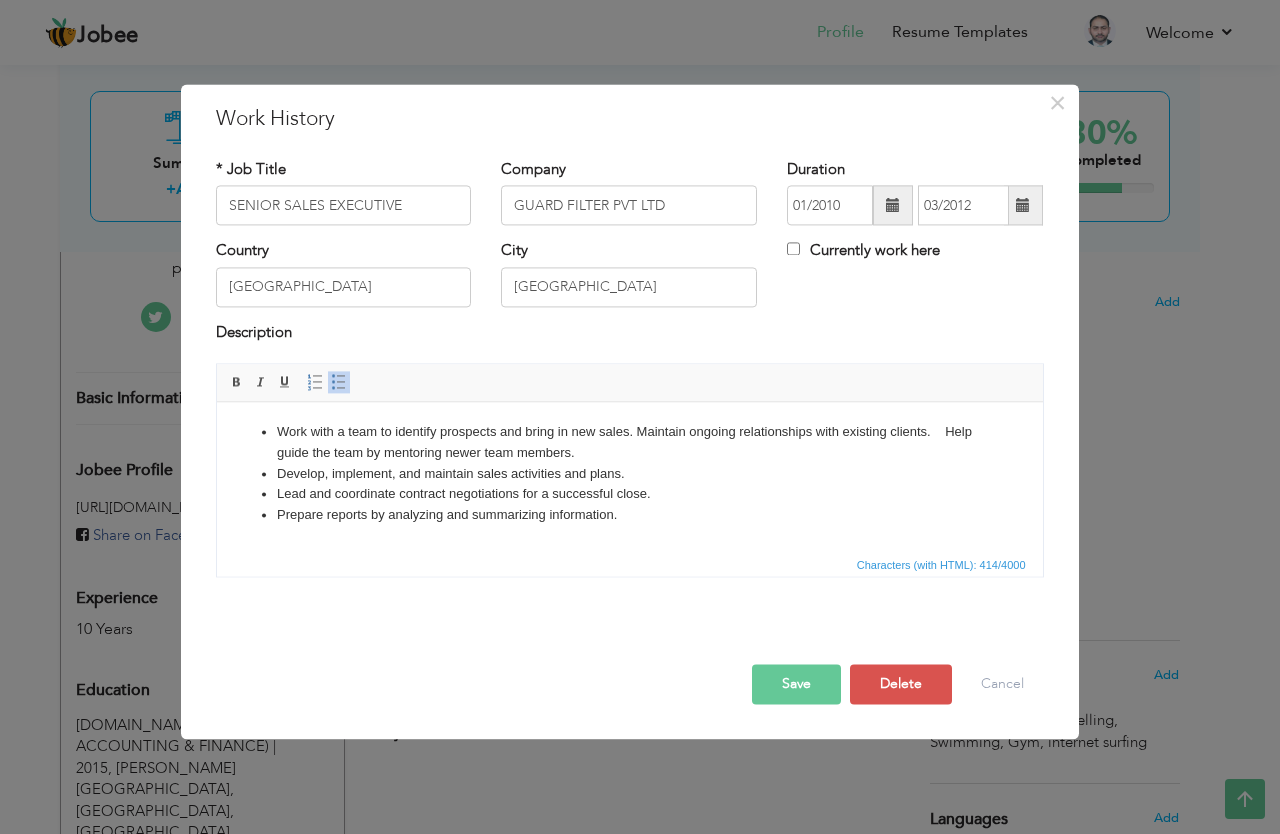 click on "Work with a team to identify prospects and bring in new sales. Maintain ongoing relationships with existing clients.      Help guide the team by mentoring newer team members.   Develop, implement, and maintain sales activities and plans.   Lead and coordinate contract negotiations for a successful close.   Prepare reports by analyzing and summarizing information." at bounding box center (629, 477) 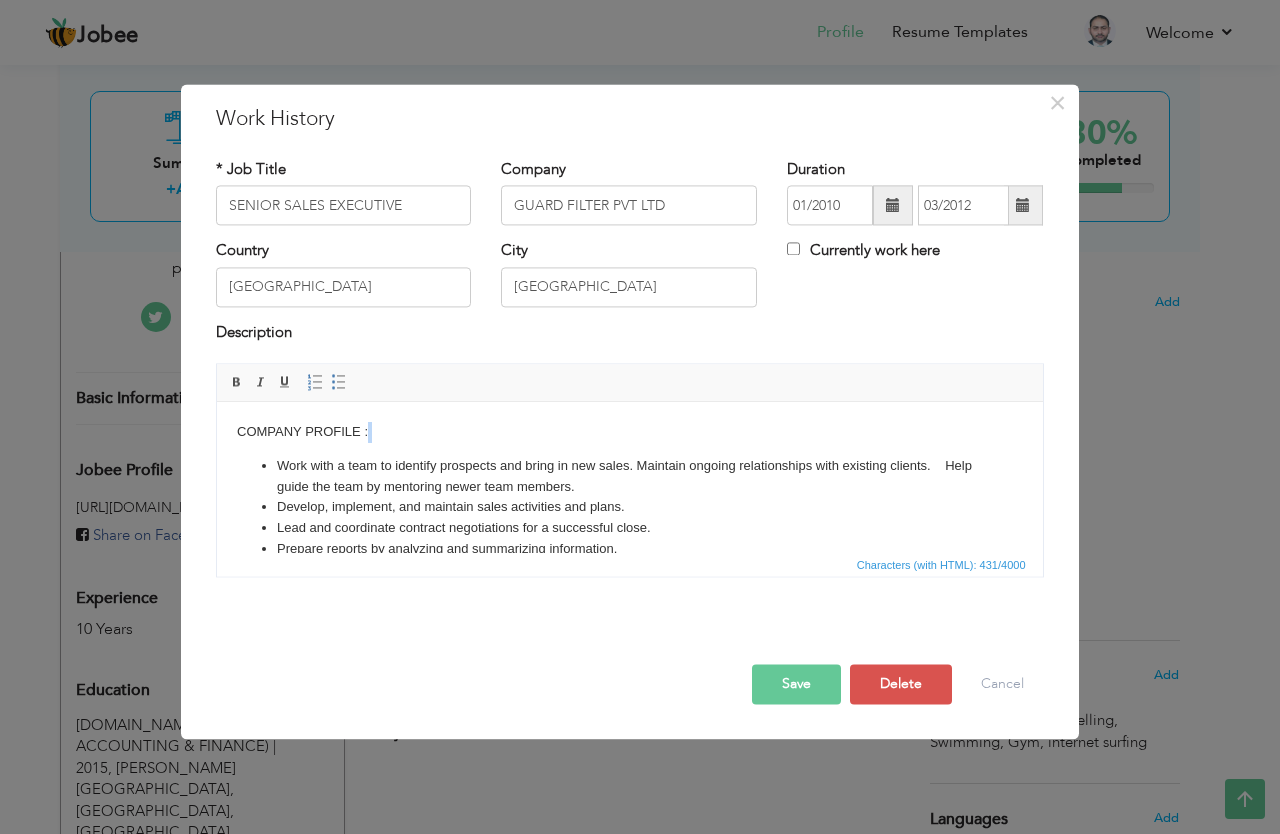drag, startPoint x: 372, startPoint y: 431, endPoint x: 224, endPoint y: 451, distance: 149.34523 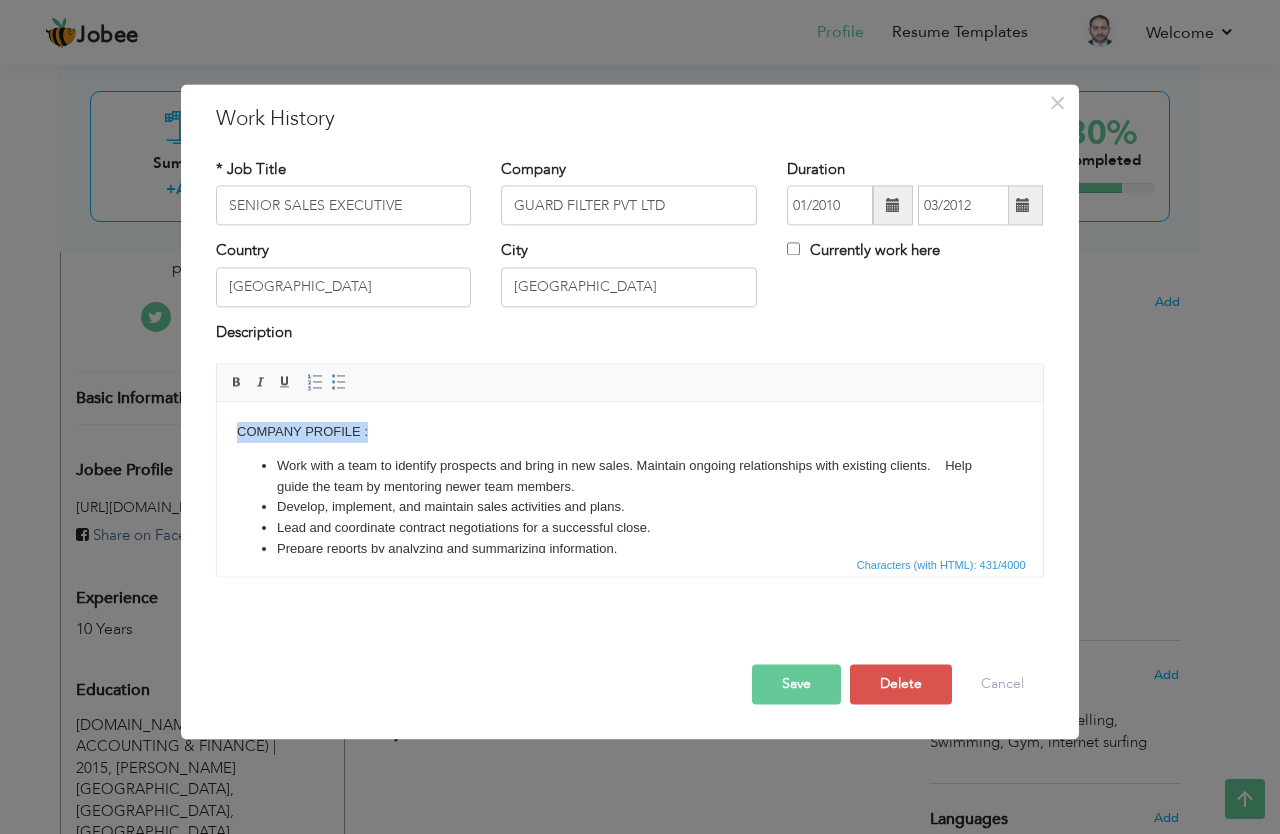 drag, startPoint x: 235, startPoint y: 433, endPoint x: 372, endPoint y: 433, distance: 137 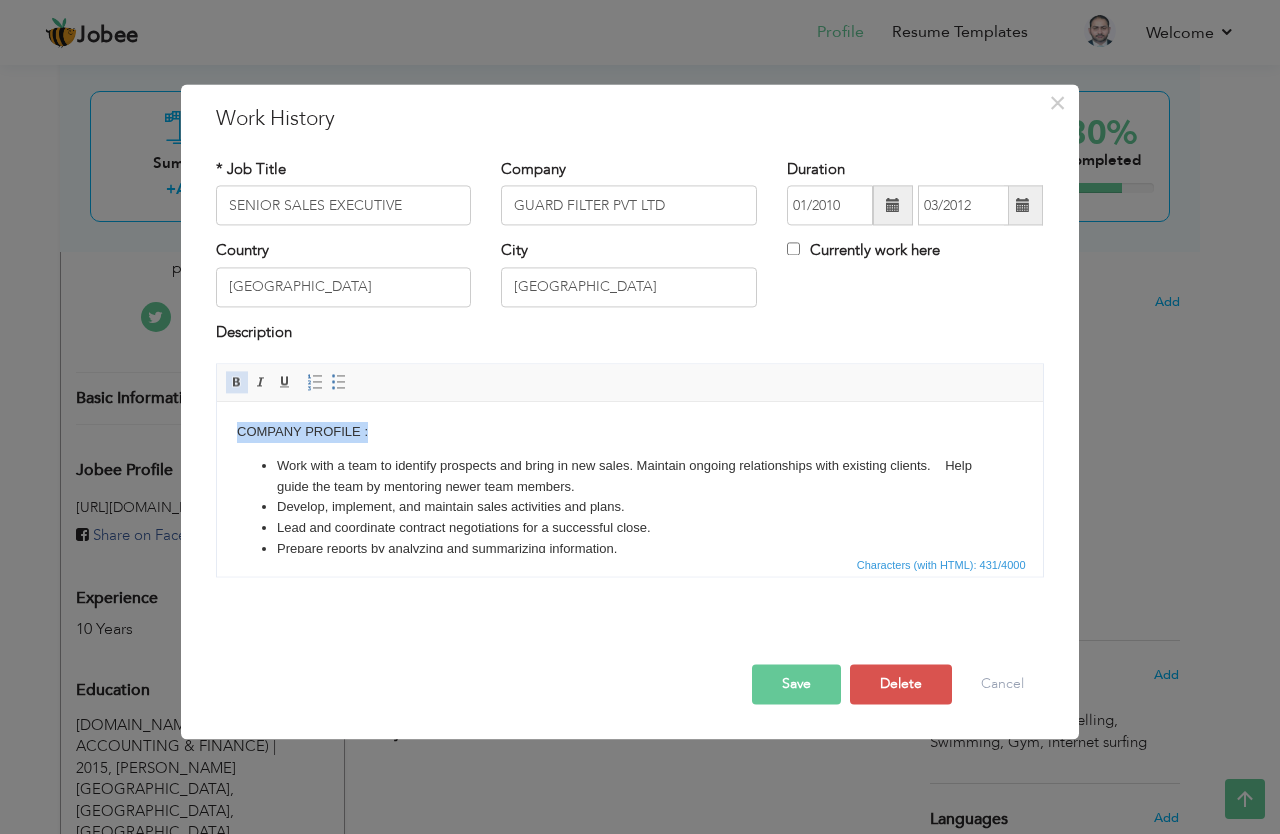 click at bounding box center (237, 383) 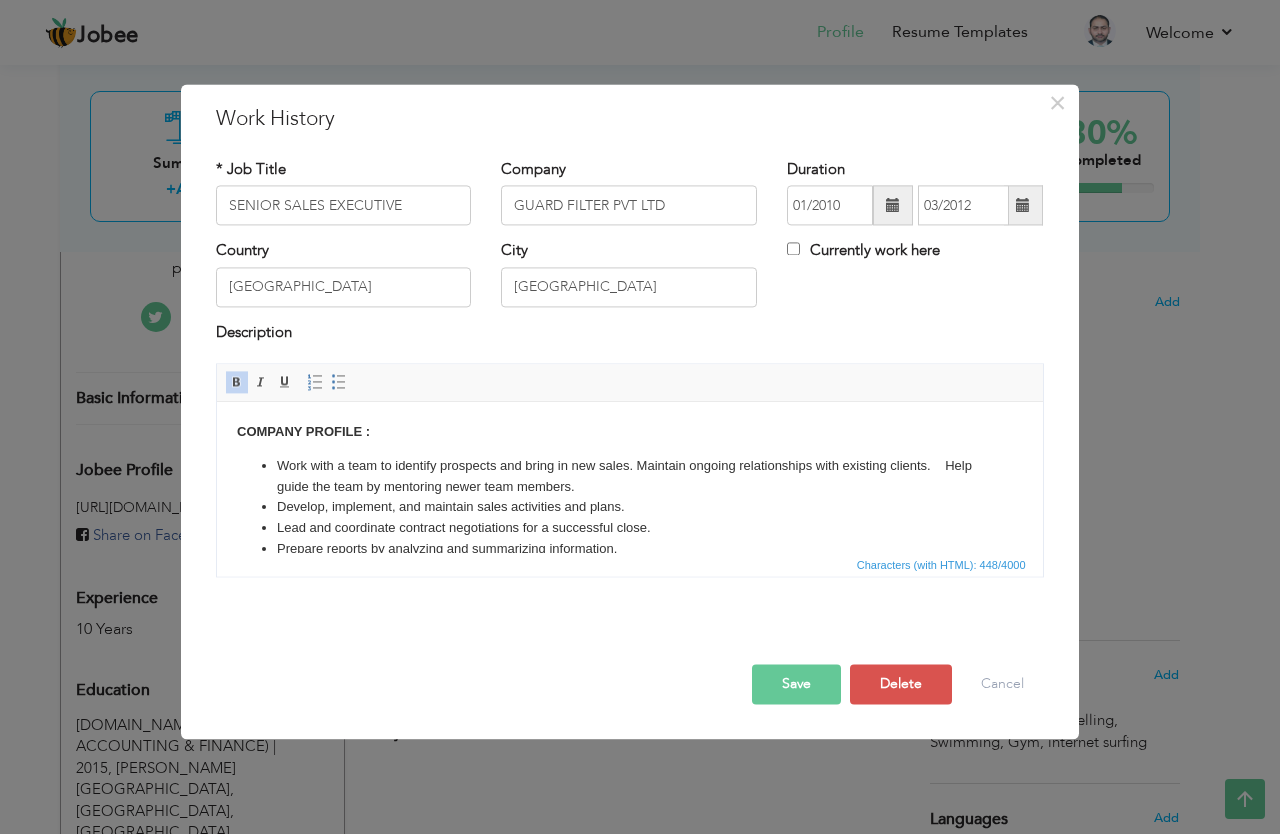 click at bounding box center (237, 383) 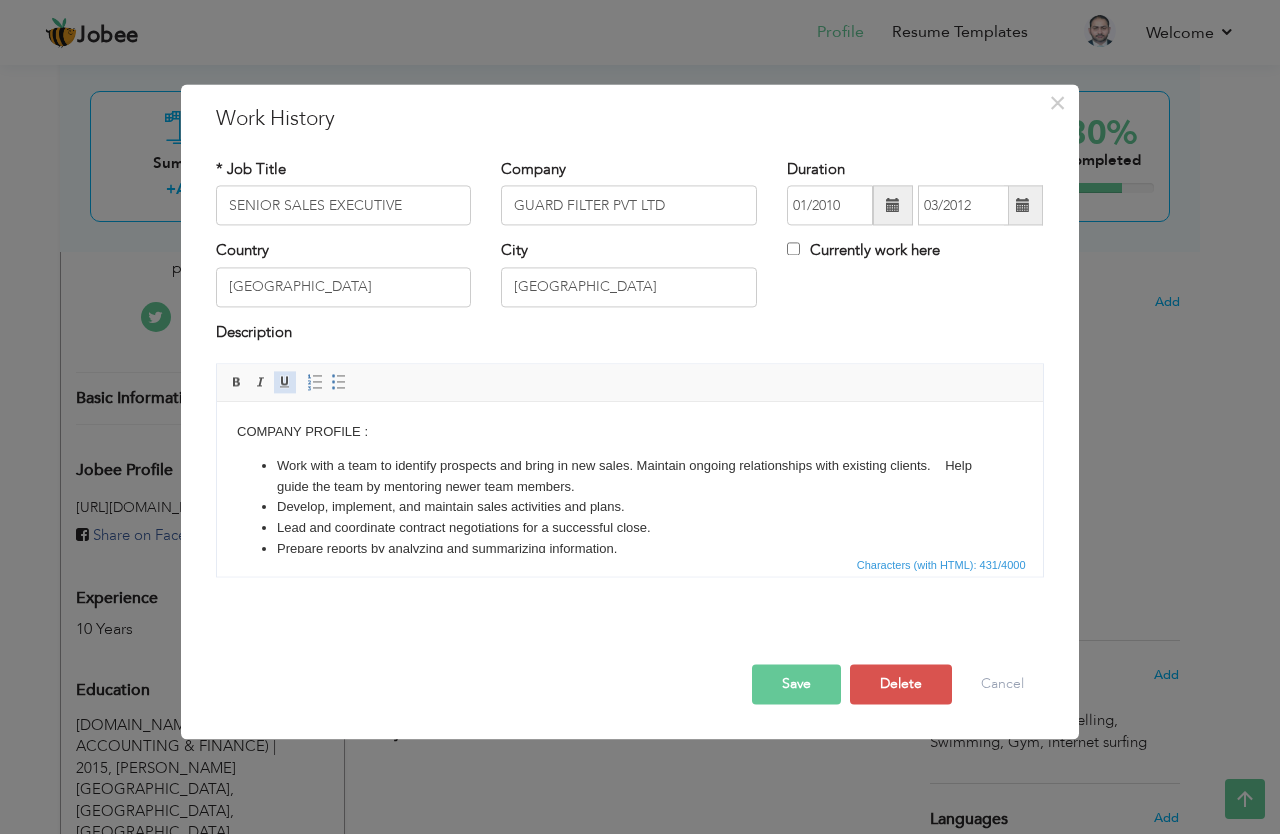 click at bounding box center (285, 383) 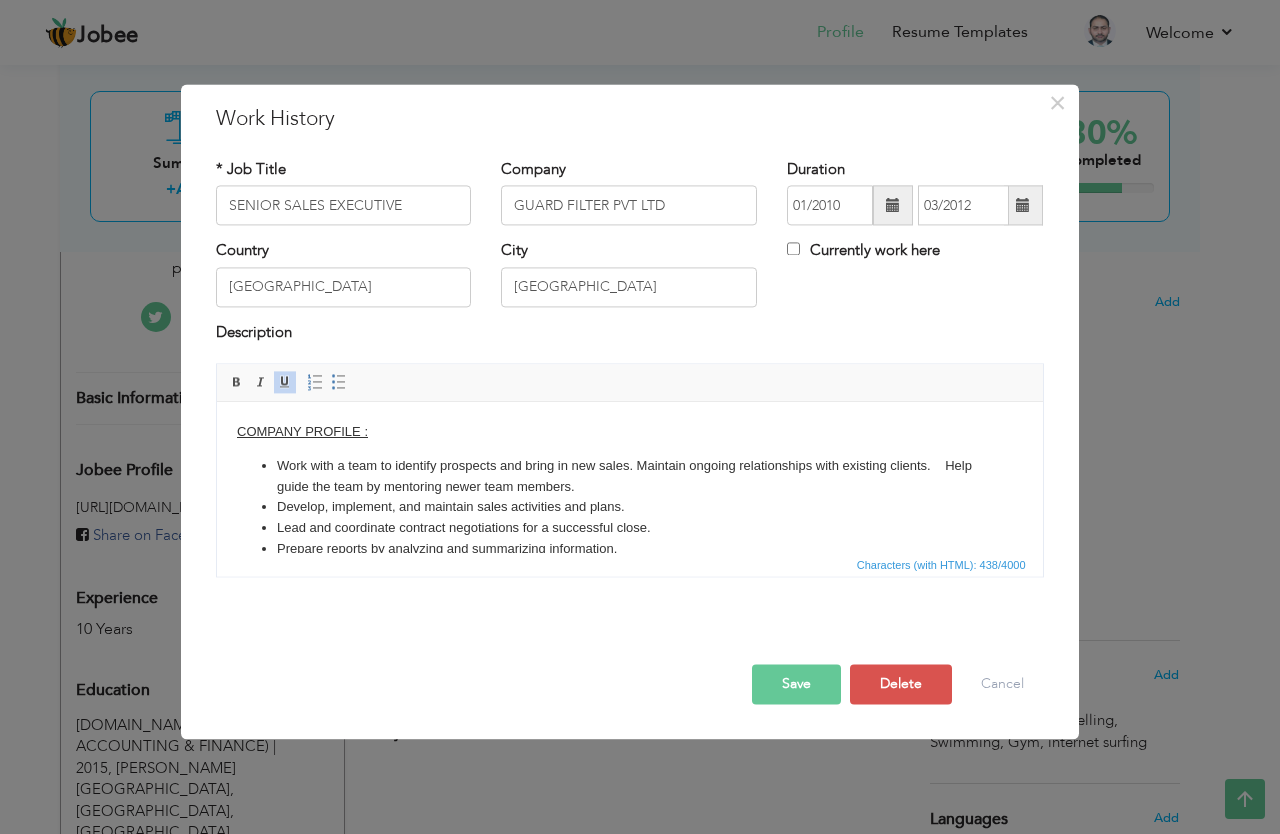 click at bounding box center (285, 383) 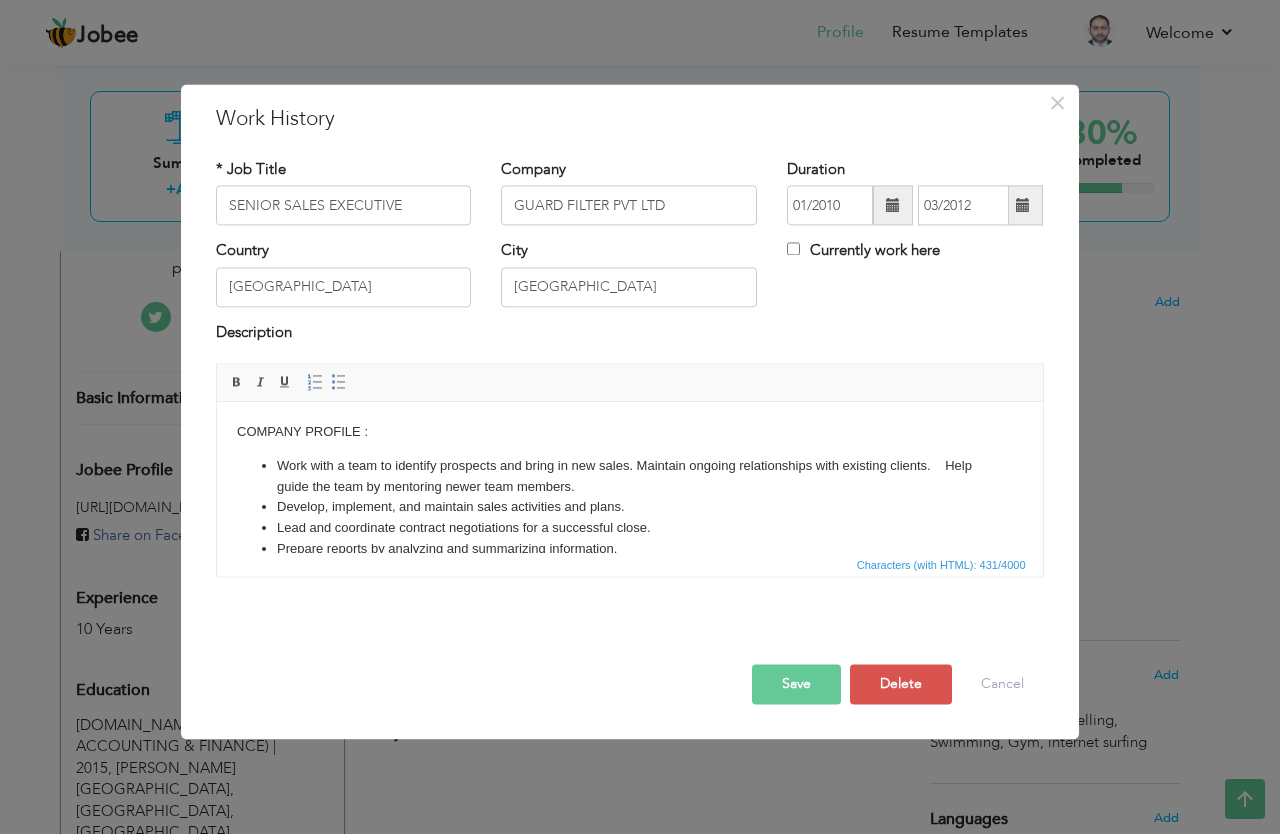click on "COMPANY PROFILE :   Work with a team to identify prospects and bring in new sales. Maintain ongoing relationships with existing clients.      Help guide the team by mentoring newer team members.   Develop, implement, and maintain sales activities and plans.   Lead and coordinate contract negotiations for a successful close.   Prepare reports by analyzing and summarizing information." at bounding box center (629, 491) 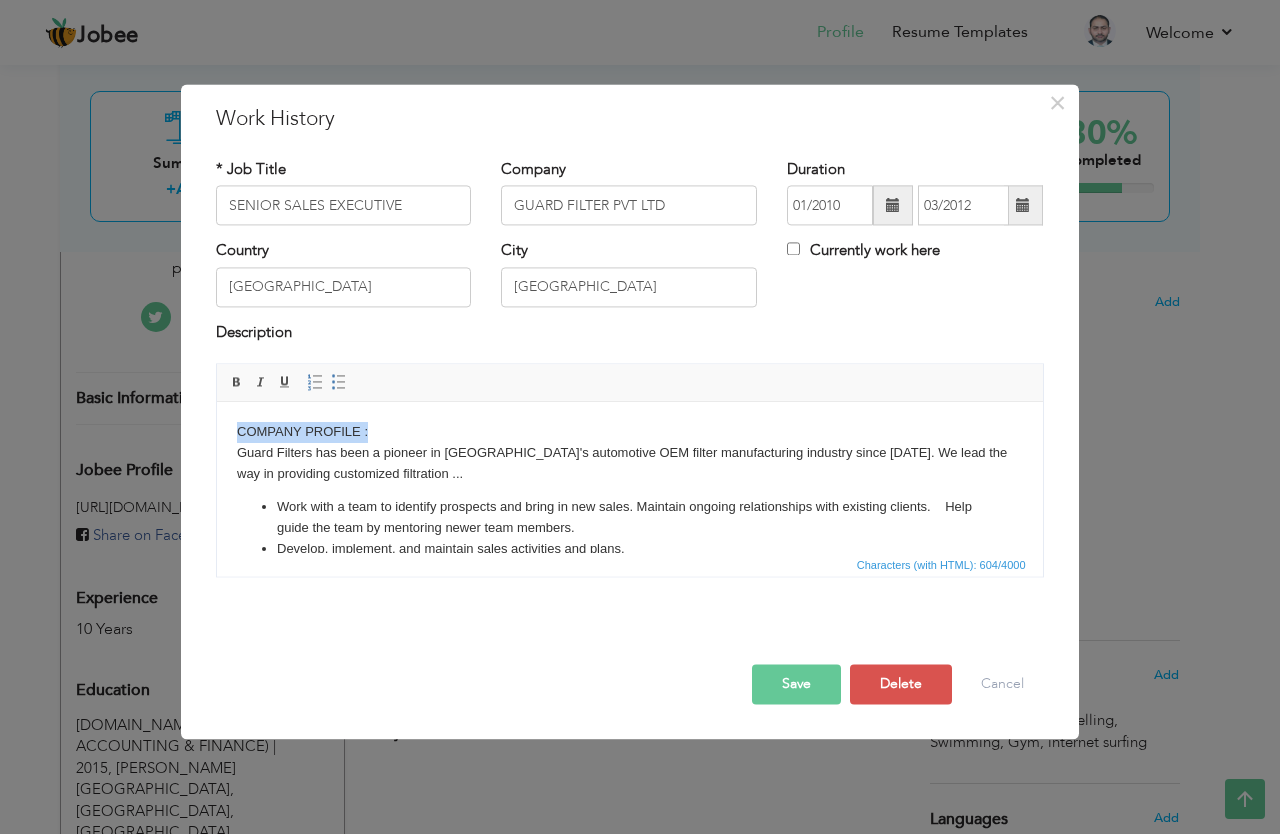 drag, startPoint x: 368, startPoint y: 429, endPoint x: 233, endPoint y: 431, distance: 135.01482 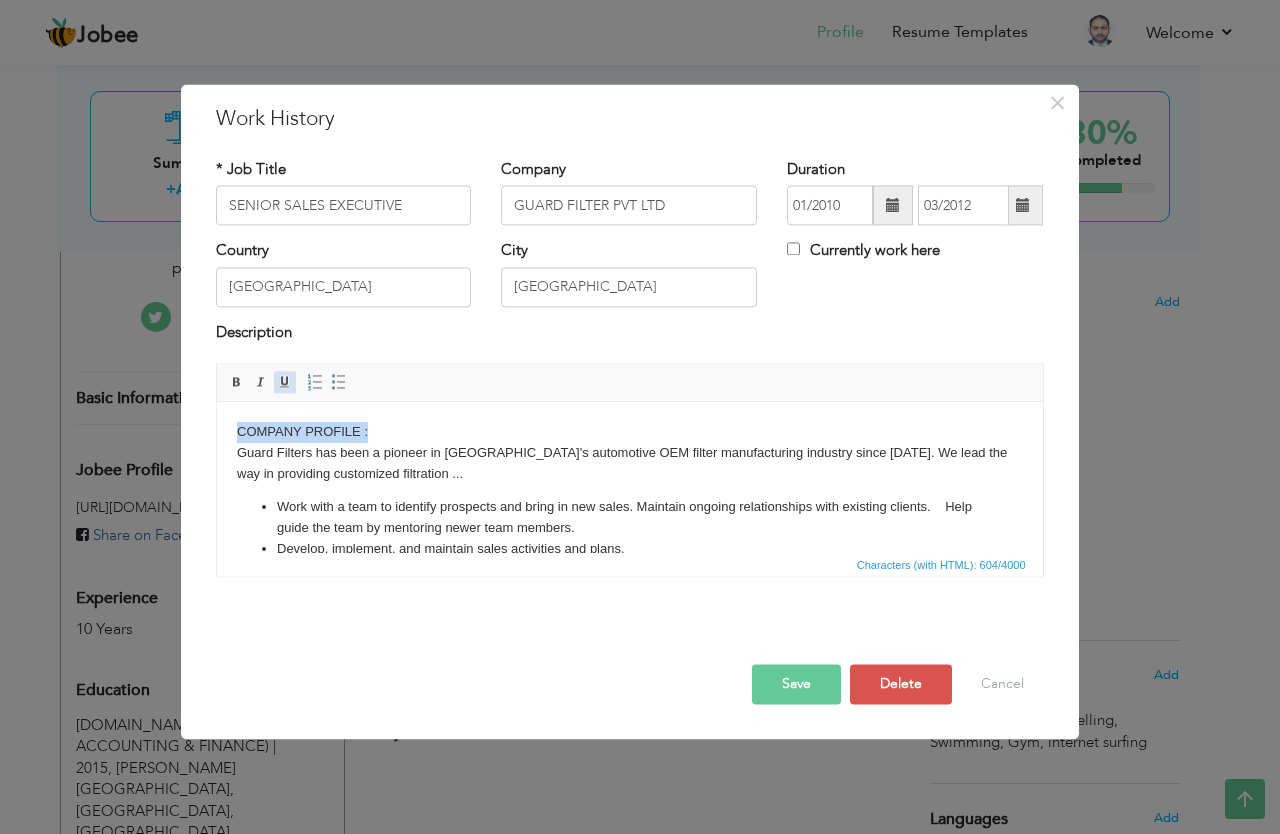 click at bounding box center (285, 383) 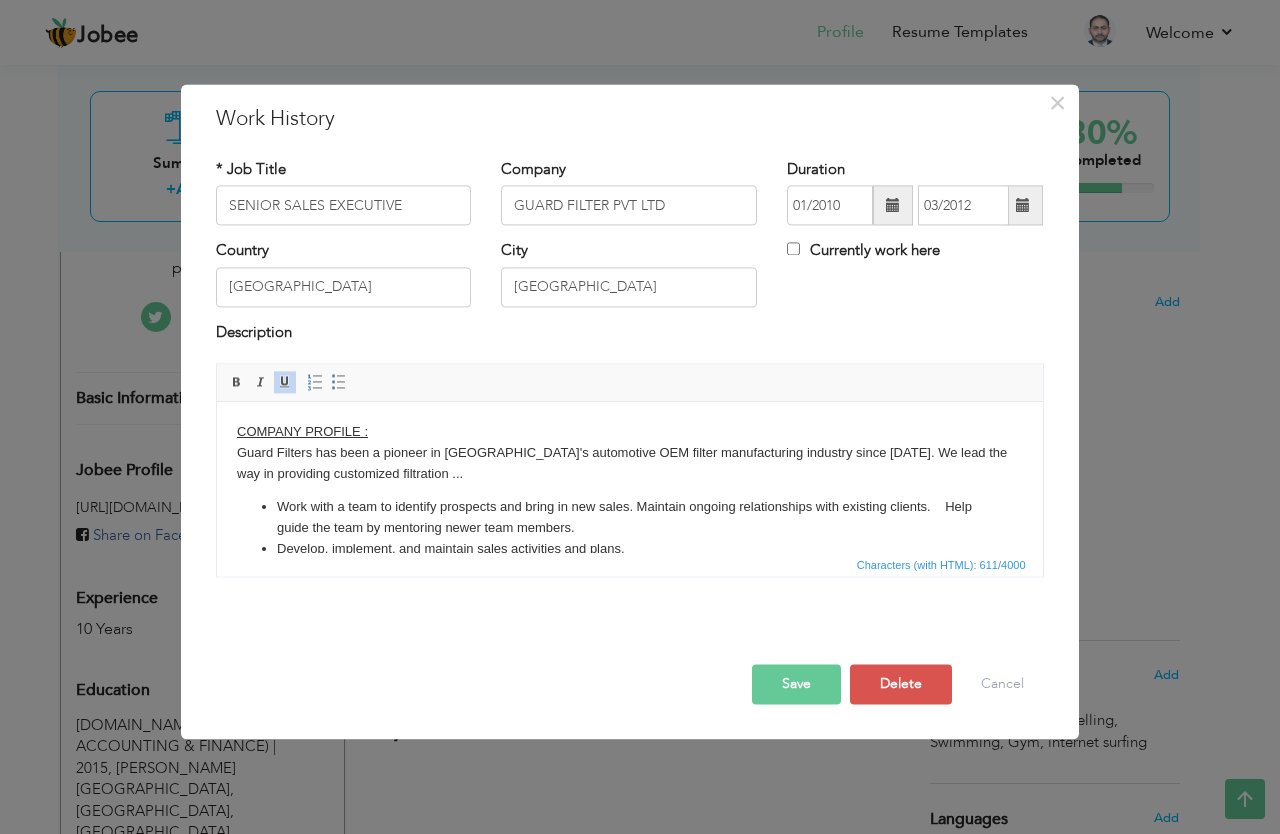 click on "COMPANY PROFILE :  Guard Filters has been a pioneer in Pakistan's automotive OEM filter manufacturing industry since 1960. We lead the way in providing customized filtration ...    Work with a team to identify prospects and bring in new sales. Maintain ongoing relationships with existing clients.      Help guide the team by mentoring newer team members.   Develop, implement, and maintain sales activities and plans.   Lead and coordinate contract negotiations for a successful close.   Prepare reports by analyzing and summarizing information." at bounding box center (629, 477) 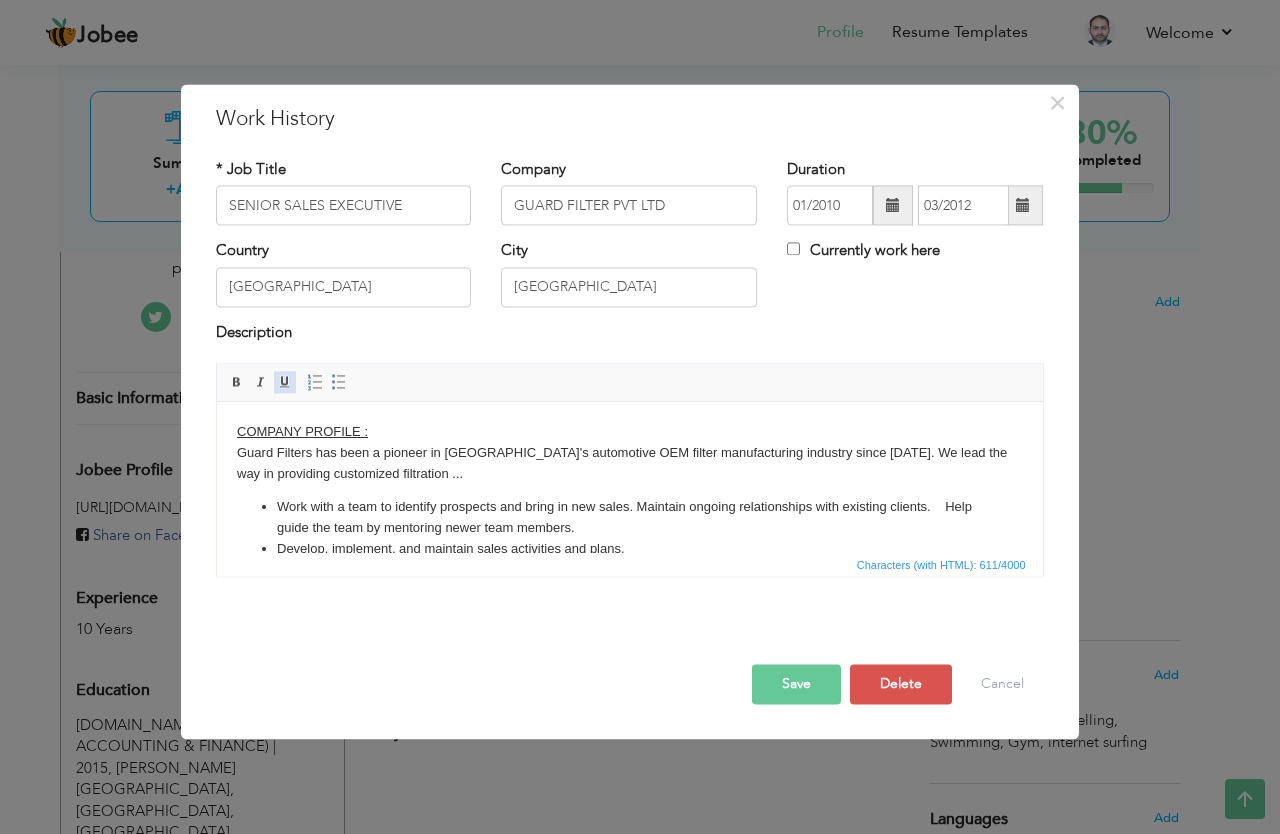 click at bounding box center [285, 383] 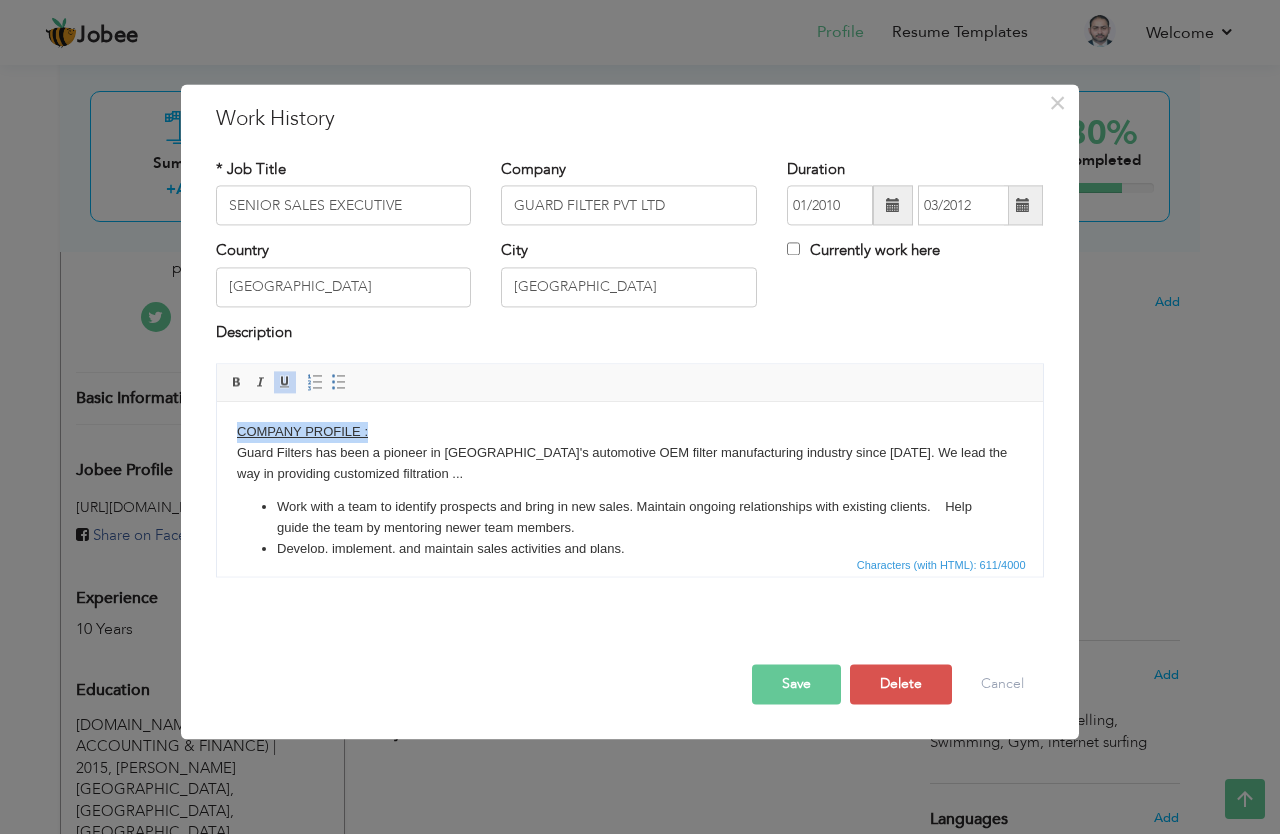 drag, startPoint x: 383, startPoint y: 434, endPoint x: 220, endPoint y: 437, distance: 163.0276 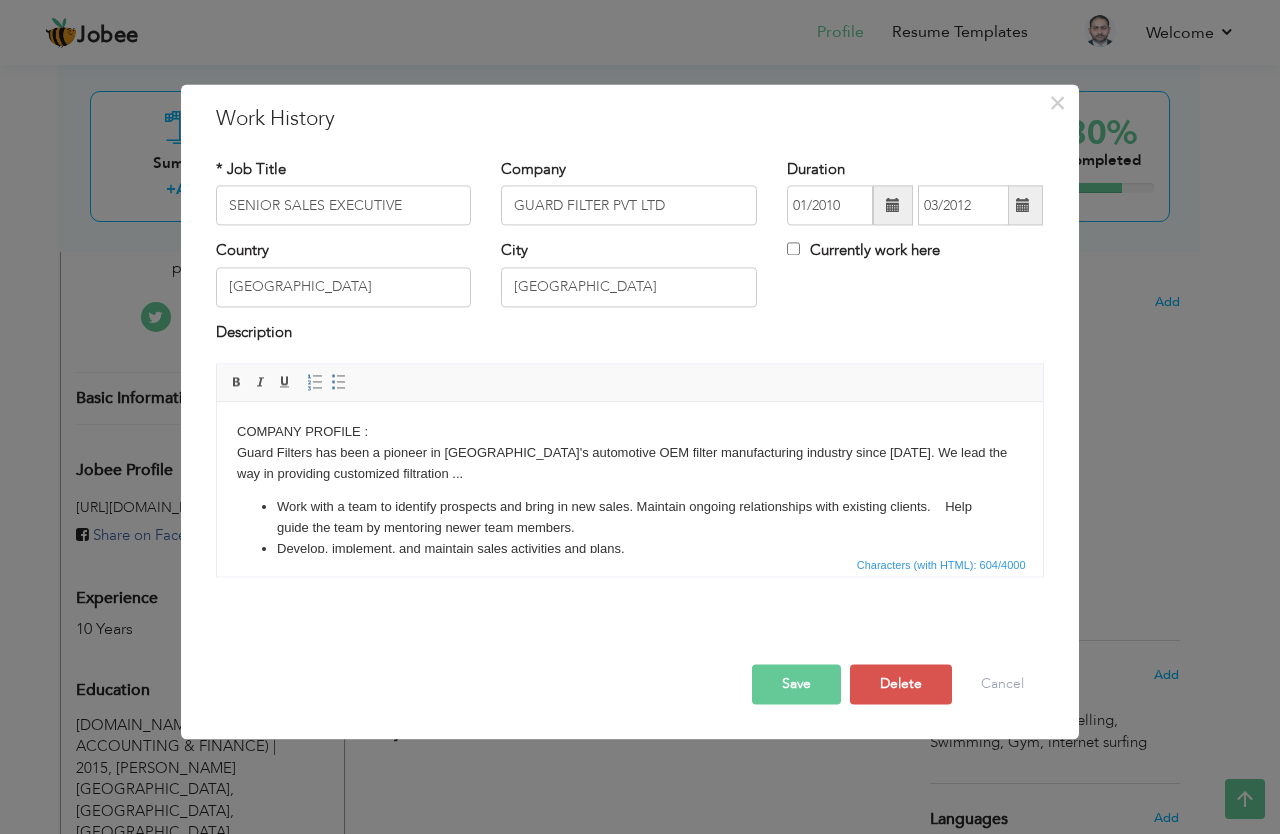 click on "COMPANY PROFILE :  Guard Filters has been a pioneer in Pakistan's automotive OEM filter manufacturing industry since 1960. We lead the way in providing customized filtration ...    Work with a team to identify prospects and bring in new sales. Maintain ongoing relationships with existing clients.      Help guide the team by mentoring newer team members.   Develop, implement, and maintain sales activities and plans.   Lead and coordinate contract negotiations for a successful close.   Prepare reports by analyzing and summarizing information." at bounding box center [629, 511] 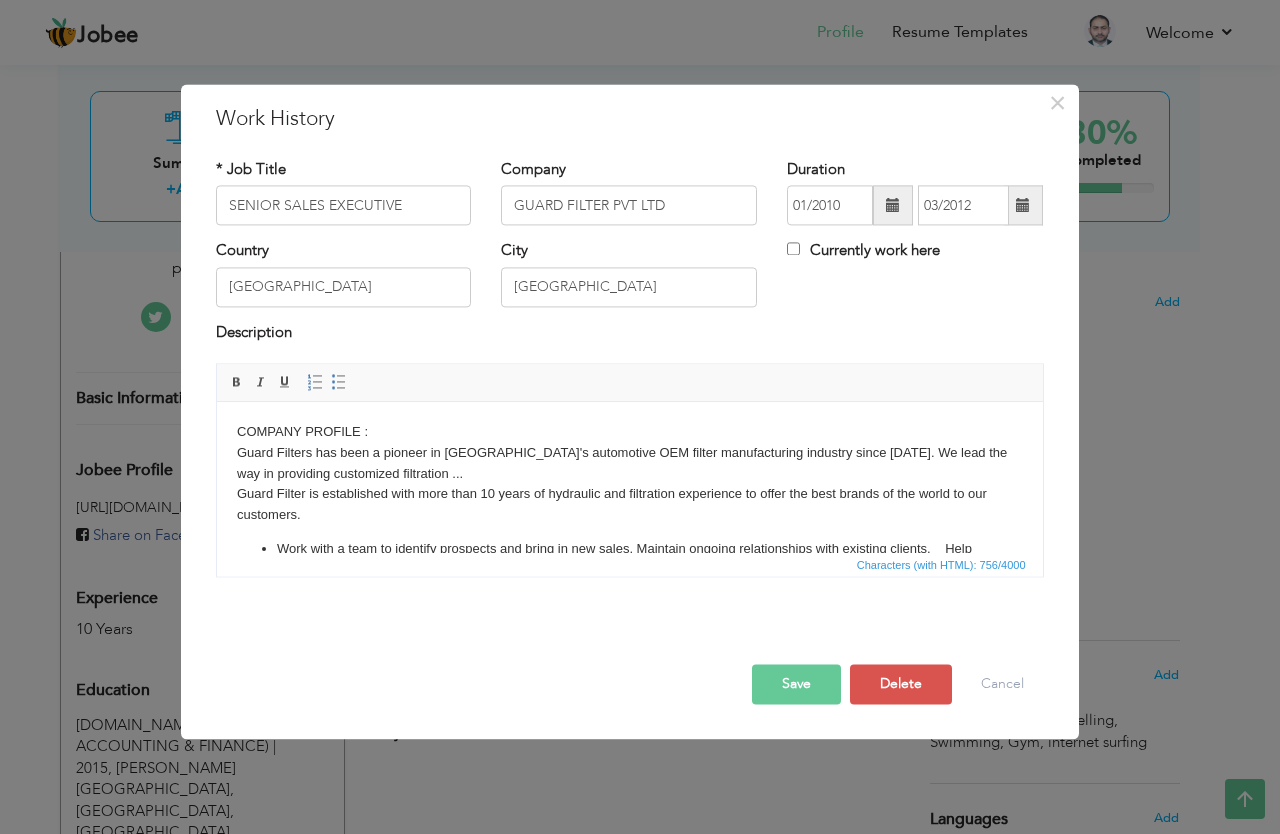 click on "COMPANY PROFILE :  Guard Filters has been a pioneer in Pakistan's automotive OEM filter manufacturing industry since 1960. We lead the way in providing customized filtration ...   Guard Filter is established with more than 10 years of hydraulic and filtration experience to offer the best brands of the world to our customers.    Work with a team to identify prospects and bring in new sales. Maintain ongoing relationships with existing clients.      Help guide the team by mentoring newer team members.   Develop, implement, and maintain sales activities and plans.   Lead and coordinate contract negotiations for a successful close.   Prepare reports by analyzing and summarizing information." at bounding box center (629, 532) 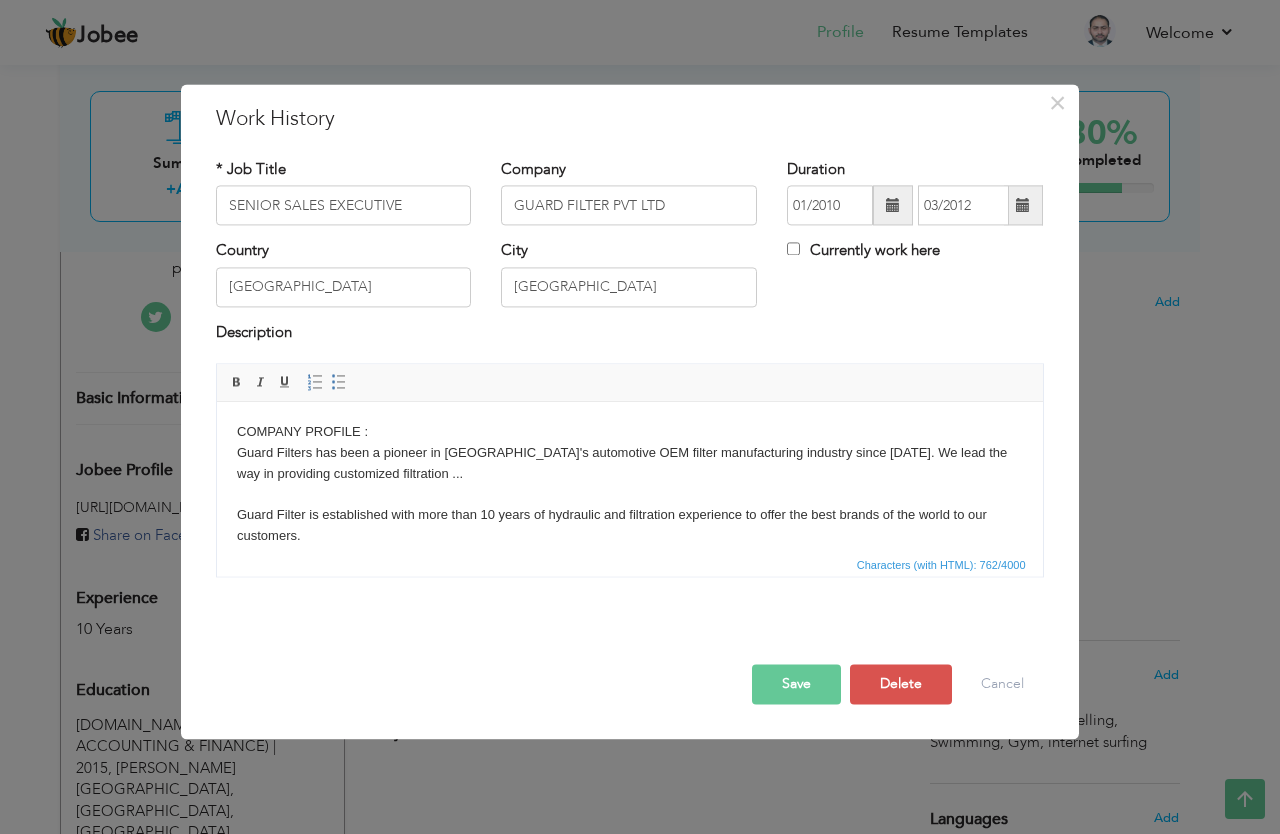 click on "COMPANY PROFILE :  Guard Filters has been a pioneer in Pakistan's automotive OEM filter manufacturing industry since 1960. We lead the way in providing customized filtration ...    Guard Filter is established with more than 10 years of hydraulic and filtration experience to offer the best brands of the world to our customers.    Work with a team to identify prospects and bring in new sales. Maintain ongoing relationships with existing clients.      Help guide the team by mentoring newer team members.   Develop, implement, and maintain sales activities and plans.   Lead and coordinate contract negotiations for a successful close.   Prepare reports by analyzing and summarizing information." at bounding box center [629, 477] 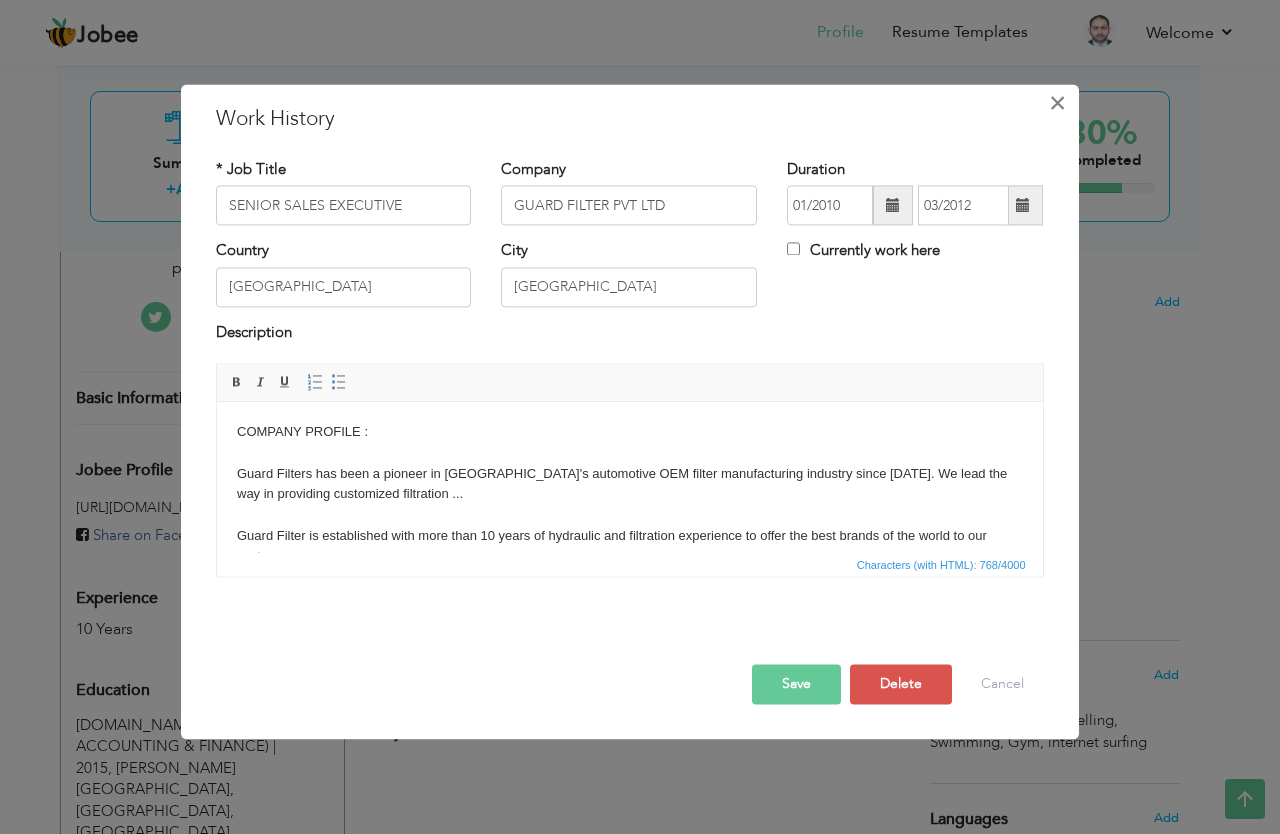 type 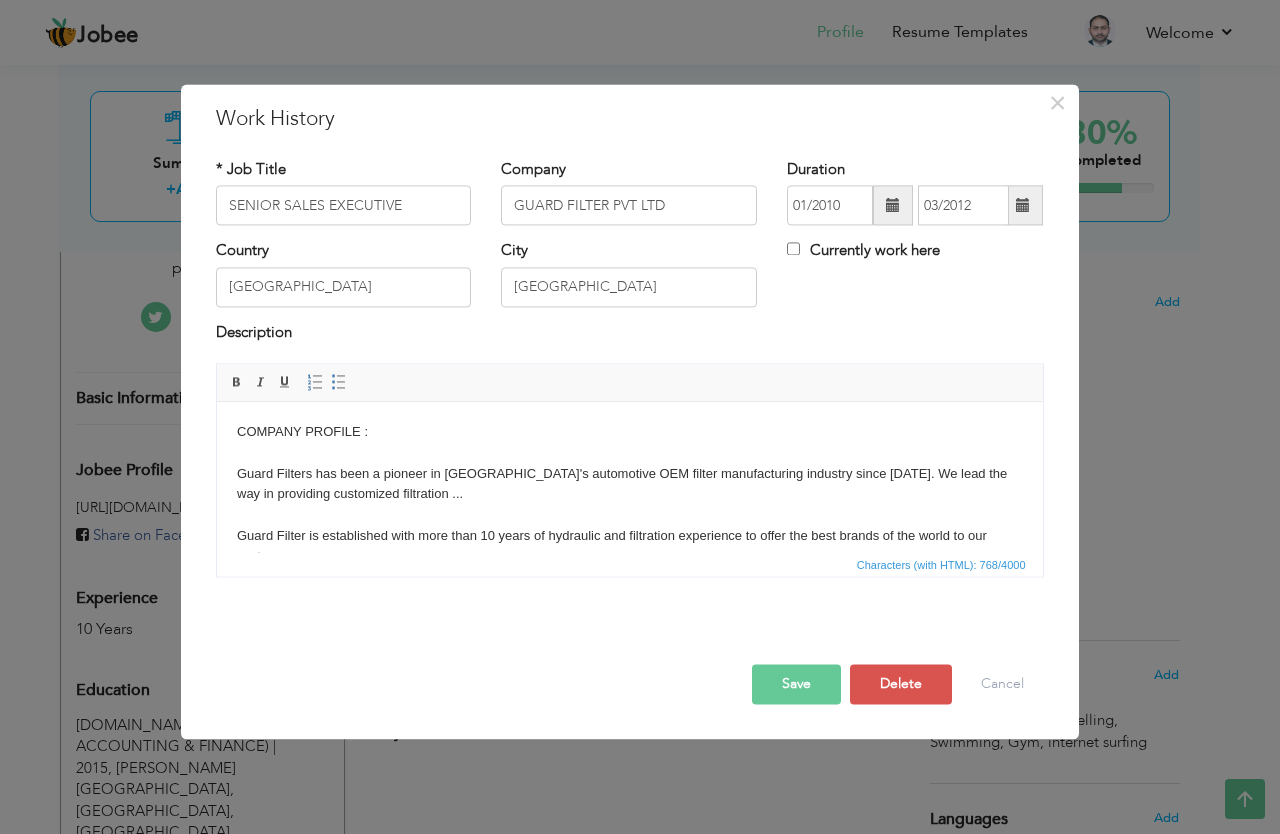 click on "COMPANY PROFILE :   Guard Filters has been a pioneer in Pakistan's automotive OEM filter manufacturing industry since 1960. We lead the way in providing customized filtration ...    Guard Filter is established with more than 10 years of hydraulic and filtration experience to offer the best brands of the world to our customers.    Work with a team to identify prospects and bring in new sales. Maintain ongoing relationships with existing clients.      Help guide the team by mentoring newer team members.   Develop, implement, and maintain sales activities and plans.   Lead and coordinate contract negotiations for a successful close.   Prepare reports by analyzing and summarizing information." at bounding box center (629, 477) 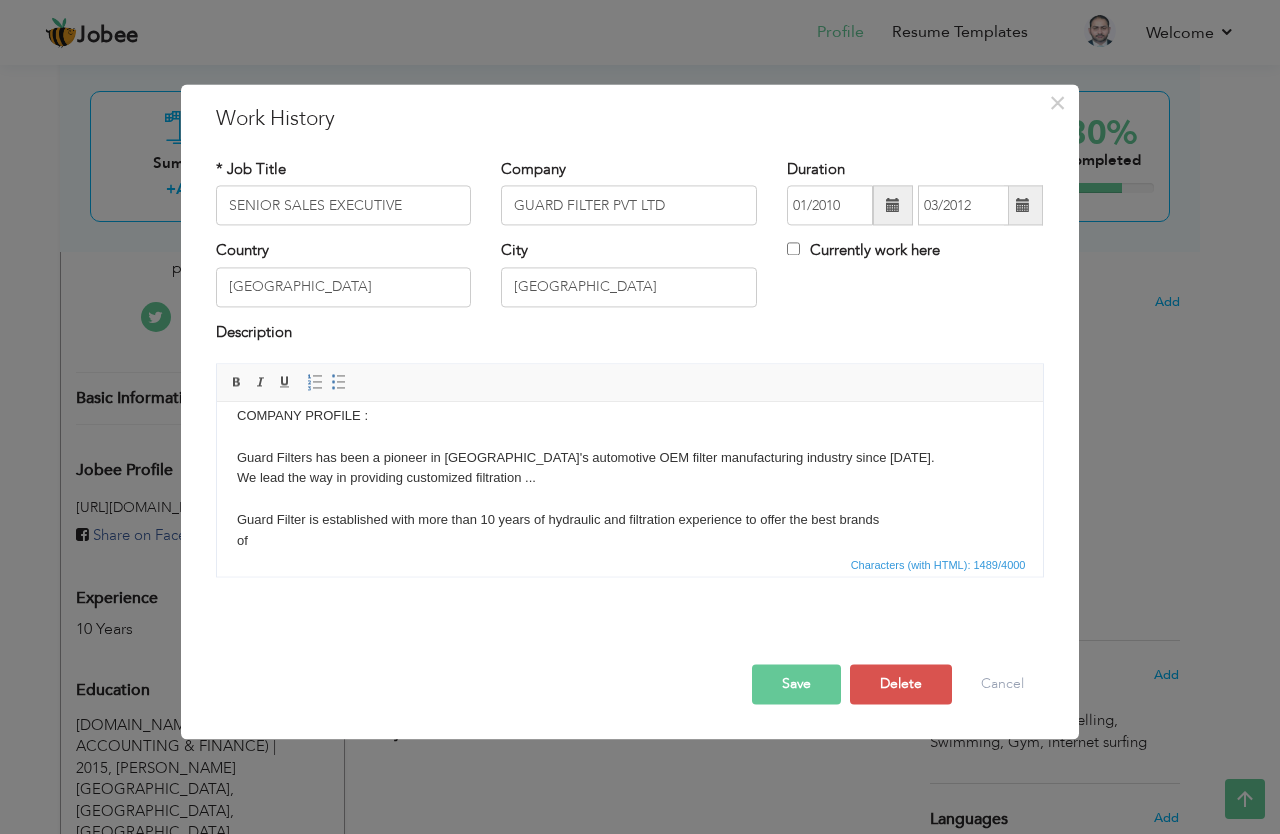 scroll, scrollTop: 35, scrollLeft: 0, axis: vertical 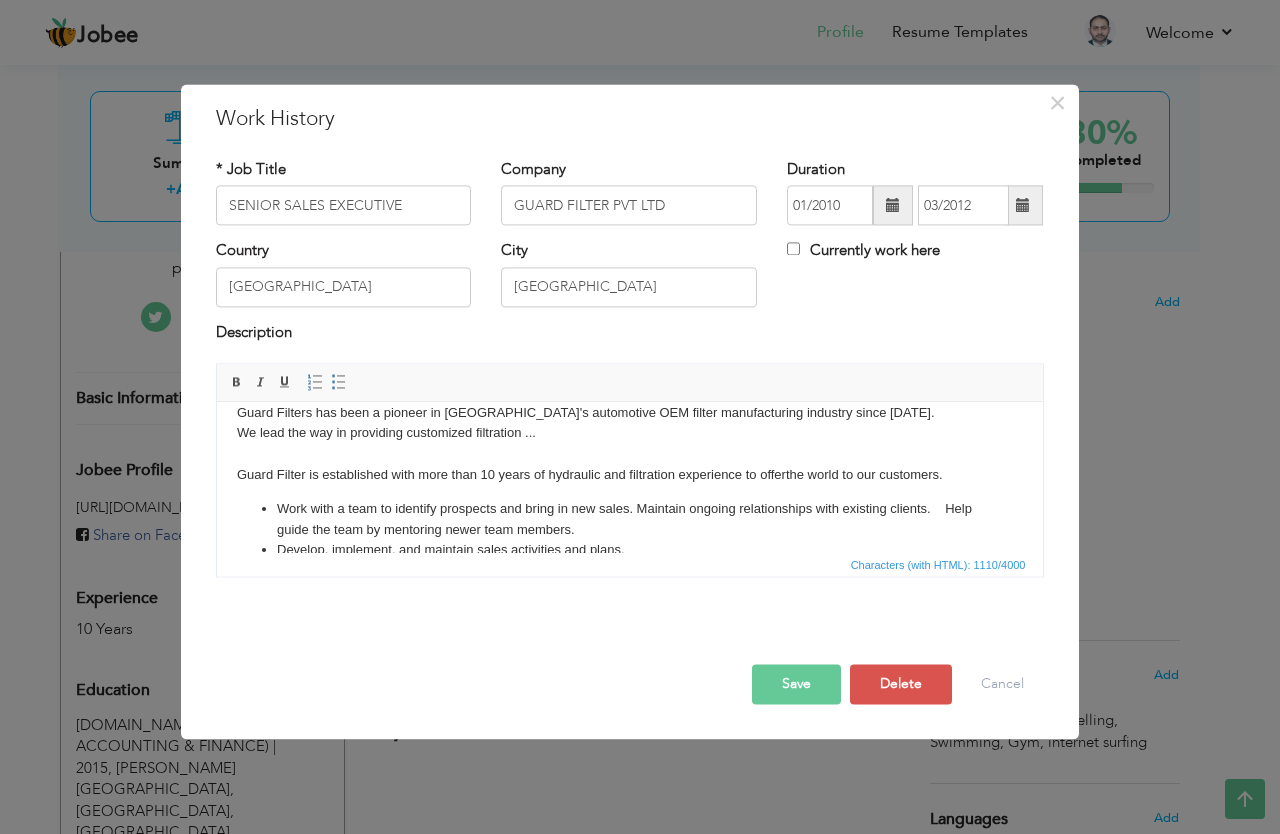 drag, startPoint x: 1035, startPoint y: 452, endPoint x: 1034, endPoint y: 462, distance: 10.049875 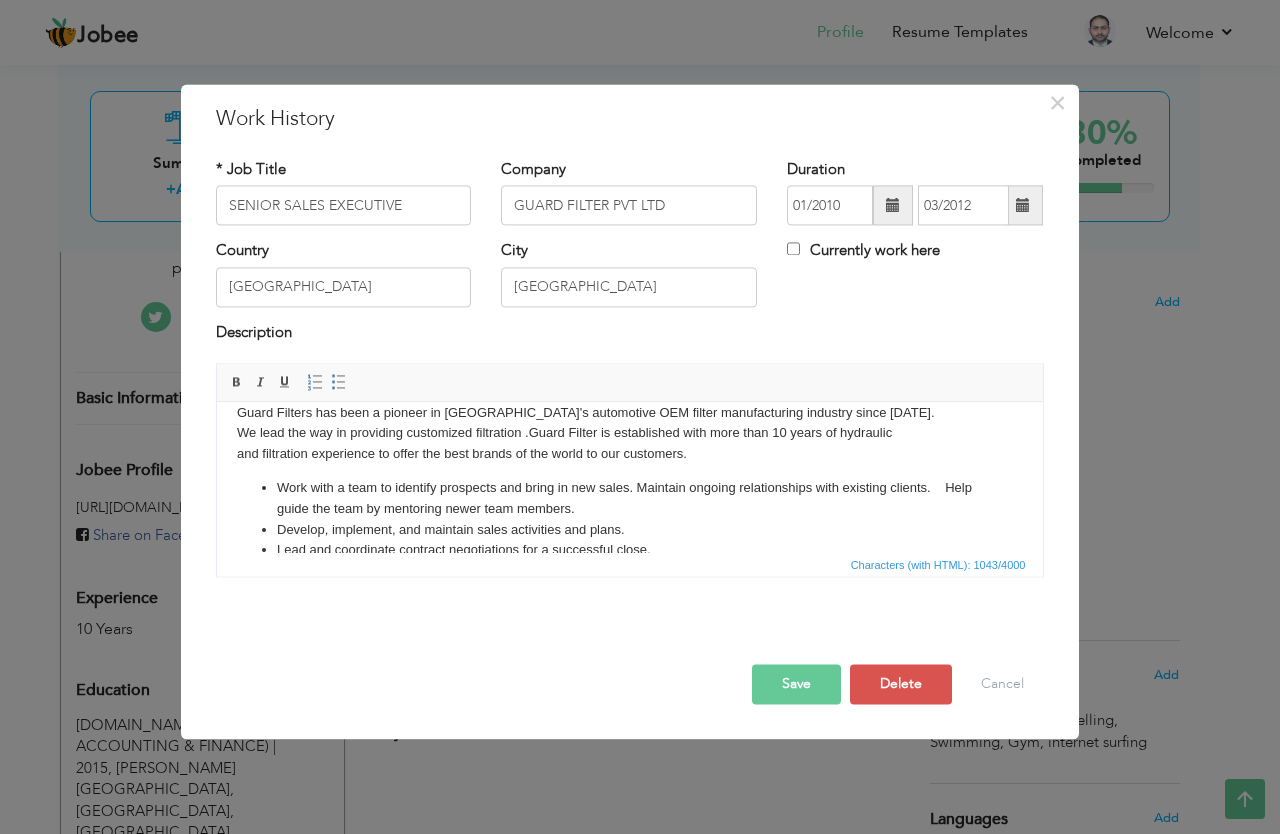 click on "COMPANY PROFILE :                              Guard Filters has been a pioneer in Pakistan's automotive OEM filter manufacturing industry since 1960.           We lead the way in providing customized filtration .Guard Filter is established with more than 10 years of hydraulic              and filtration experience to offer the best brands of the world to our customers.     Work with a team to identify prospects and bring in new sales. Maintain ongoing relationships with existing clients.      Help guide the team by mentoring newer team members.   Develop, implement, and maintain sales activities and plans.   Lead and coordinate contract negotiations for a successful close.   Prepare reports by analyzing and summarizing information." at bounding box center (629, 471) 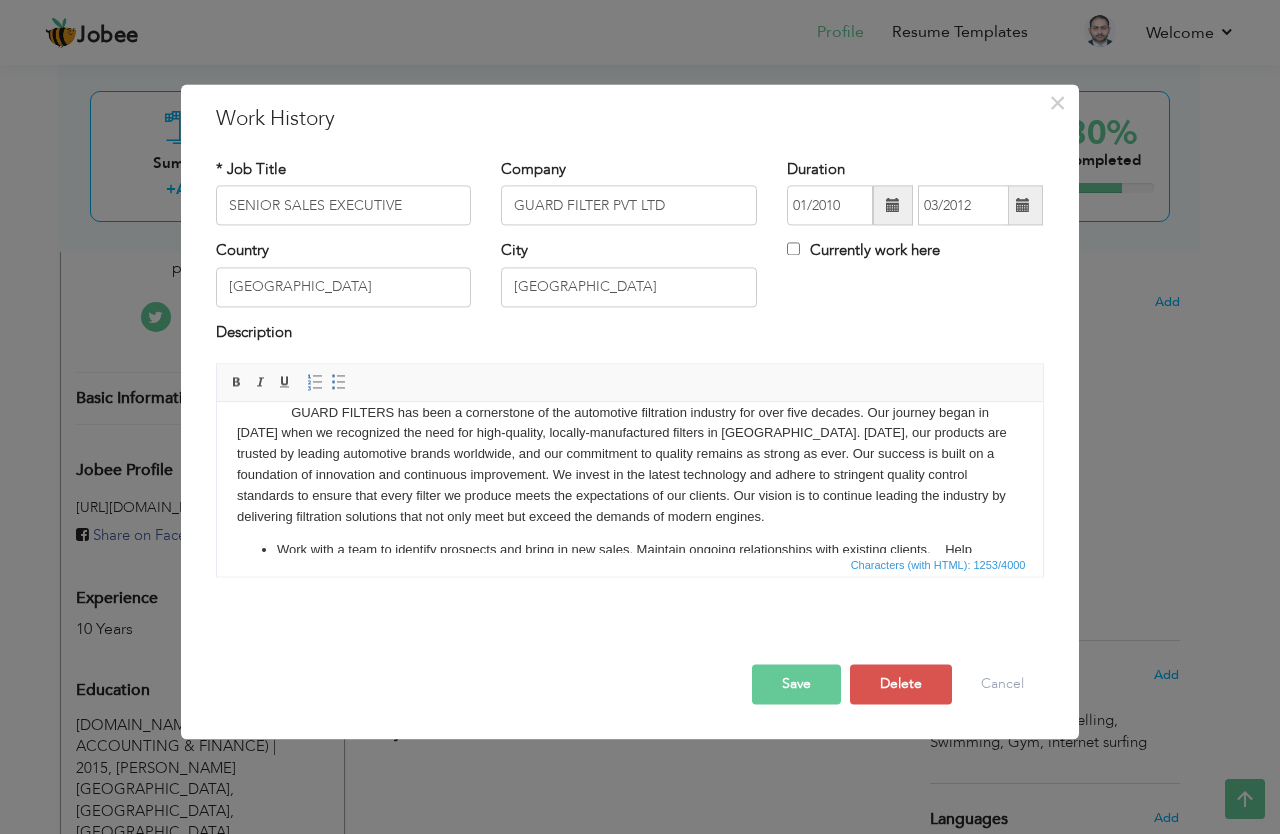 scroll, scrollTop: 0, scrollLeft: 0, axis: both 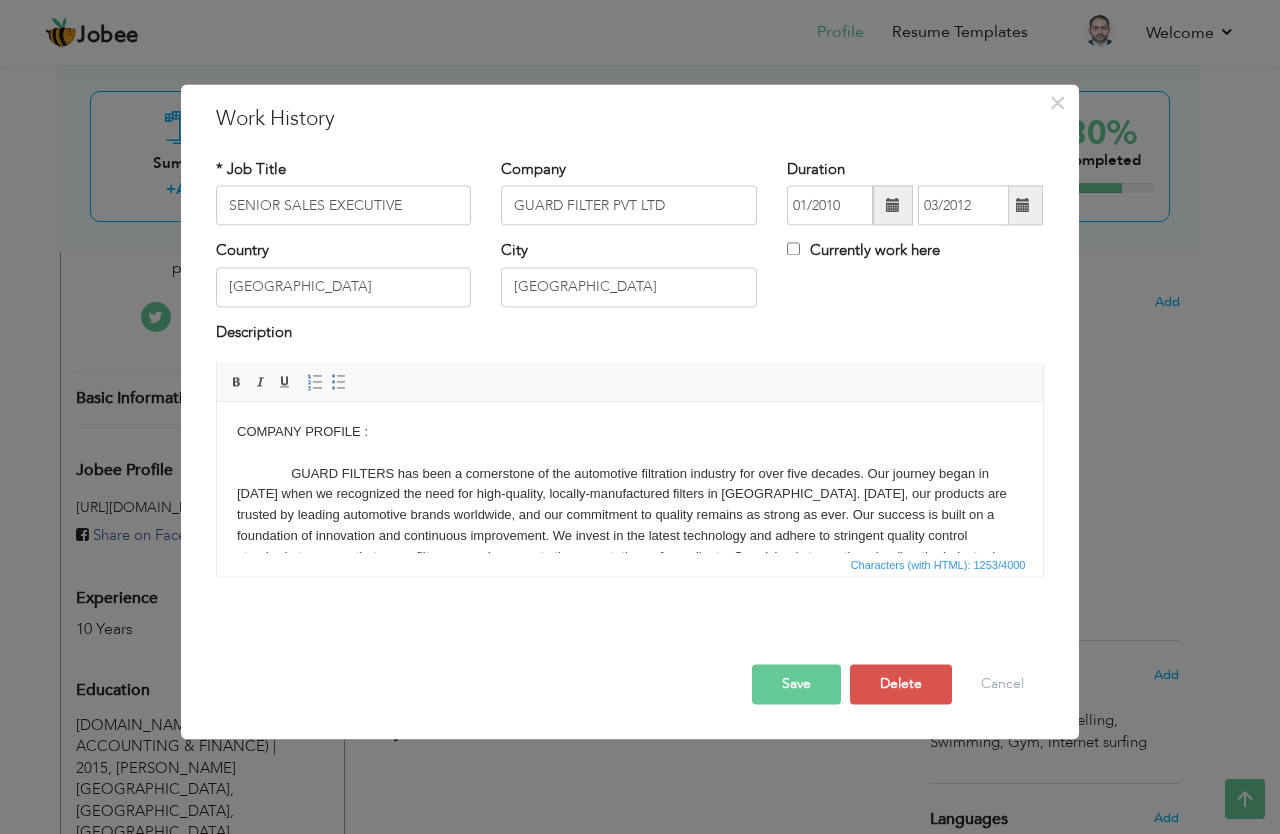 drag, startPoint x: 1035, startPoint y: 476, endPoint x: 1025, endPoint y: 412, distance: 64.77654 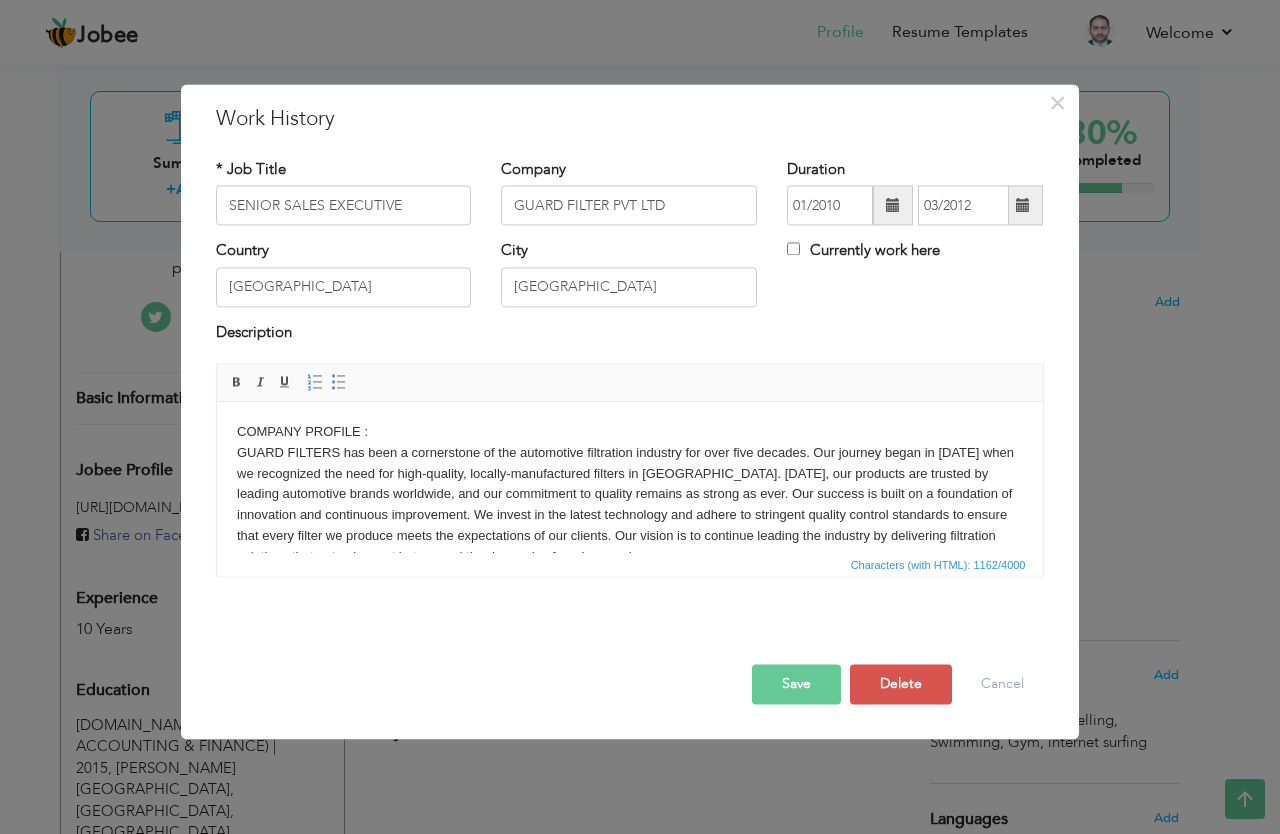 scroll, scrollTop: 896, scrollLeft: 0, axis: vertical 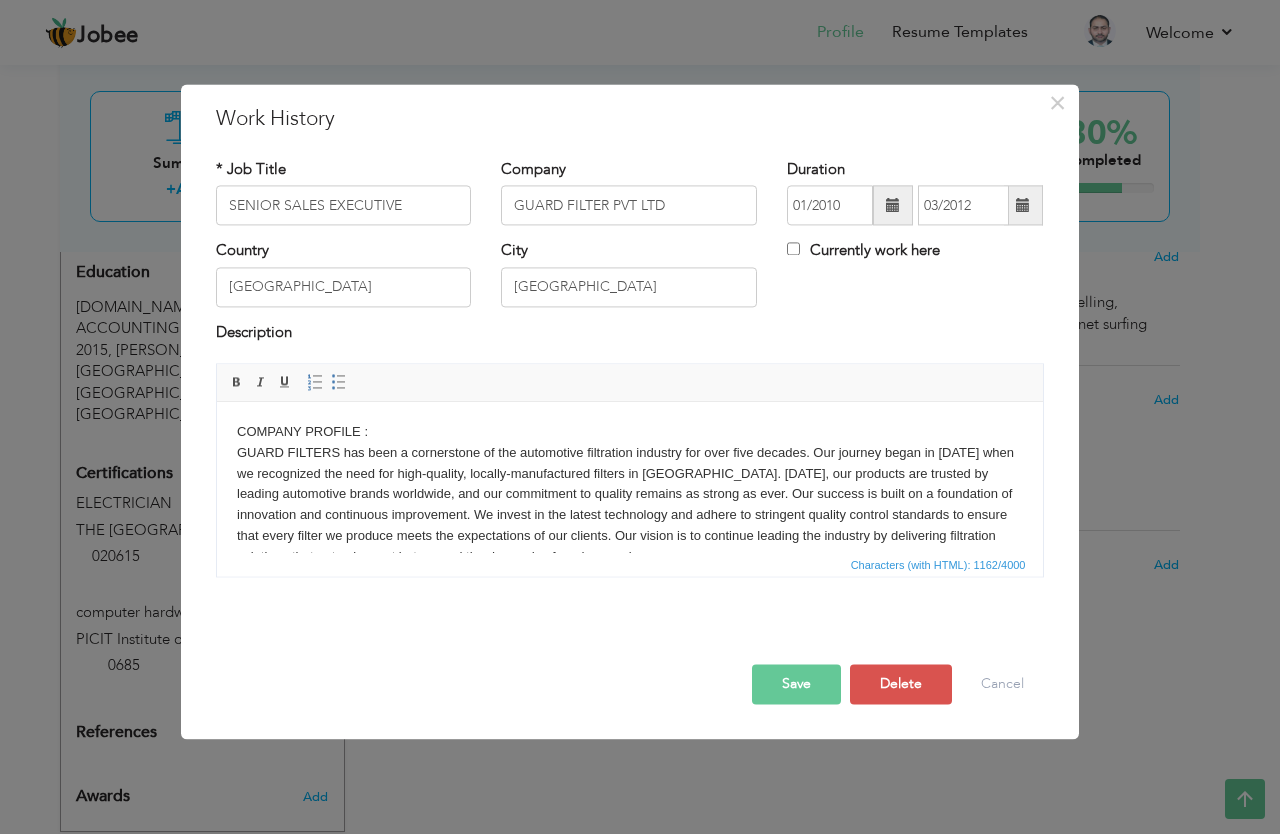 click on "COMPANY PROFILE :  GUARD FILTERS has been a cornerstone of the automotive filtration industry for over five decades. Our journey began in 1948 when we recognized the need for high-quality, locally-manufactured filters in Pakistan. Today, our products are trusted by leading automotive brands worldwide, and our commitment to quality remains as strong as ever. Our success is built on a foundation of innovation and continuous improvement. We invest in the latest technology and adhere to stringent quality control standards to ensure that every filter we produce meets the expectations of our clients. Our vision is to continue leading the industry by delivering filtration solutions that not only meet but exceed the demands of modern engines.    Work with a team to identify prospects and bring in new sales. Maintain ongoing relationships with existing clients.      Help guide the team by mentoring newer team members.   Develop, implement, and maintain sales activities and plans." at bounding box center [629, 477] 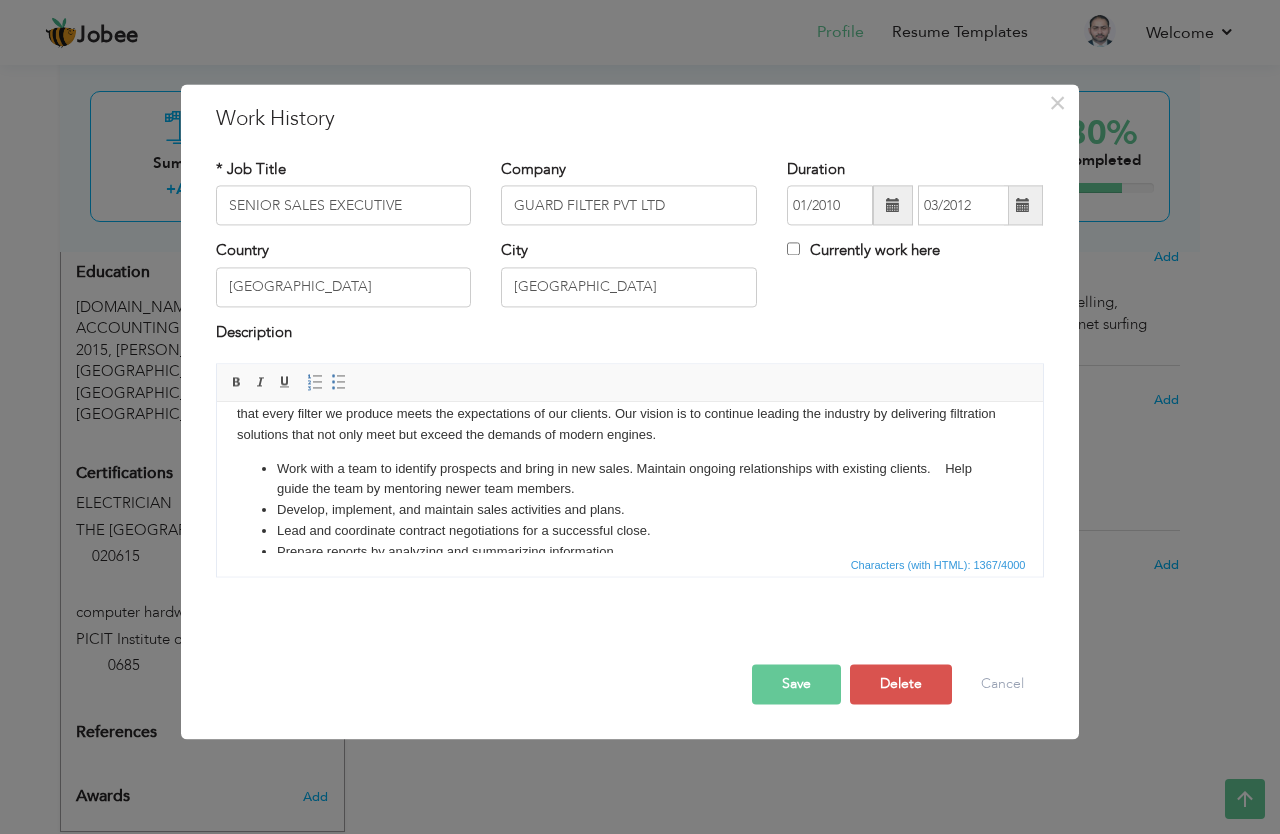 scroll, scrollTop: 125, scrollLeft: 0, axis: vertical 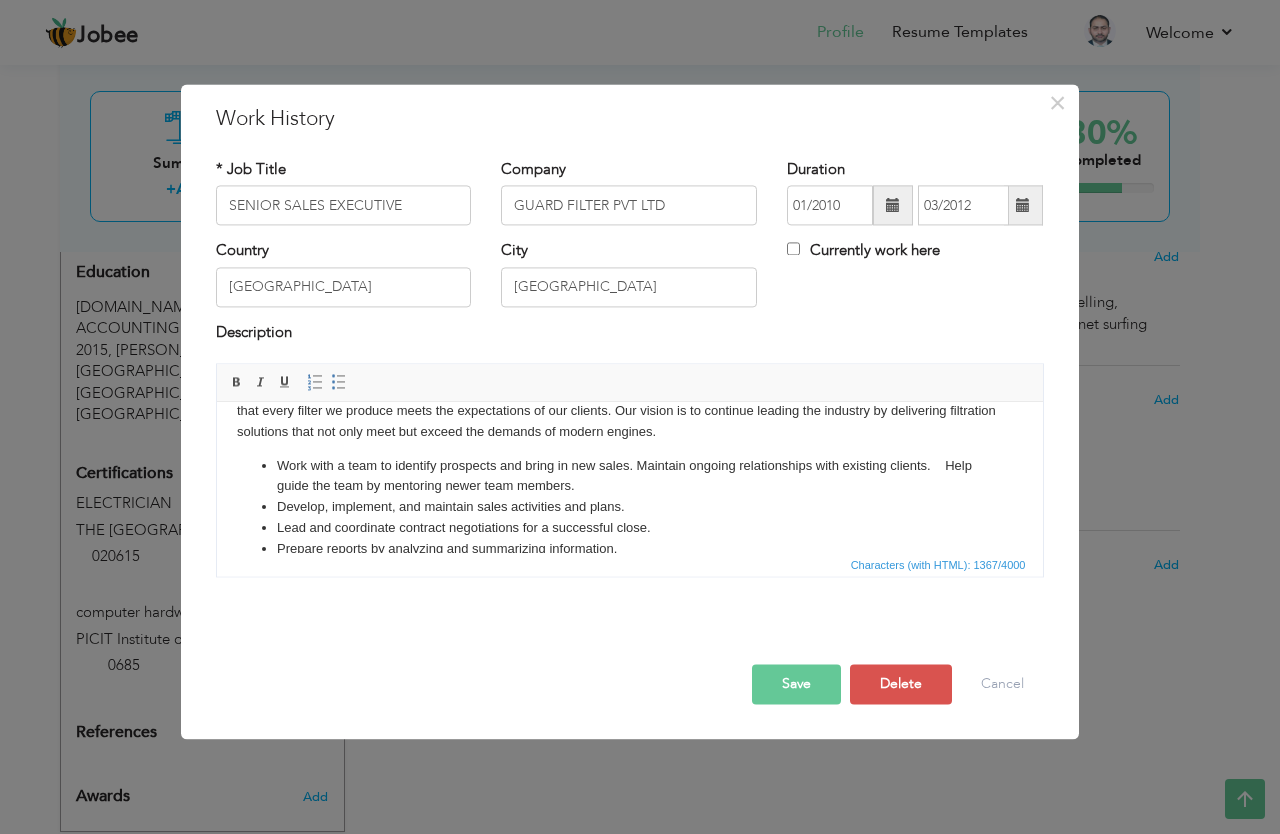 drag, startPoint x: 1027, startPoint y: 431, endPoint x: 1027, endPoint y: 479, distance: 48 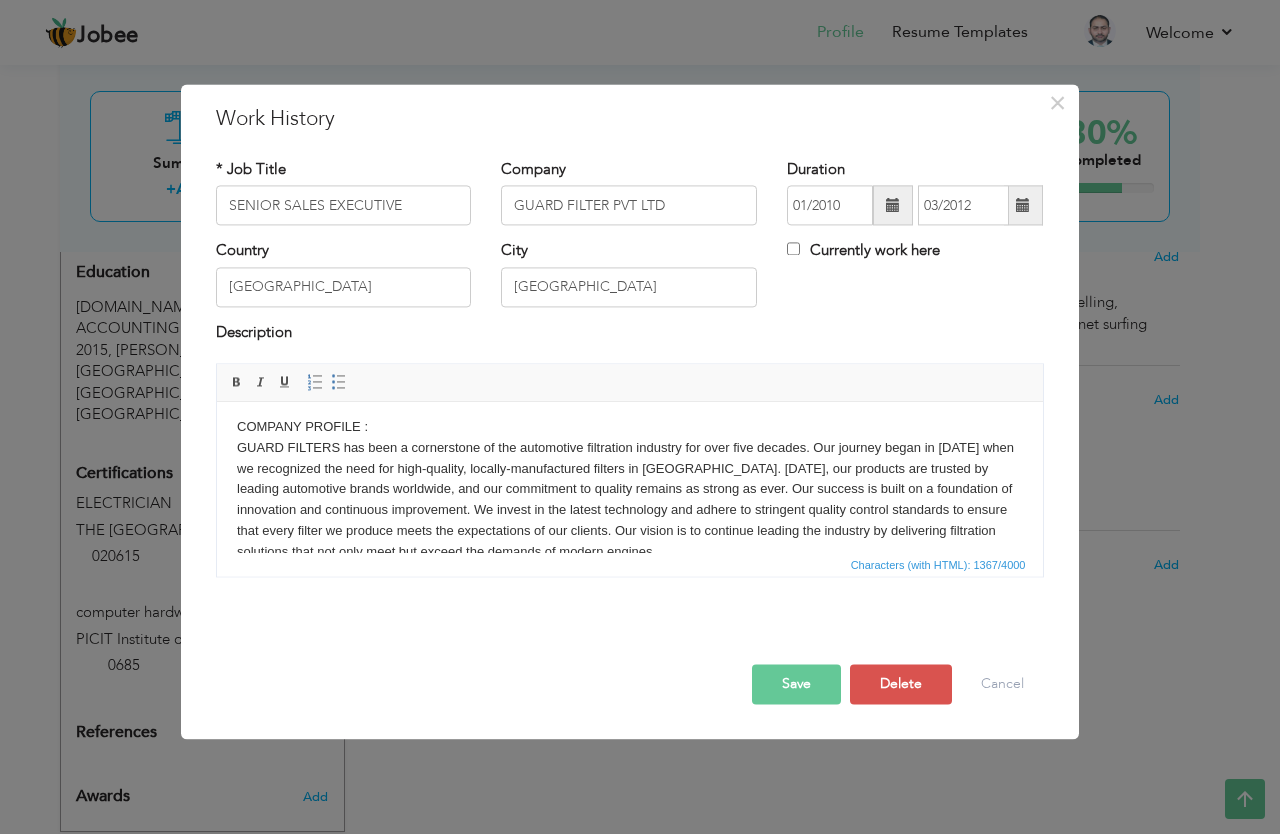 scroll, scrollTop: 0, scrollLeft: 0, axis: both 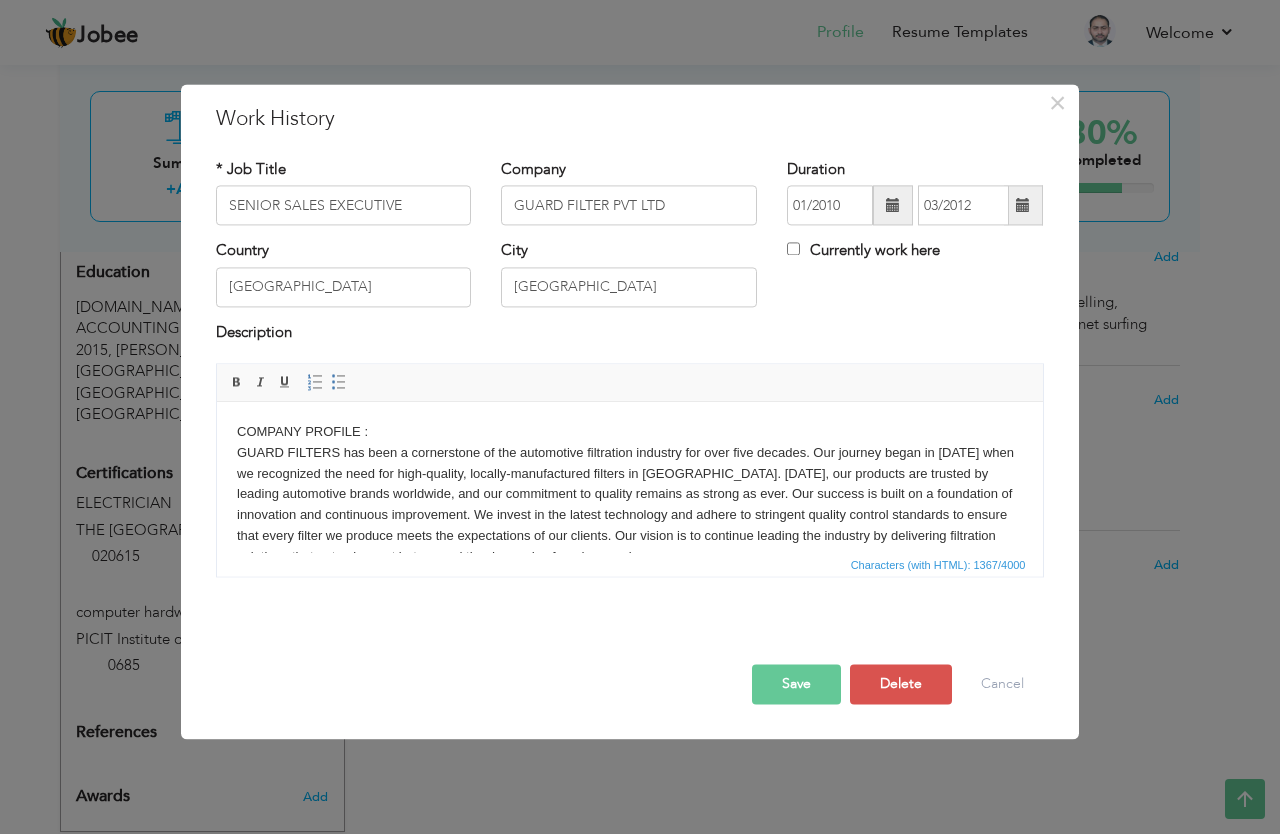 click on "COMPANY PROFILE :                                    GUARD FILTERS has been a cornerstone of the automotive filtration industry for over five decades. Our journey began in 1948 when we recognized the need for high-quality, locally-manufactured filters in Pakistan. Today, our products are trusted by leading automotive brands worldwide, and our commitment to quality remains as strong as ever. Our success is built on a foundation of innovation and continuous improvement. We invest in the latest technology and adhere to stringent quality control standards to ensure that every filter we produce meets the expectations of our clients. Our vision is to continue leading the industry by delivering filtration solutions that not only meet but exceed the demands of modern engines.    Work with a team to identify prospects and bring in new sales. Maintain ongoing relationships with existing clients.      Help guide the team by mentoring newer team members." at bounding box center (629, 553) 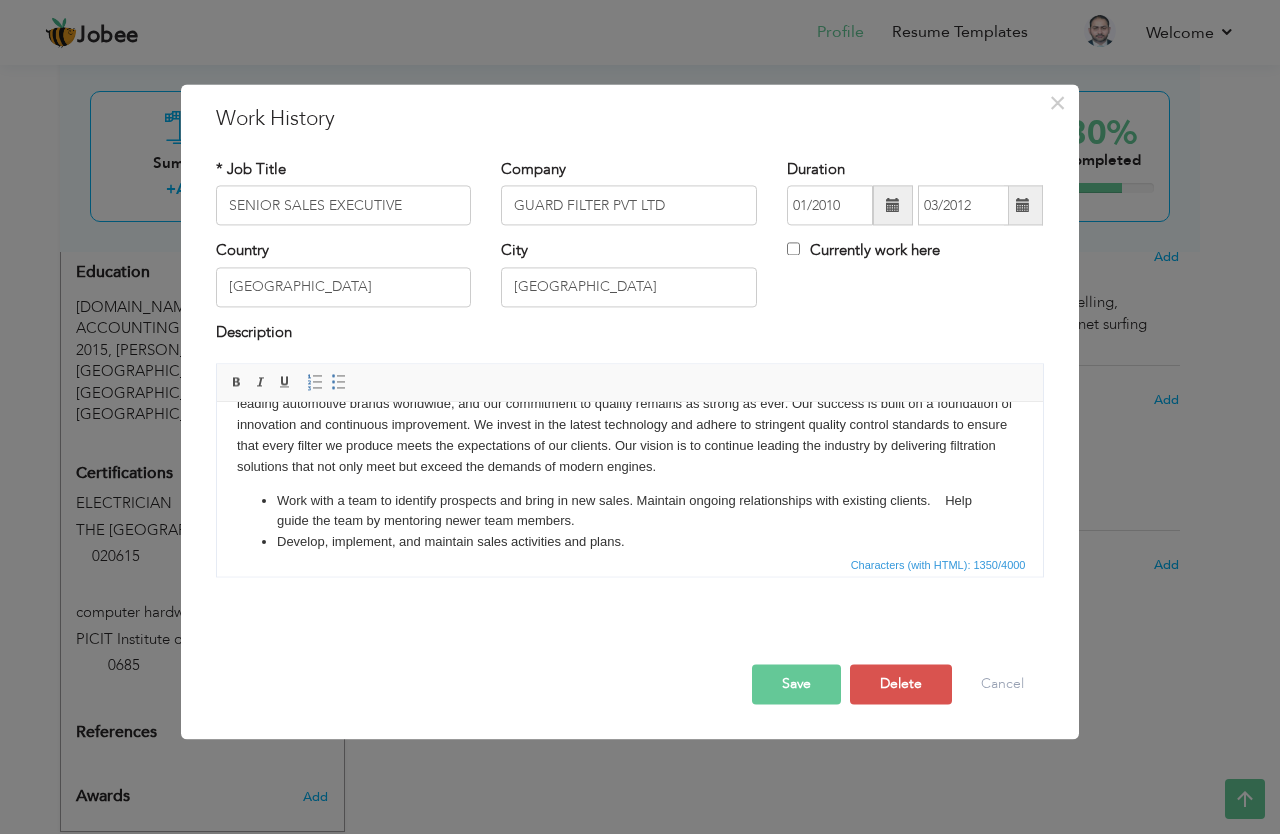 scroll, scrollTop: 93, scrollLeft: 0, axis: vertical 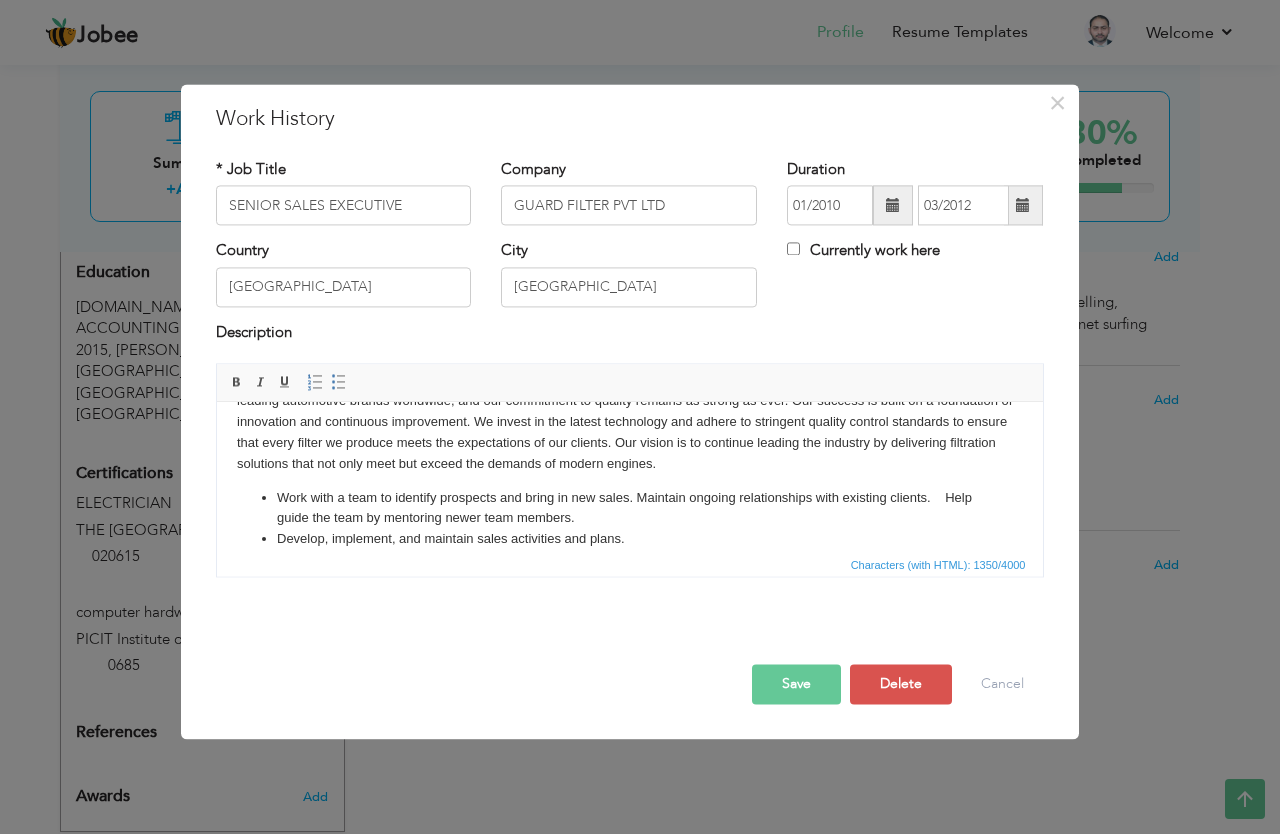 drag, startPoint x: 1033, startPoint y: 452, endPoint x: 1032, endPoint y: 488, distance: 36.013885 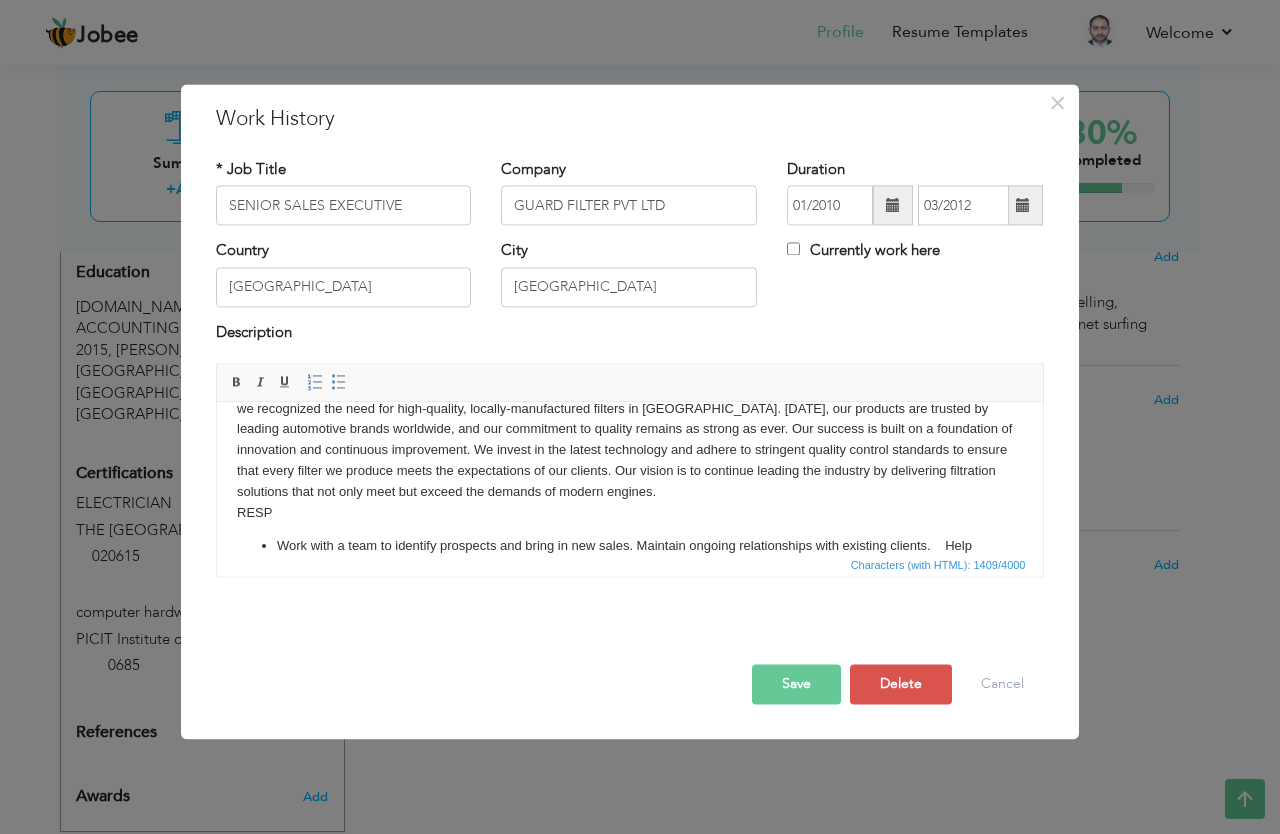 scroll, scrollTop: 0, scrollLeft: 0, axis: both 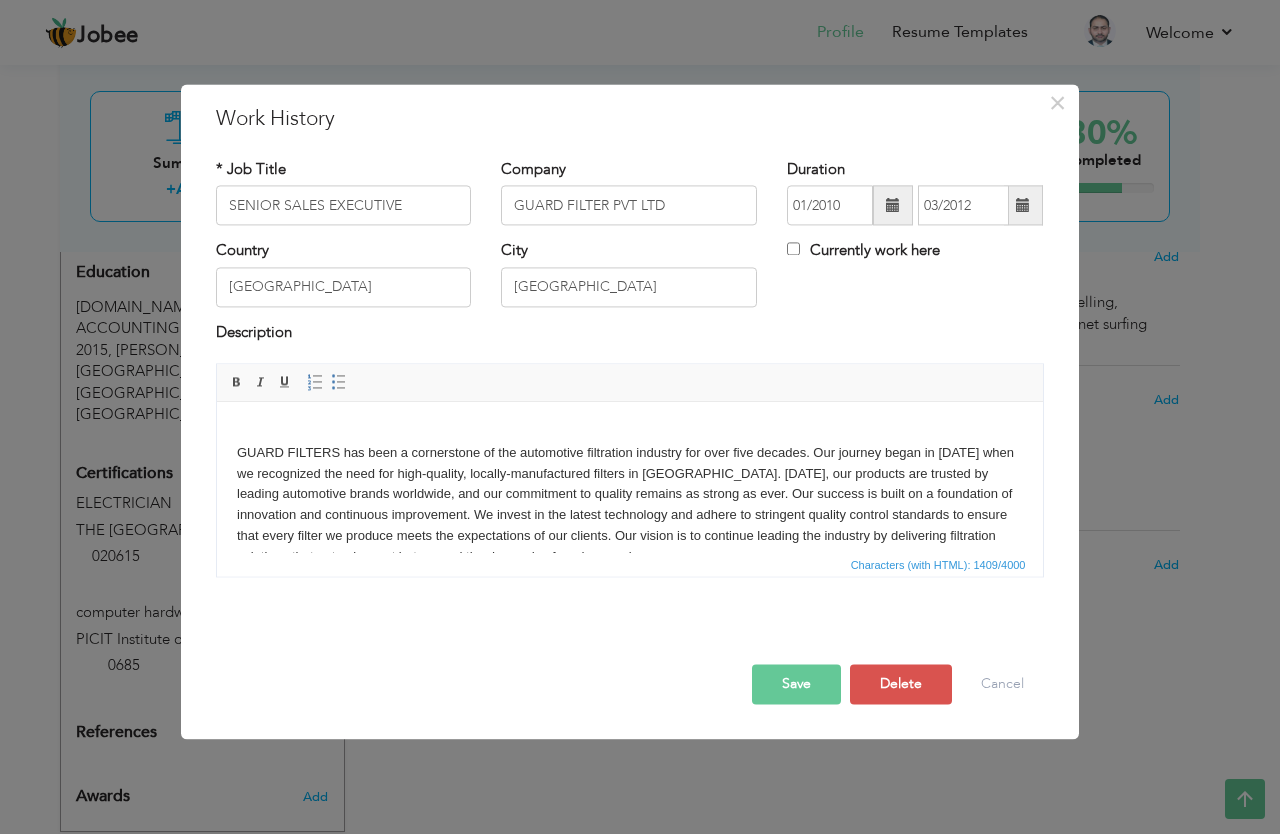 click on "GUARD FILTERS has been a cornerstone of the automotive filtration industry for over five decades. Our journey began in 1948 when we recognized the need for high-quality, locally-manufactured filters in Pakistan. Today, our products are trusted by leading automotive brands worldwide, and our commitment to quality remains as strong as ever. Our success is built on a foundation of innovation and continuous improvement. We invest in the latest technology and adhere to stringent quality control standards to ensure that every filter we produce meets the expectations of our clients. Our vision is to continue leading the industry by delivering filtration solutions that not only meet but exceed the demands of modern engines.           RESP   Work with a team to identify prospects and bring in new sales. Maintain ongoing relationships with existing clients.      Help guide the team by mentoring newer team members." at bounding box center (629, 563) 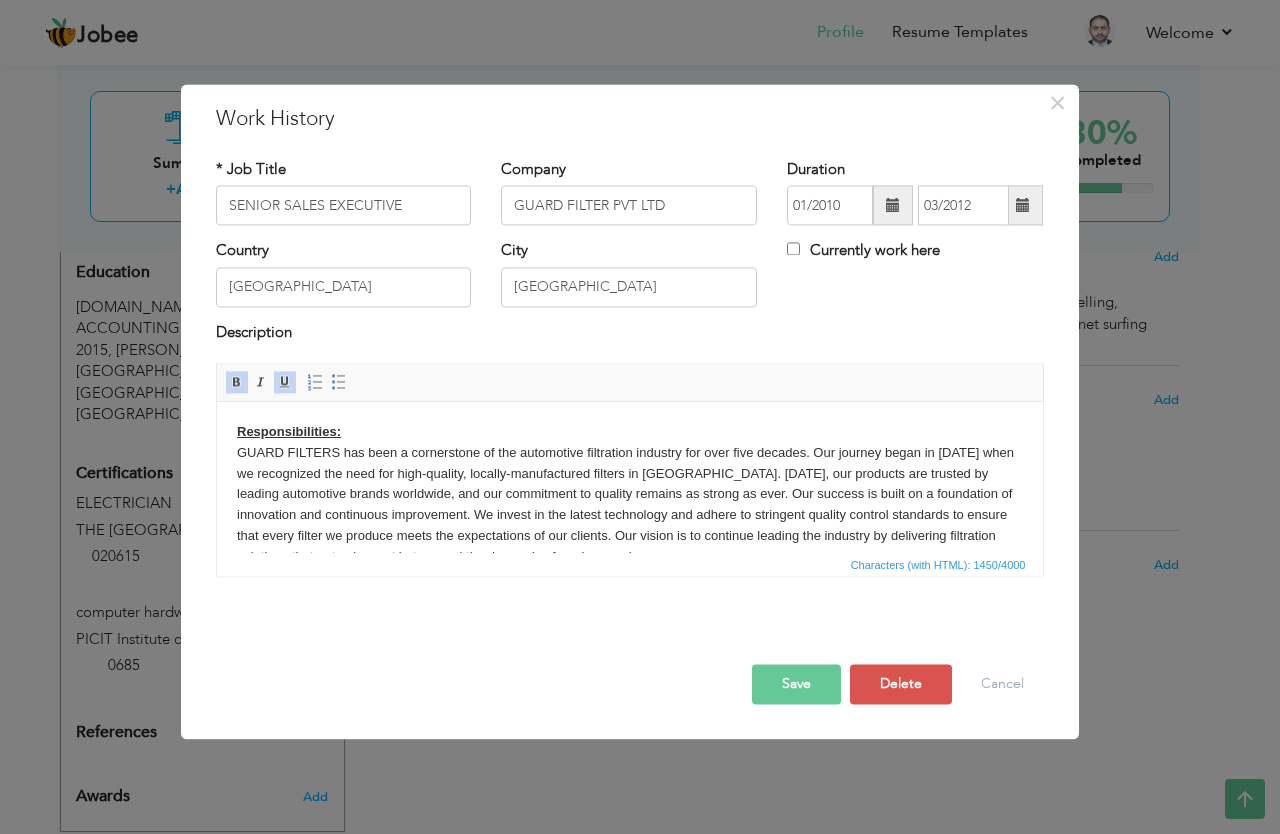 click on "Responsibilities:" at bounding box center (288, 431) 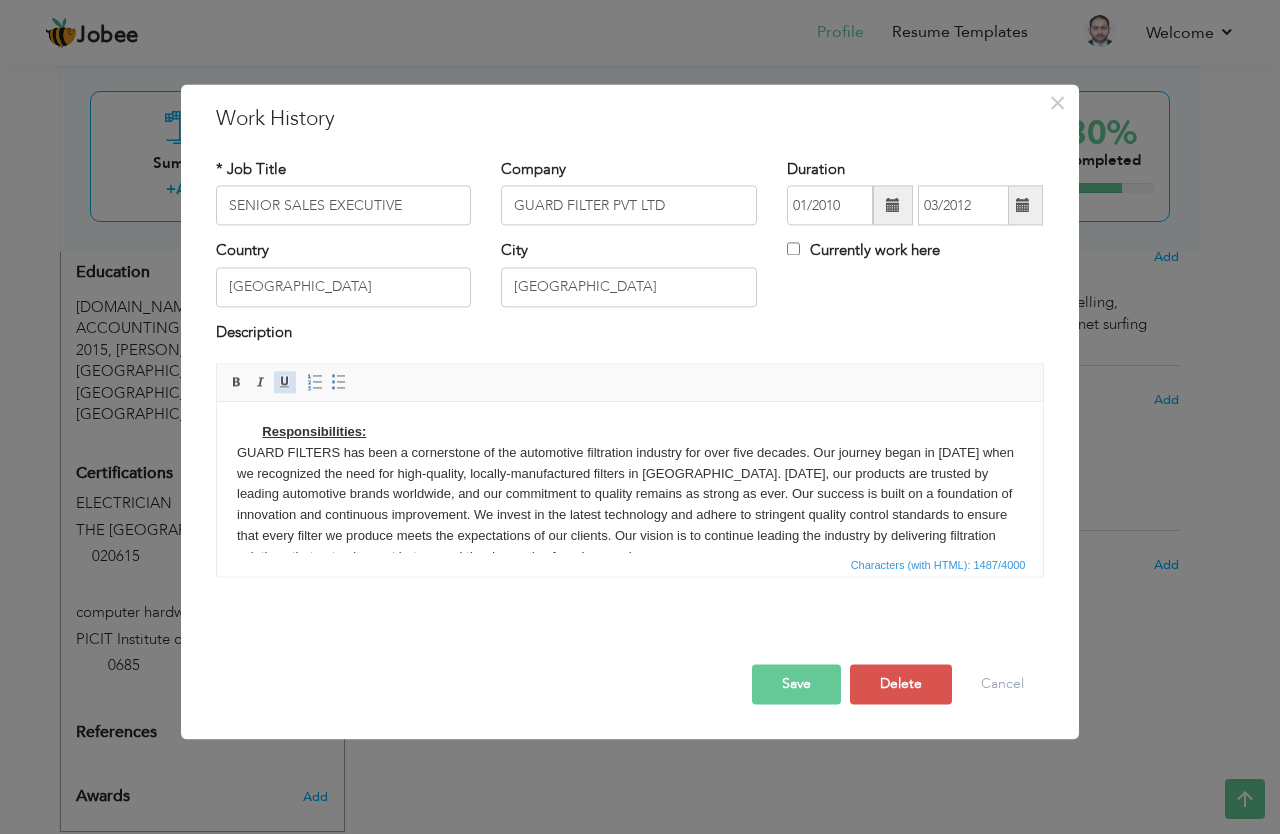 click at bounding box center [285, 383] 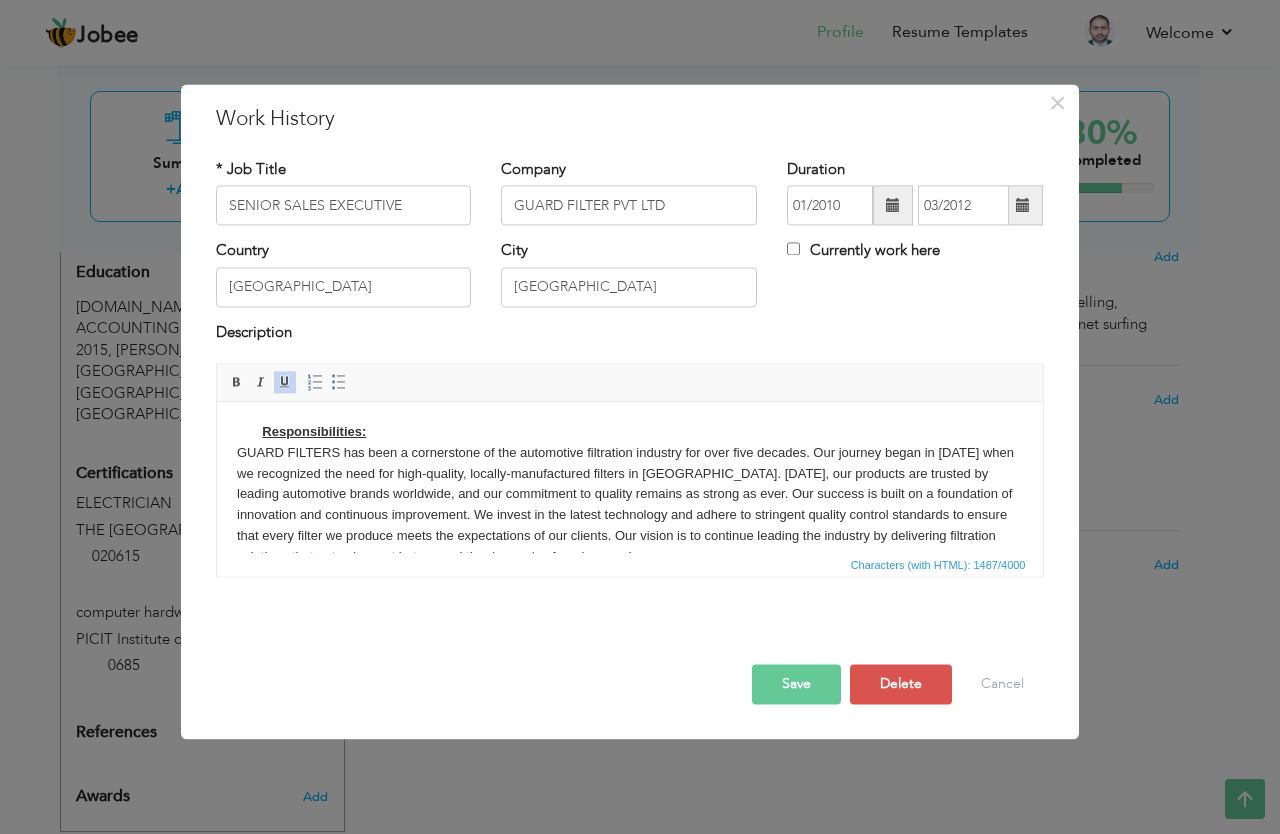 click at bounding box center (285, 383) 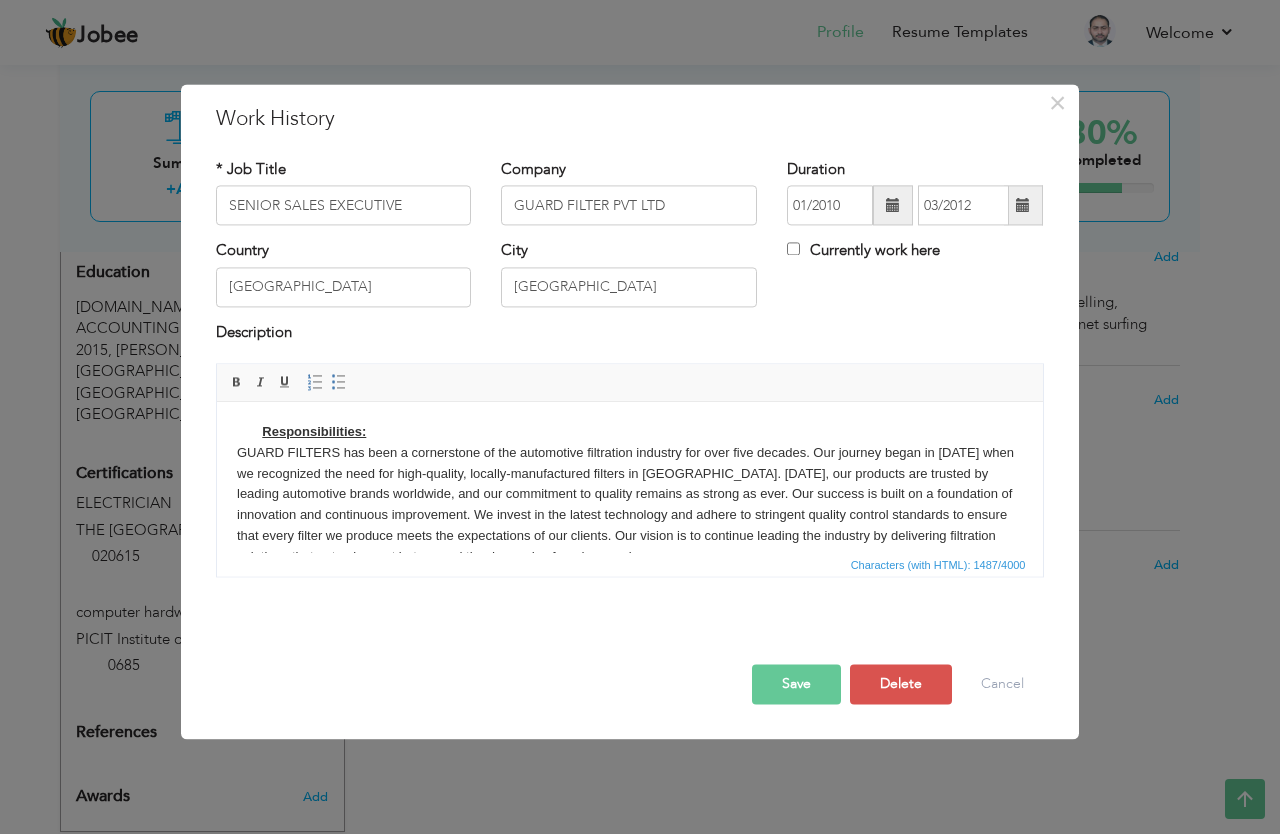 click on "Responsibilities:                                      GUARD FILTERS has been a cornerstone of the automotive filtration industry for over five decades. Our journey began in 1948 when we recognized the need for high-quality, locally-manufactured filters in Pakistan. Today, our products are trusted by leading automotive brands worldwide, and our commitment to quality remains as strong as ever. Our success is built on a foundation of innovation and continuous improvement. We invest in the latest technology and adhere to stringent quality control standards to ensure that every filter we produce meets the expectations of our clients. Our vision is to continue leading the industry by delivering filtration solutions that not only meet but exceed the demands of modern engines.           RESP   Work with a team to identify prospects and bring in new sales. Maintain ongoing relationships with existing clients." at bounding box center [629, 563] 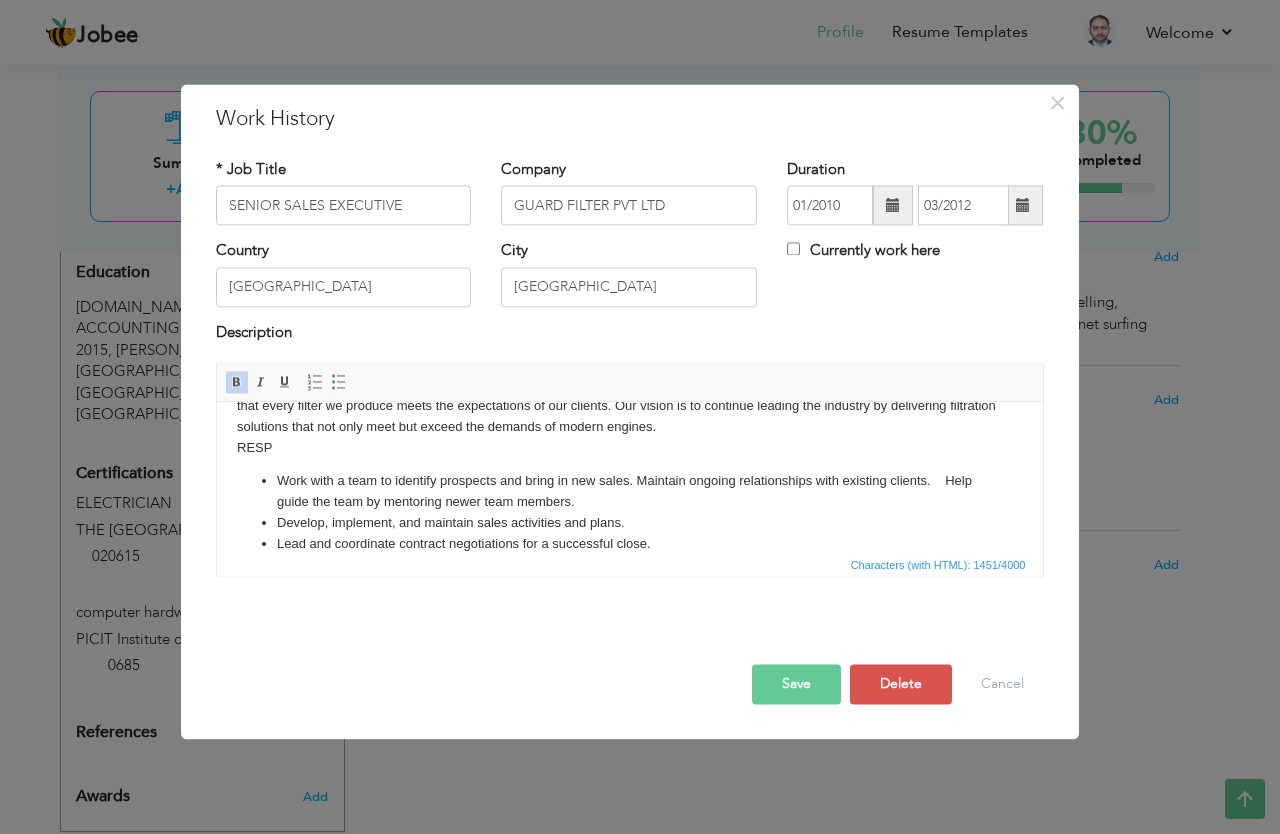 scroll, scrollTop: 141, scrollLeft: 0, axis: vertical 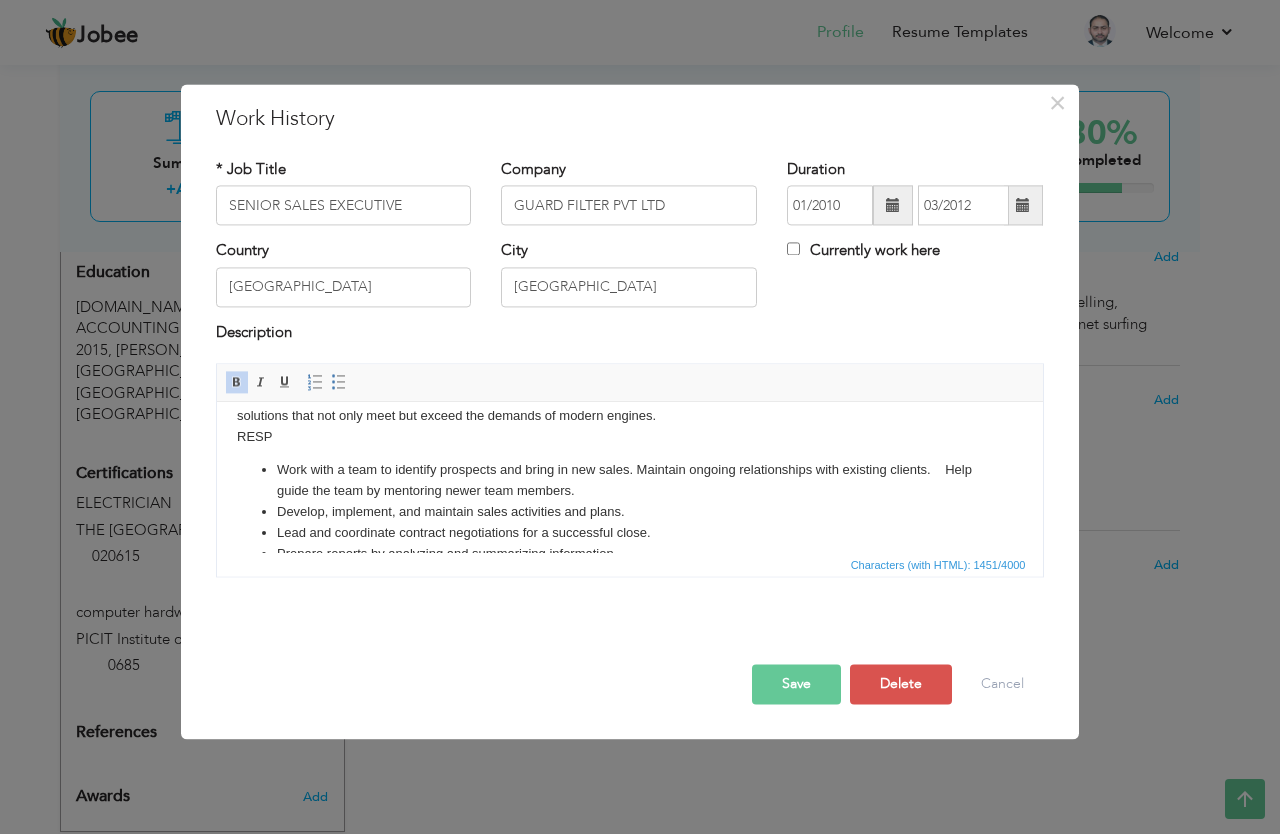 drag, startPoint x: 1028, startPoint y: 457, endPoint x: 1028, endPoint y: 508, distance: 51 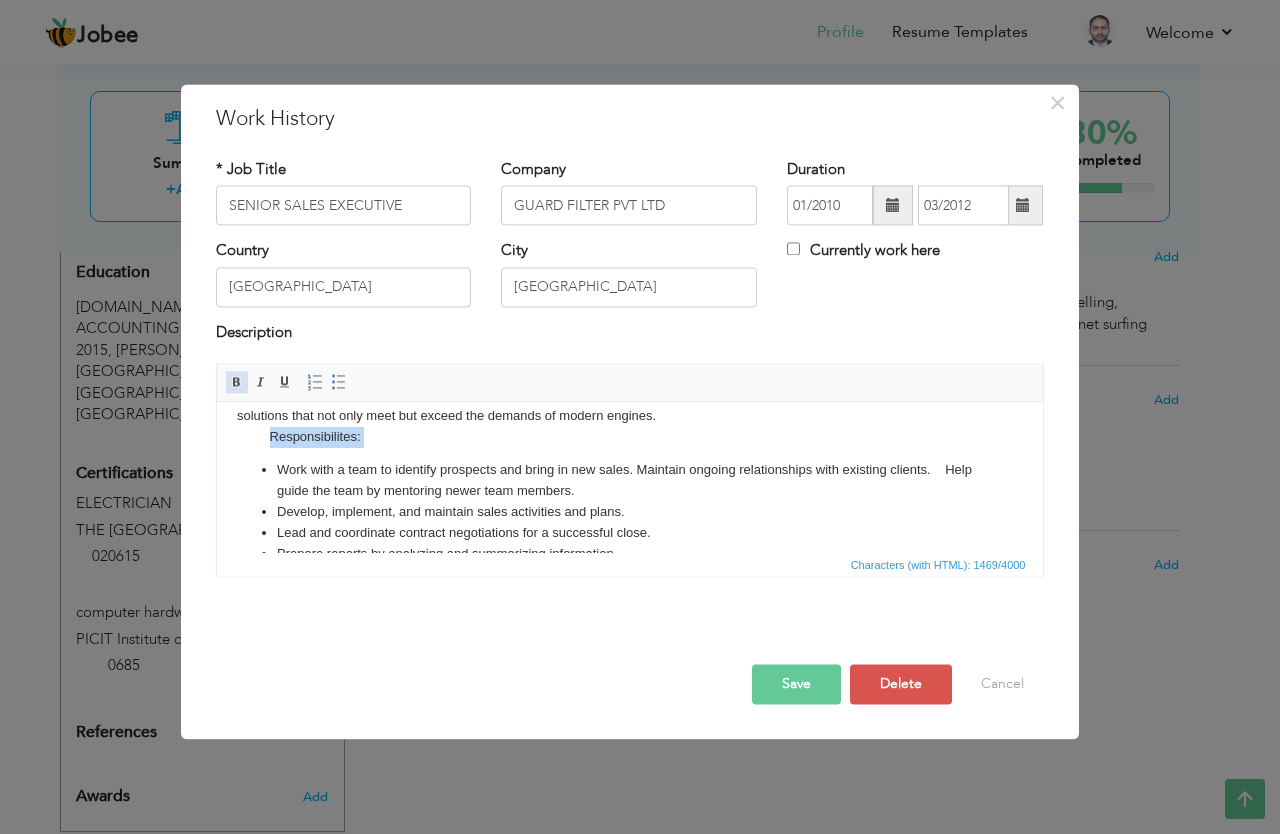 click at bounding box center [237, 383] 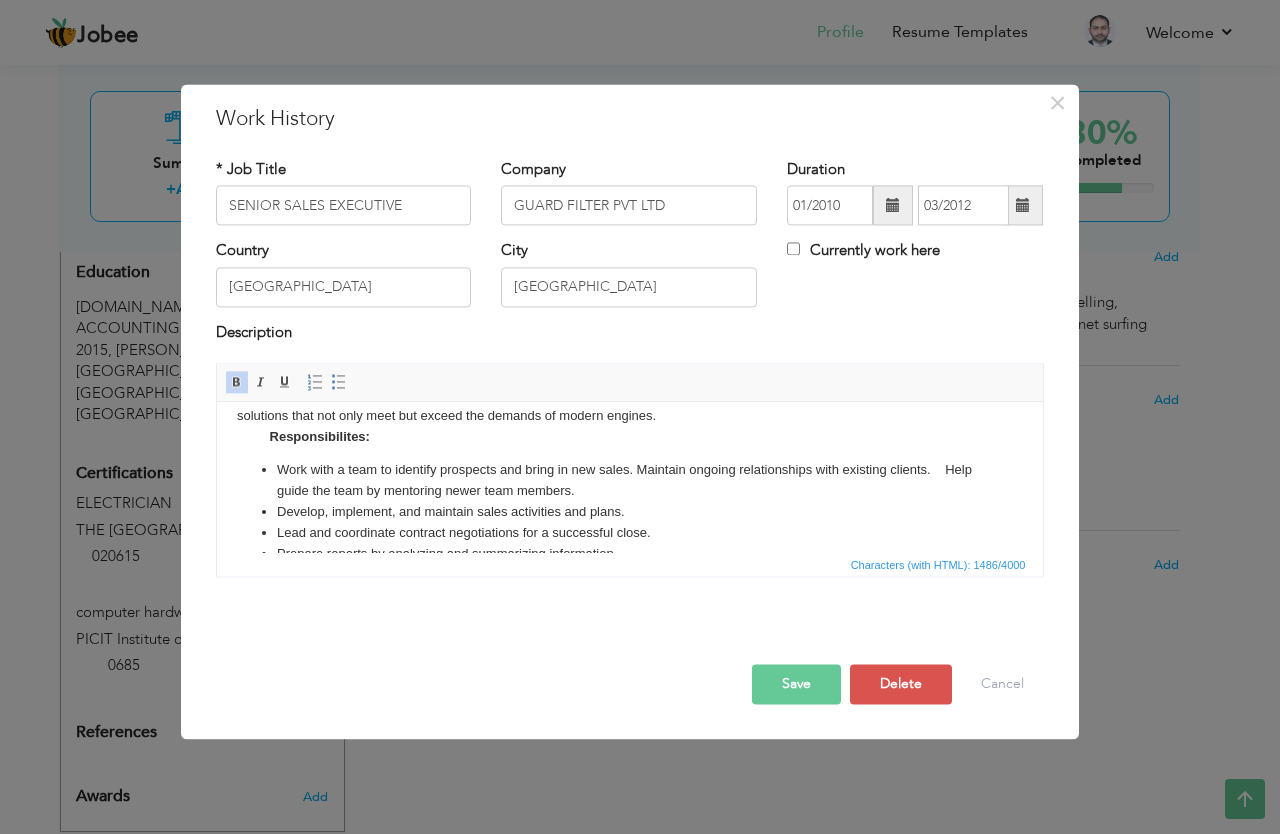 click on "GUARD FILTERS has been a cornerstone of the automotive filtration industry for over five decades. Our journey began in 1948 when we recognized the need for high-quality, locally-manufactured filters in Pakistan. Today, our products are trusted by leading automotive brands worldwide, and our commitment to quality remains as strong as ever. Our success is built on a foundation of innovation and continuous improvement. We invest in the latest technology and adhere to stringent quality control standards to ensure that every filter we produce meets the expectations of our clients. Our vision is to continue leading the industry by delivering filtration solutions that not only meet but exceed the demands of modern engines.             Responsibilites:   Work with a team to identify prospects and bring in new sales. Maintain ongoing relationships with existing clients." at bounding box center [629, 422] 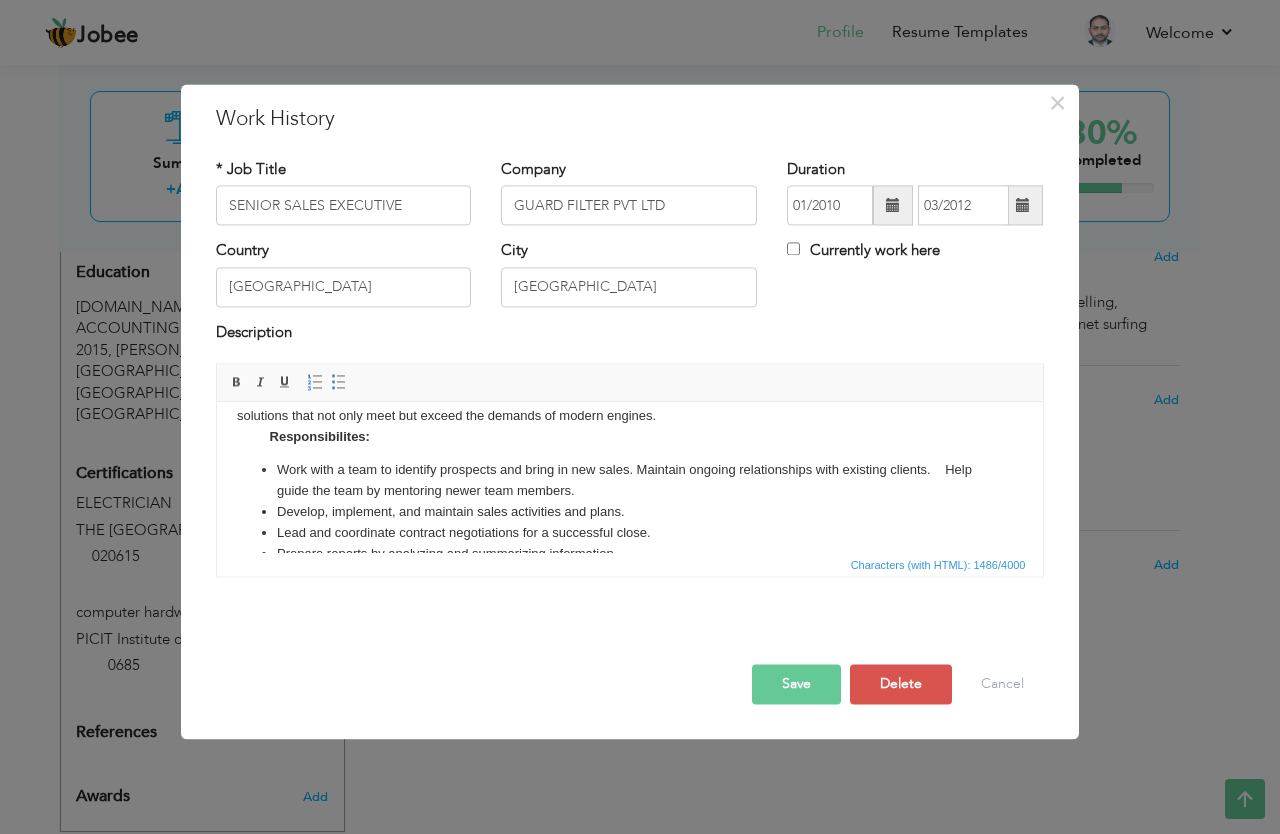 click on "GUARD FILTERS has been a cornerstone of the automotive filtration industry for over five decades. Our journey began in 1948 when we recognized the need for high-quality, locally-manufactured filters in Pakistan. Today, our products are trusted by leading automotive brands worldwide, and our commitment to quality remains as strong as ever. Our success is built on a foundation of innovation and continuous improvement. We invest in the latest technology and adhere to stringent quality control standards to ensure that every filter we produce meets the expectations of our clients. Our vision is to continue leading the industry by delivering filtration solutions that not only meet but exceed the demands of modern engines.             Responsibilites:   Work with a team to identify prospects and bring in new sales. Maintain ongoing relationships with existing clients." at bounding box center (629, 422) 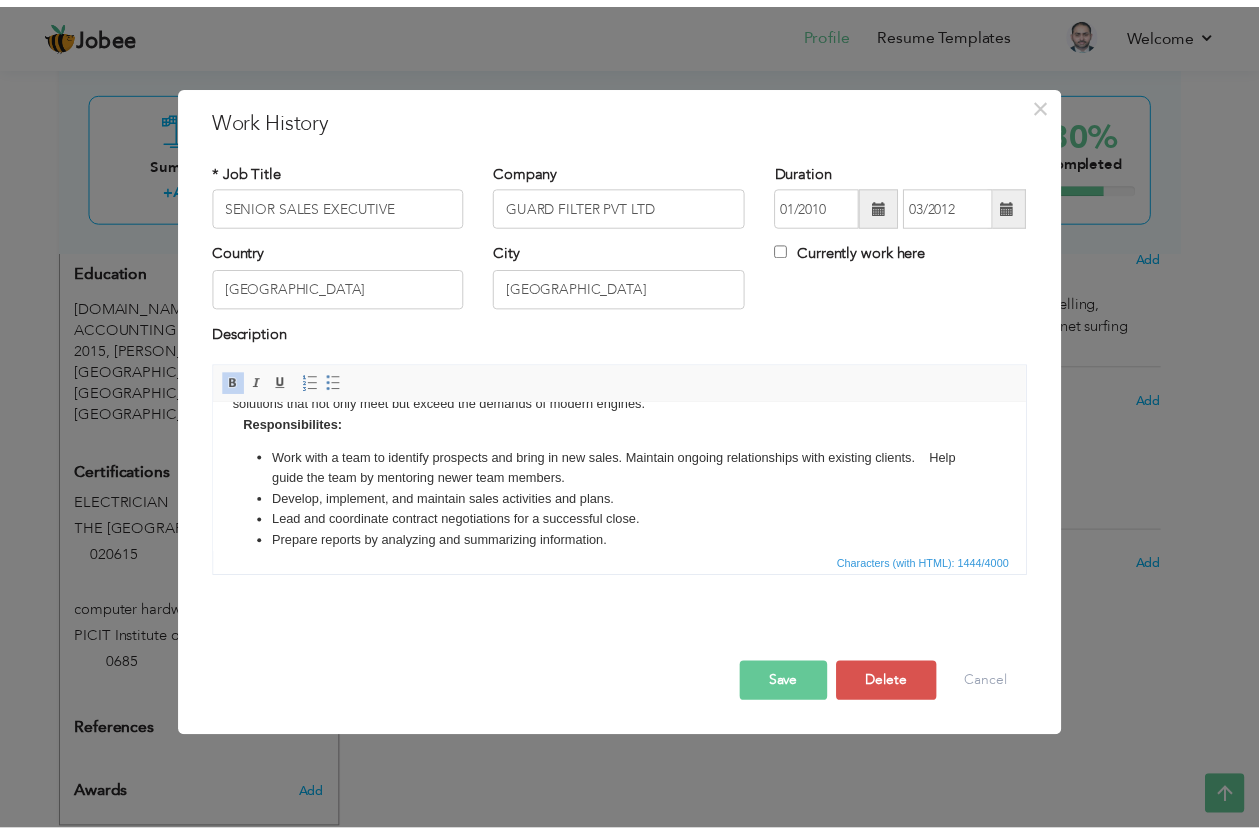 scroll, scrollTop: 176, scrollLeft: 0, axis: vertical 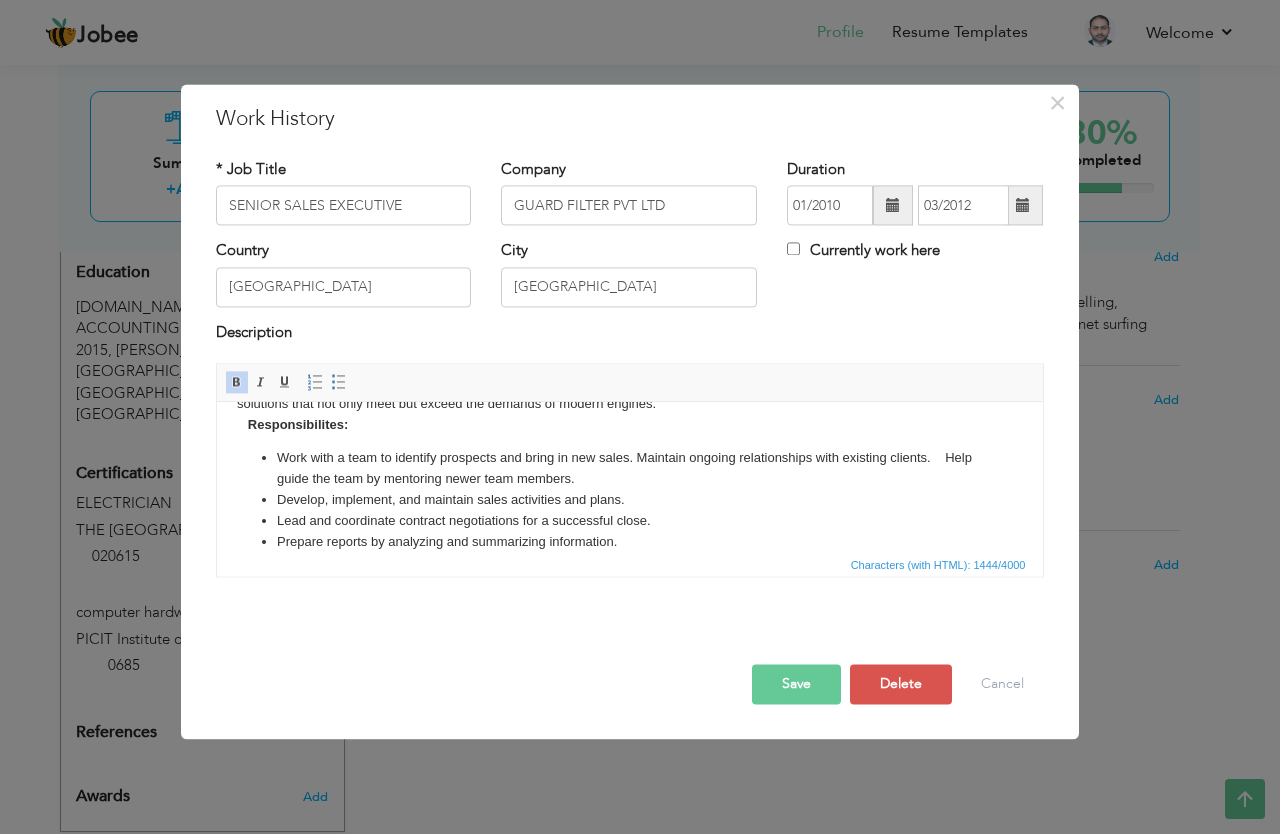 drag, startPoint x: 1030, startPoint y: 486, endPoint x: 1027, endPoint y: 539, distance: 53.08484 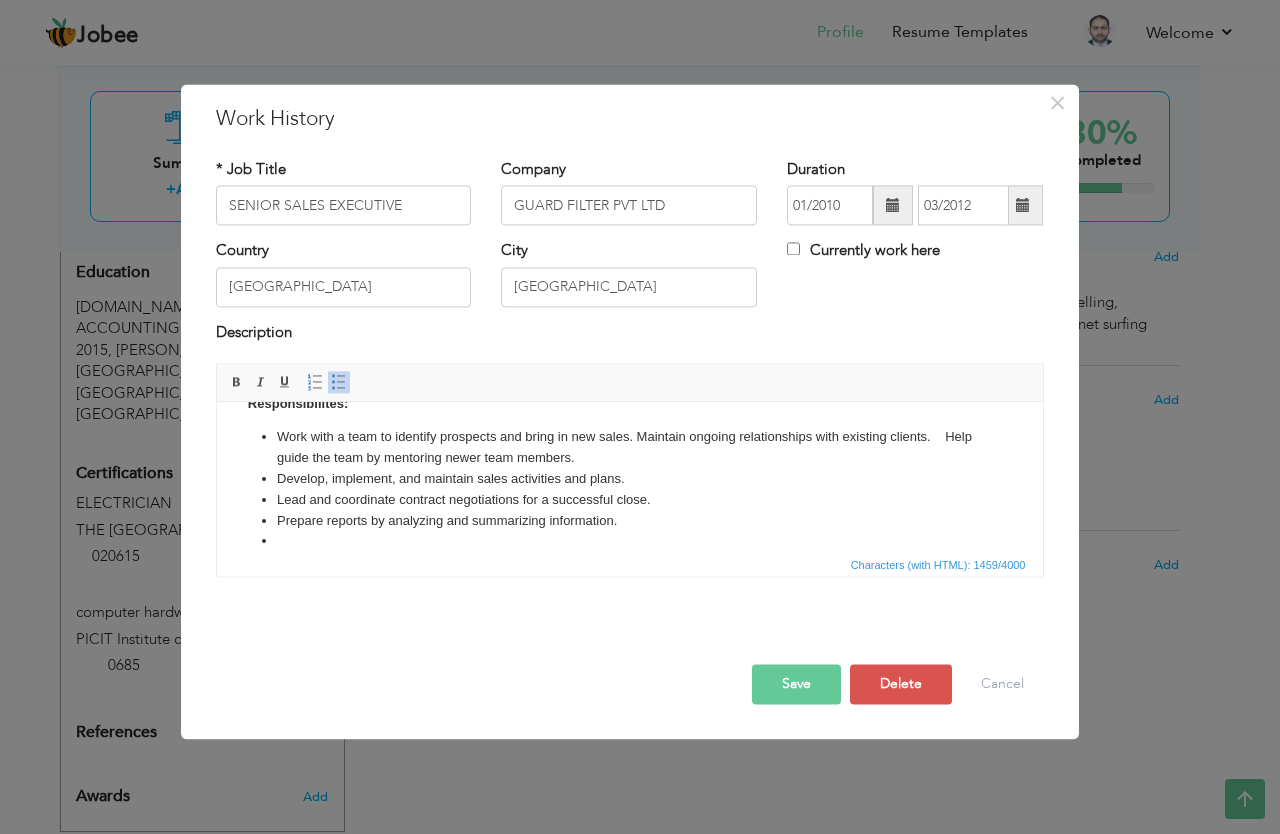 click on "Save" at bounding box center [796, 685] 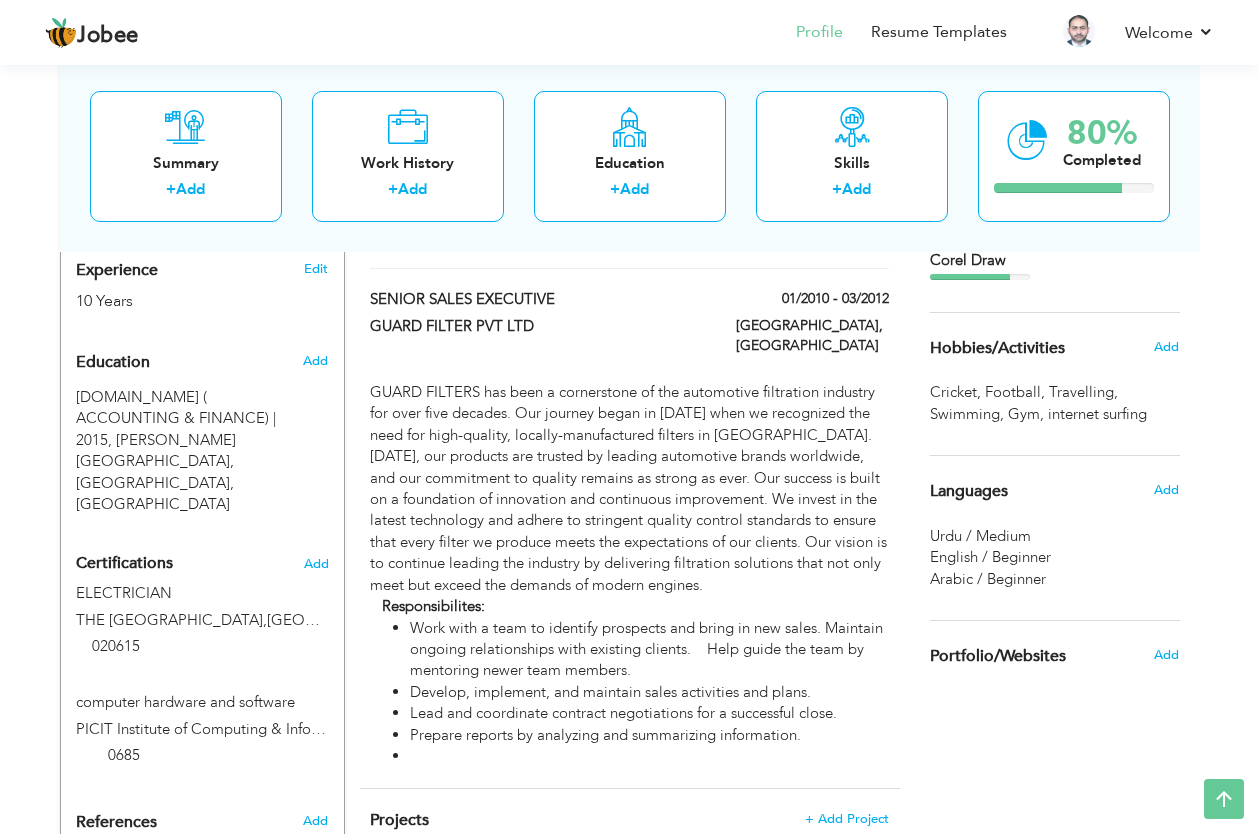 scroll, scrollTop: 808, scrollLeft: 0, axis: vertical 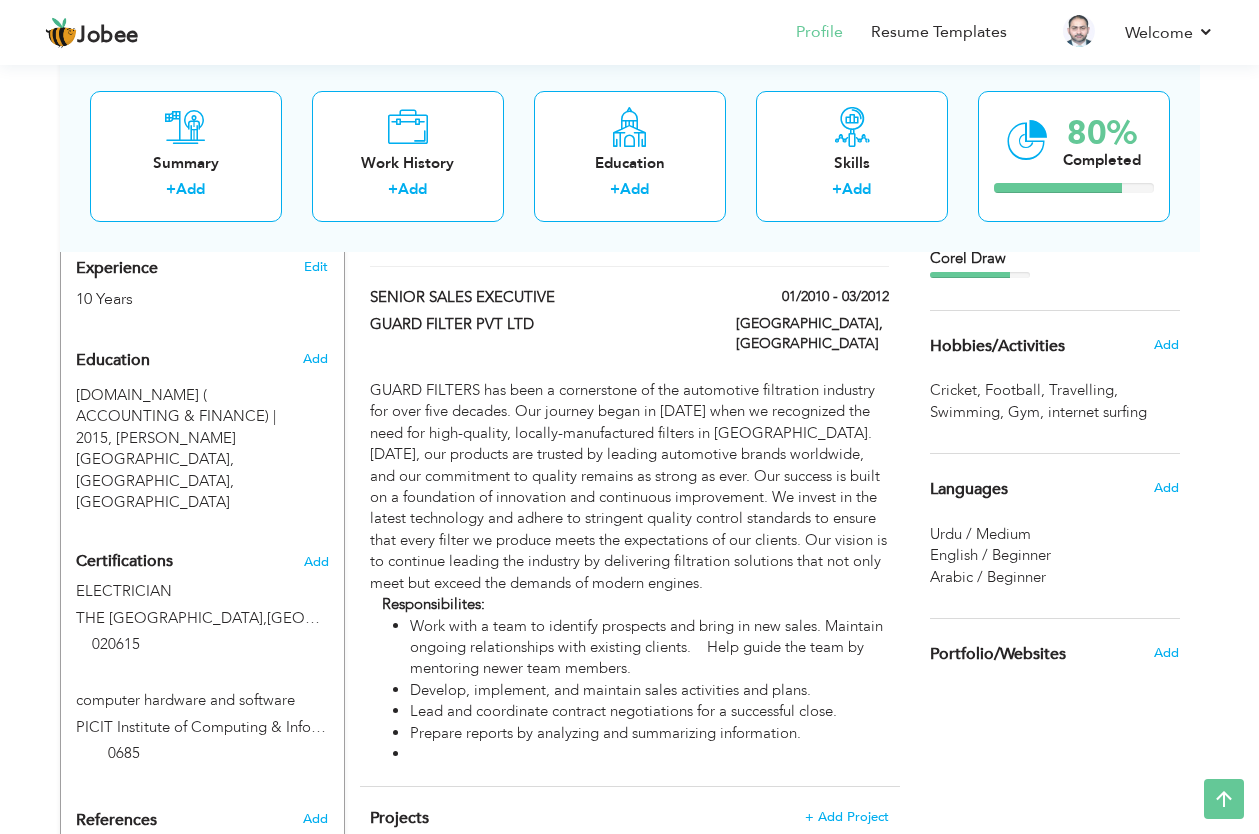 drag, startPoint x: 1279, startPoint y: 636, endPoint x: 1274, endPoint y: 594, distance: 42.296574 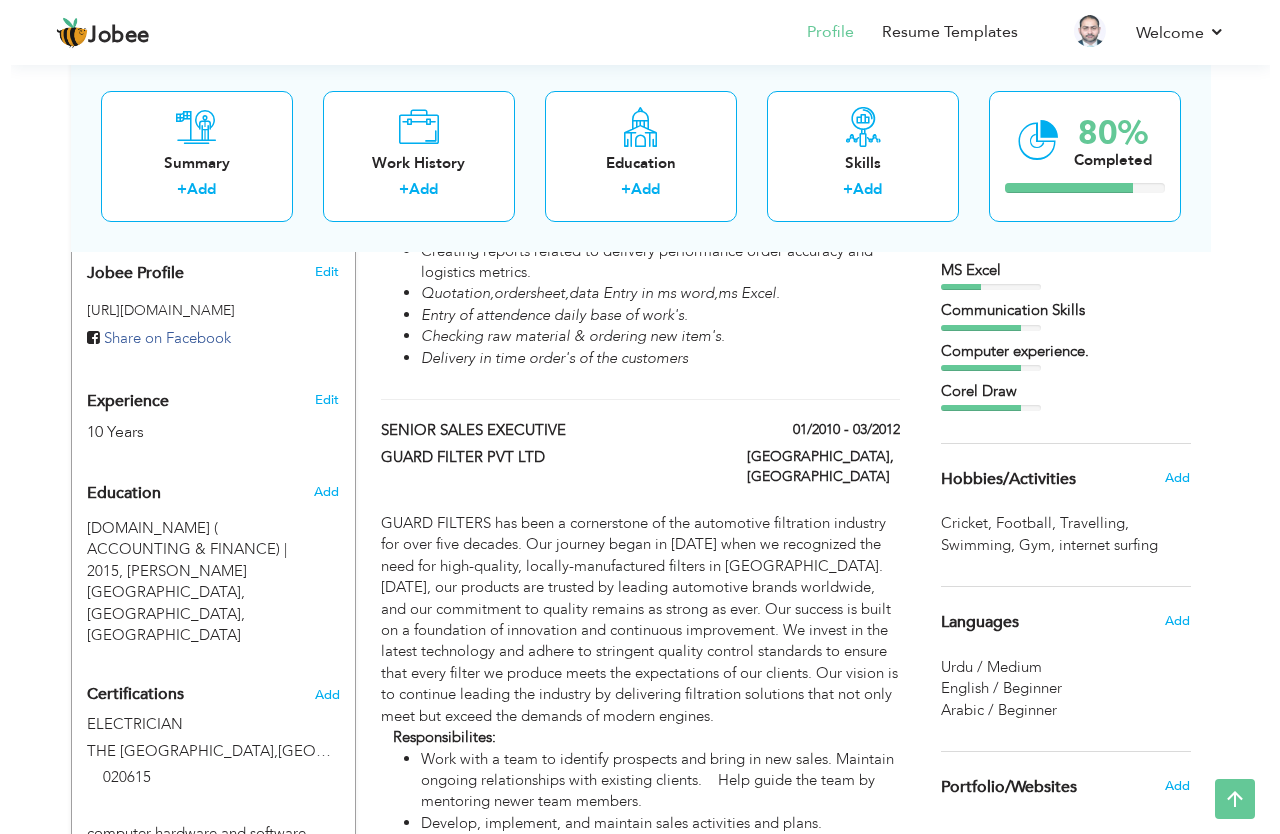 scroll, scrollTop: 680, scrollLeft: 0, axis: vertical 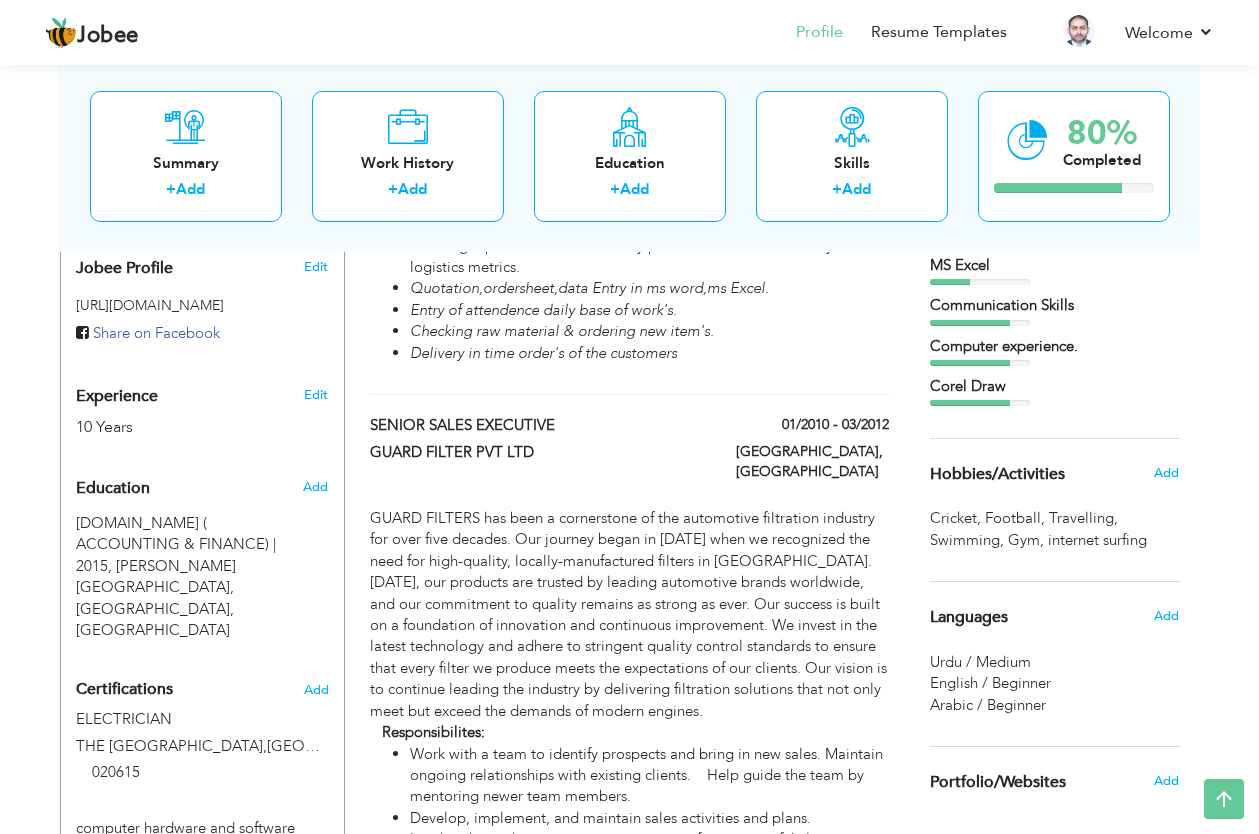 drag, startPoint x: 1274, startPoint y: 594, endPoint x: 1269, endPoint y: 534, distance: 60.207973 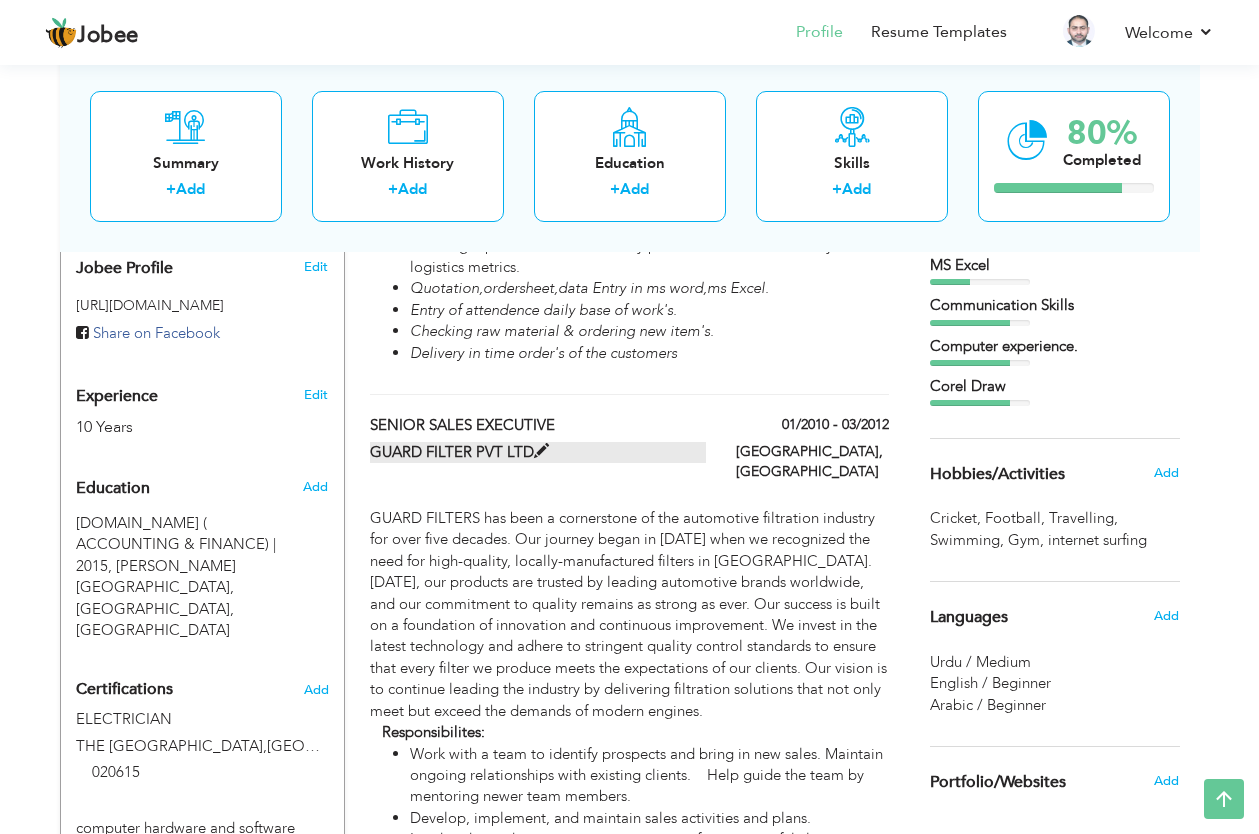 click on "GUARD FILTER PVT LTD" at bounding box center (538, 452) 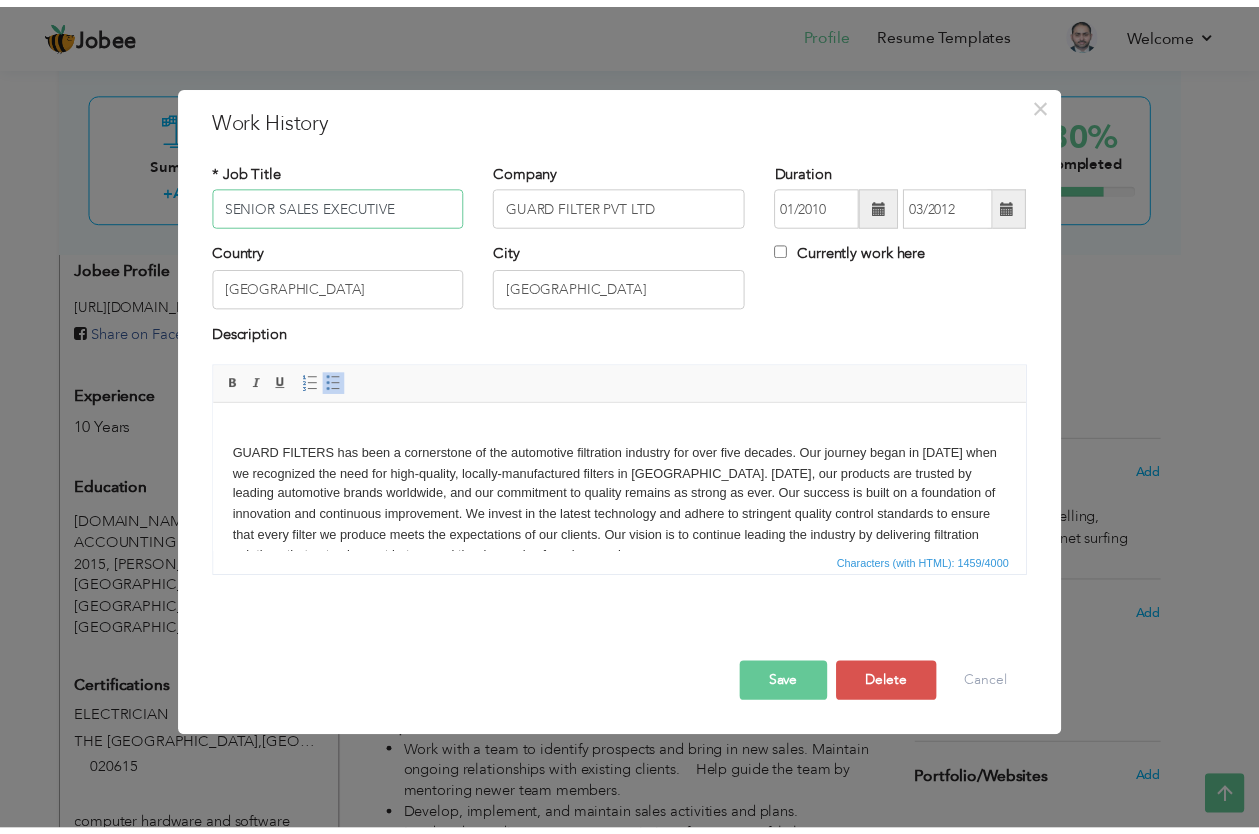 scroll, scrollTop: 0, scrollLeft: 0, axis: both 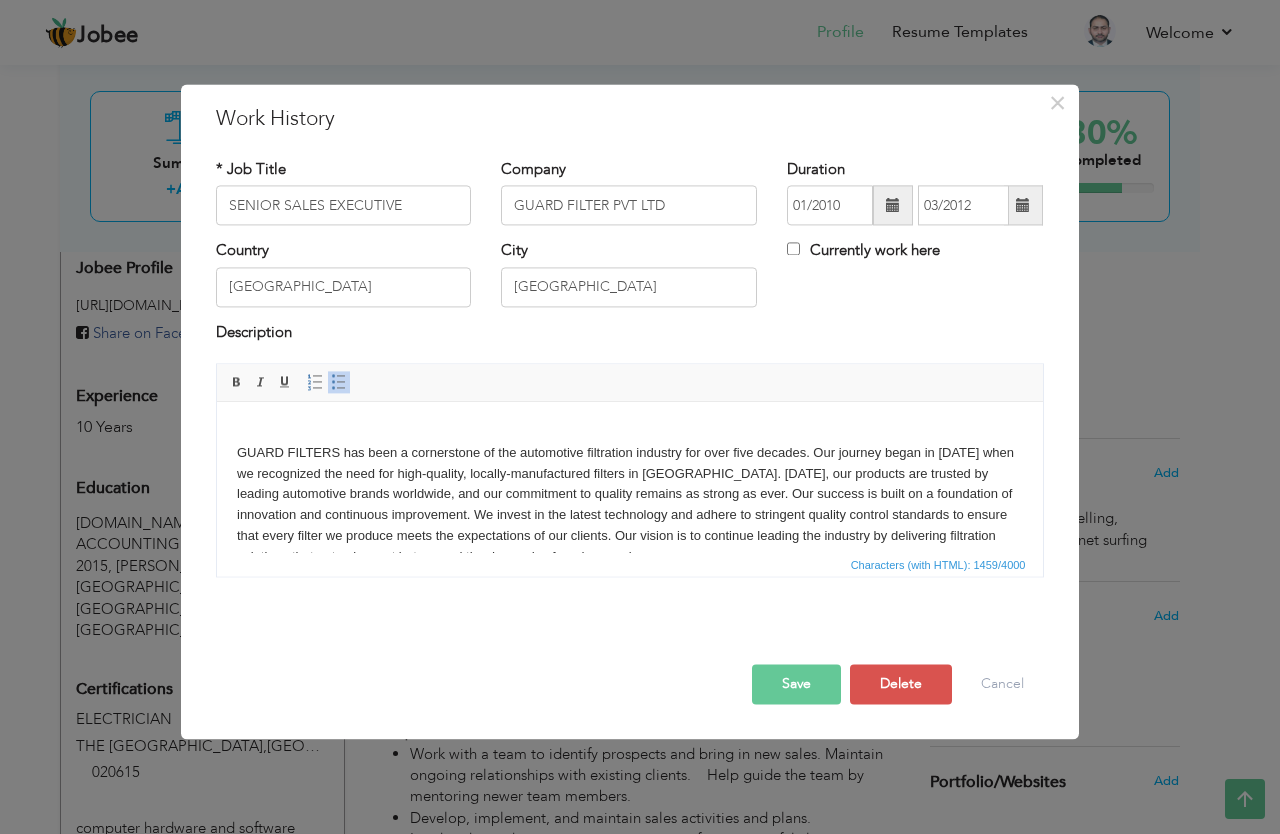 click on "GUARD FILTERS has been a cornerstone of the automotive filtration industry for over five decades. Our journey began in 1948 when we recognized the need for high-quality, locally-manufactured filters in Pakistan. Today, our products are trusted by leading automotive brands worldwide, and our commitment to quality remains as strong as ever. Our success is built on a foundation of innovation and continuous improvement. We invest in the latest technology and adhere to stringent quality control standards to ensure that every filter we produce meets the expectations of our clients. Our vision is to continue leading the industry by delivering filtration solutions that not only meet but exceed the demands of modern engines.     Responsibilites: Work with a team to identify prospects and bring in new sales. Maintain ongoing relationships with existing clients.    Help guide the team by mentoring newer team members." at bounding box center (629, 574) 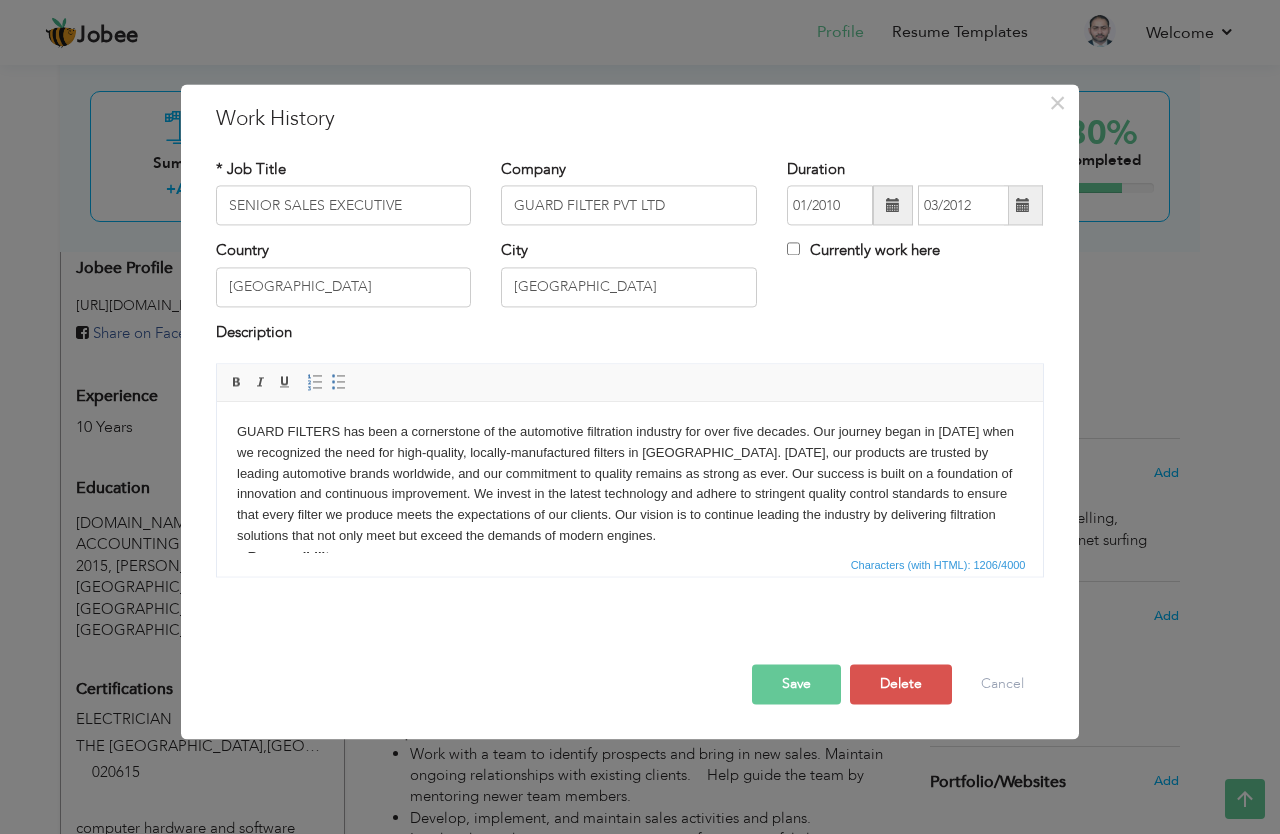 click on "Save" at bounding box center [796, 685] 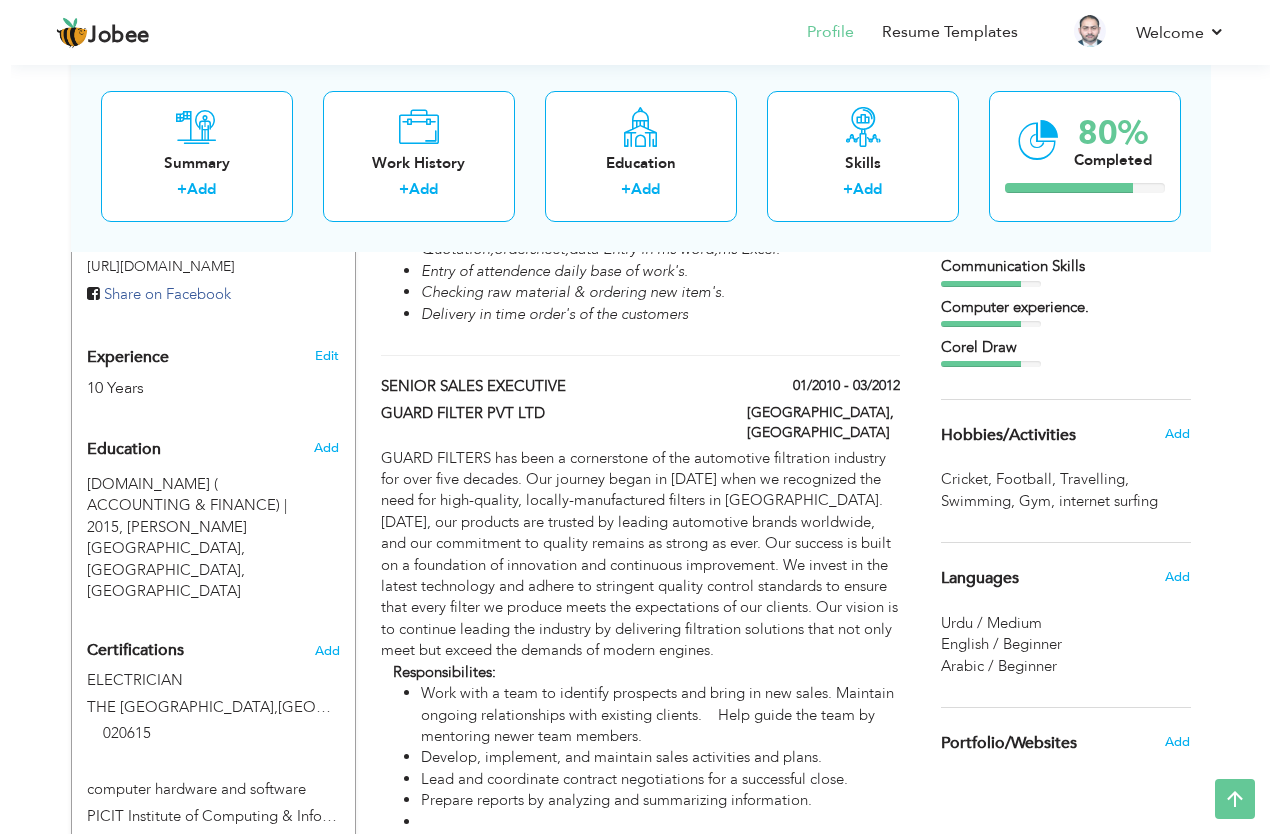 scroll, scrollTop: 681, scrollLeft: 0, axis: vertical 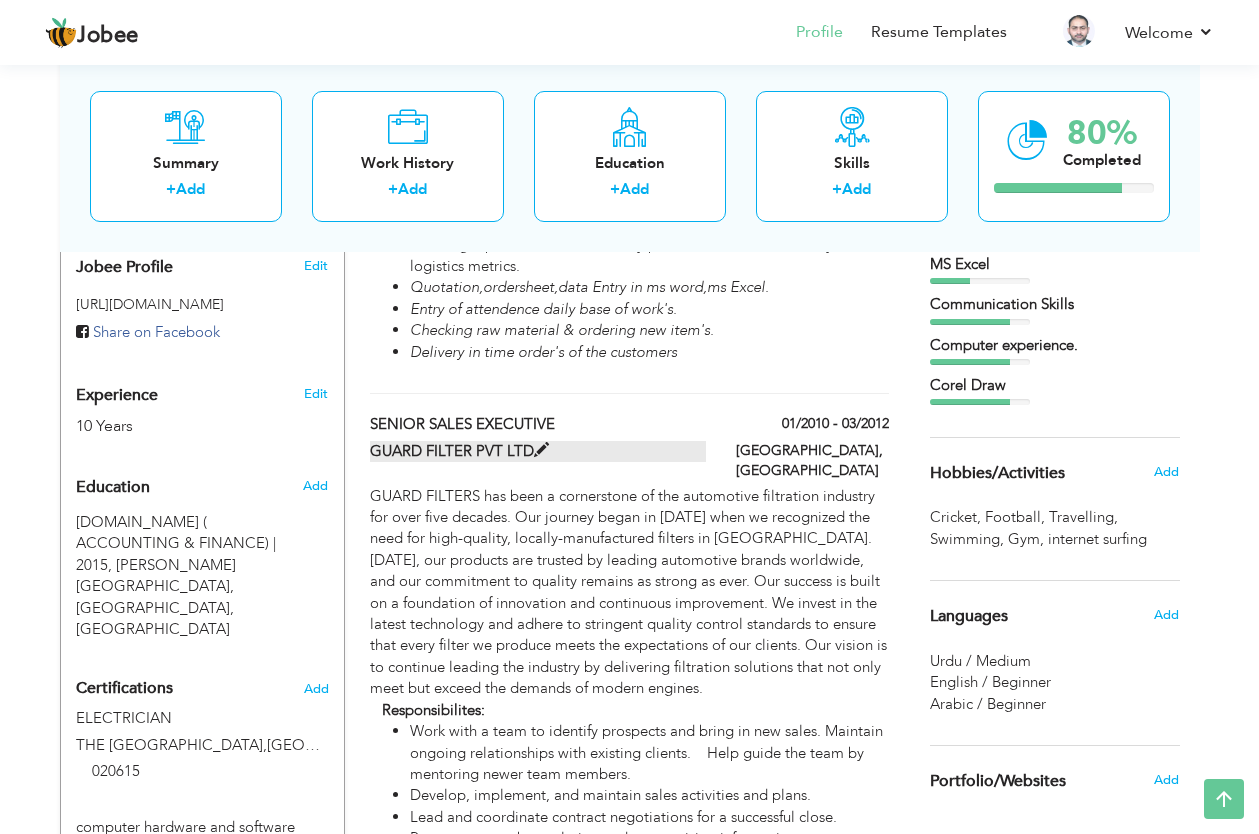 click on "GUARD FILTER PVT LTD" at bounding box center (538, 451) 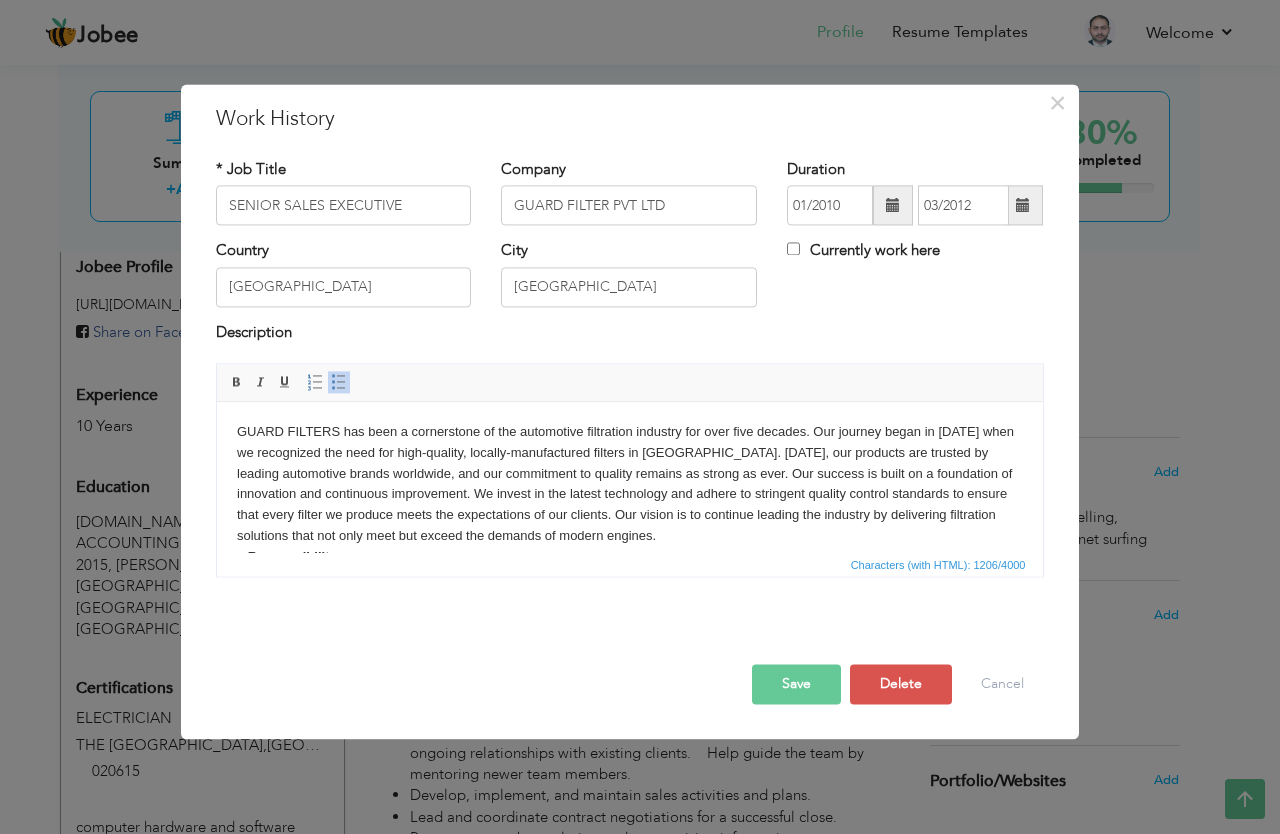 scroll, scrollTop: 0, scrollLeft: 0, axis: both 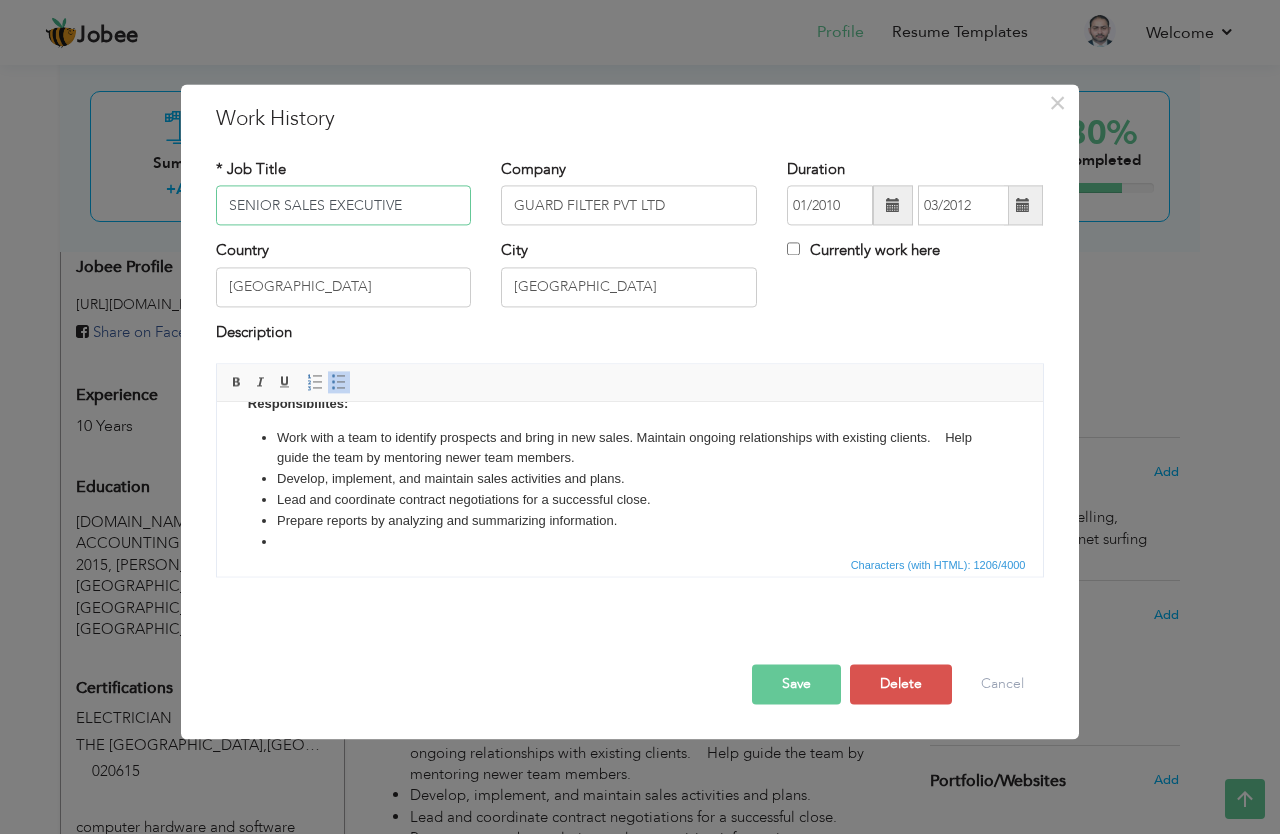 drag, startPoint x: 1035, startPoint y: 438, endPoint x: 1033, endPoint y: 534, distance: 96.02083 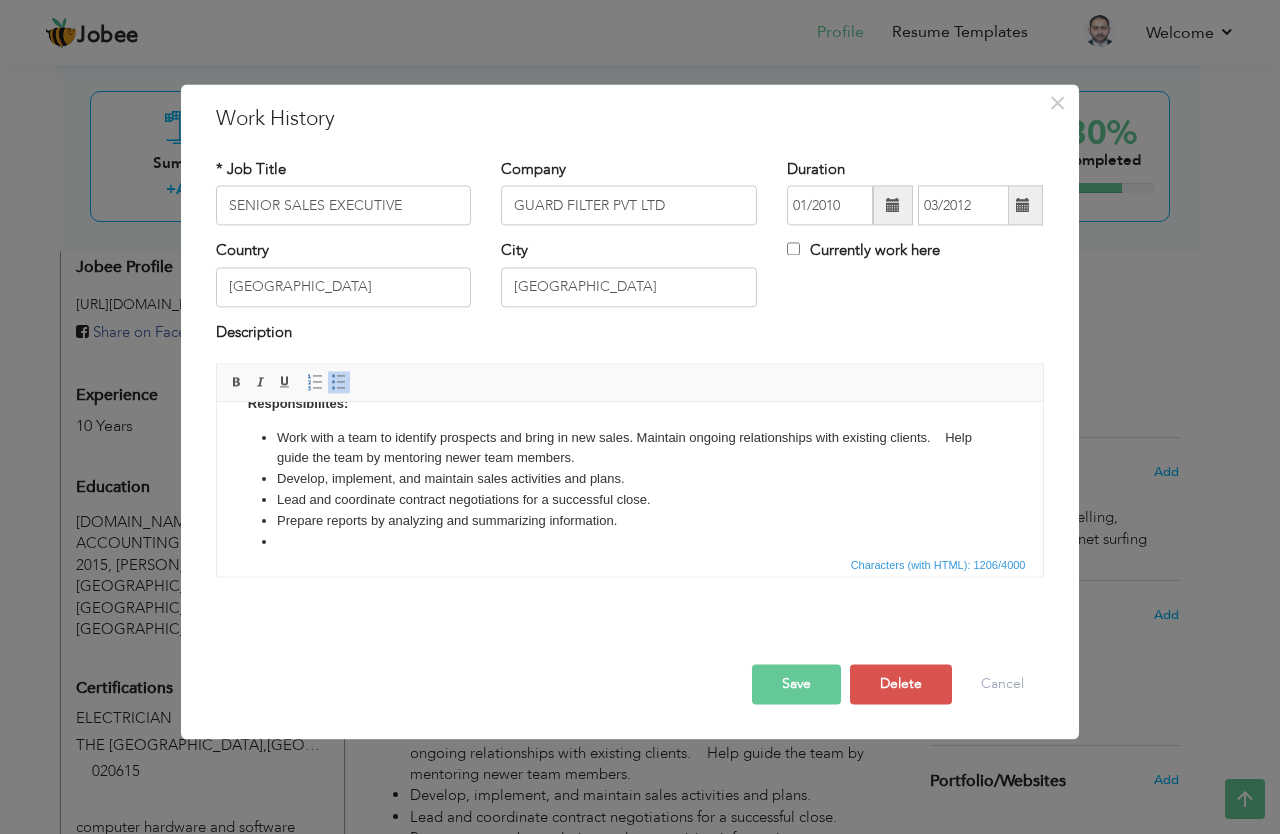 click at bounding box center (629, 542) 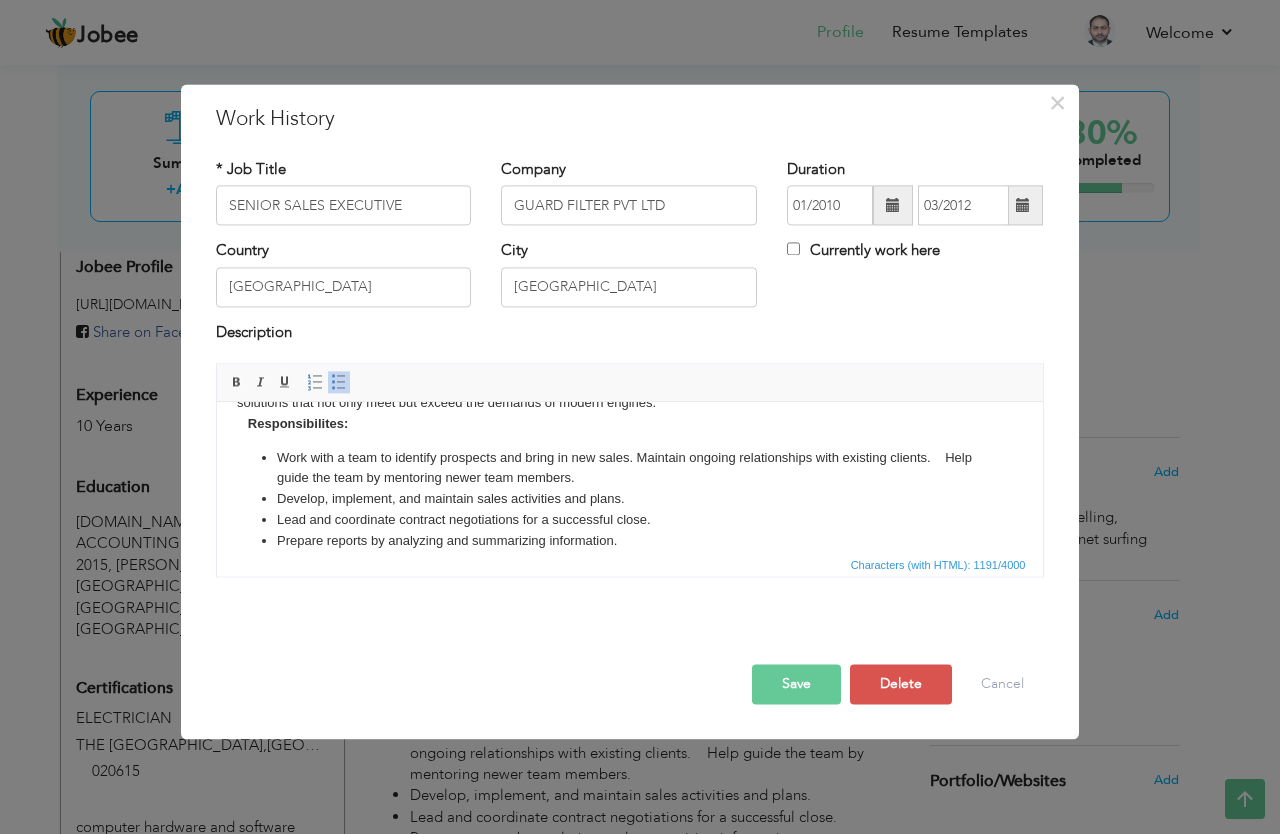 click on "Save" at bounding box center [796, 685] 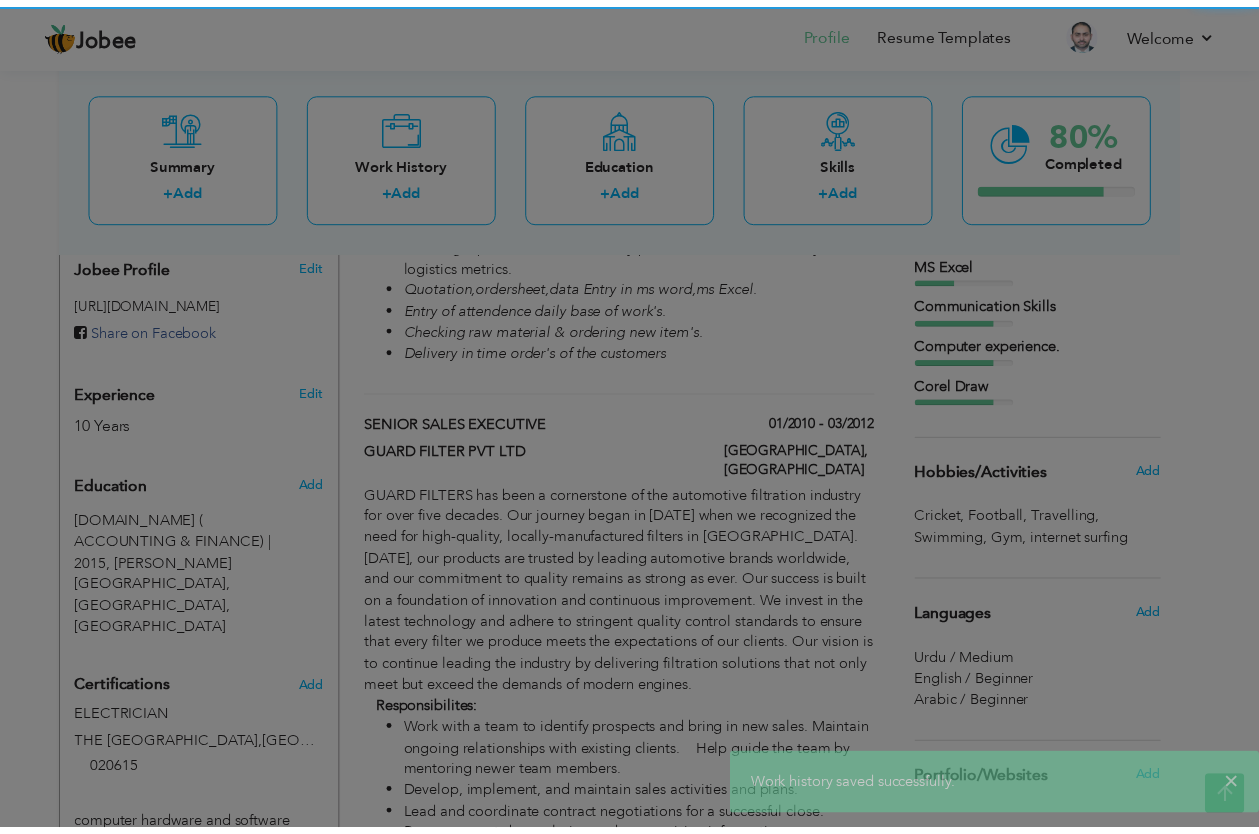 scroll, scrollTop: 0, scrollLeft: 0, axis: both 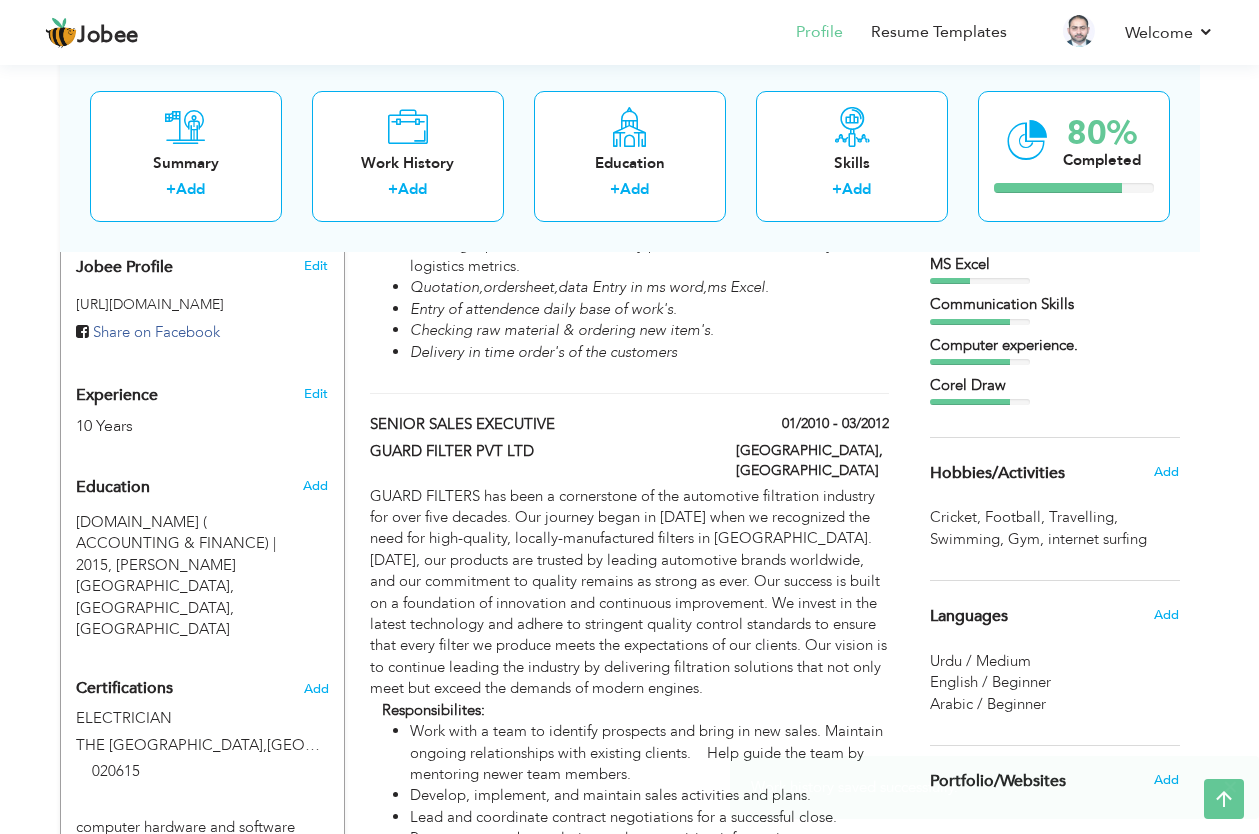 click on "View Resume
Export PDF
Profile
Summary
Public Link
Experience
Education
Awards
Work Histroy
Projects
Certifications
Skills
Preferred Job City" at bounding box center [629, 225] 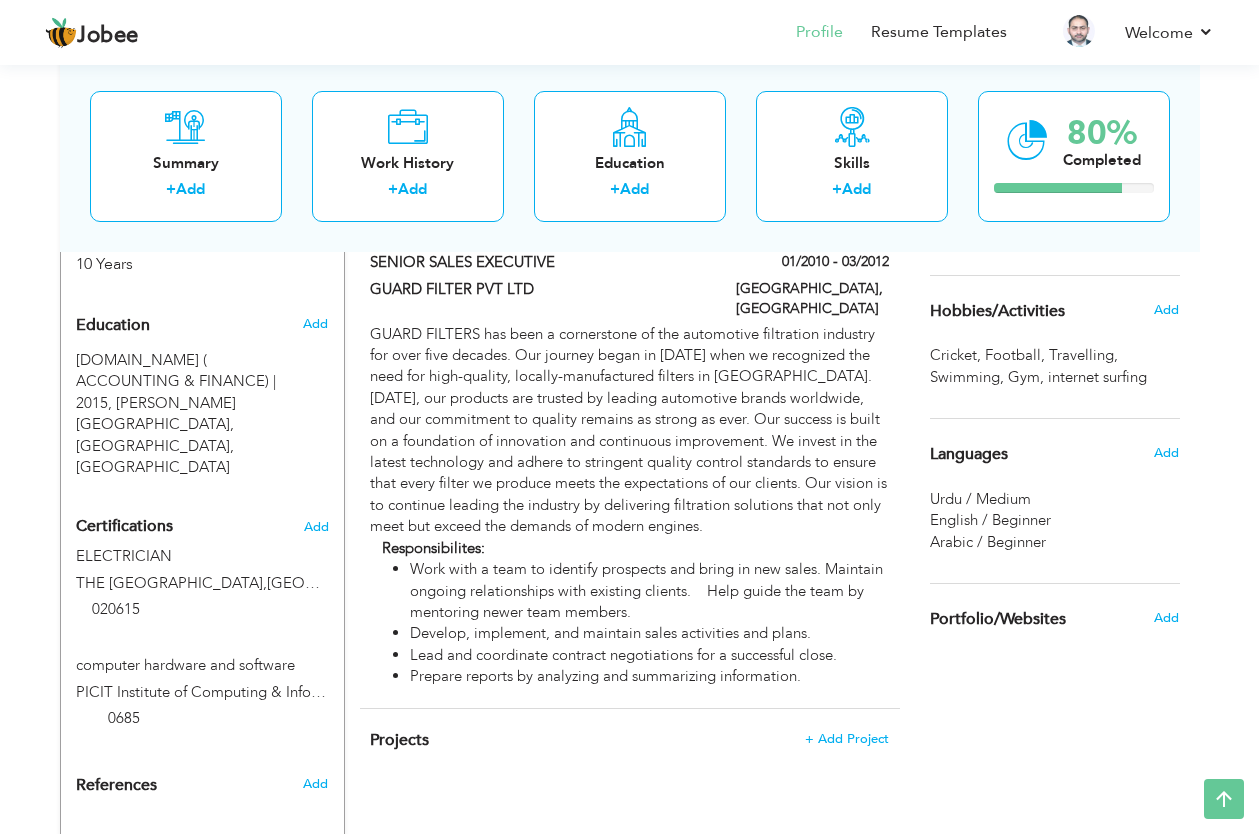 scroll, scrollTop: 906, scrollLeft: 0, axis: vertical 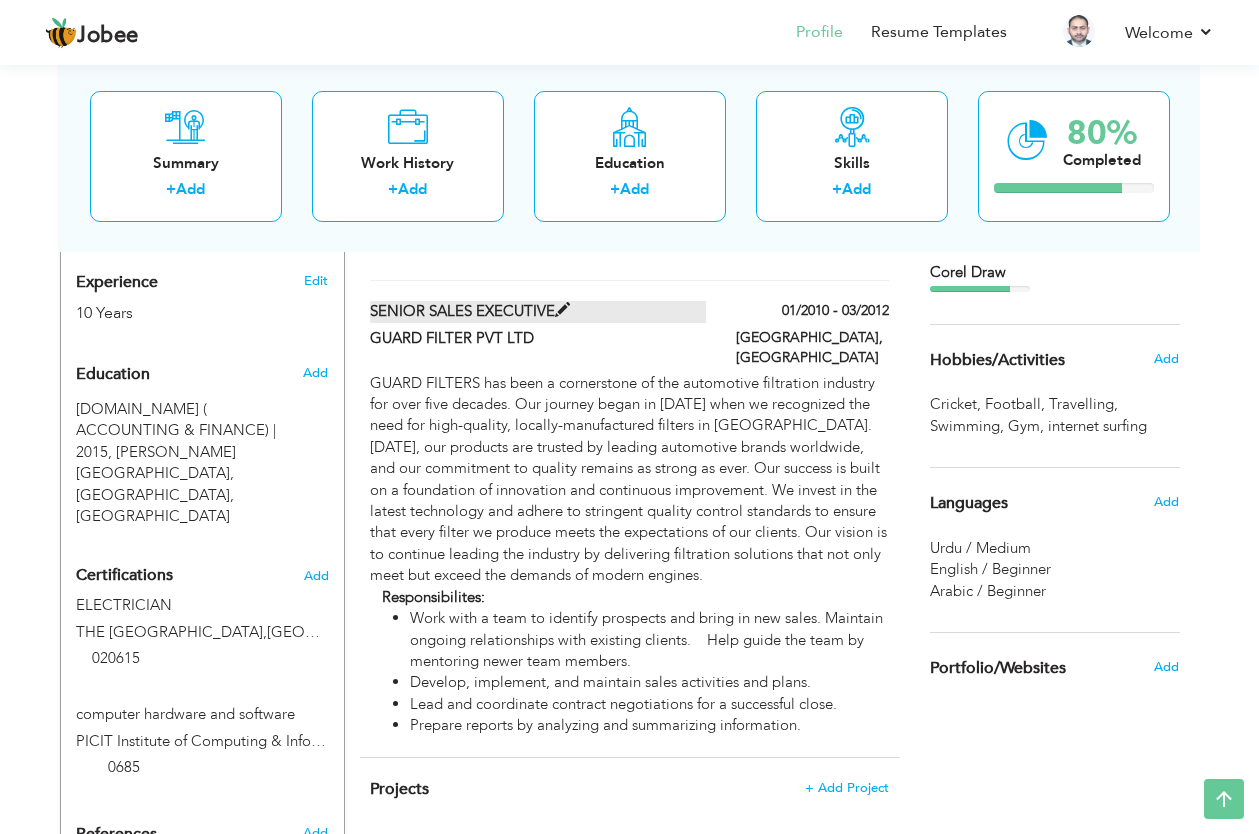 click on "SENIOR SALES EXECUTIVE" at bounding box center [538, 311] 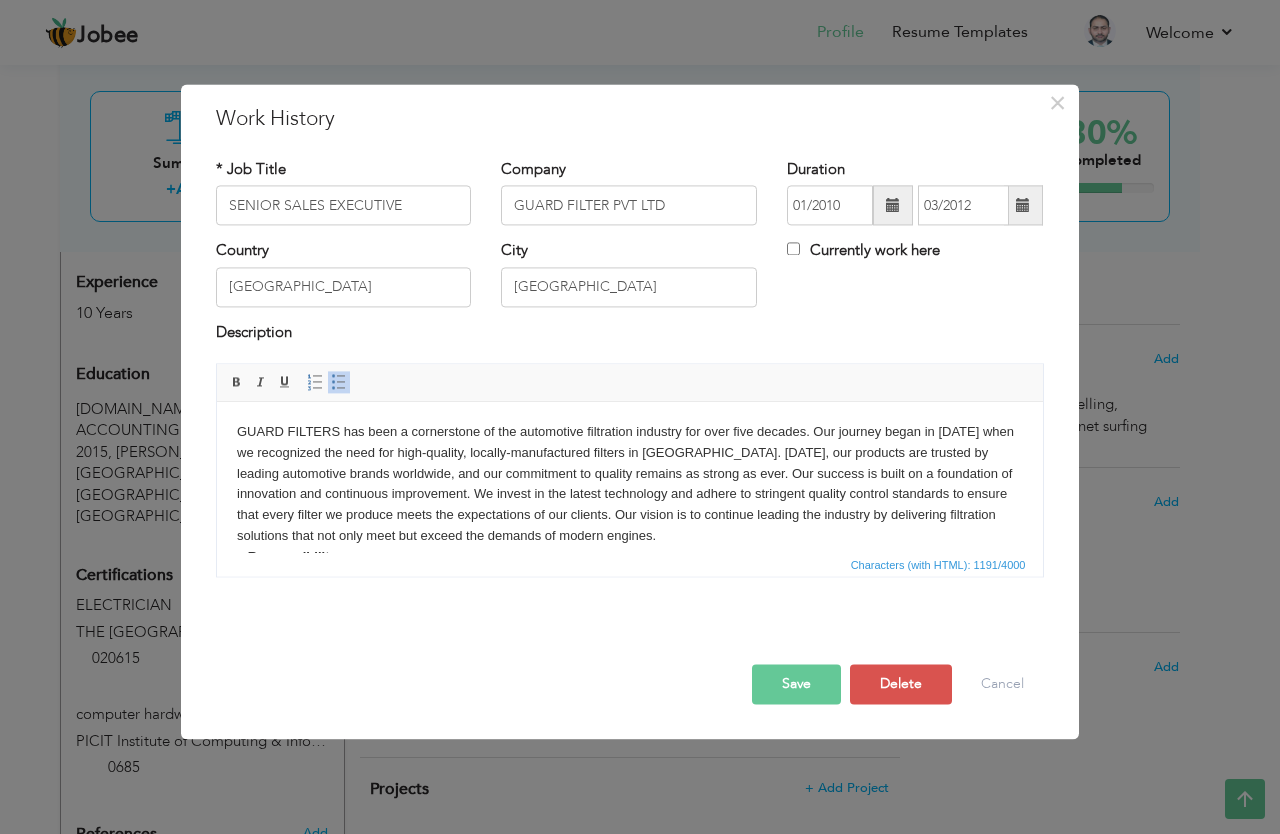 scroll, scrollTop: 0, scrollLeft: 0, axis: both 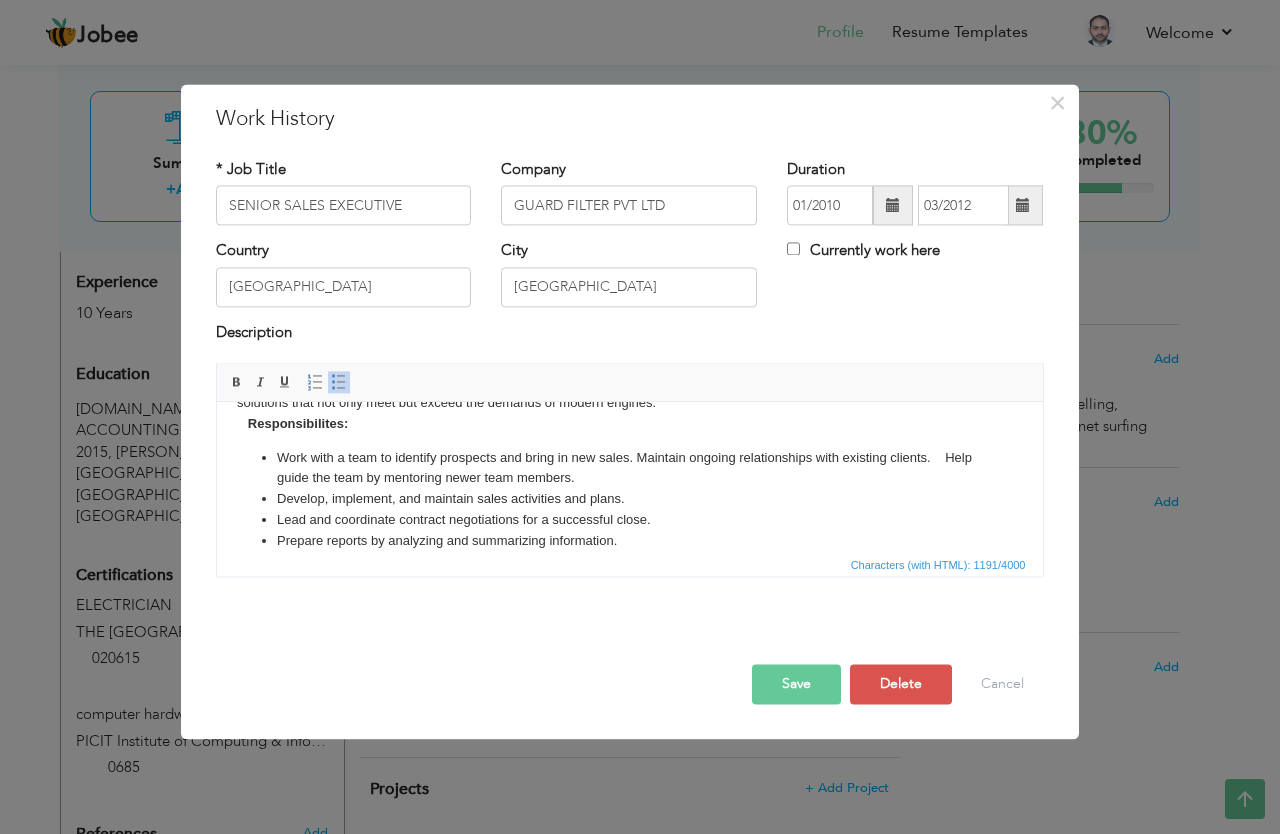 click on "Prepare reports by analyzing and summarizing information." at bounding box center [629, 541] 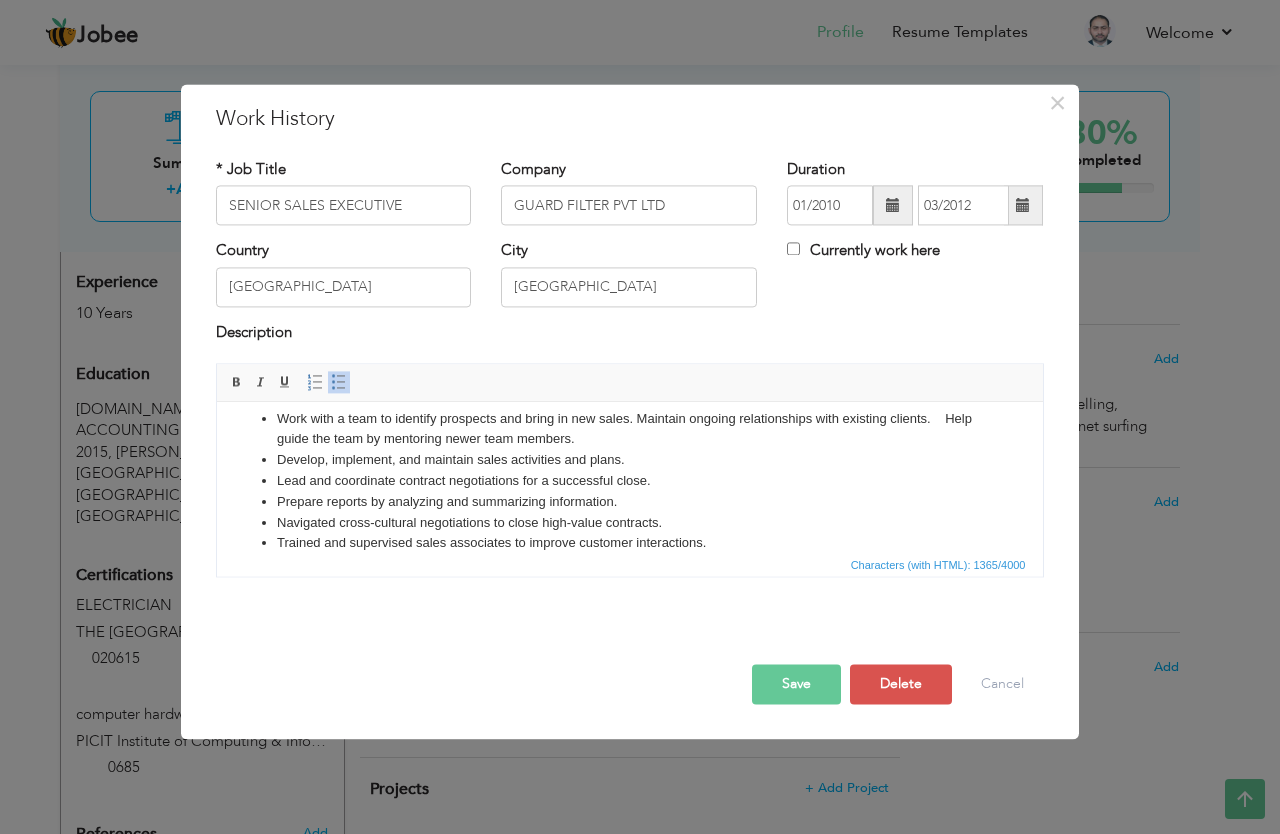 scroll, scrollTop: 193, scrollLeft: 0, axis: vertical 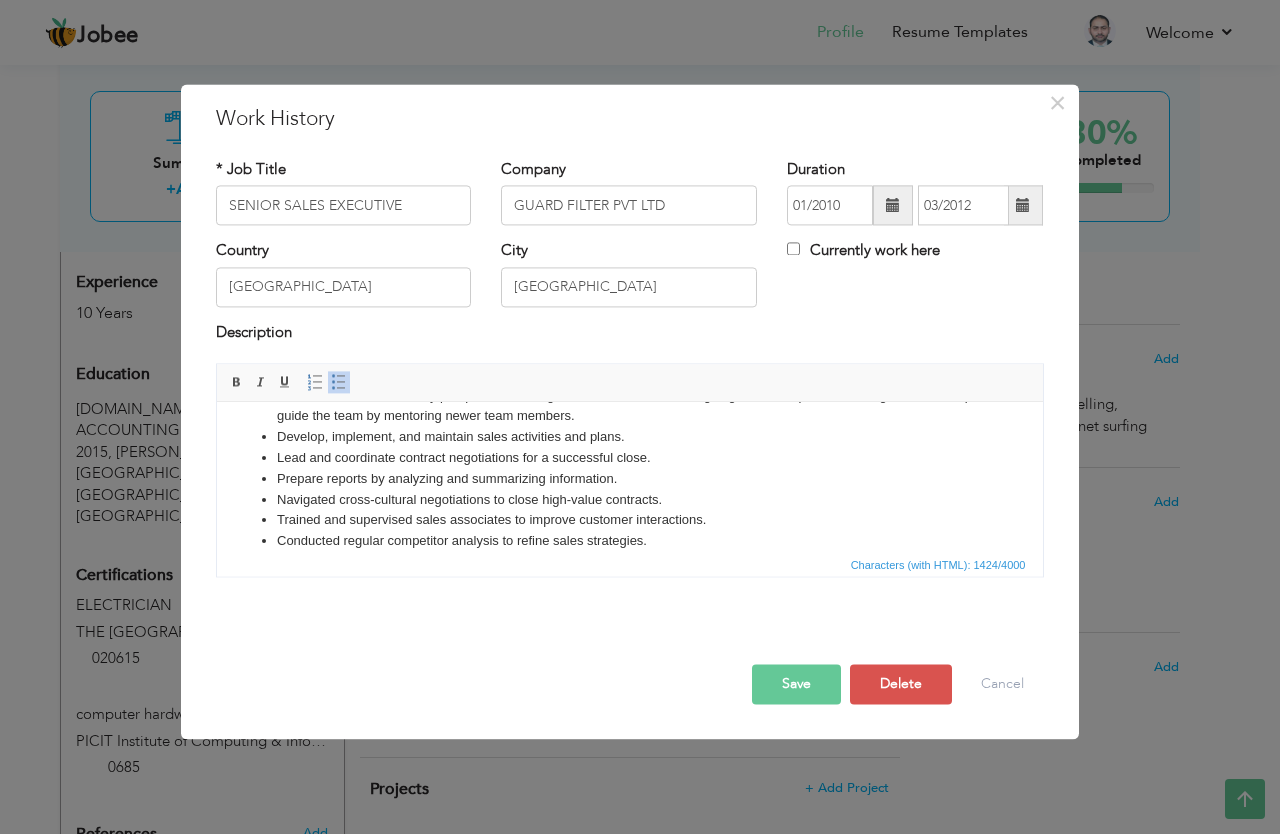 drag, startPoint x: 1030, startPoint y: 444, endPoint x: 1027, endPoint y: 512, distance: 68.06615 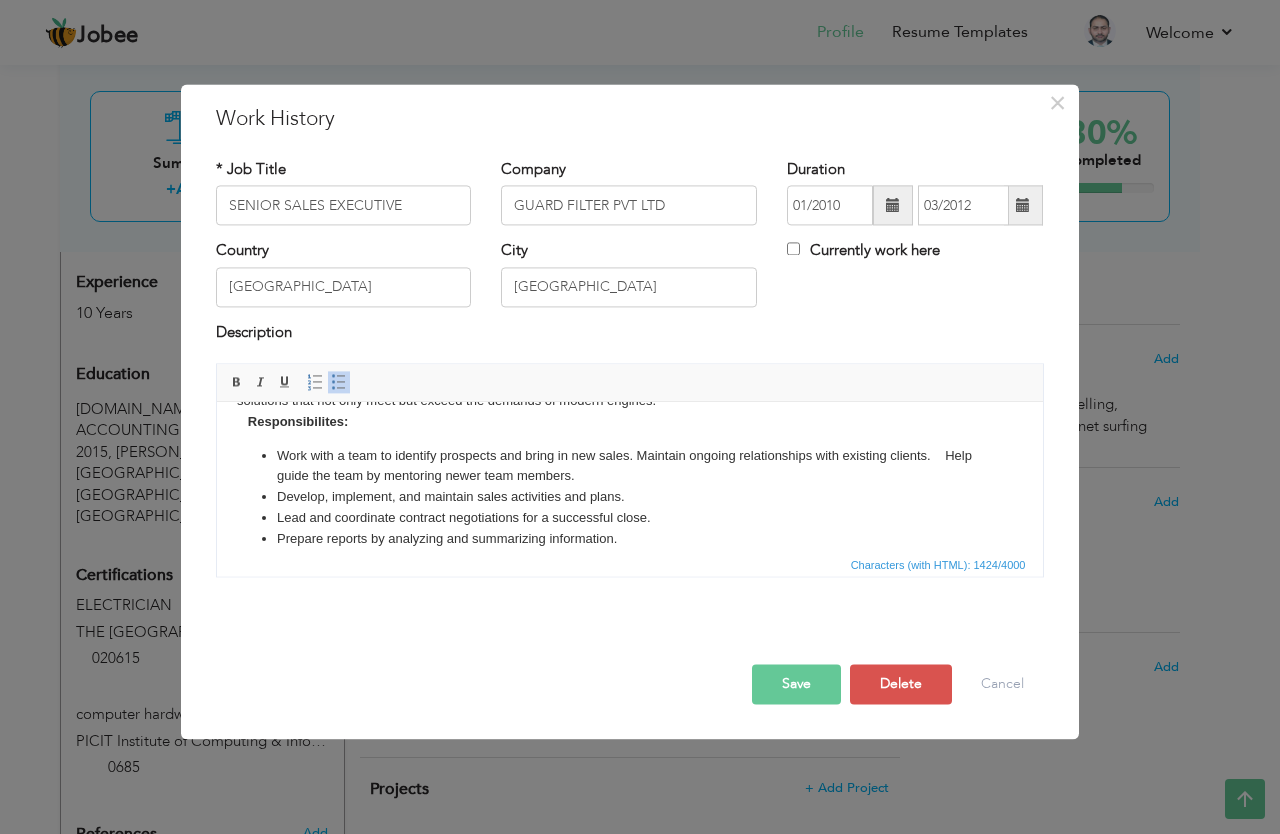scroll, scrollTop: 118, scrollLeft: 0, axis: vertical 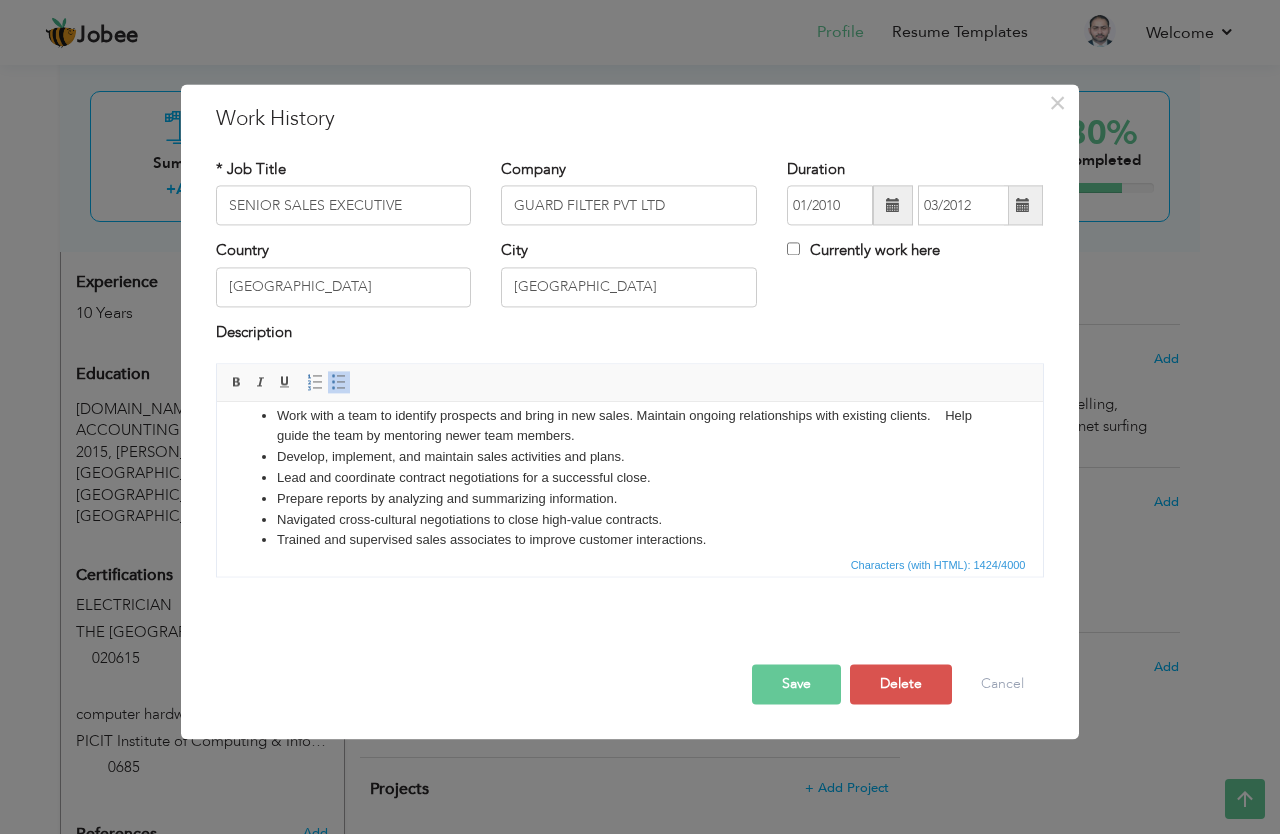 click on "Trained and supervised sales associates to improve customer interactions." at bounding box center (629, 540) 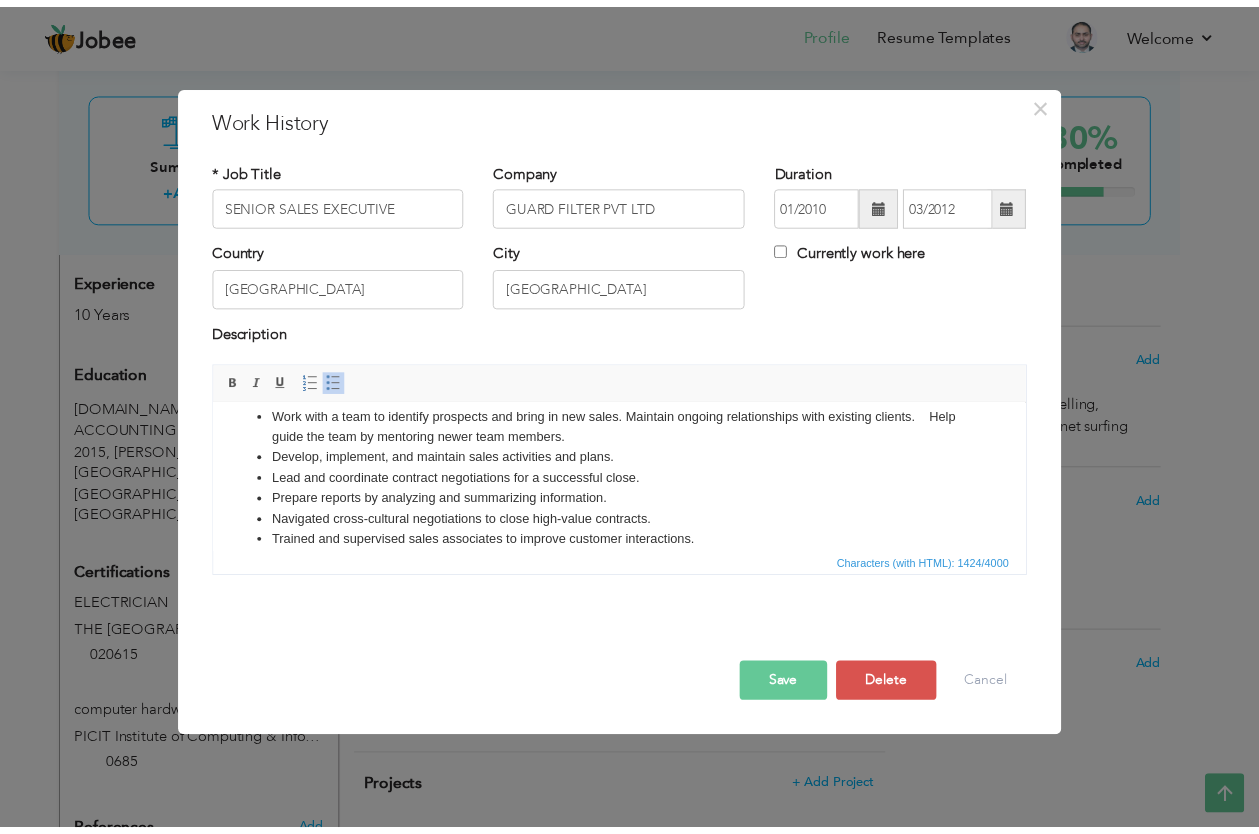 scroll, scrollTop: 193, scrollLeft: 0, axis: vertical 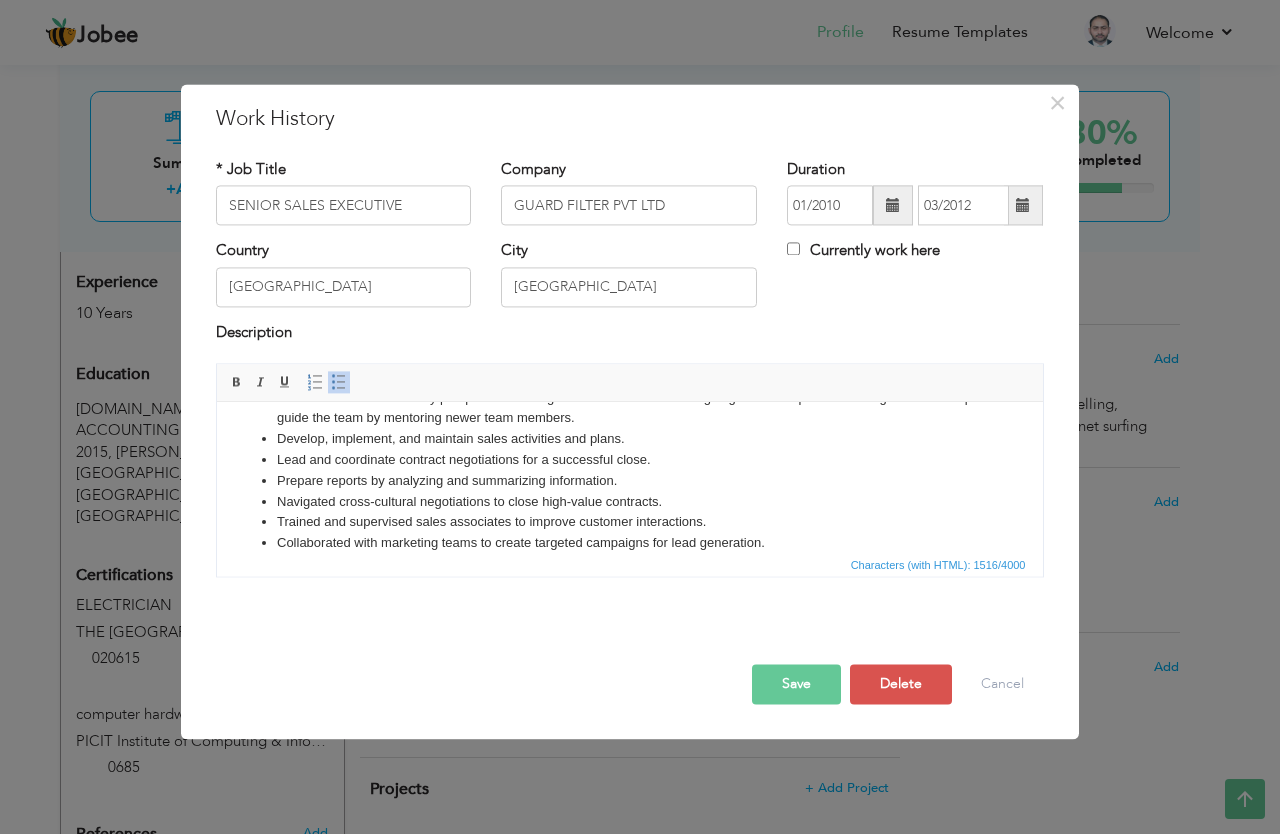 click on "Save" at bounding box center [796, 685] 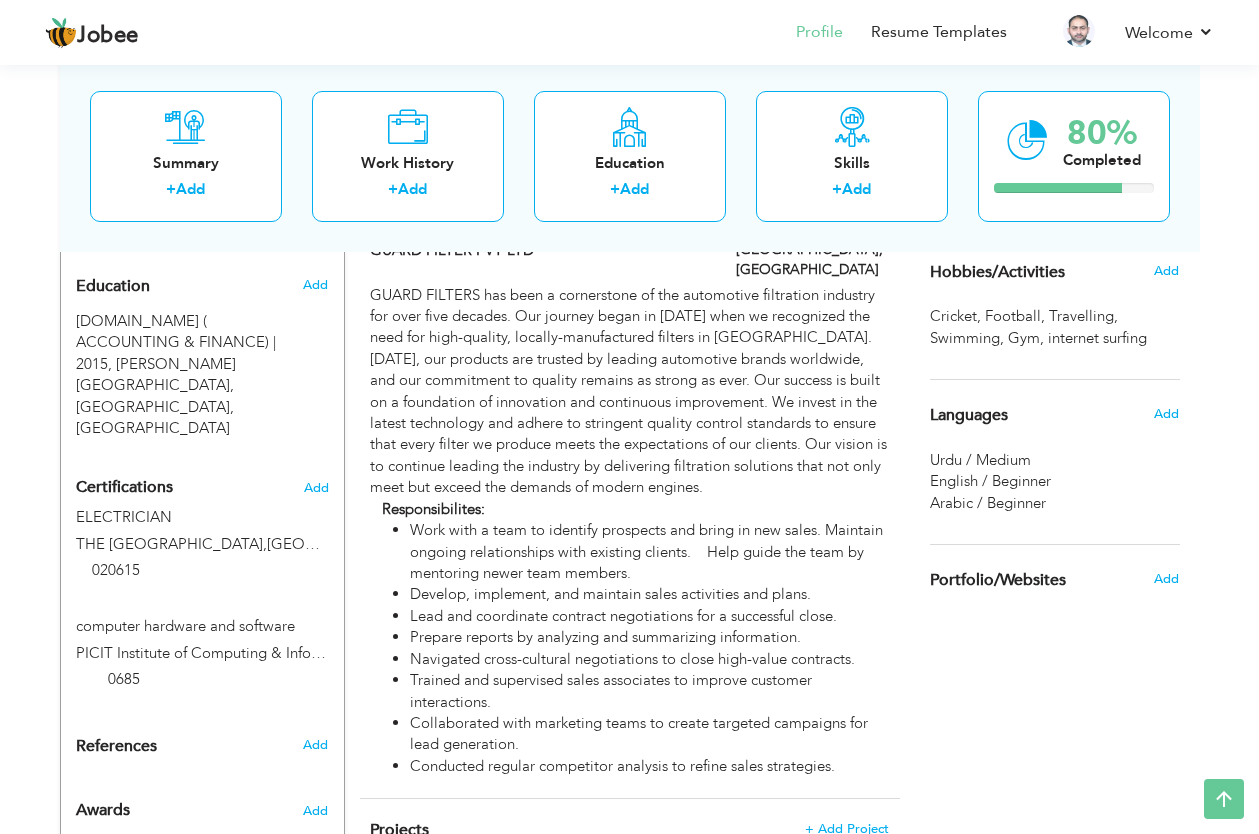 drag, startPoint x: 1266, startPoint y: 454, endPoint x: 1265, endPoint y: 499, distance: 45.01111 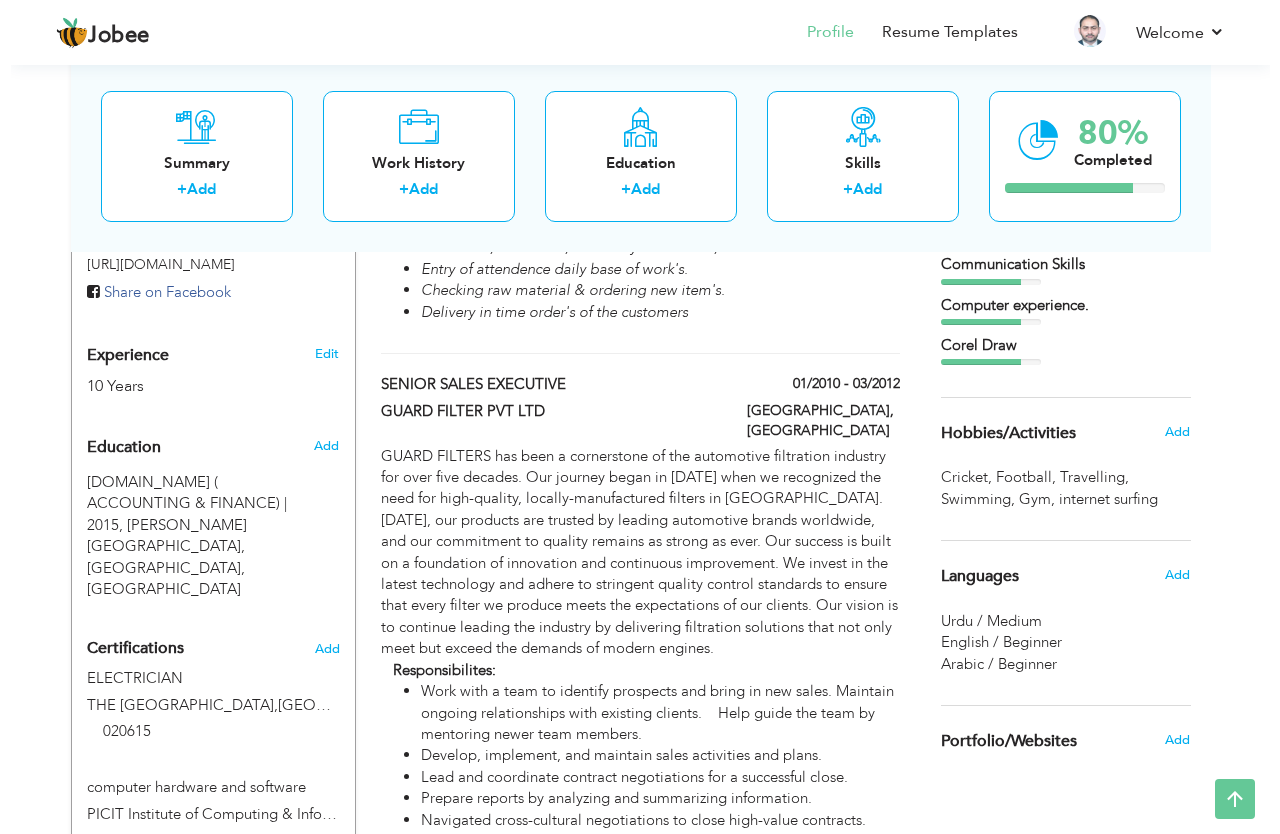 scroll, scrollTop: 719, scrollLeft: 0, axis: vertical 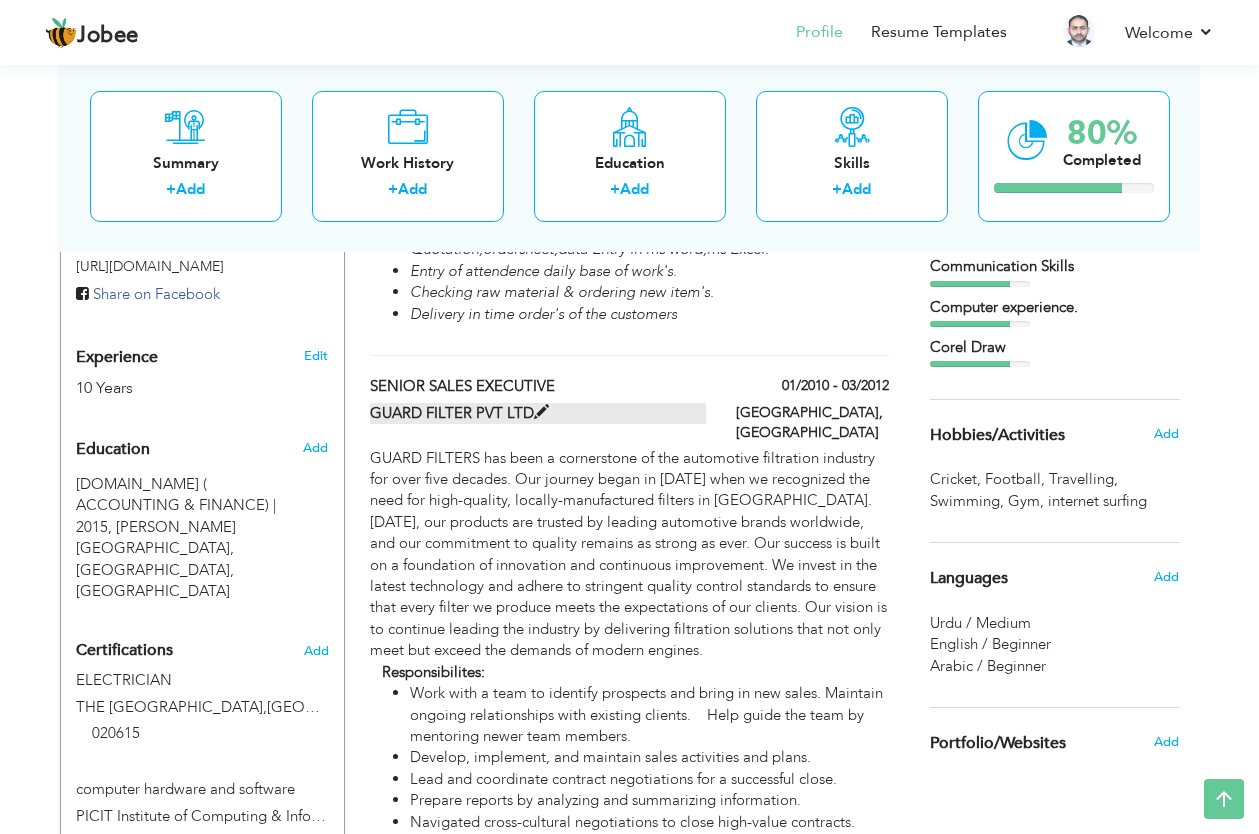 click on "GUARD FILTER PVT LTD" at bounding box center [538, 413] 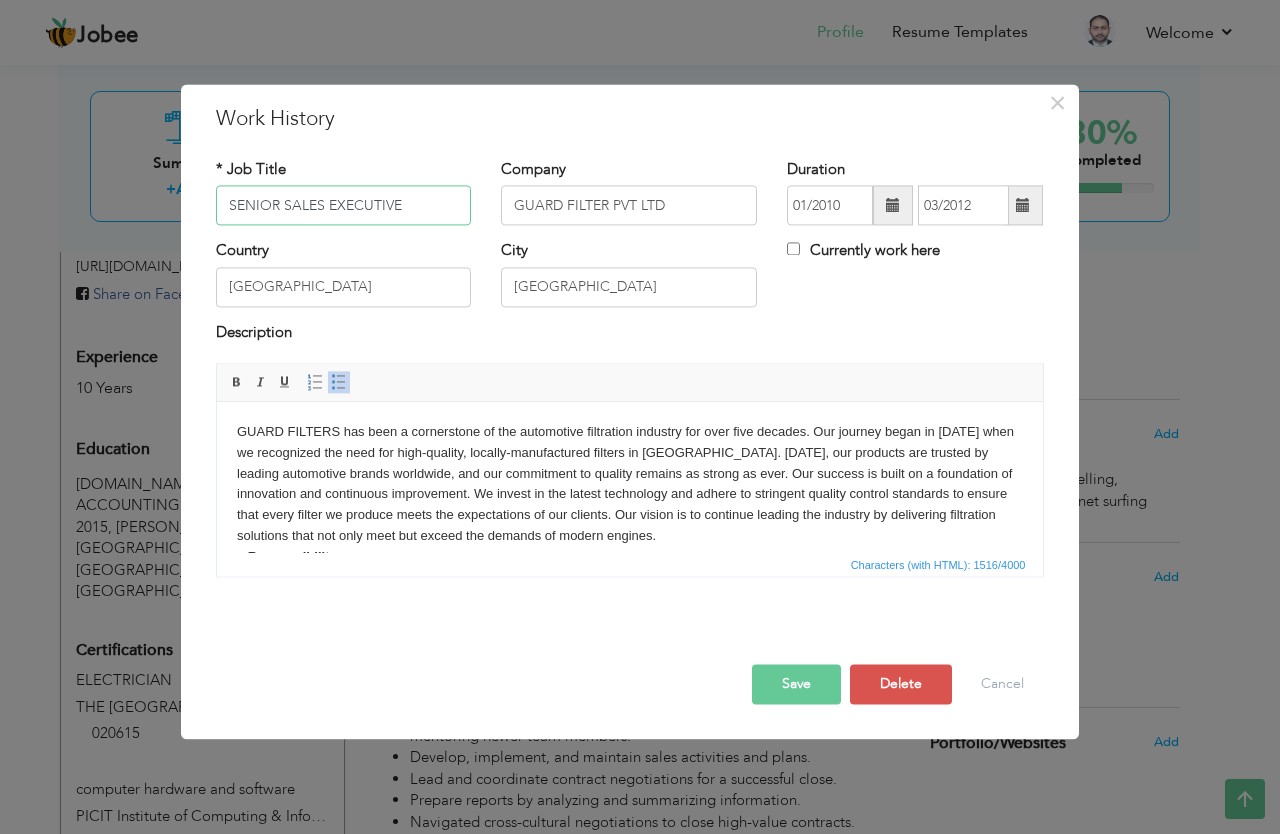 scroll, scrollTop: 0, scrollLeft: 0, axis: both 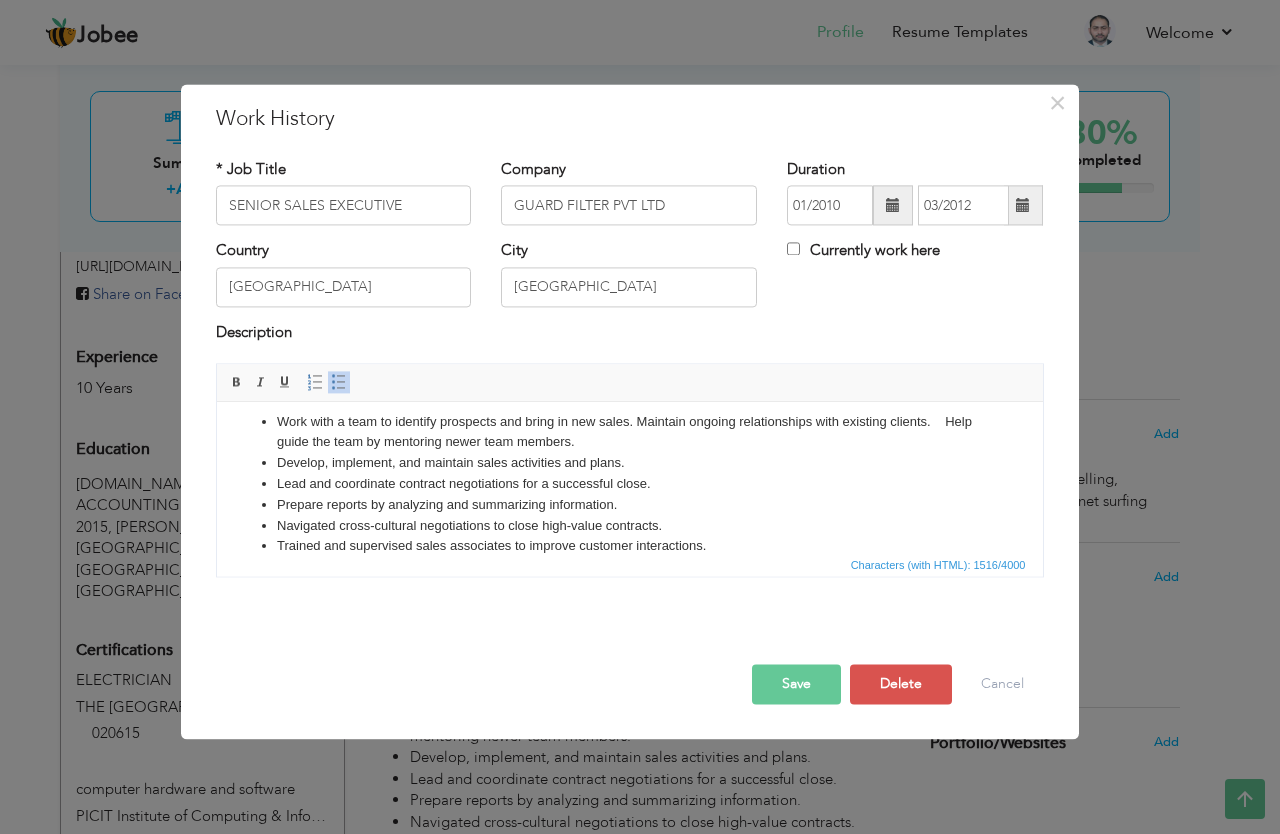 click on "Work with a team to identify prospects and bring in new sales. Maintain ongoing relationships with existing clients.    Help guide the team by mentoring newer team members." at bounding box center (629, 433) 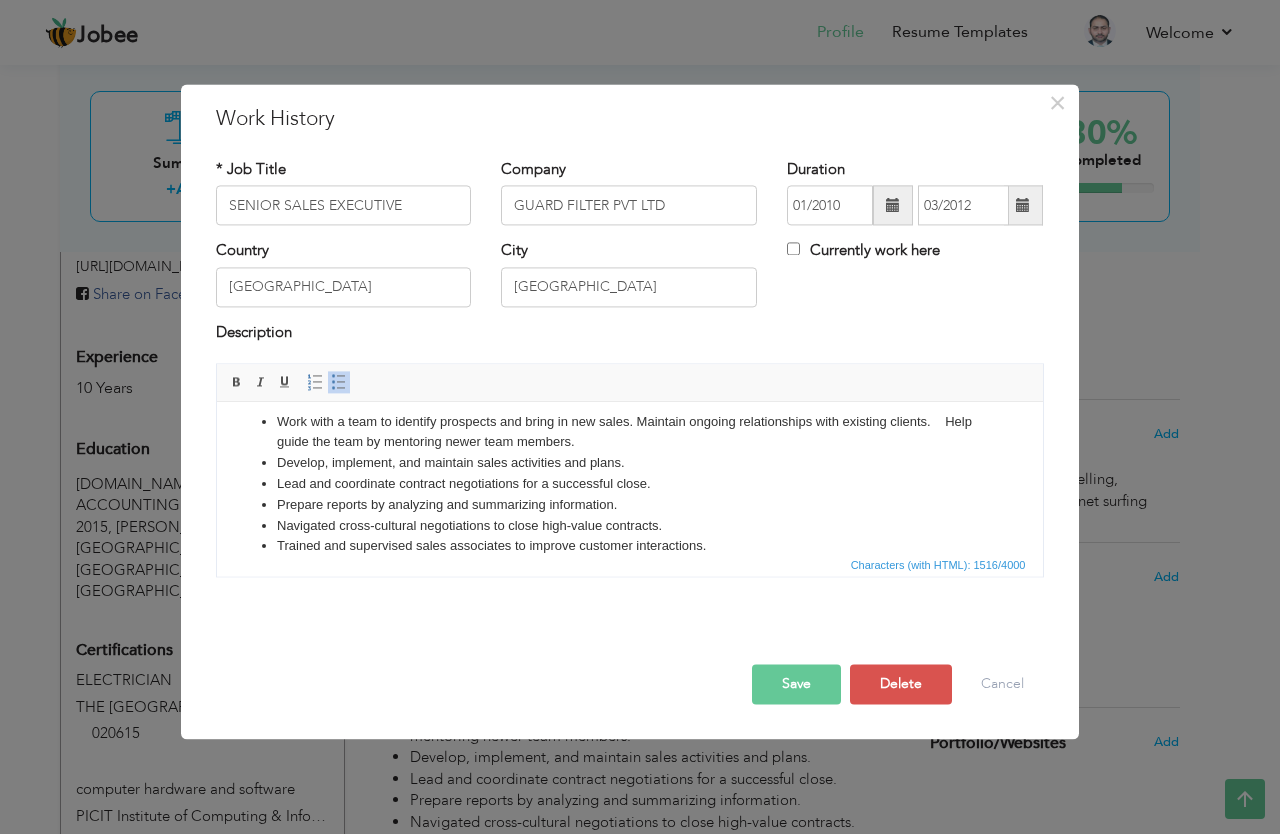 type 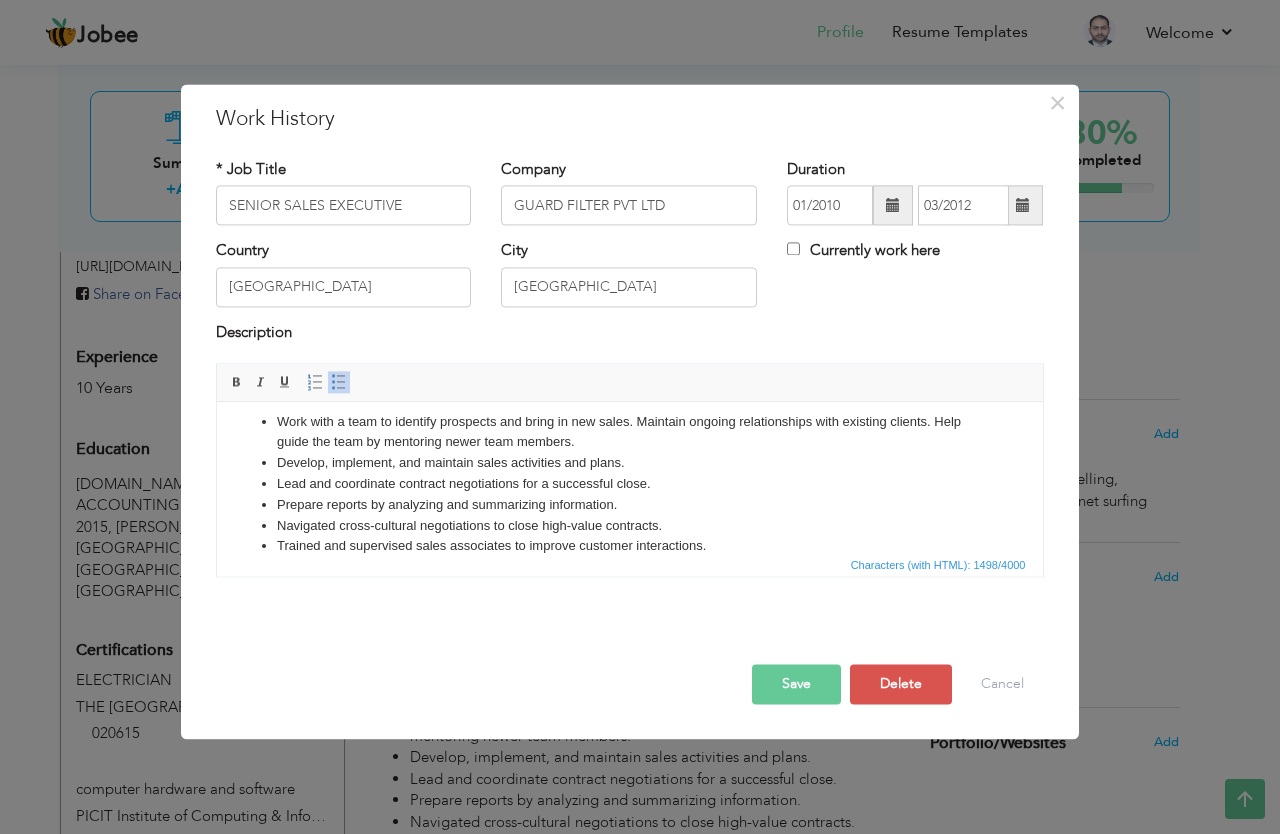 click on "Work with a team to identify prospects and bring in new sales. Maintain ongoing relationships with existing clients. Help guide the team by mentoring newer team members. Develop, implement, and maintain sales activities and plans. Lead and coordinate contract negotiations for a successful close. Prepare reports by analyzing and summarizing information. Navigated cross-cultural negotiations to close high-value contracts. Trained and supervised sales associates to improve customer interactions. Collaborated with marketing teams to create targeted campaigns for lead generation. Conducted regular competitor analysis to refine sales strategies." at bounding box center (629, 505) 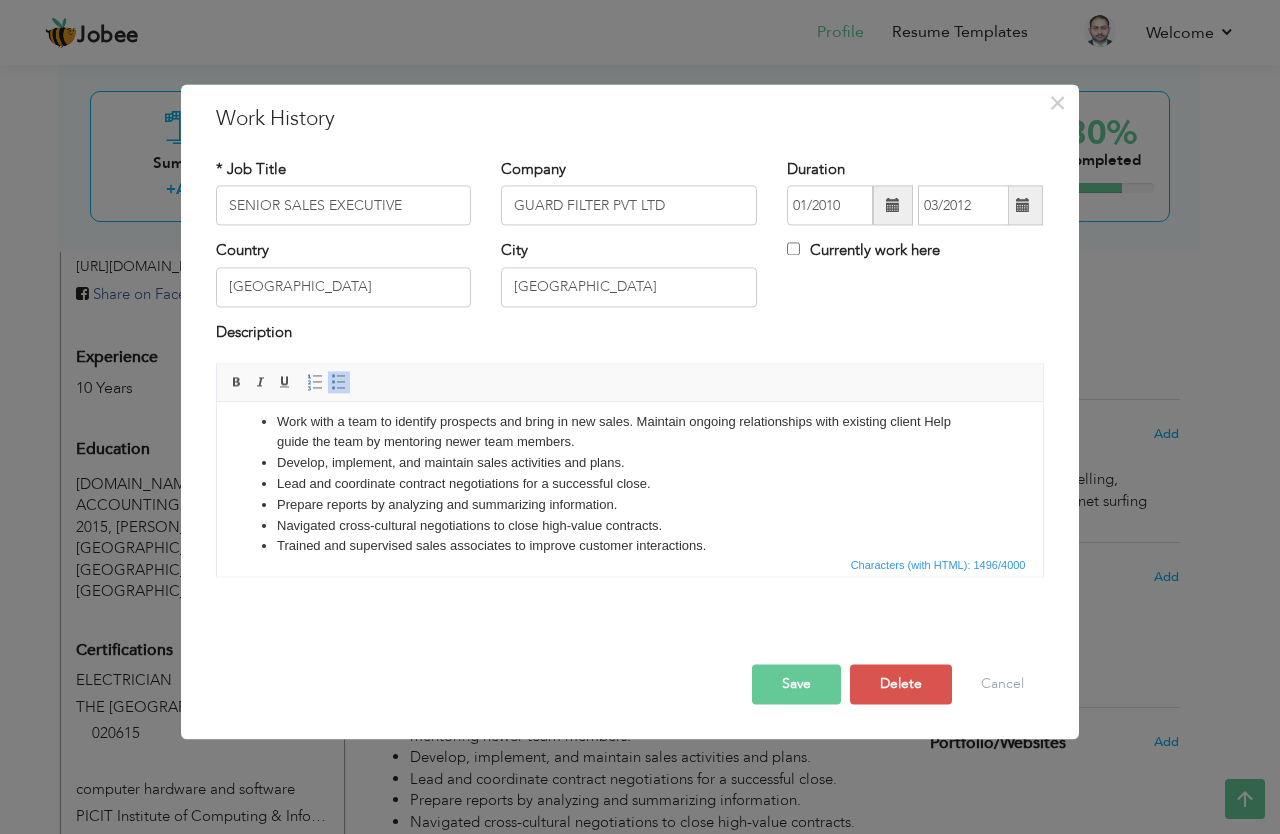click on "Work with a team to identify prospects and bring in new sales. Maintain ongoing relationships with existing client Help guide the team by mentoring newer team members." at bounding box center (629, 433) 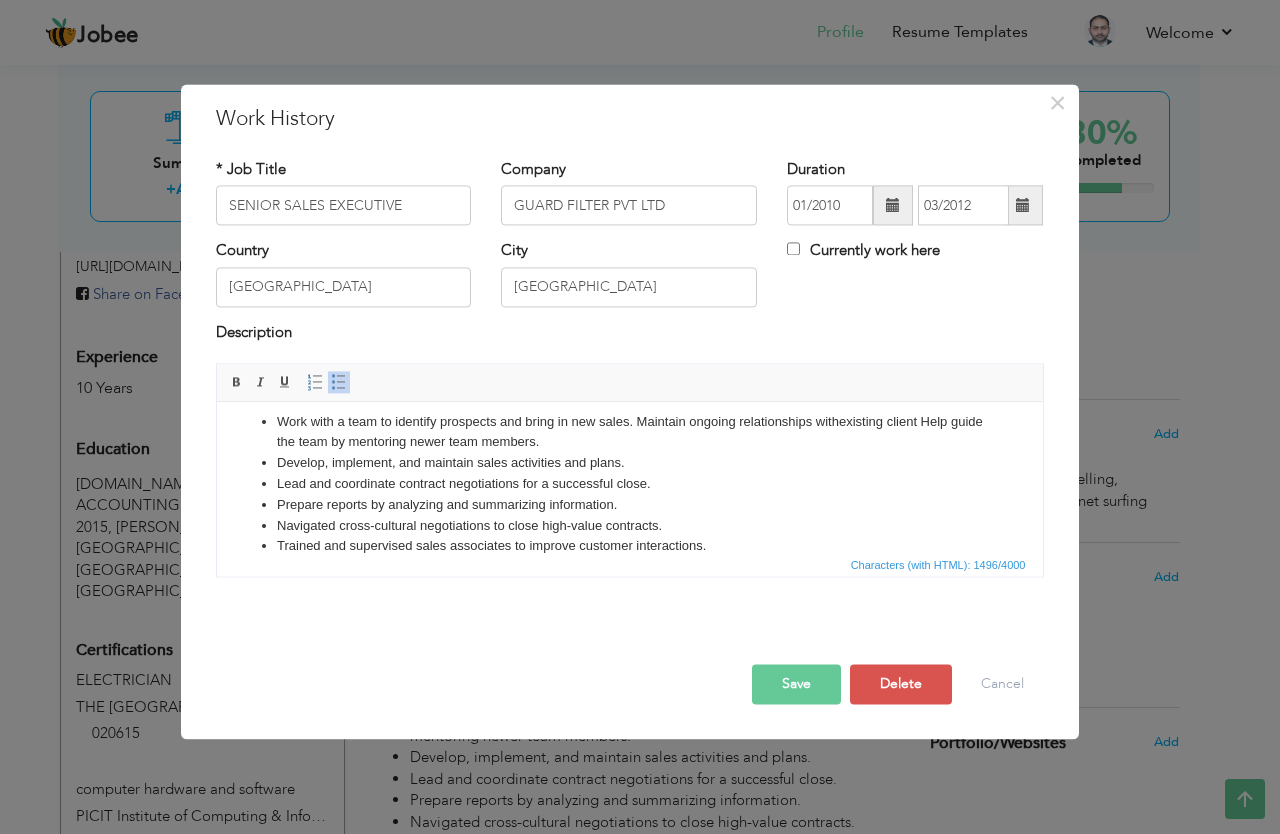 click on "Work with a team to identify prospects and bring in new sales. Maintain ongoing relationships with  existing client Help guide the team by mentoring newer team members." at bounding box center (629, 433) 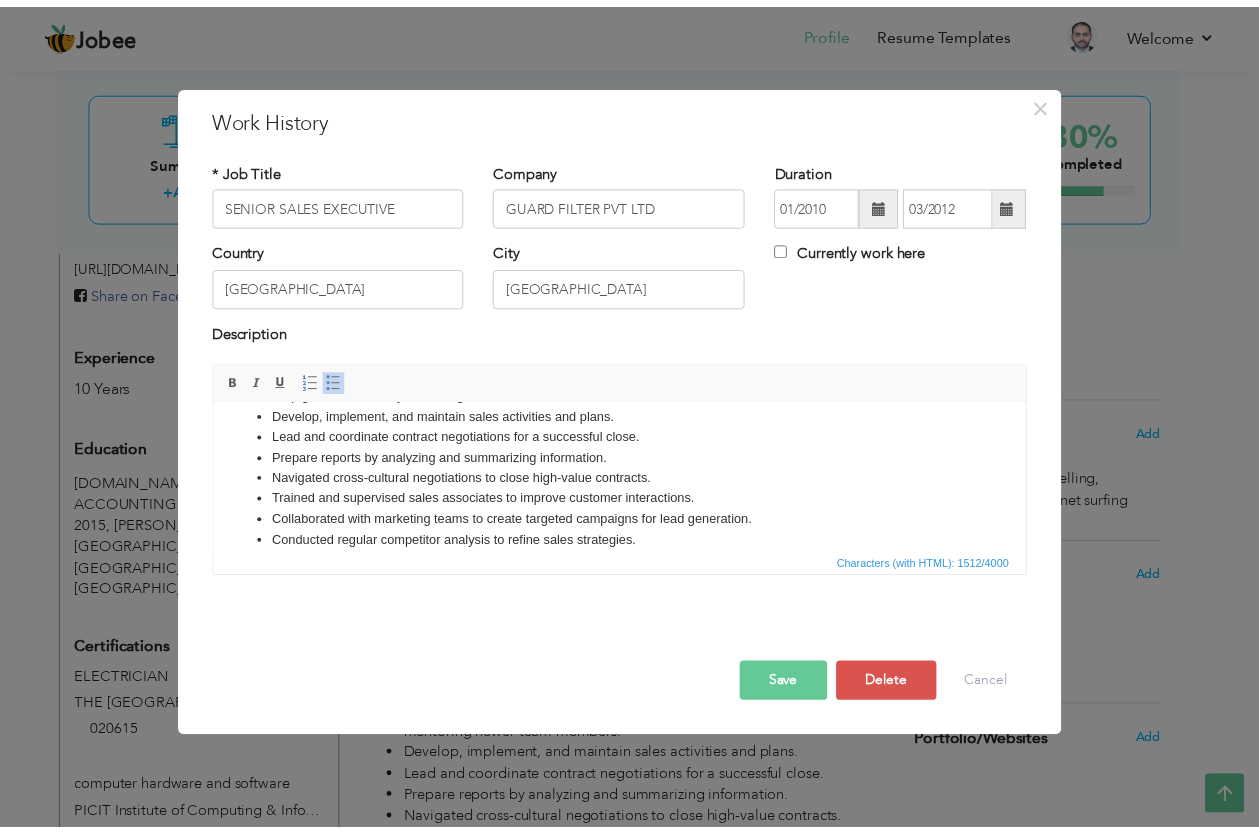 scroll, scrollTop: 248, scrollLeft: 0, axis: vertical 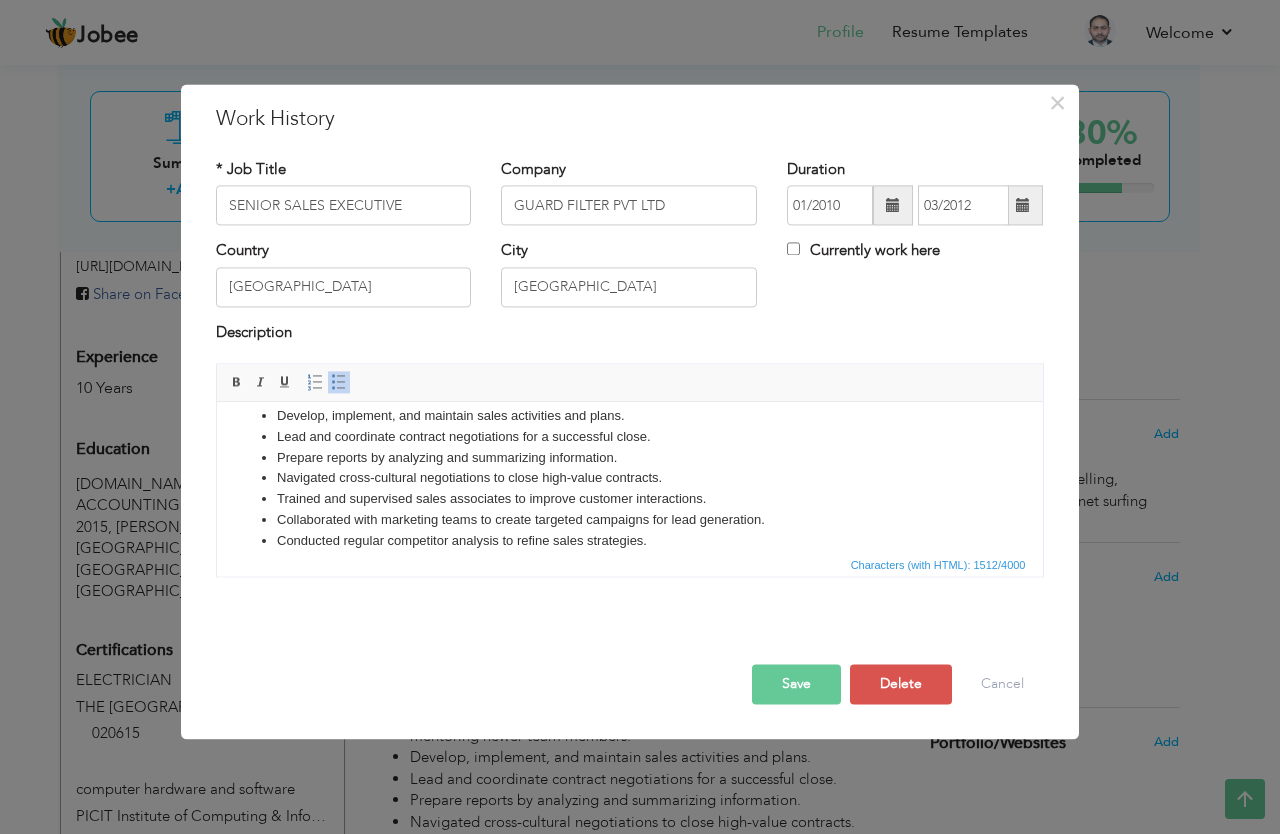 click on "Save" at bounding box center [796, 685] 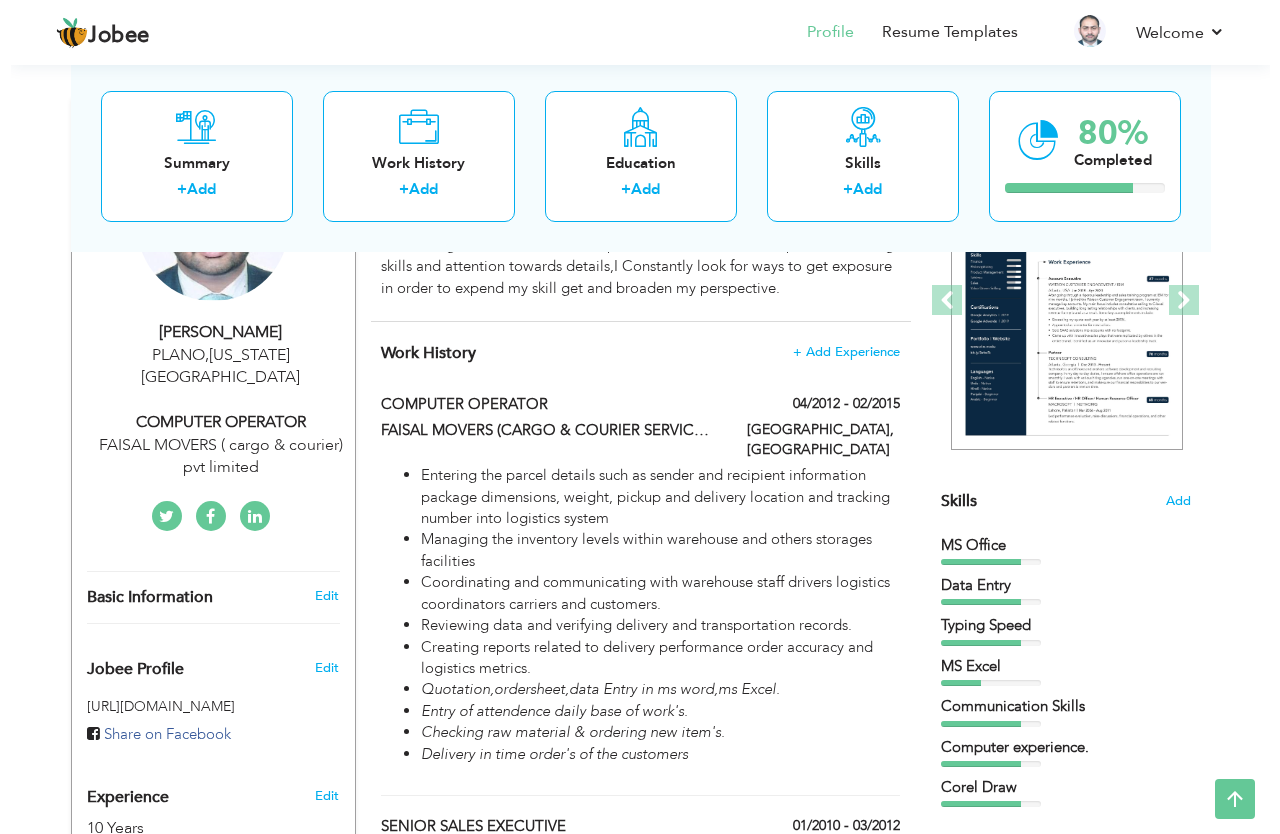 scroll, scrollTop: 274, scrollLeft: 0, axis: vertical 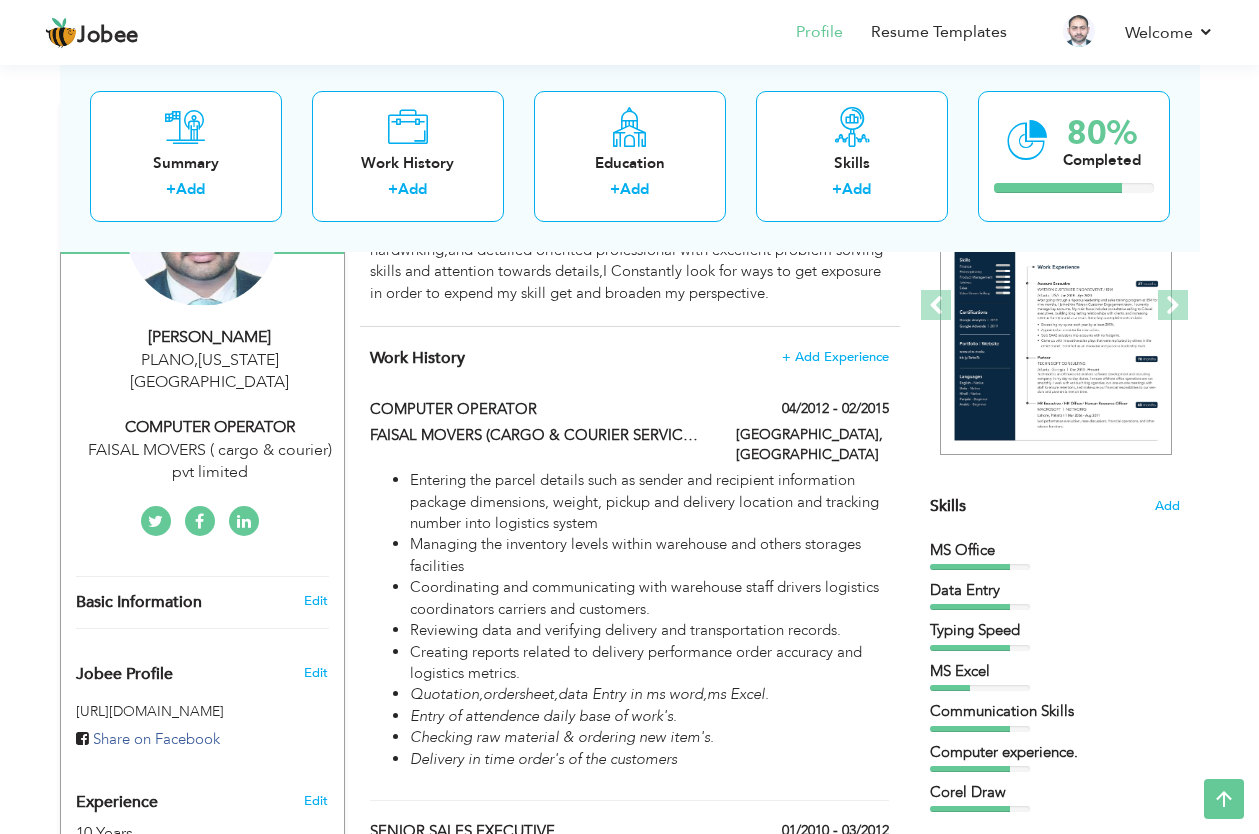 drag, startPoint x: 1266, startPoint y: 601, endPoint x: 1239, endPoint y: 400, distance: 202.80533 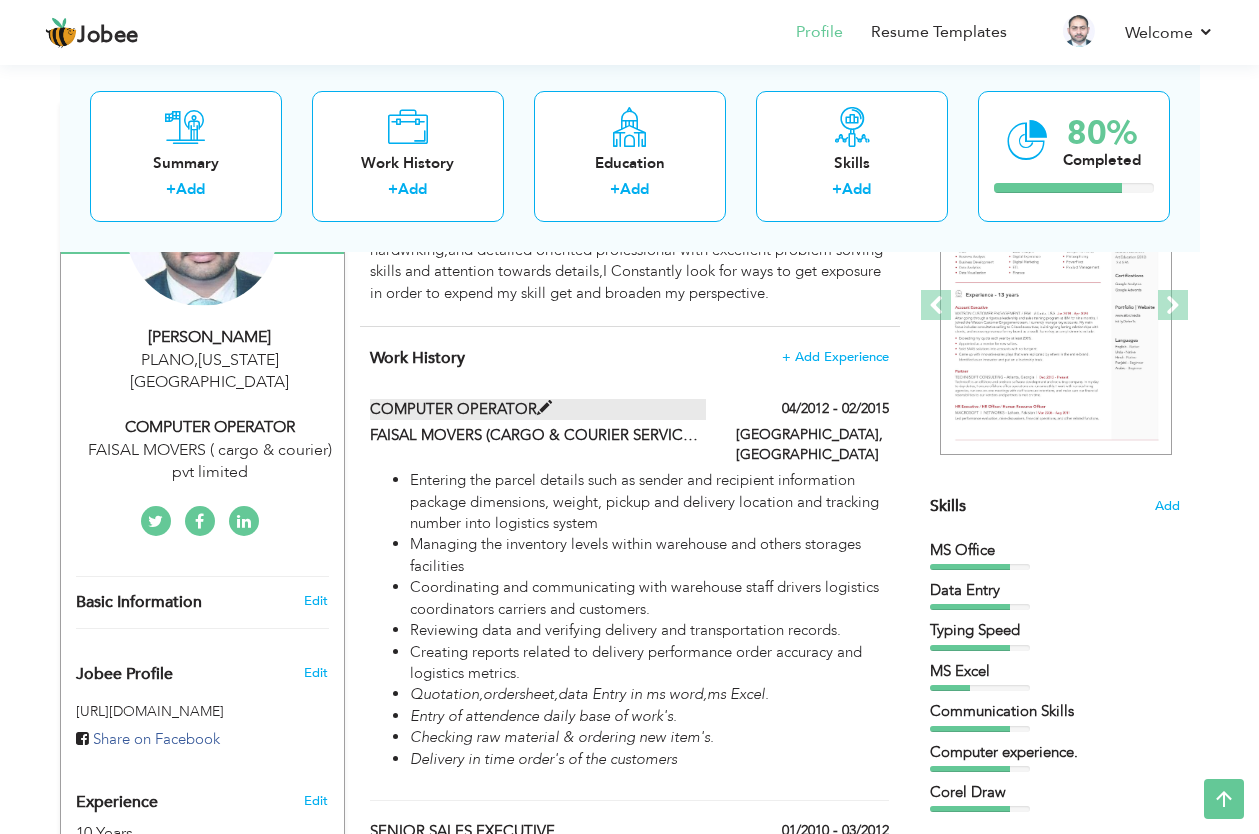click on "COMPUTER OPERATOR" at bounding box center [538, 409] 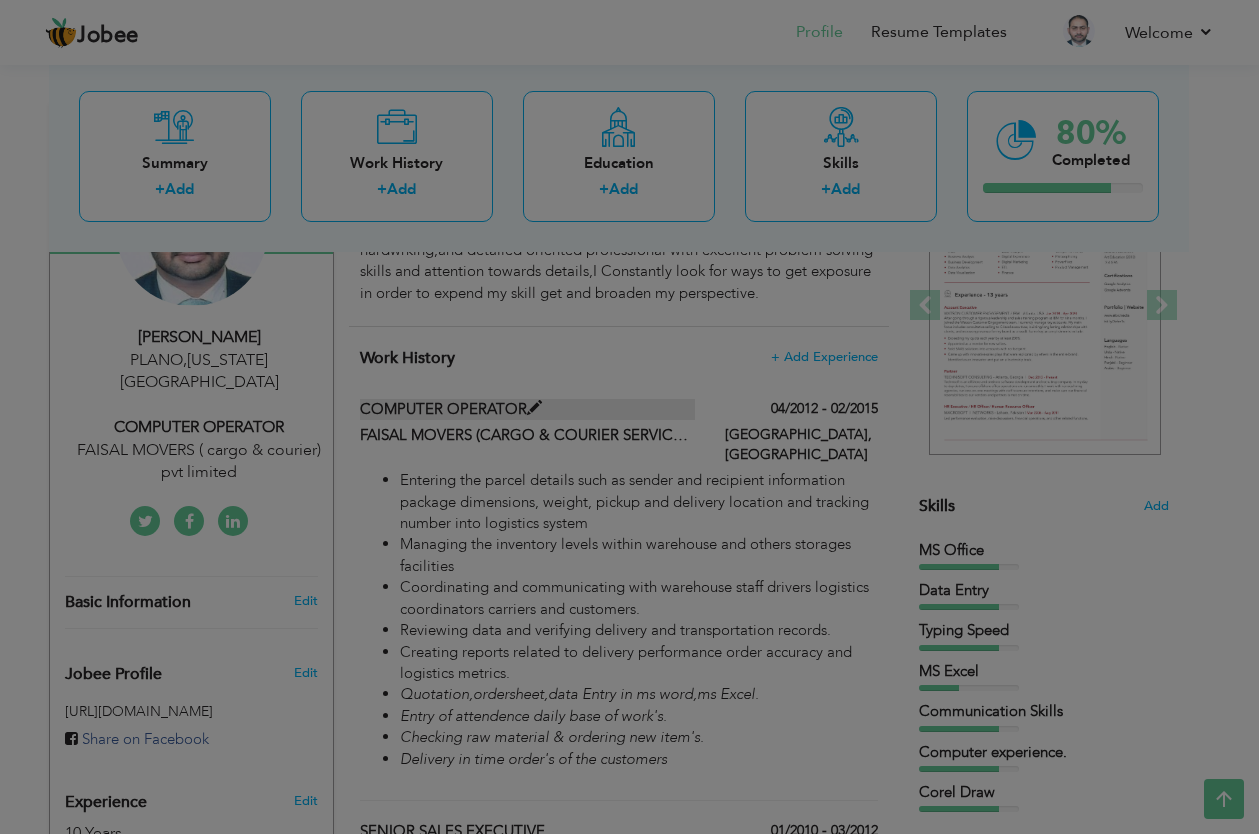 type on "COMPUTER OPERATOR" 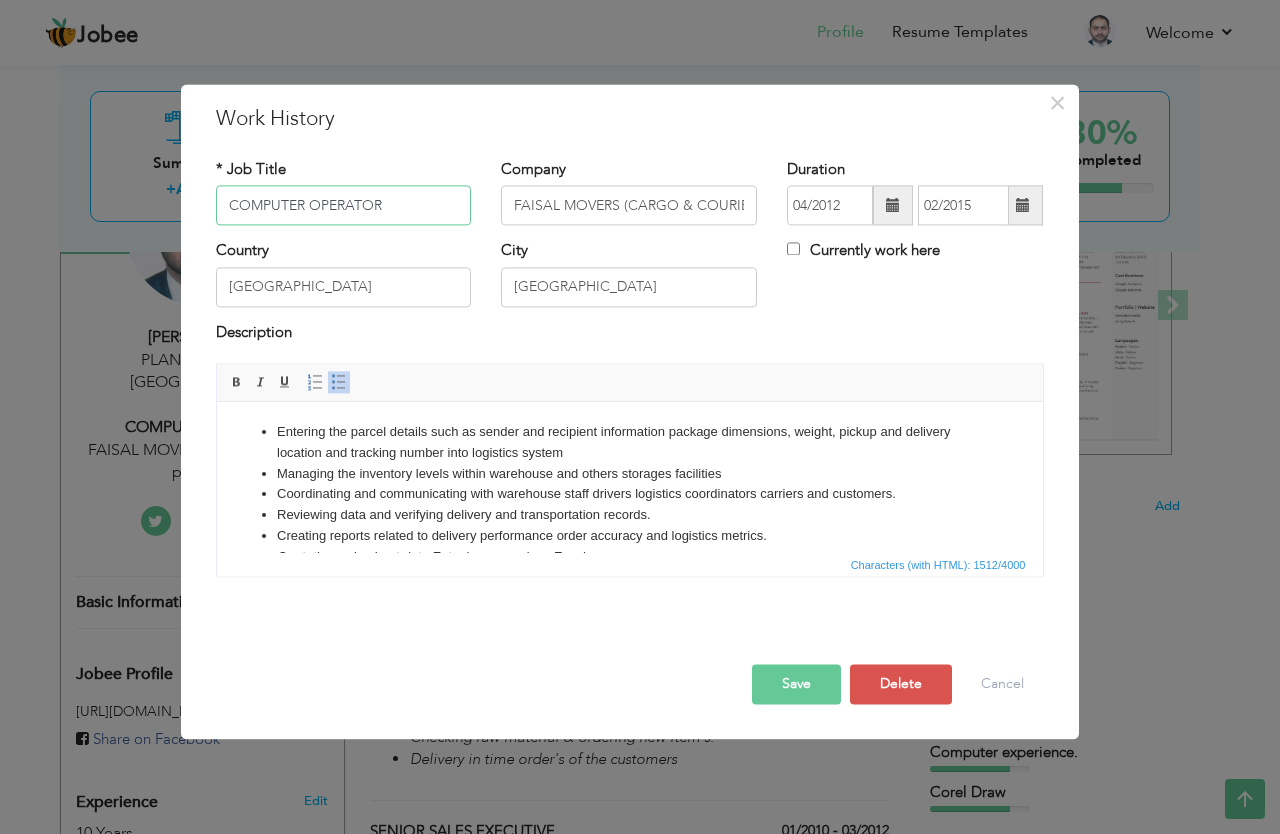 scroll, scrollTop: 0, scrollLeft: 0, axis: both 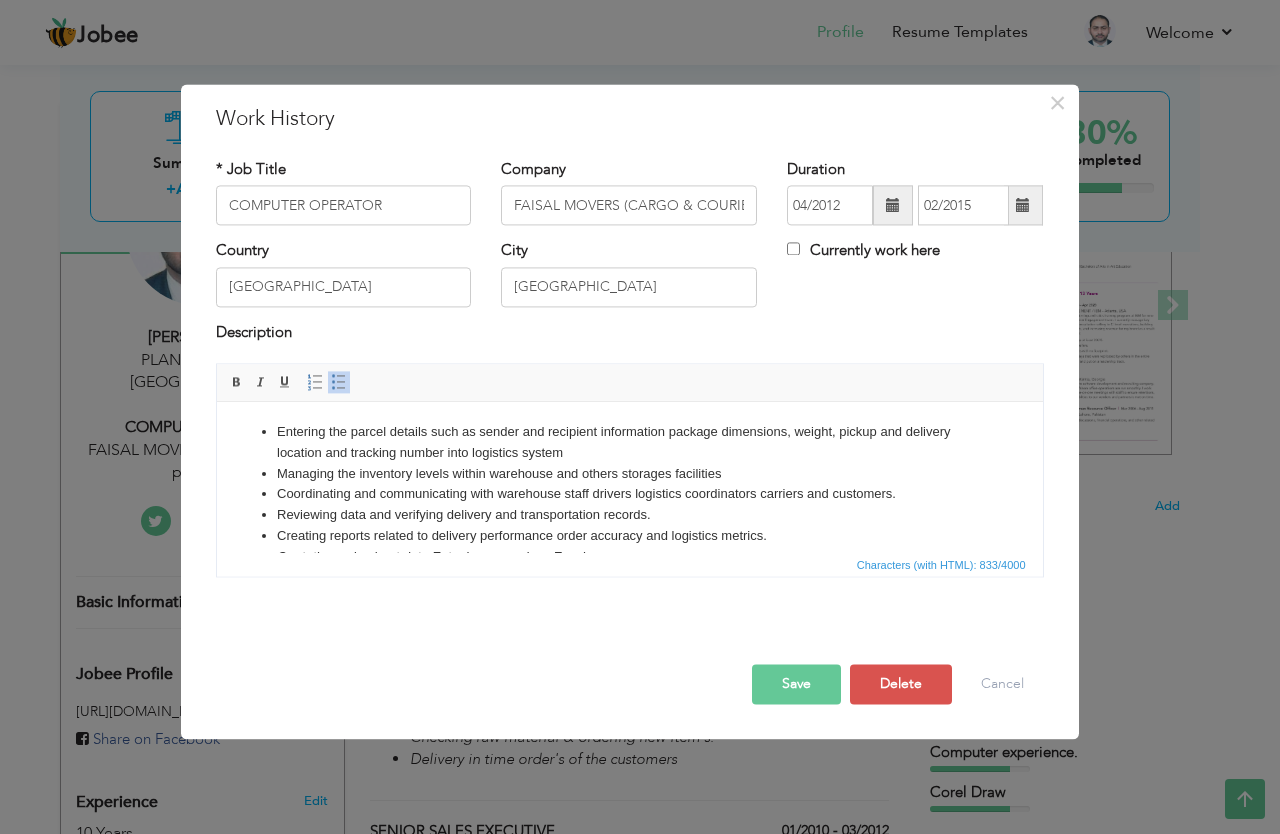 click on "Entering the parcel details such as sender and recipient information package dimensions, weight, pickup and delivery location and tracking number into logistics system  Managing the inventory levels within warehouse and others storages facilities  Coordinating and communicating with warehouse staff drivers logistics coordinators carriers and customers. Reviewing data and verifying delivery and transportation records. Creating reports related to delivery performance order accuracy and logistics metrics. Quotation,ordersheet,data Entry in ms word,ms Excel. Entry of attendence daily base of work's. Checking raw material & ordering new item's. Delivery in time order's of the customers" at bounding box center [629, 477] 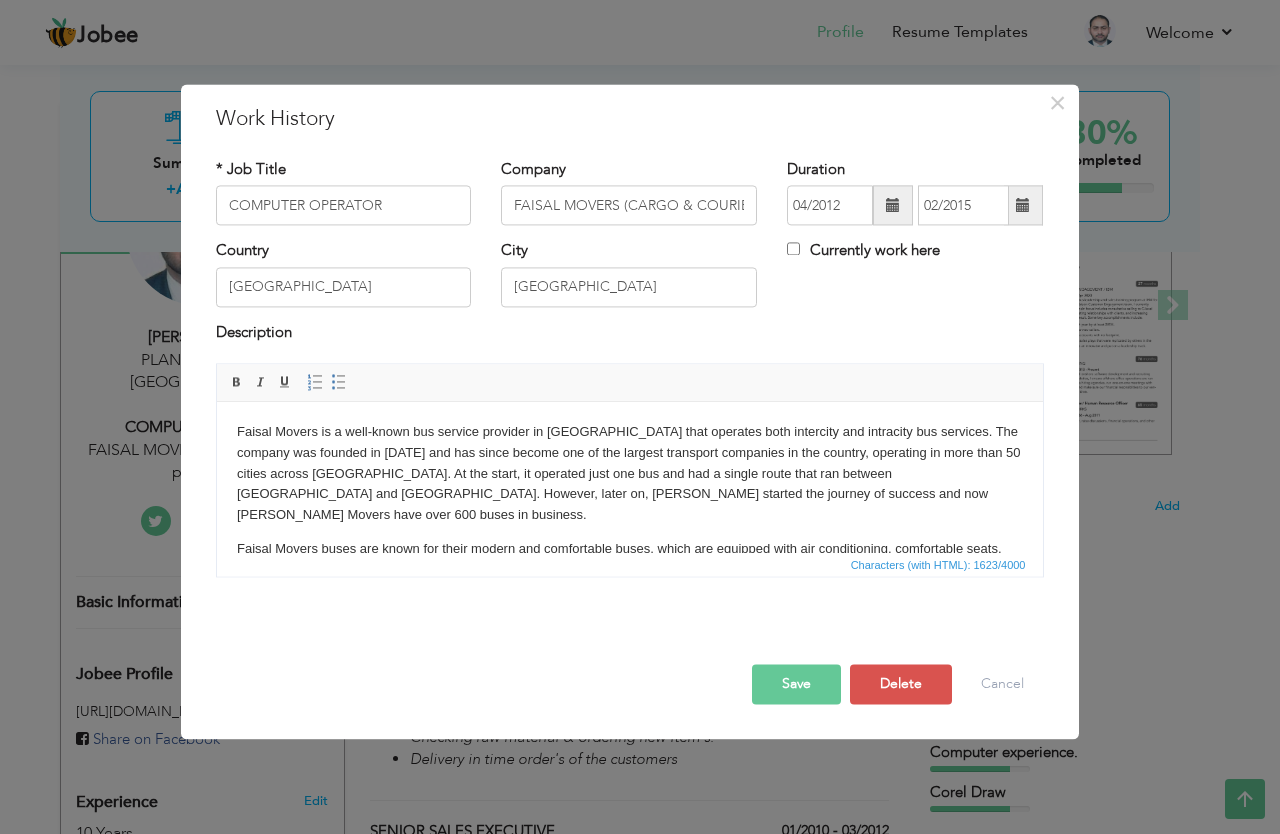 scroll, scrollTop: 59, scrollLeft: 0, axis: vertical 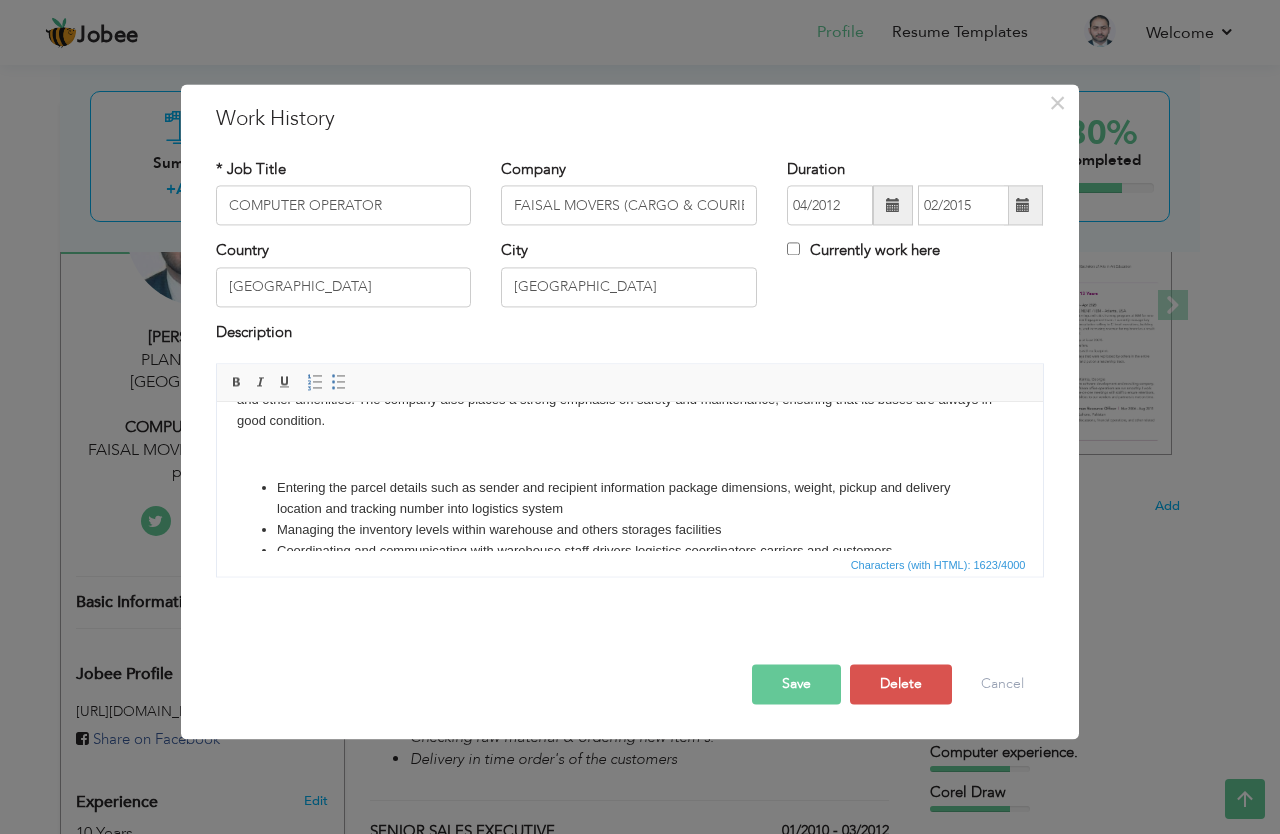click on "Save" at bounding box center [796, 685] 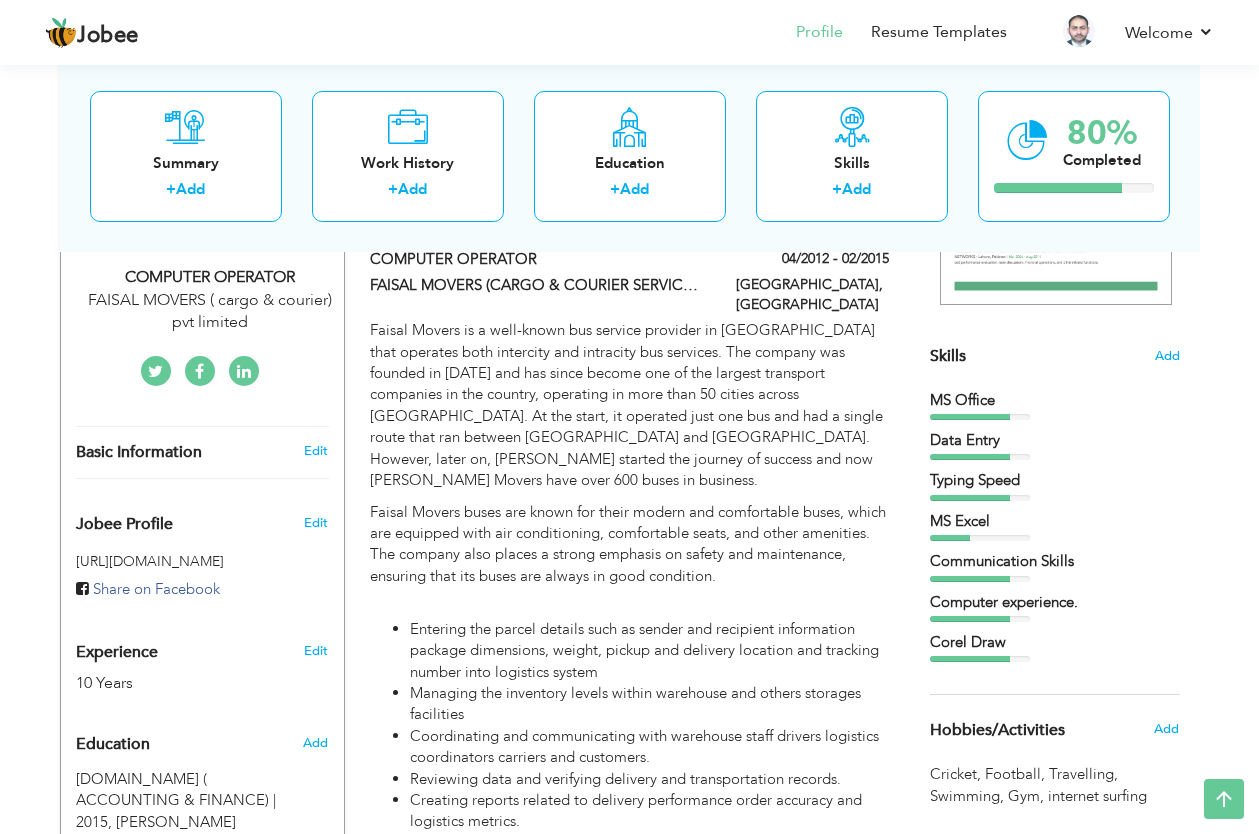 drag, startPoint x: 1271, startPoint y: 329, endPoint x: 1269, endPoint y: 401, distance: 72.02777 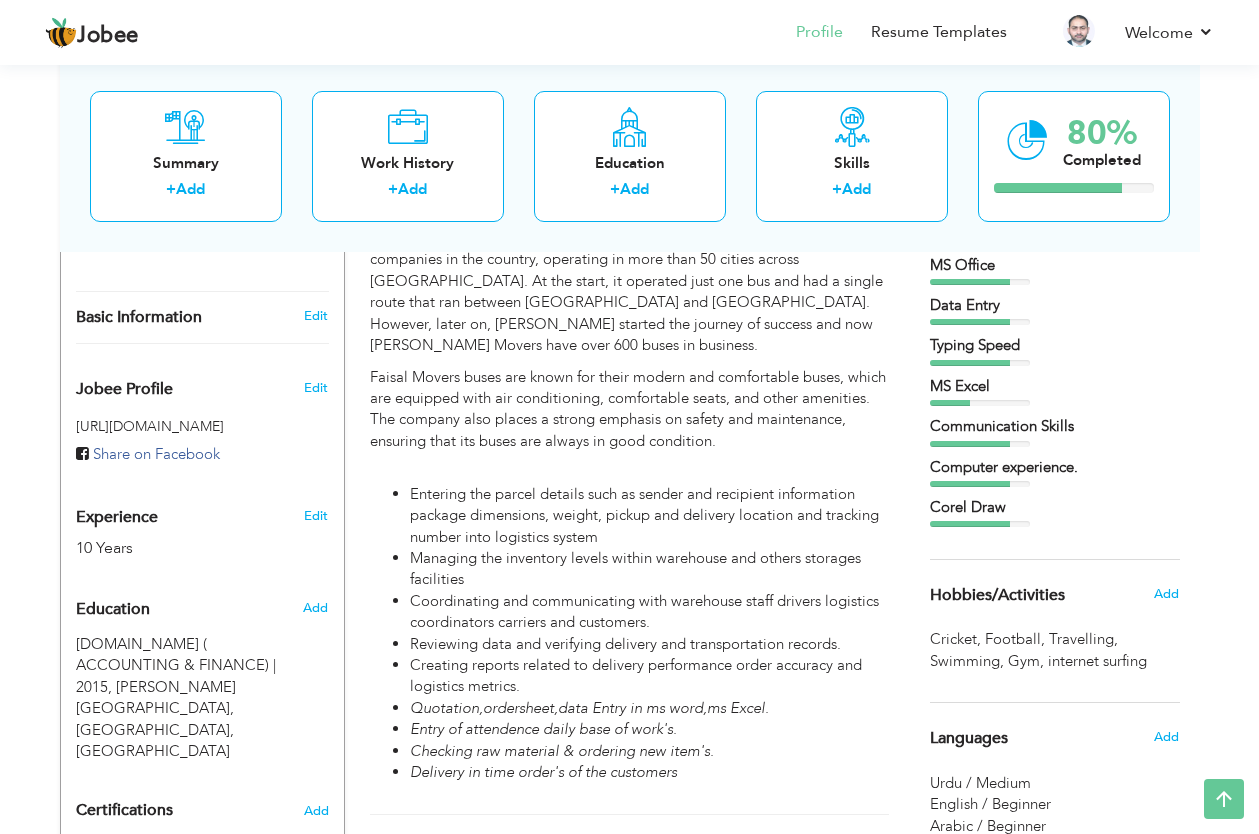 scroll, scrollTop: 527, scrollLeft: 0, axis: vertical 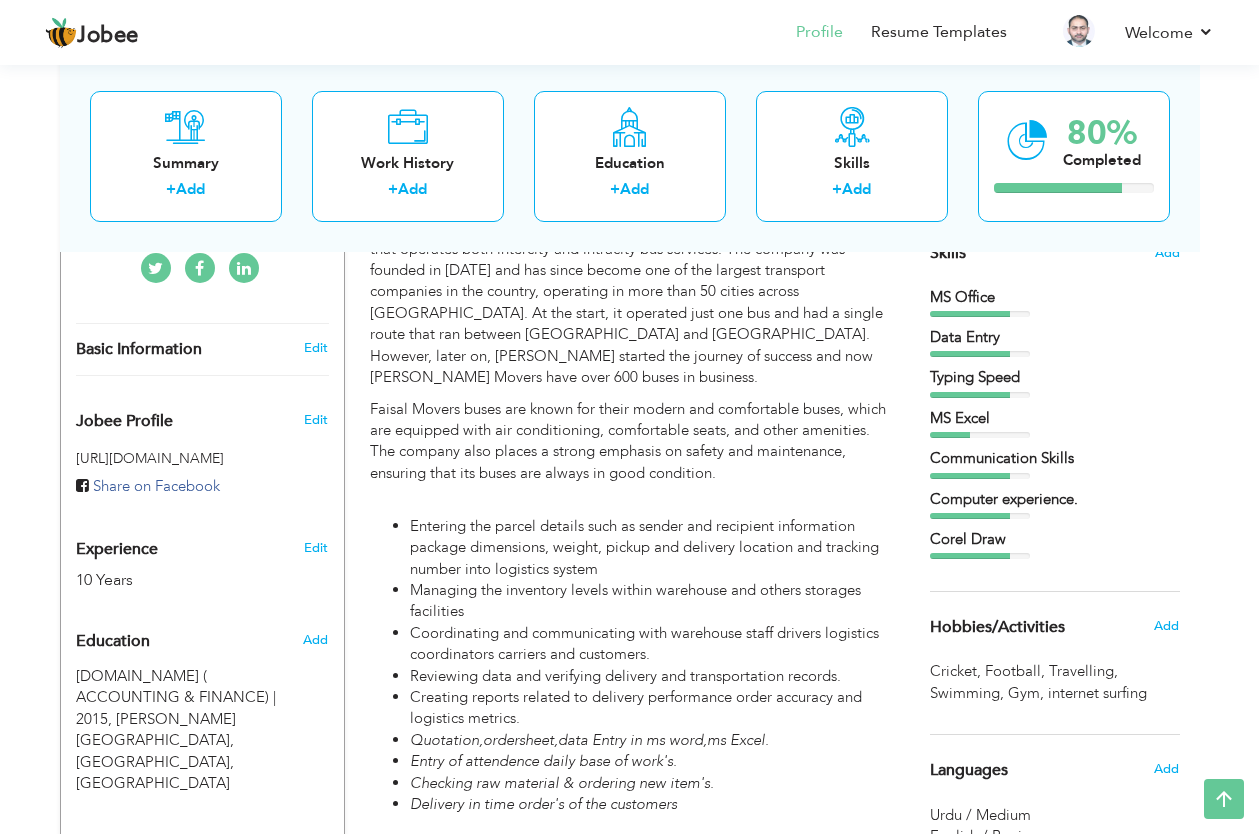 drag, startPoint x: 1268, startPoint y: 423, endPoint x: 1269, endPoint y: 455, distance: 32.01562 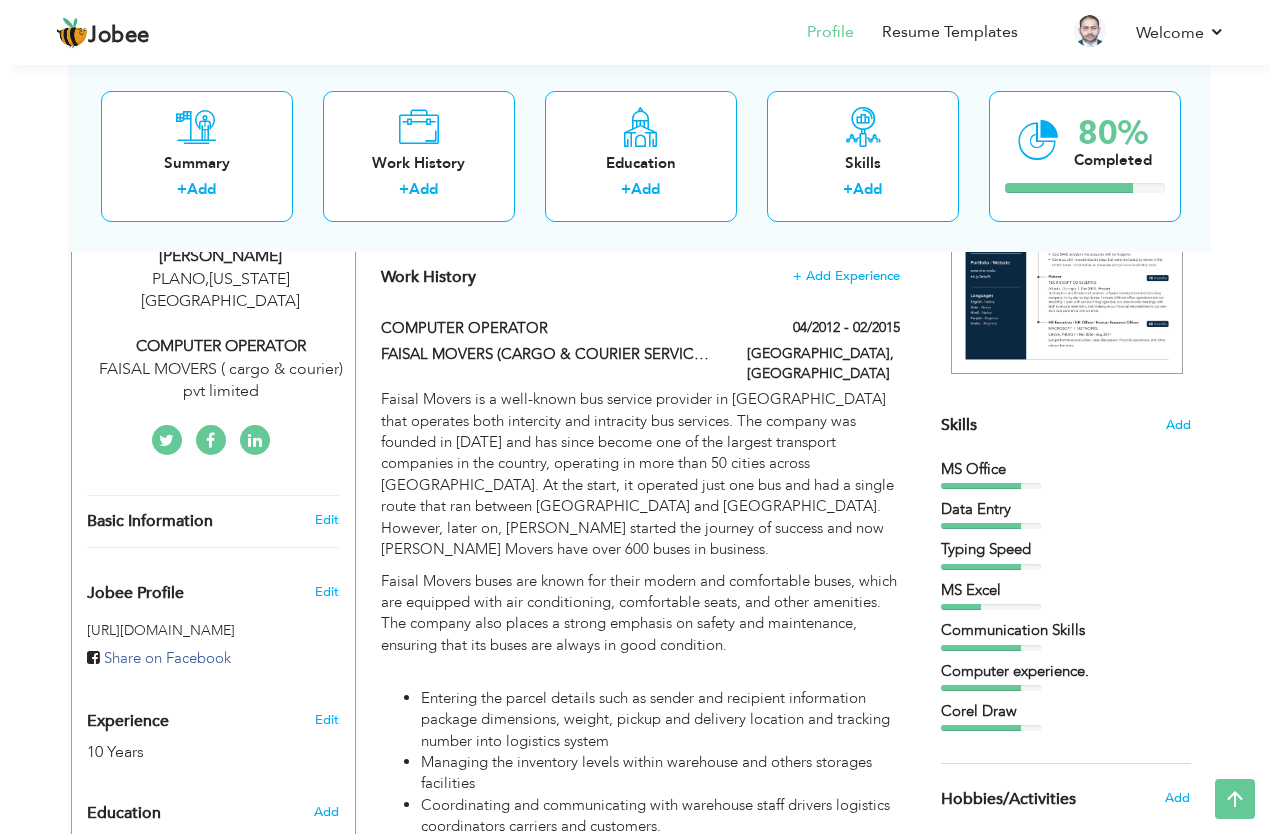 scroll, scrollTop: 339, scrollLeft: 0, axis: vertical 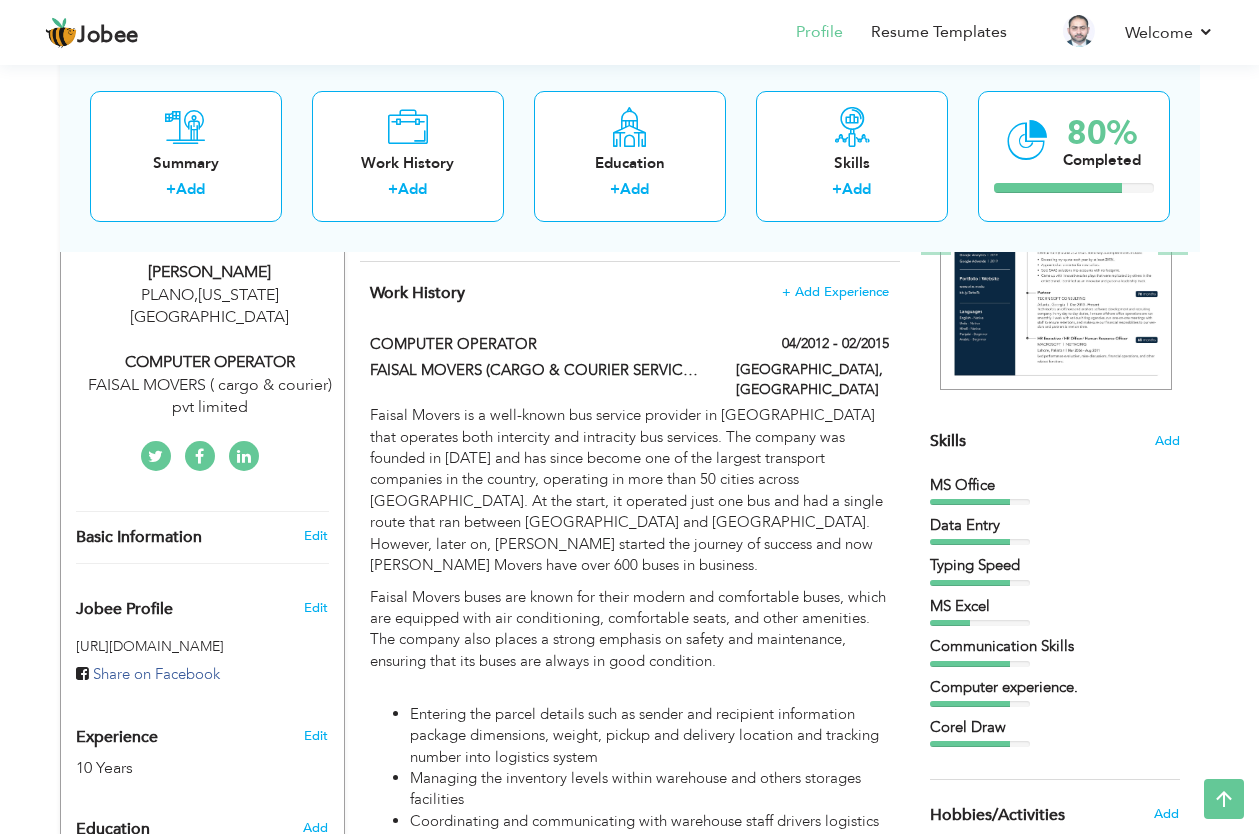drag, startPoint x: 1276, startPoint y: 304, endPoint x: 1275, endPoint y: 230, distance: 74.00676 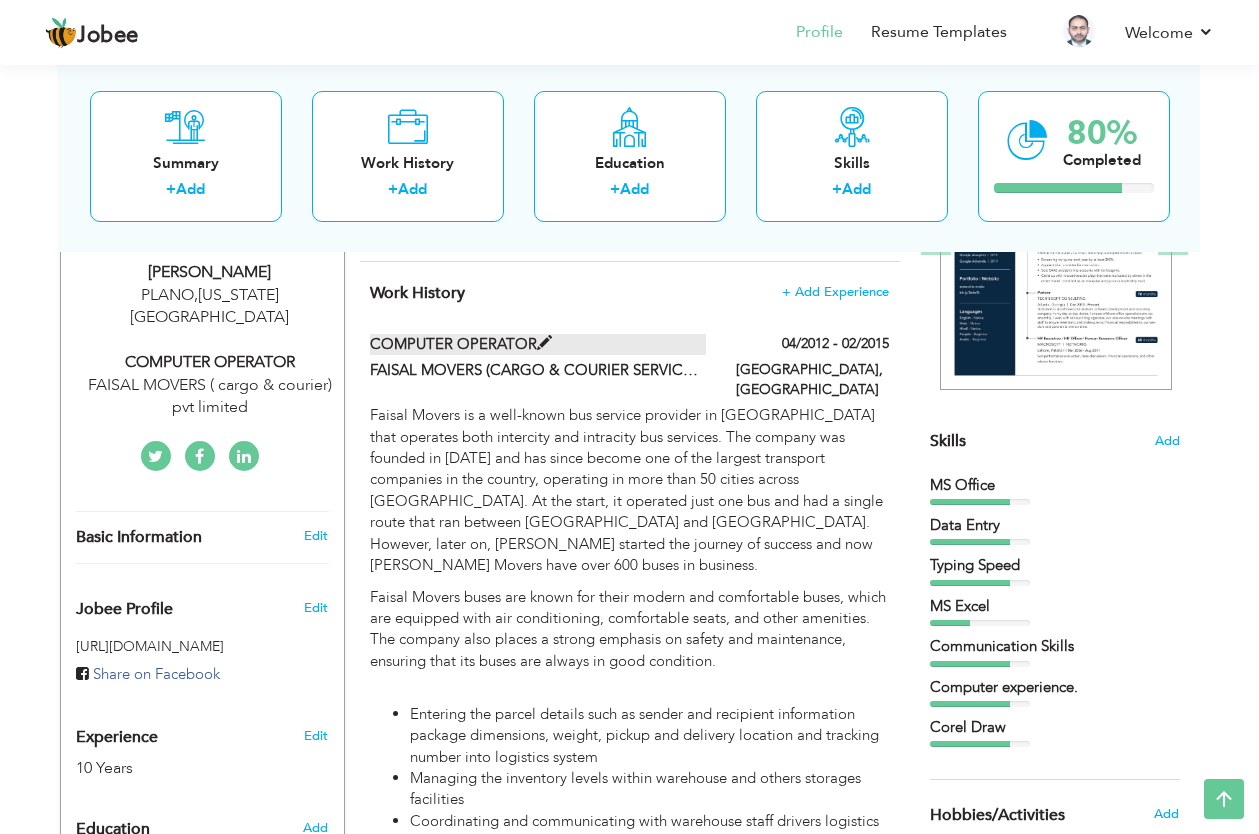 click at bounding box center (544, 343) 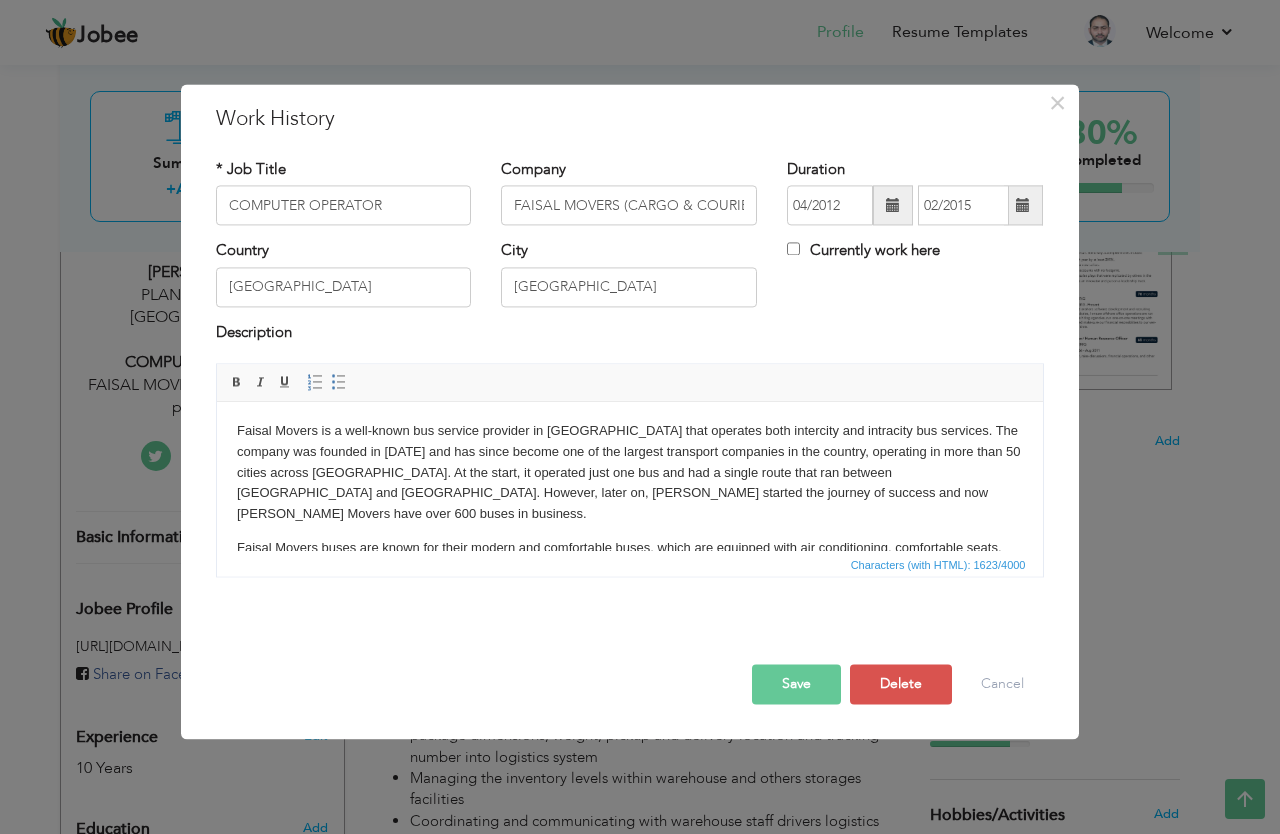 scroll, scrollTop: 0, scrollLeft: 0, axis: both 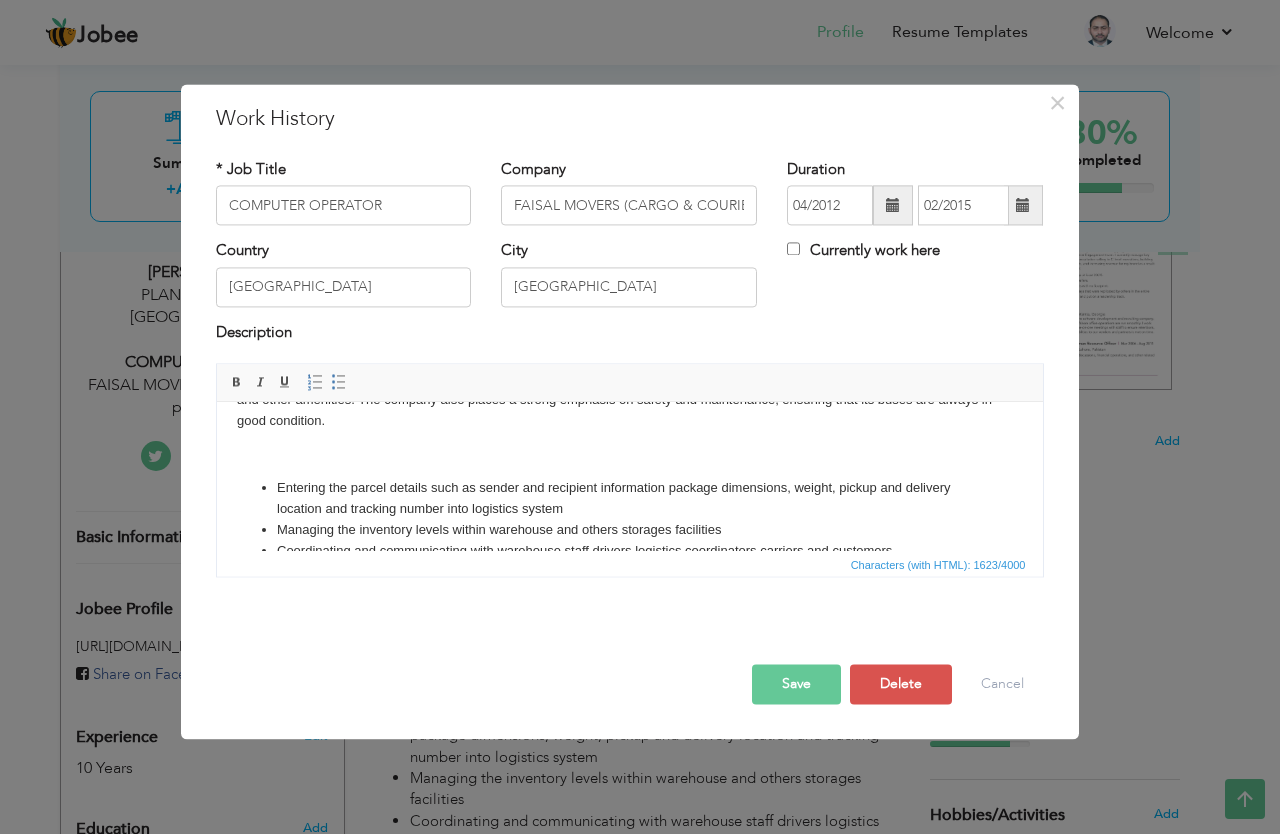click on "Faisal Movers is a well-known bus service provider in Pakistan that operates both intercity and intracity bus services. The company was founded in 2004 and has since become one of the largest transport companies in the country, operating in more than 50 cities across Pakistan. At the start, it operated just one bus and had a single route that ran between Sargodha and Multan. However, later on, Faisal Movers started the journey of success and now Faisal Movers have over 600 buses in business. Faisal Movers buses are known for their modern and comfortable buses, which are equipped with air conditioning, comfortable seats, and other amenities. The company also places a strong emphasis on safety and maintenance, ensuring that its buses are always in good condition. Entering the parcel details such as sender and recipient information package dimensions, weight, pickup and delivery location and tracking number into logistics system  Managing the inventory levels within warehouse and others storages facilities" at bounding box center (629, 469) 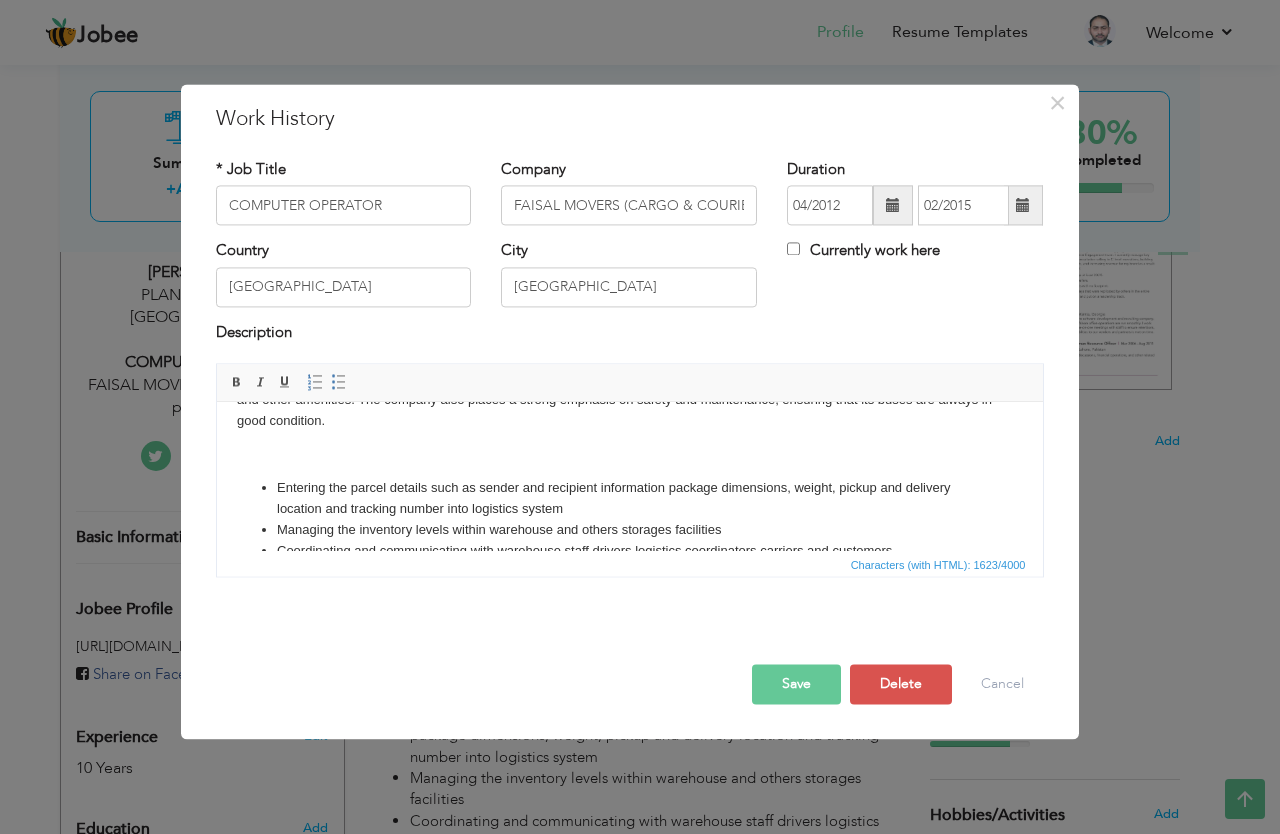 click on "Entering the parcel details such as sender and recipient information package dimensions, weight, pickup and delivery location and tracking number into logistics system  Managing the inventory levels within warehouse and others storages facilities  Coordinating and communicating with warehouse staff drivers logistics coordinators carriers and customers. Reviewing data and verifying delivery and transportation records. Creating reports related to delivery performance order accuracy and logistics metrics. Quotation,ordersheet,data Entry in ms word,ms Excel. Entry of attendence daily base of work's. Checking raw material & ordering new item's. Delivery in time order's of the customers" at bounding box center (629, 582) 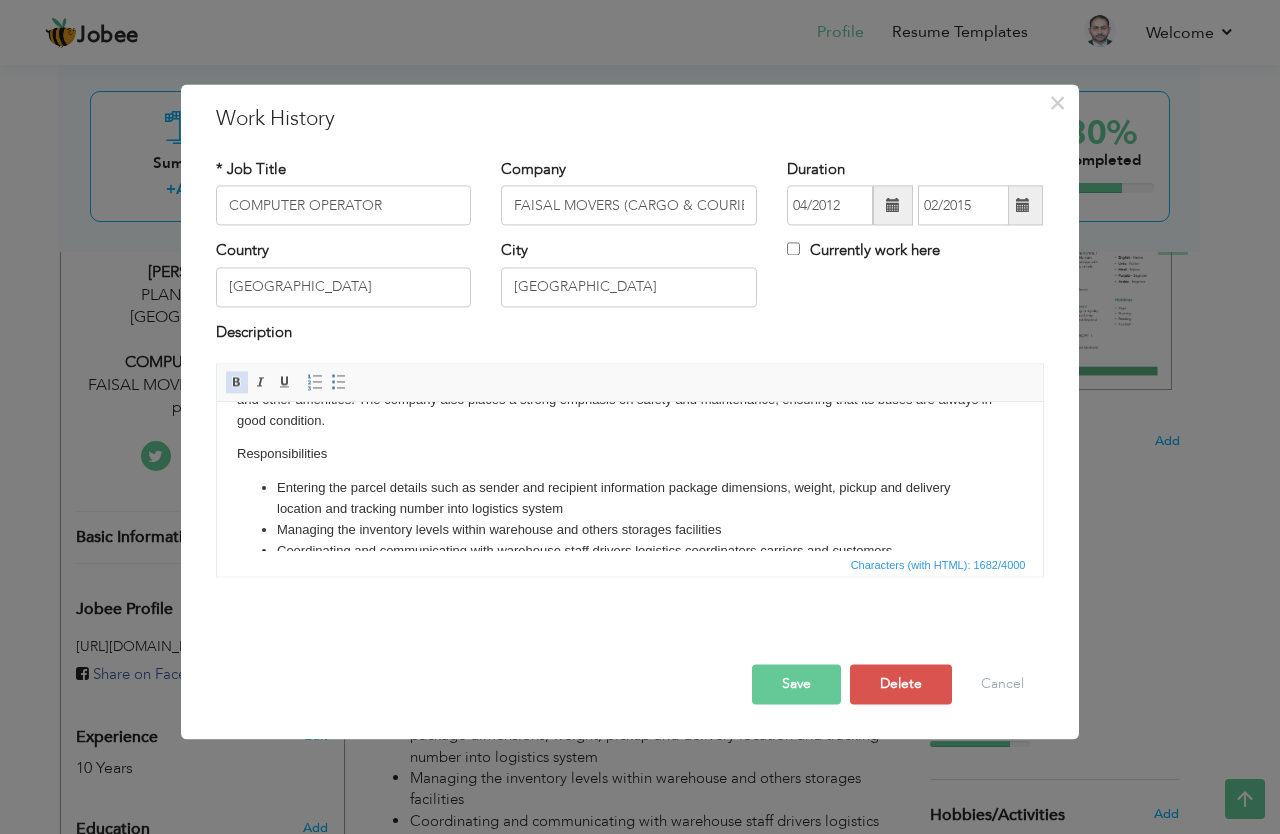 click on "Bold" at bounding box center (237, 383) 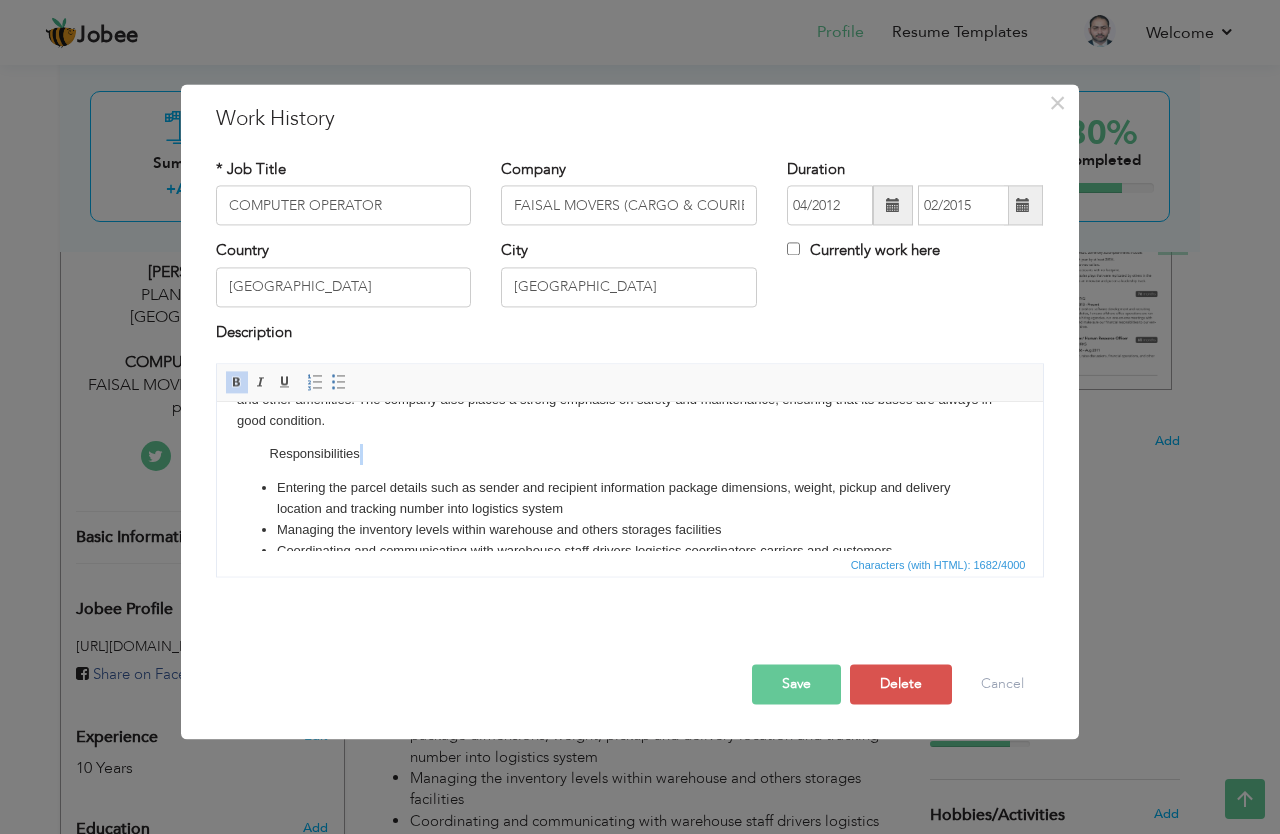 drag, startPoint x: 367, startPoint y: 438, endPoint x: 224, endPoint y: 457, distance: 144.25671 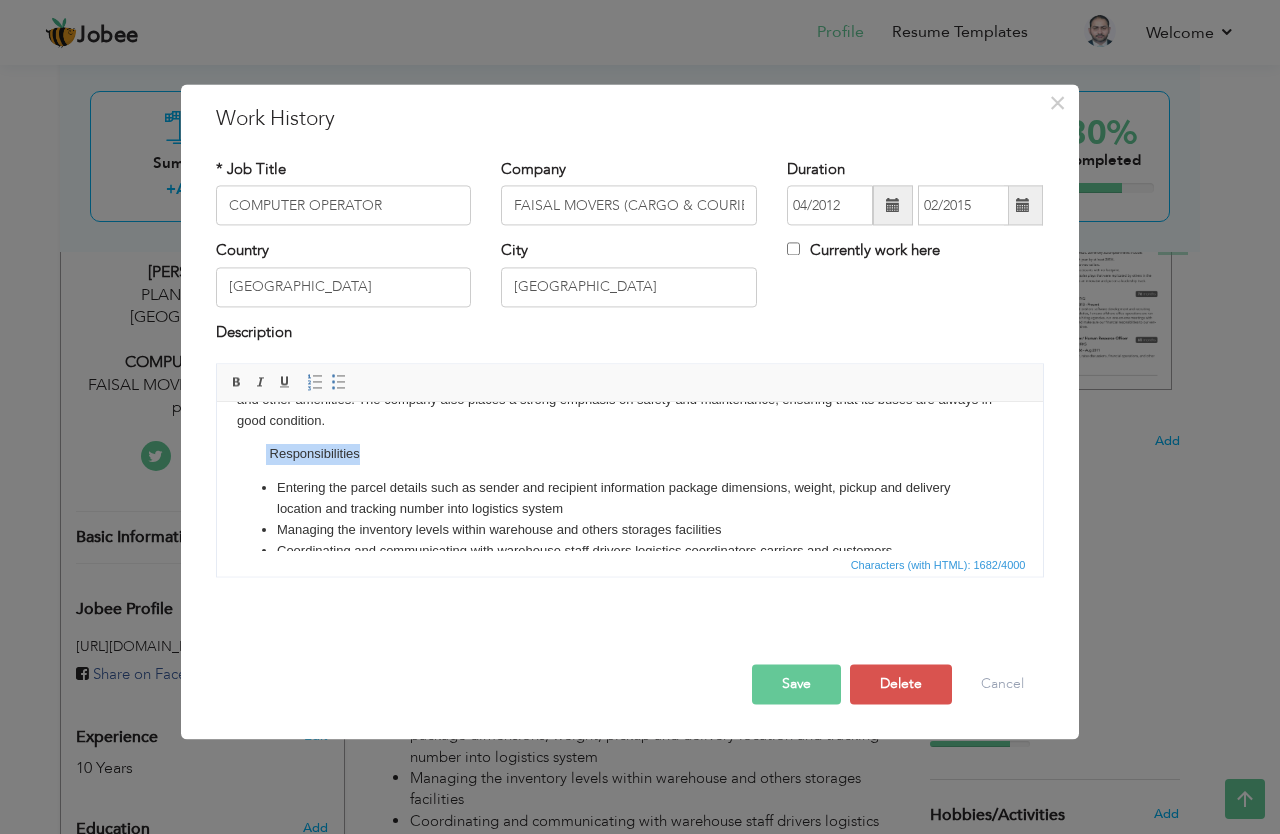 drag, startPoint x: 265, startPoint y: 432, endPoint x: 388, endPoint y: 440, distance: 123.25989 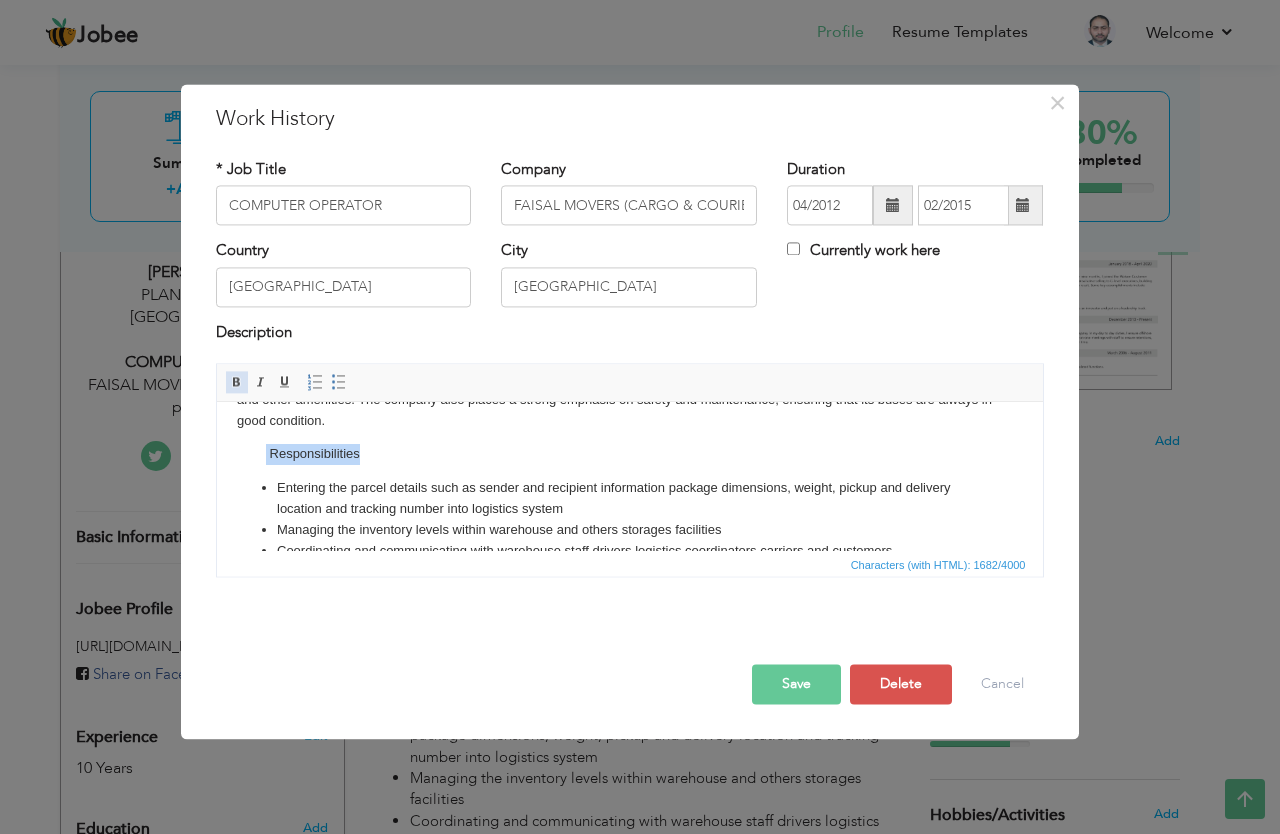 click at bounding box center [237, 383] 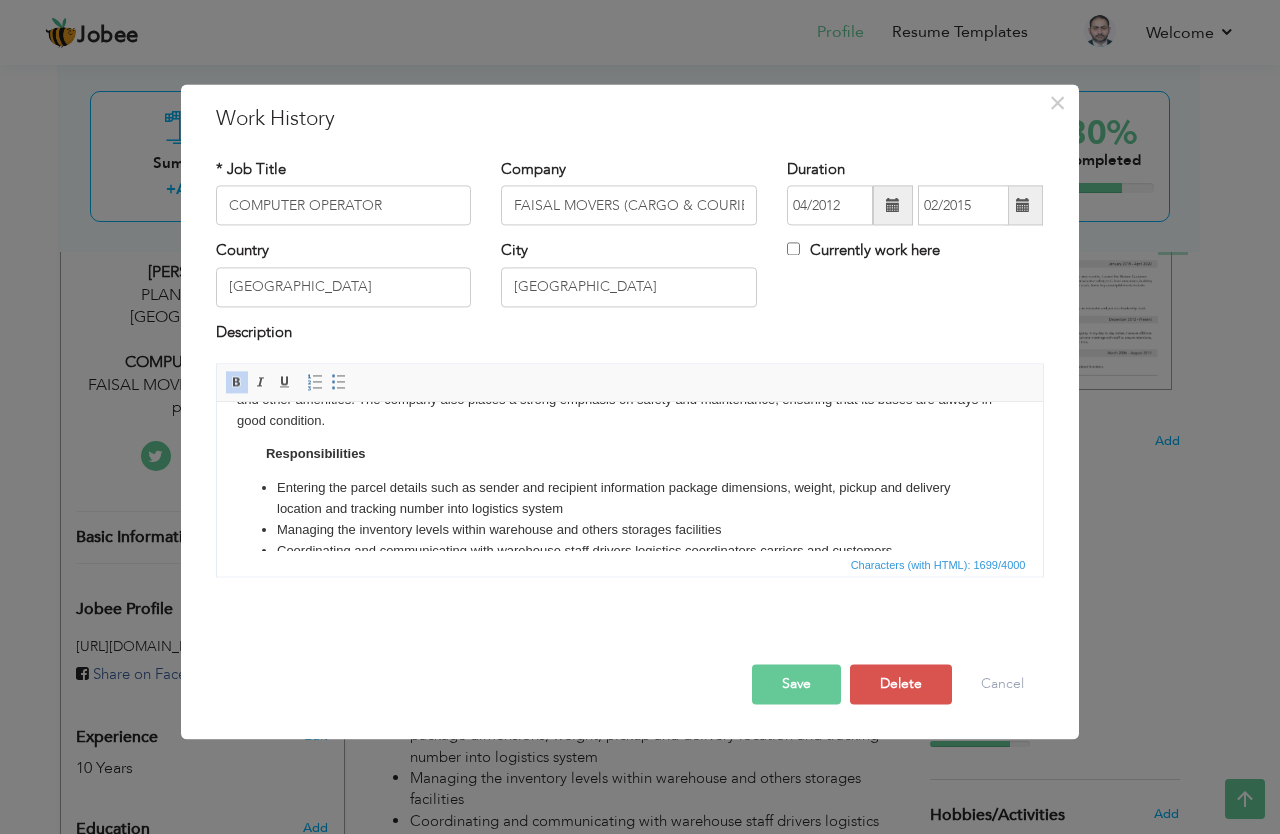 click on "Save" at bounding box center [796, 685] 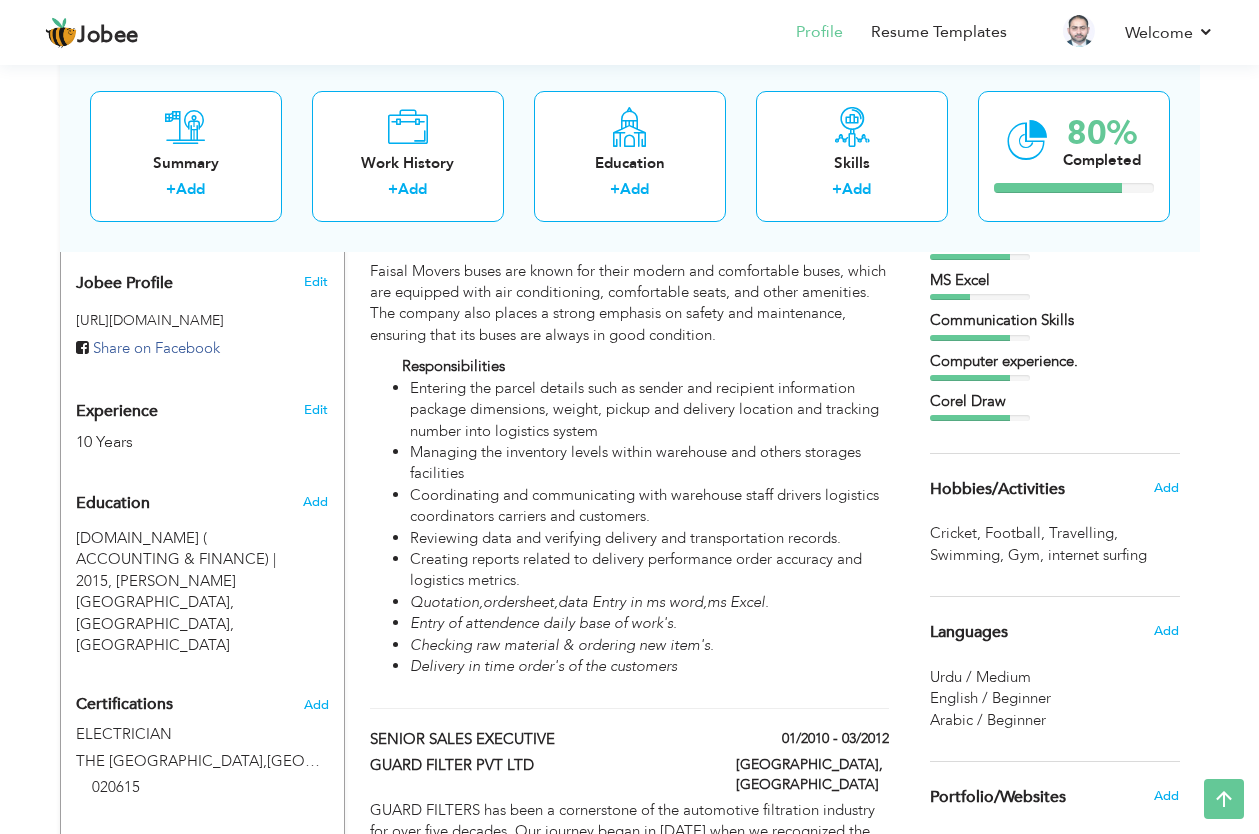 scroll, scrollTop: 623, scrollLeft: 0, axis: vertical 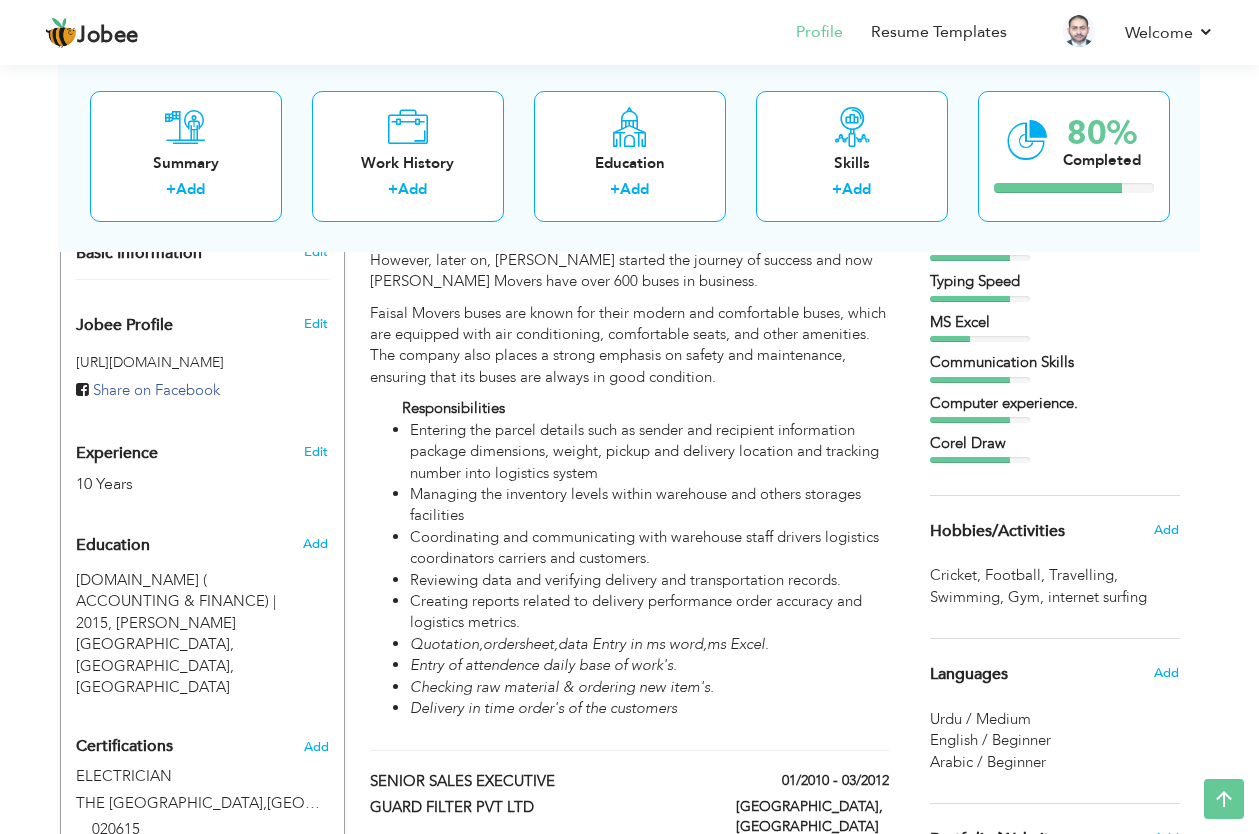 drag, startPoint x: 1275, startPoint y: 339, endPoint x: 1251, endPoint y: 450, distance: 113.56496 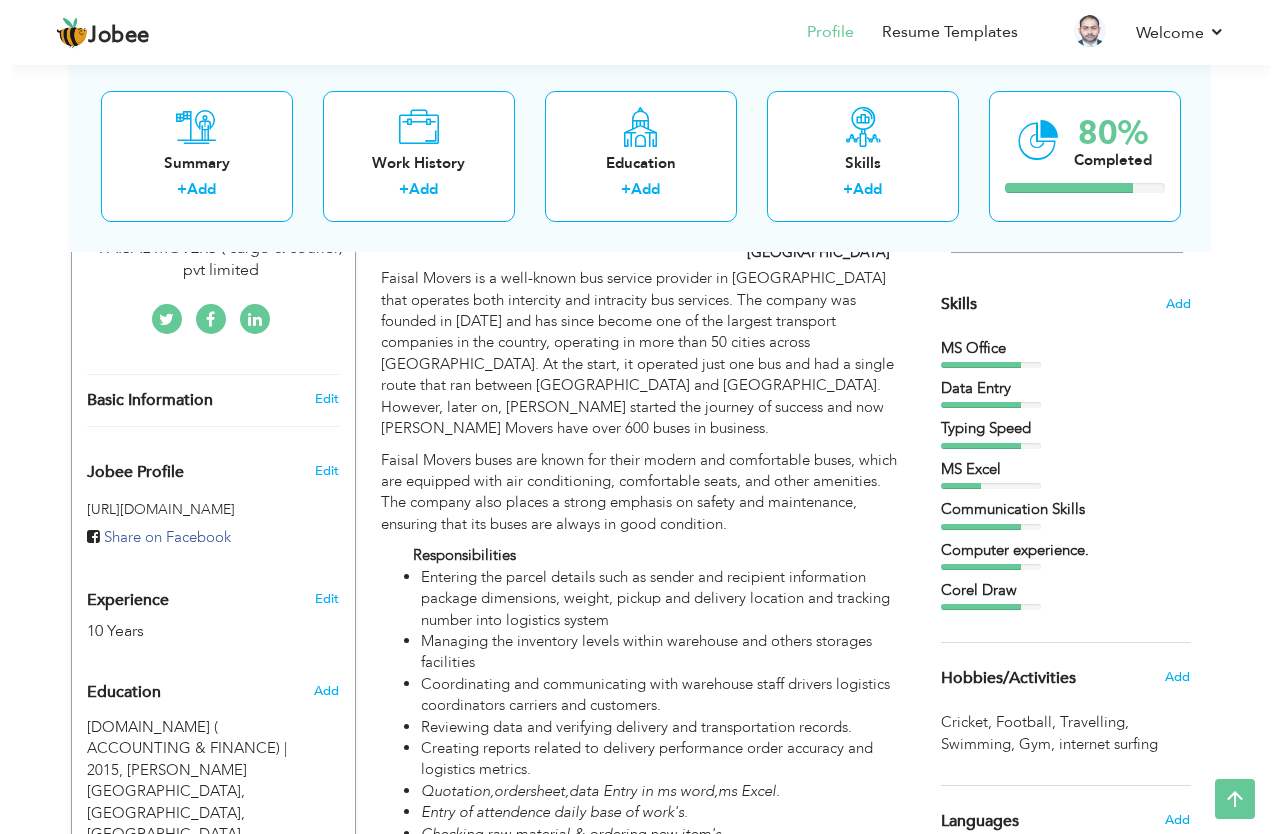 scroll, scrollTop: 409, scrollLeft: 0, axis: vertical 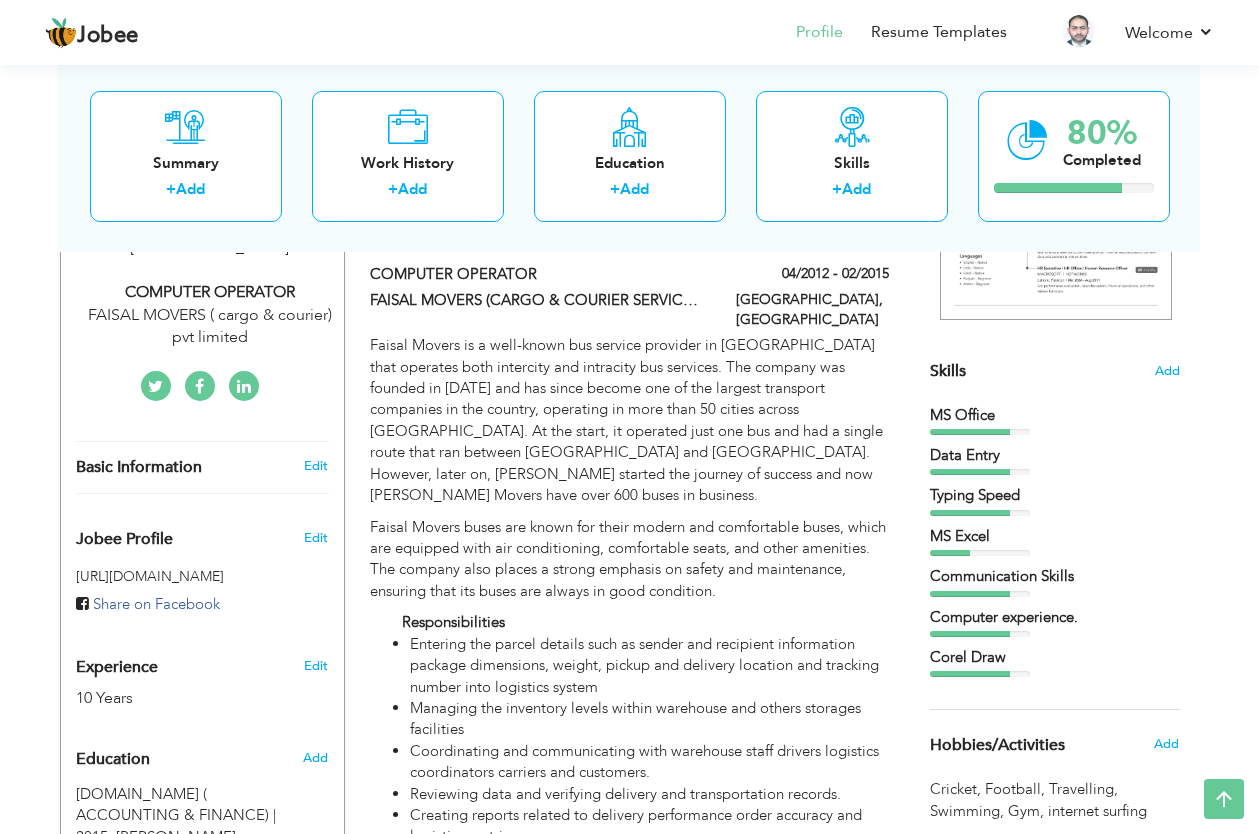drag, startPoint x: 1271, startPoint y: 299, endPoint x: 1271, endPoint y: 215, distance: 84 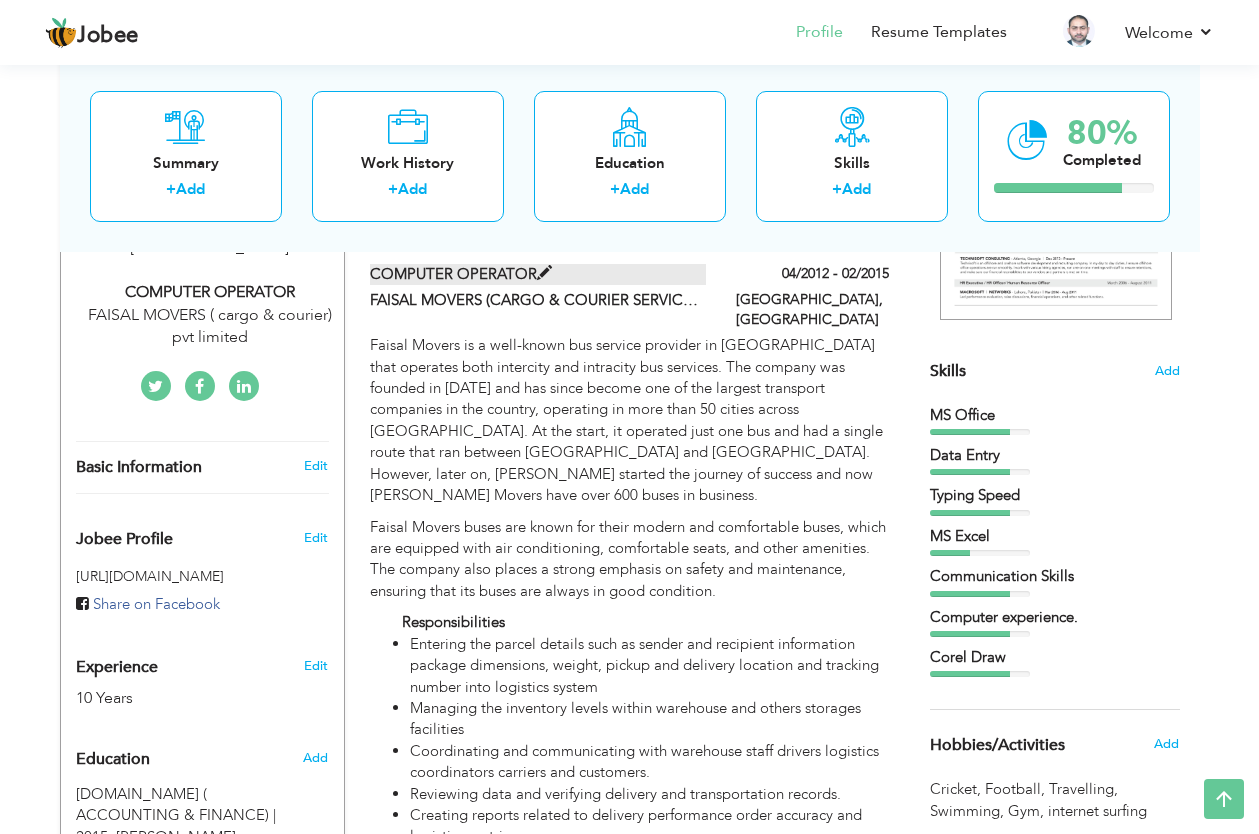 click on "COMPUTER OPERATOR" at bounding box center [538, 274] 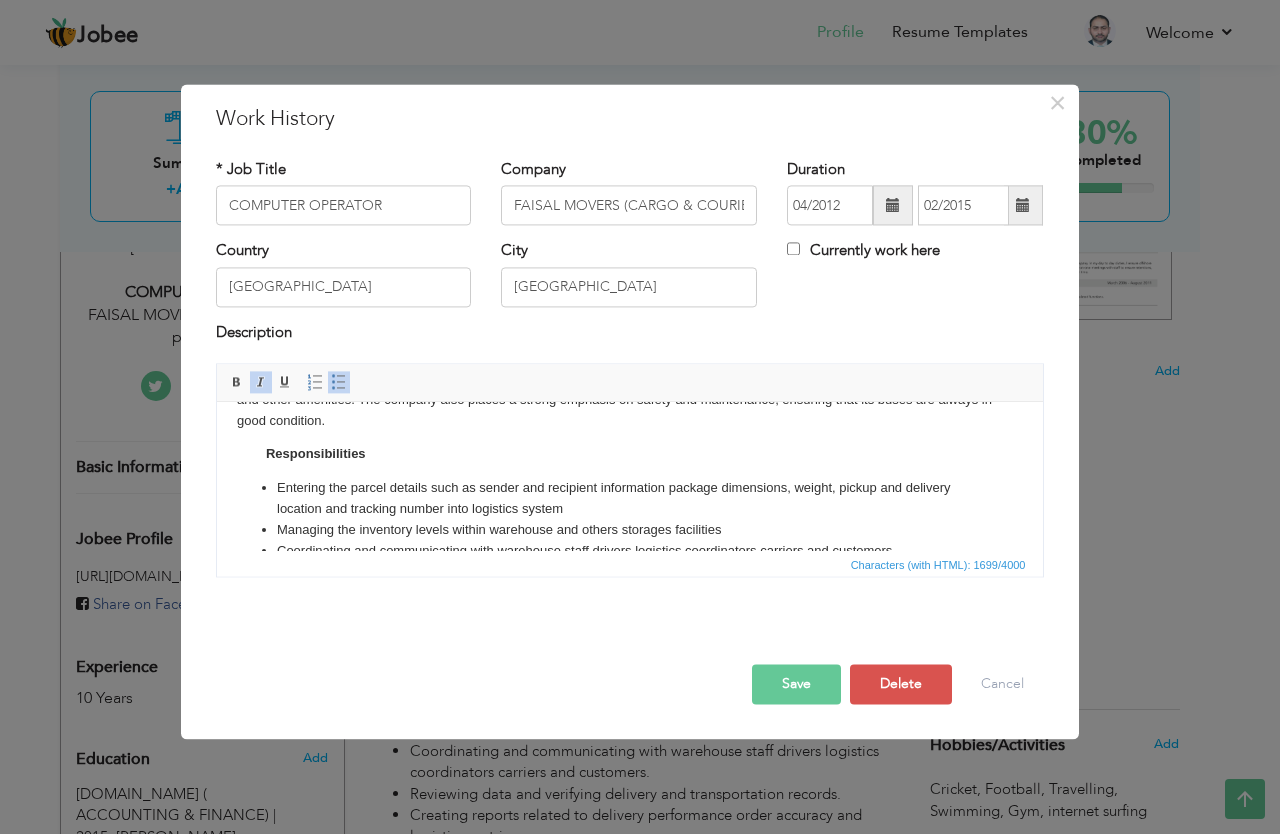 scroll, scrollTop: 1, scrollLeft: 0, axis: vertical 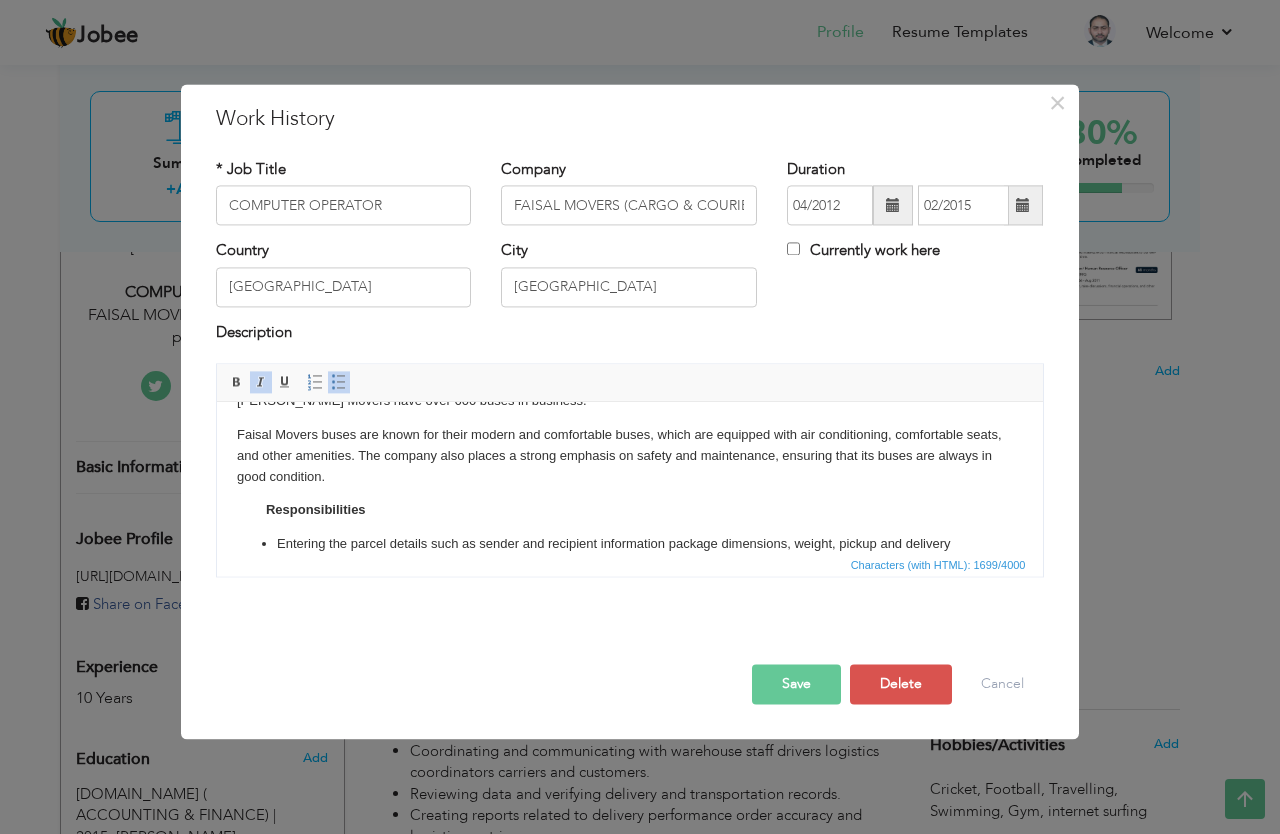 click on "Faisal Movers is a well-known bus service provider in Pakistan that operates both intercity and intracity bus services. The company was founded in 2004 and has since become one of the largest transport companies in the country, operating in more than 50 cities across Pakistan. At the start, it operated just one bus and had a single route that ran between Sargodha and Multan. However, later on, Faisal Movers started the journey of success and now Faisal Movers have over 600 buses in business. Faisal Movers buses are known for their modern and comfortable buses, which are equipped with air conditioning, comfortable seats, and other amenities. The company also places a strong emphasis on safety and maintenance, ensuring that its buses are always in good condition.           Responsibilities Entering the parcel details such as sender and recipient information package dimensions, weight, pickup and delivery location and tracking number into logistics system  Entry of attendence daily base of work's." at bounding box center (629, 525) 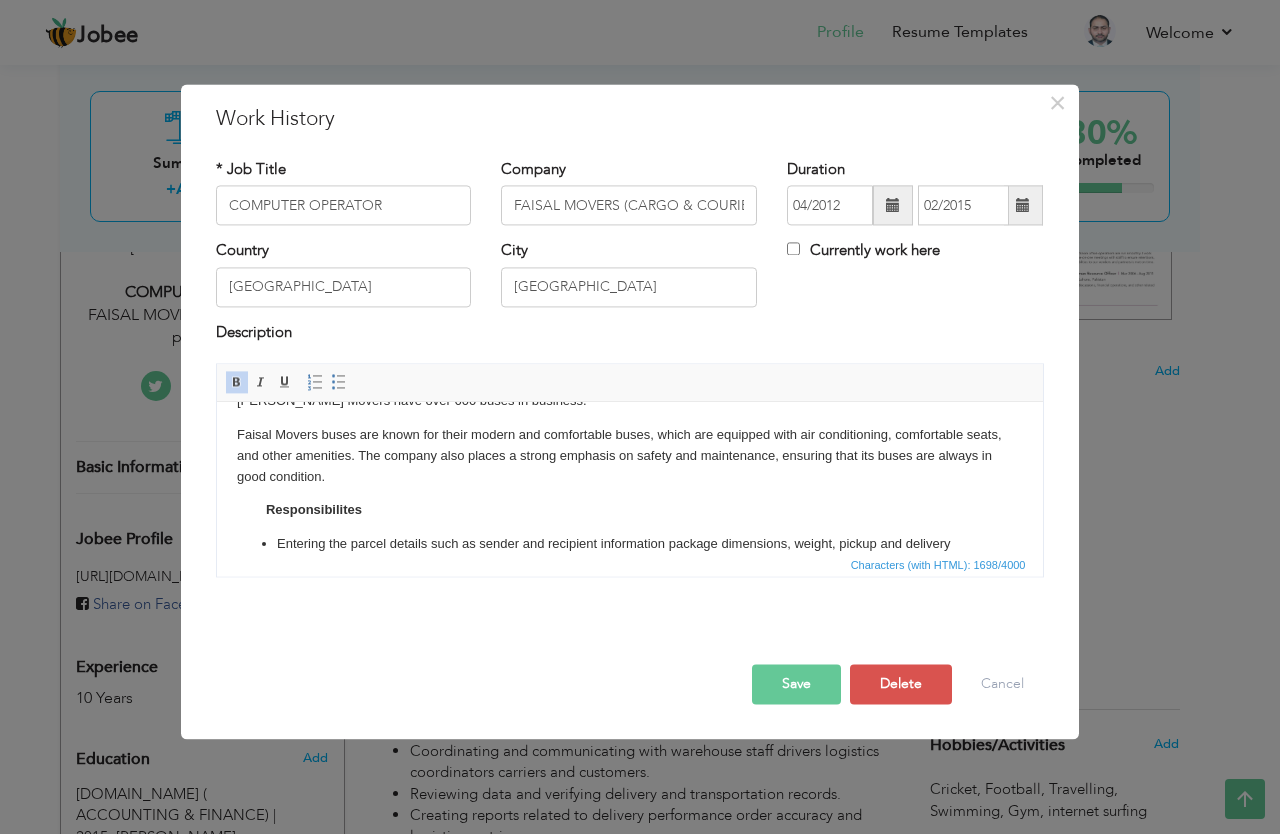 click on "Save" at bounding box center [796, 685] 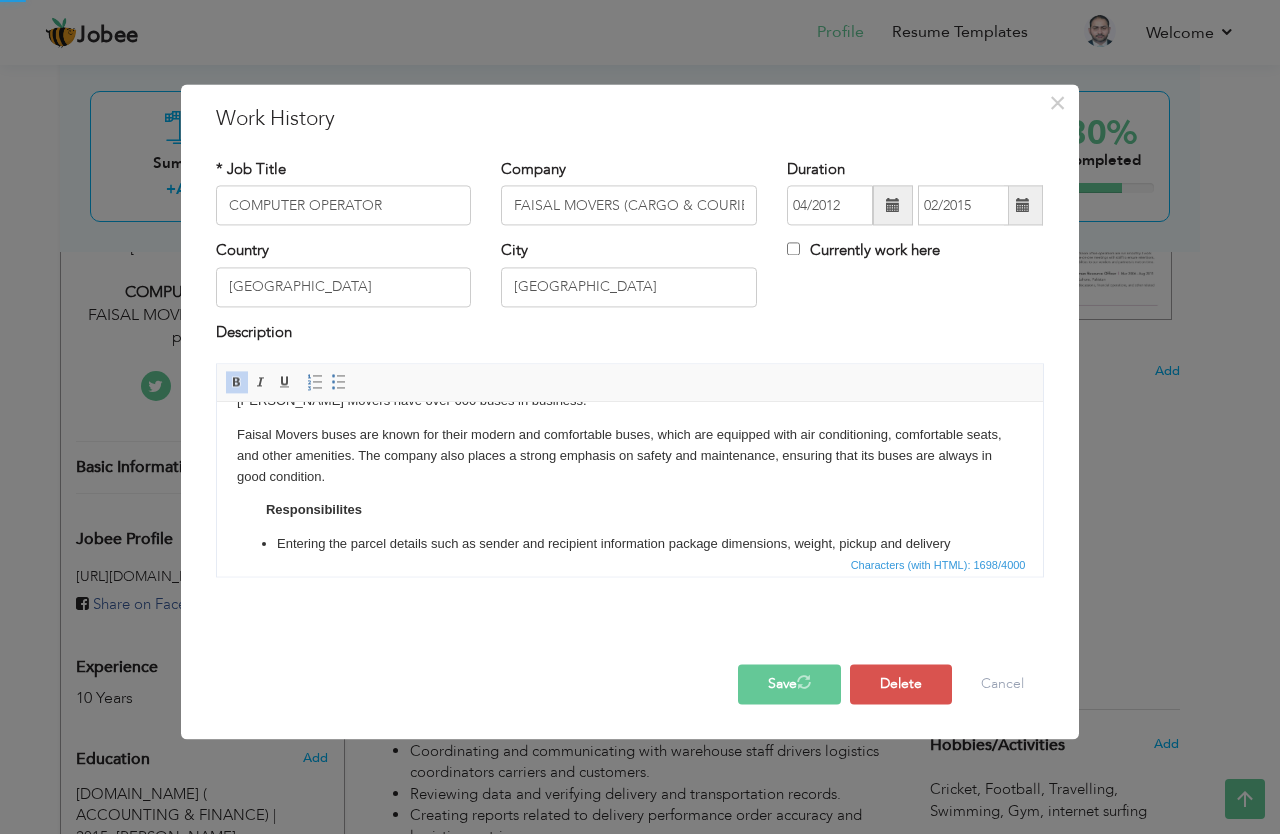 scroll, scrollTop: 0, scrollLeft: 0, axis: both 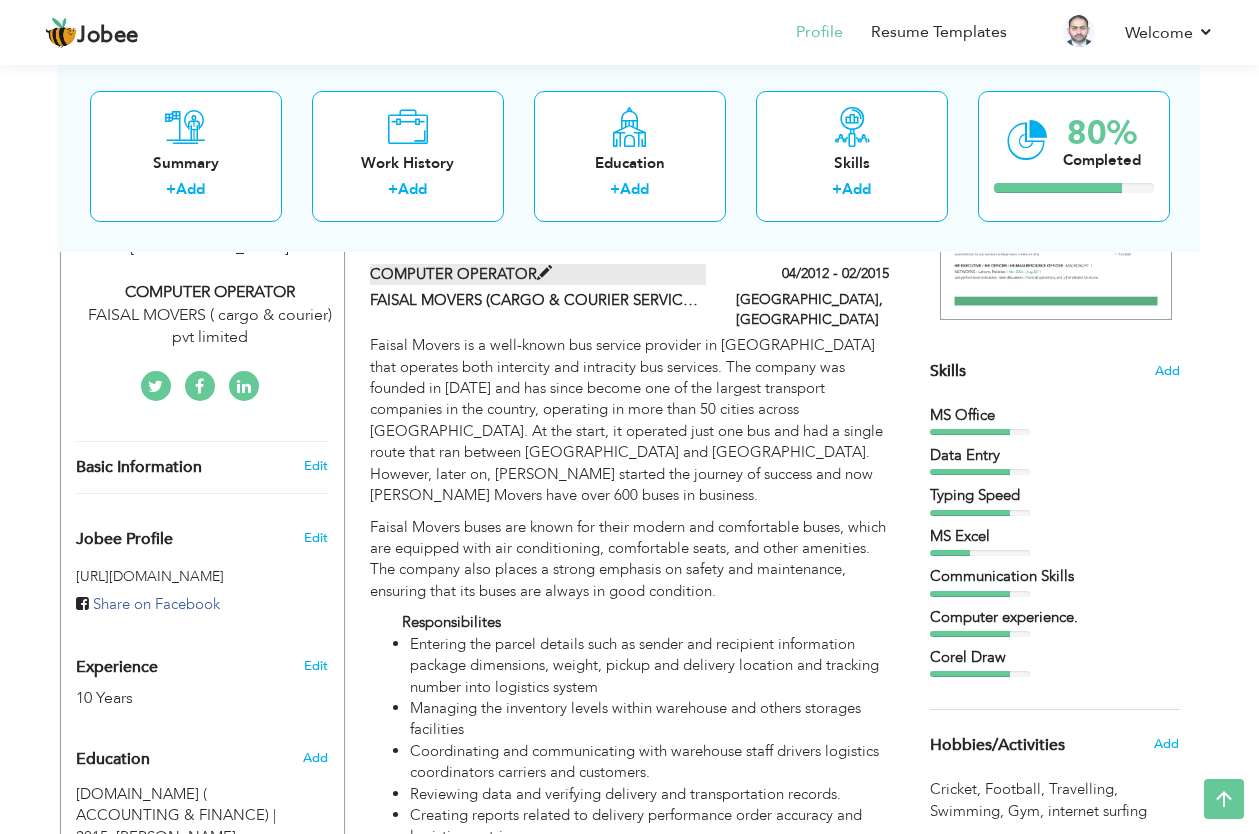 click at bounding box center [544, 273] 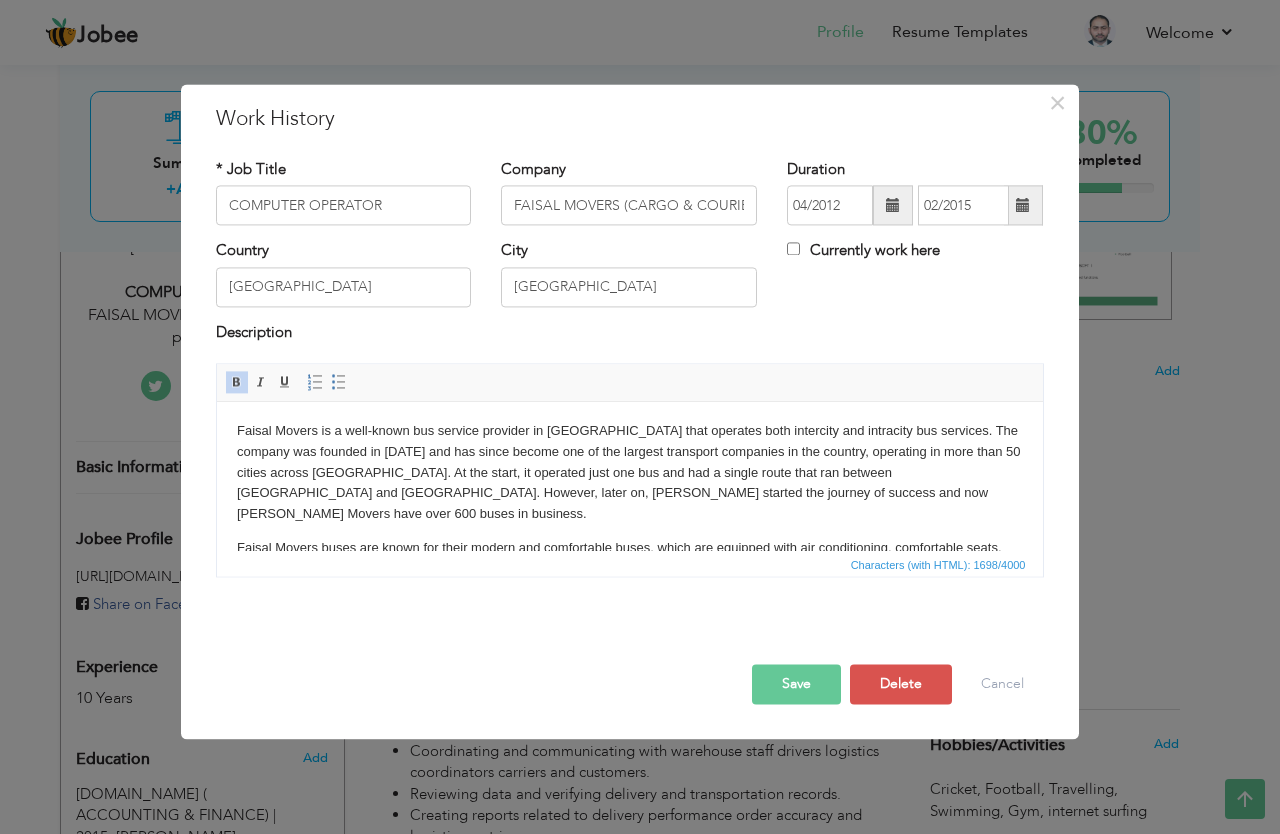 scroll, scrollTop: 1, scrollLeft: 0, axis: vertical 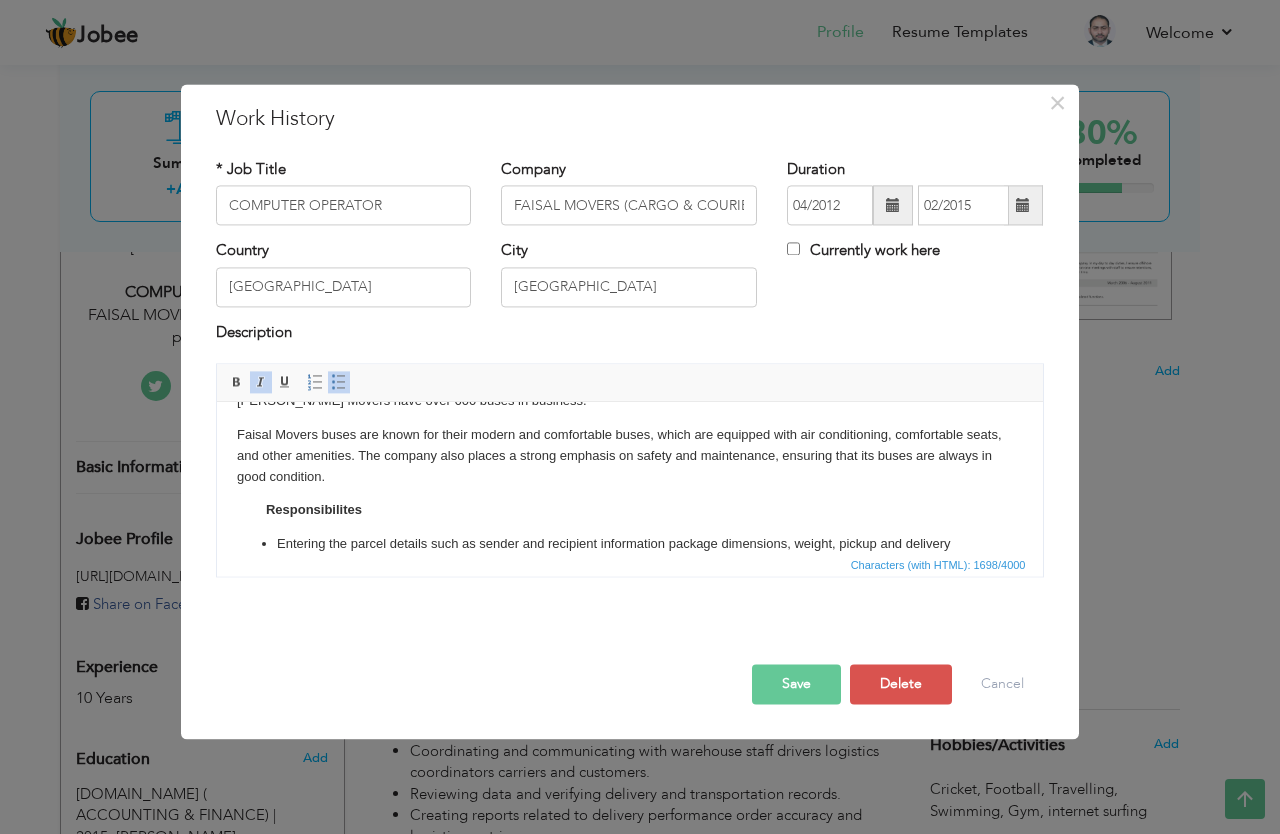 click on "Responsibilites" at bounding box center (313, 509) 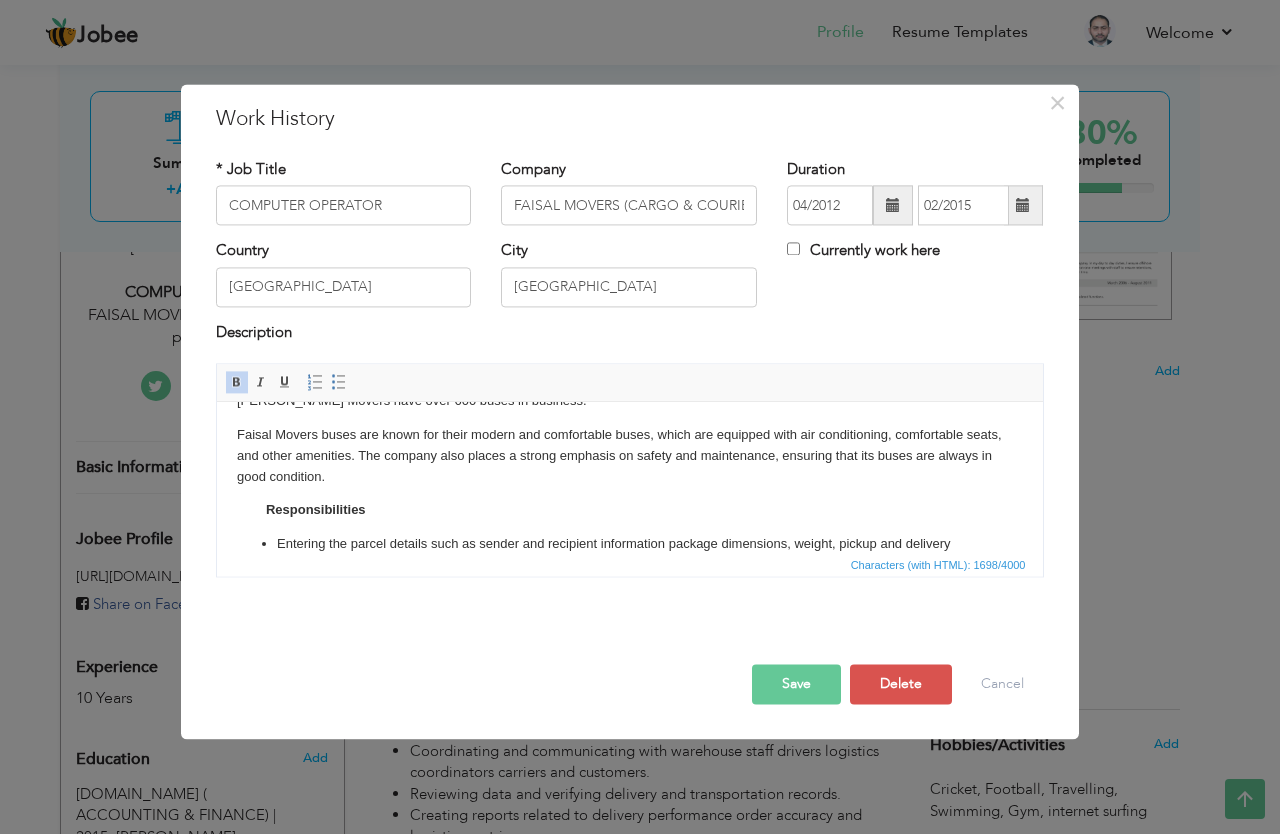 type 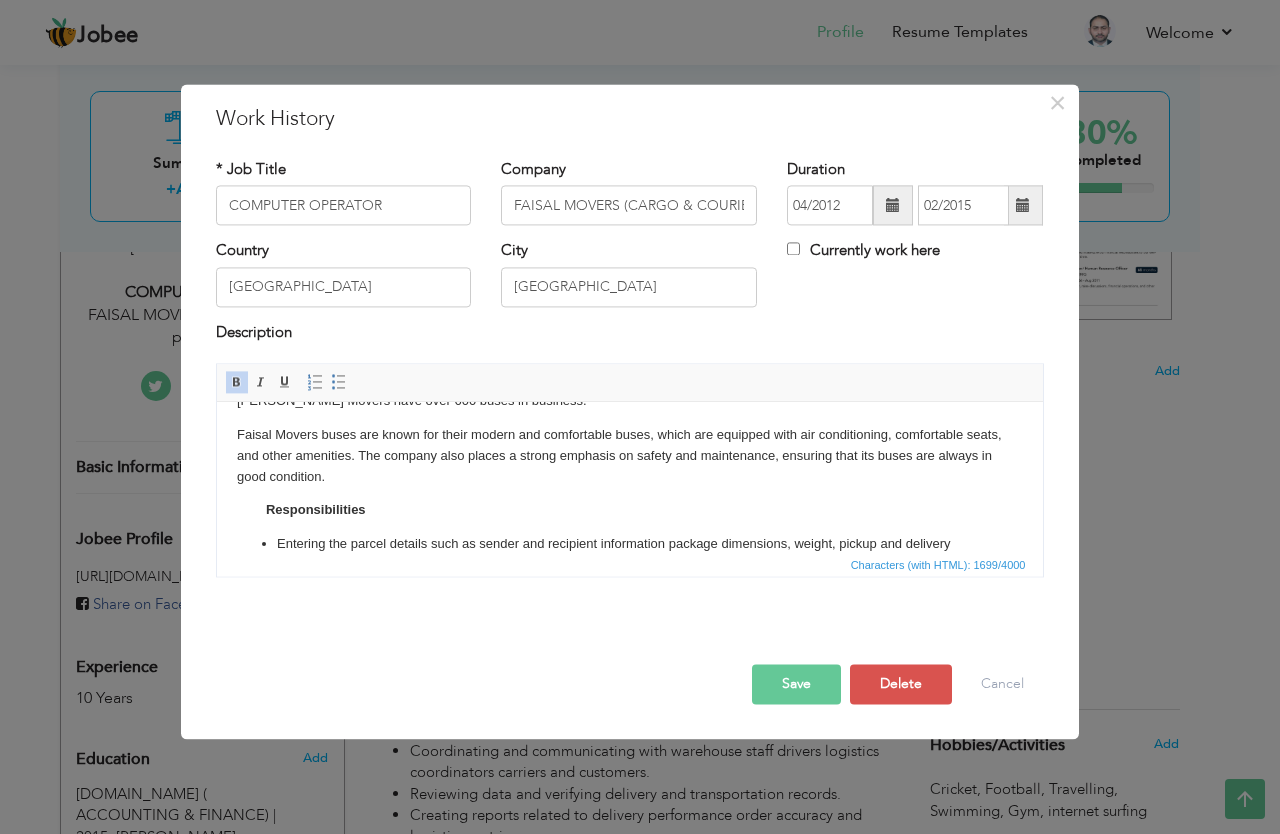 click on "Save" at bounding box center [796, 685] 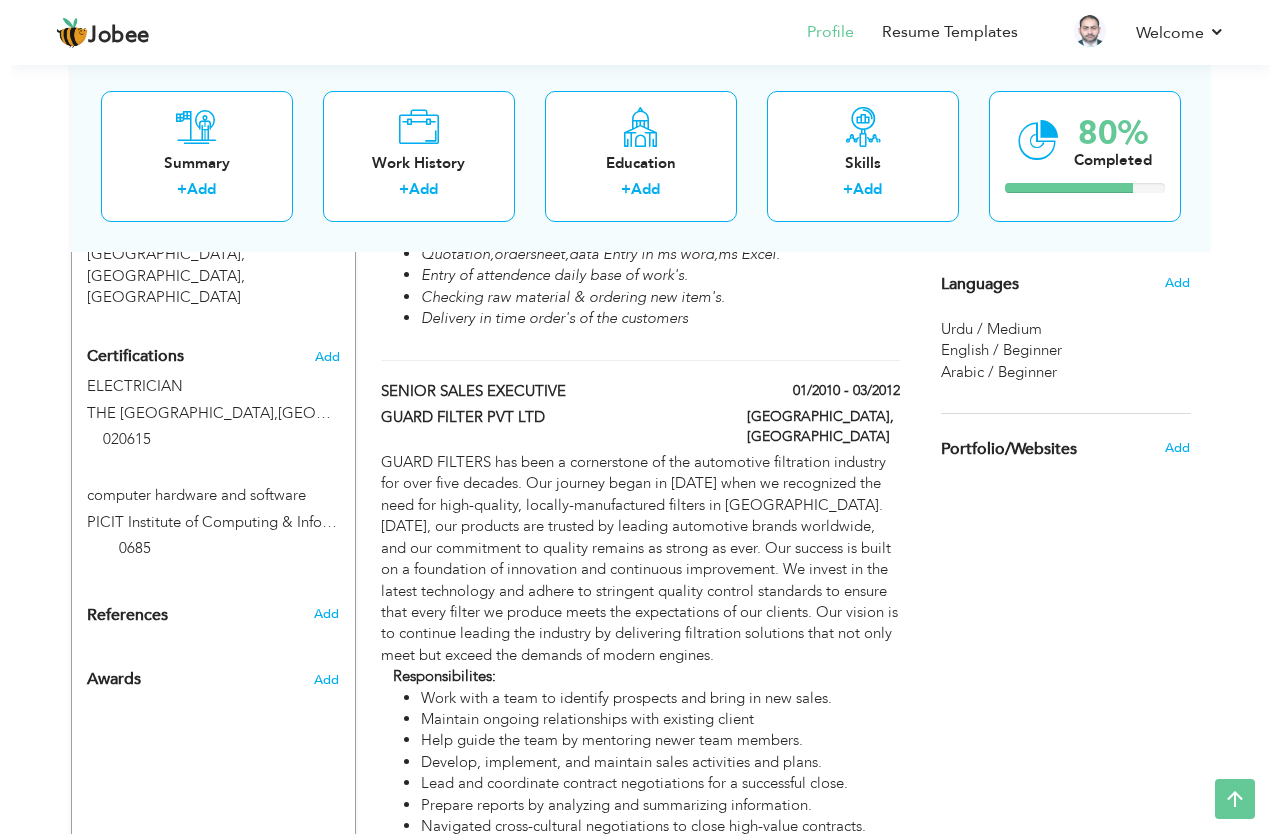 scroll, scrollTop: 1022, scrollLeft: 0, axis: vertical 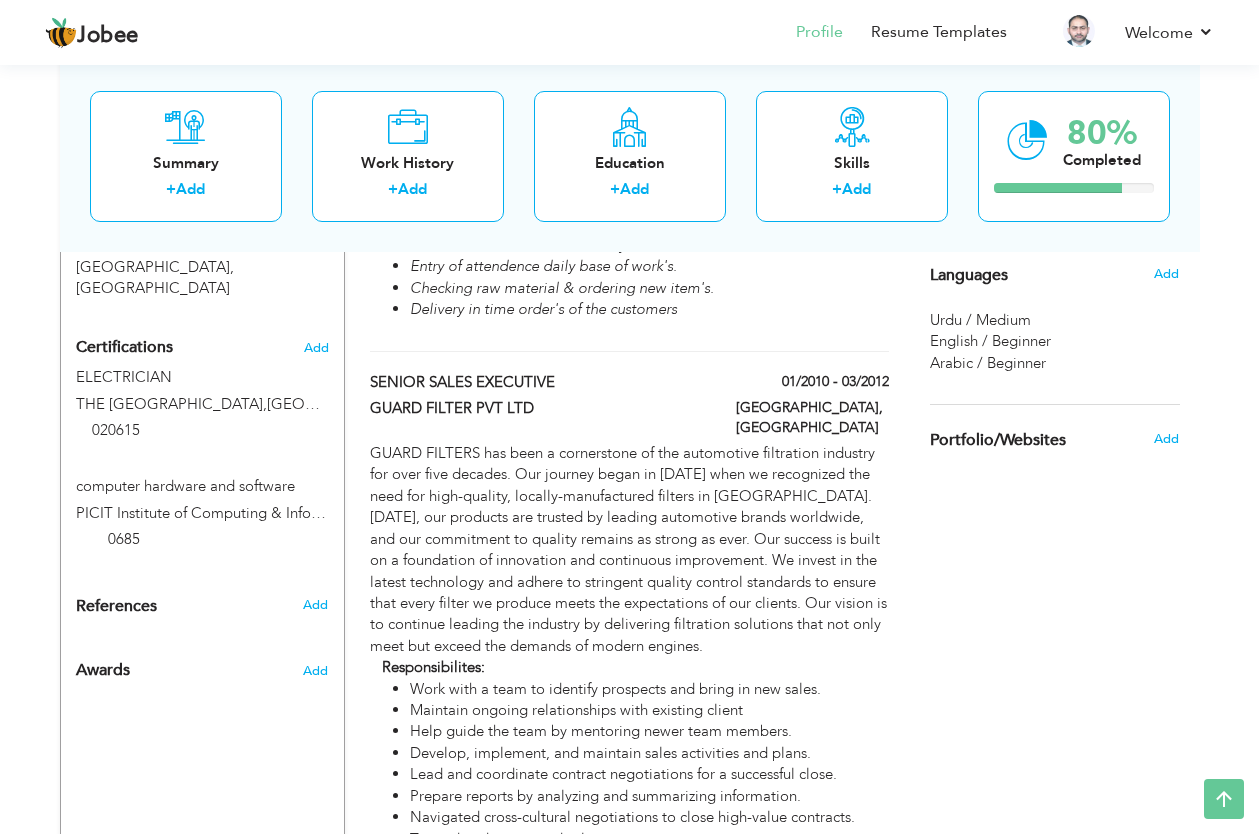 drag, startPoint x: 1268, startPoint y: 443, endPoint x: 1279, endPoint y: 683, distance: 240.25195 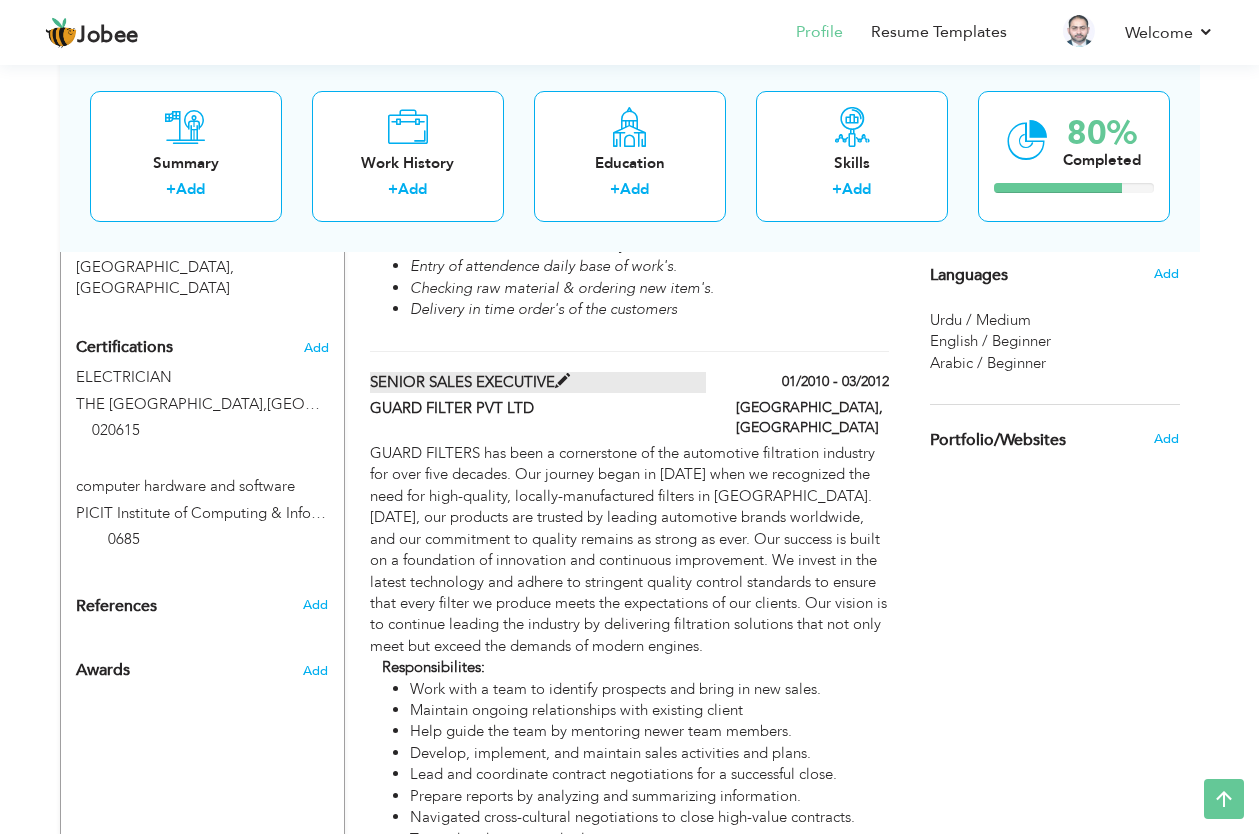 click on "SENIOR SALES EXECUTIVE" at bounding box center [538, 382] 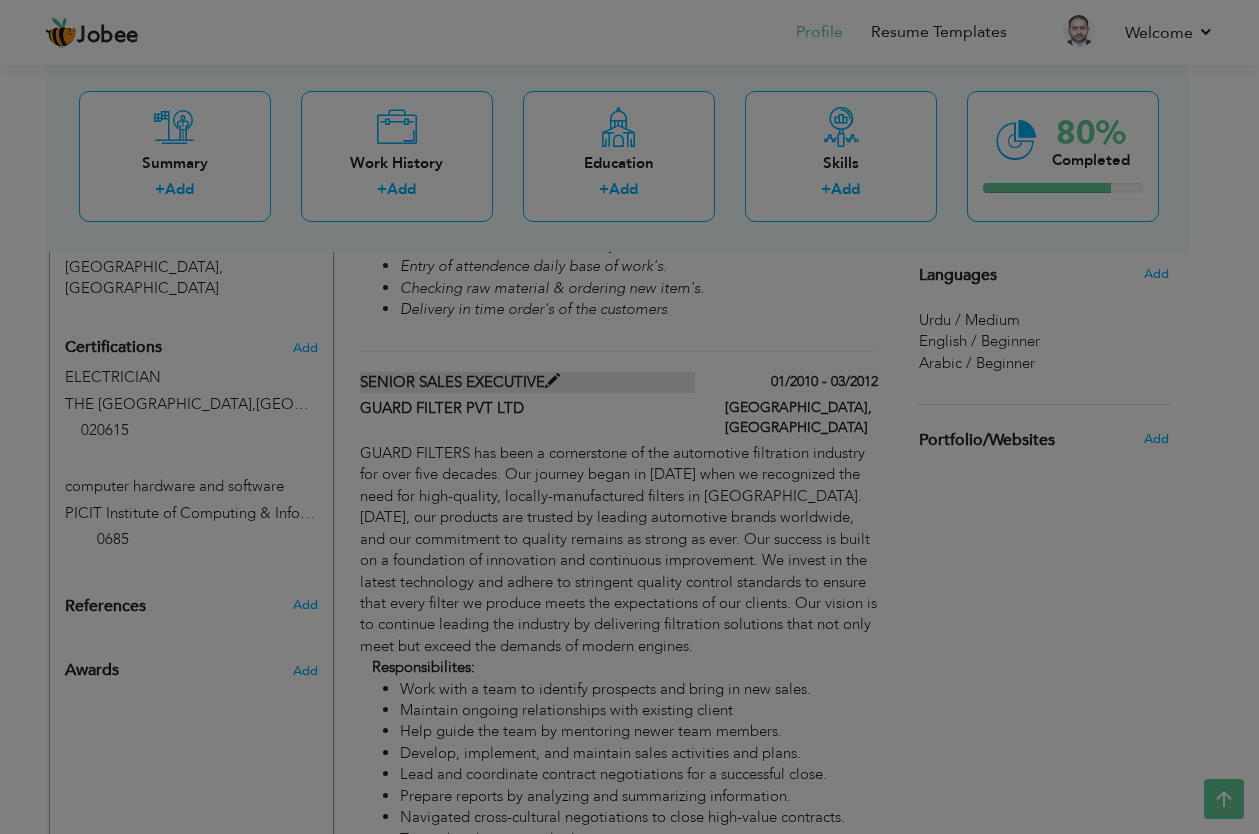 type on "SENIOR SALES EXECUTIVE" 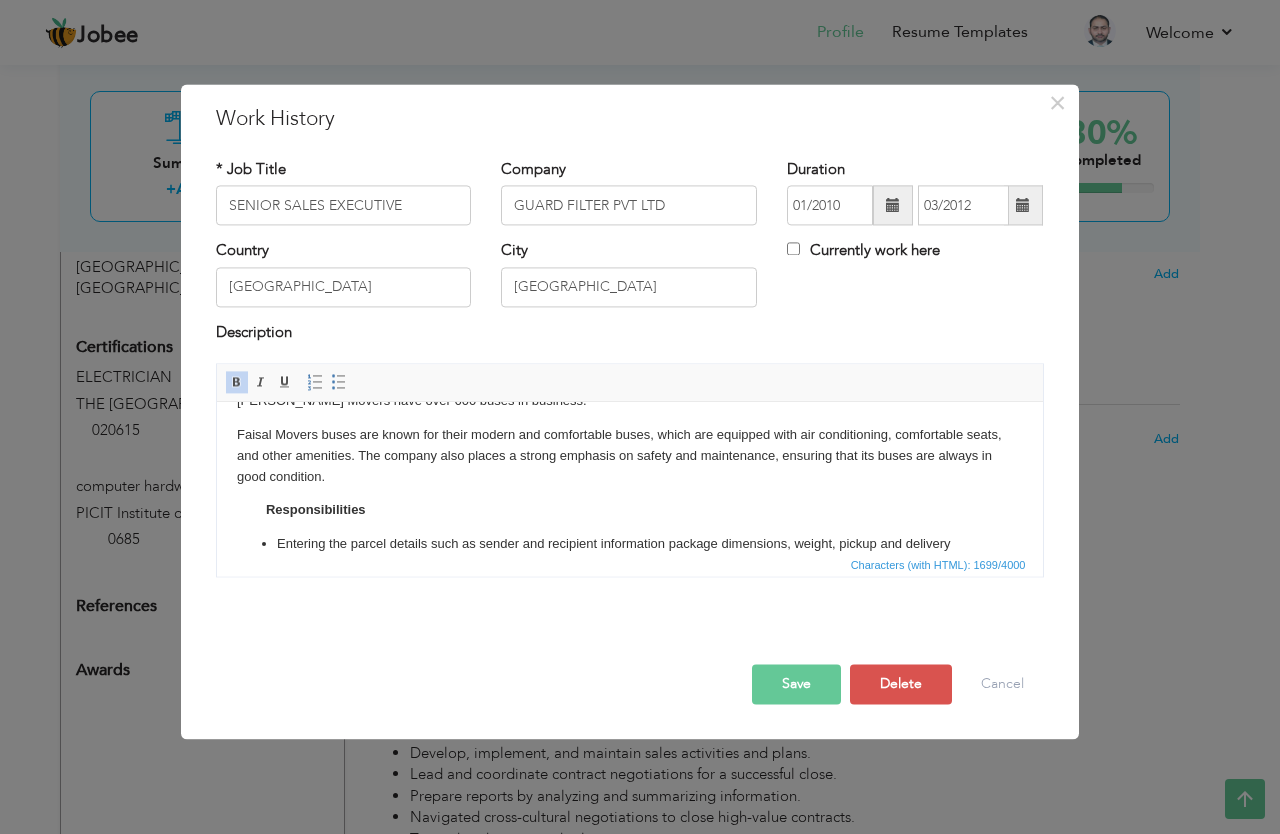 scroll, scrollTop: 1, scrollLeft: 0, axis: vertical 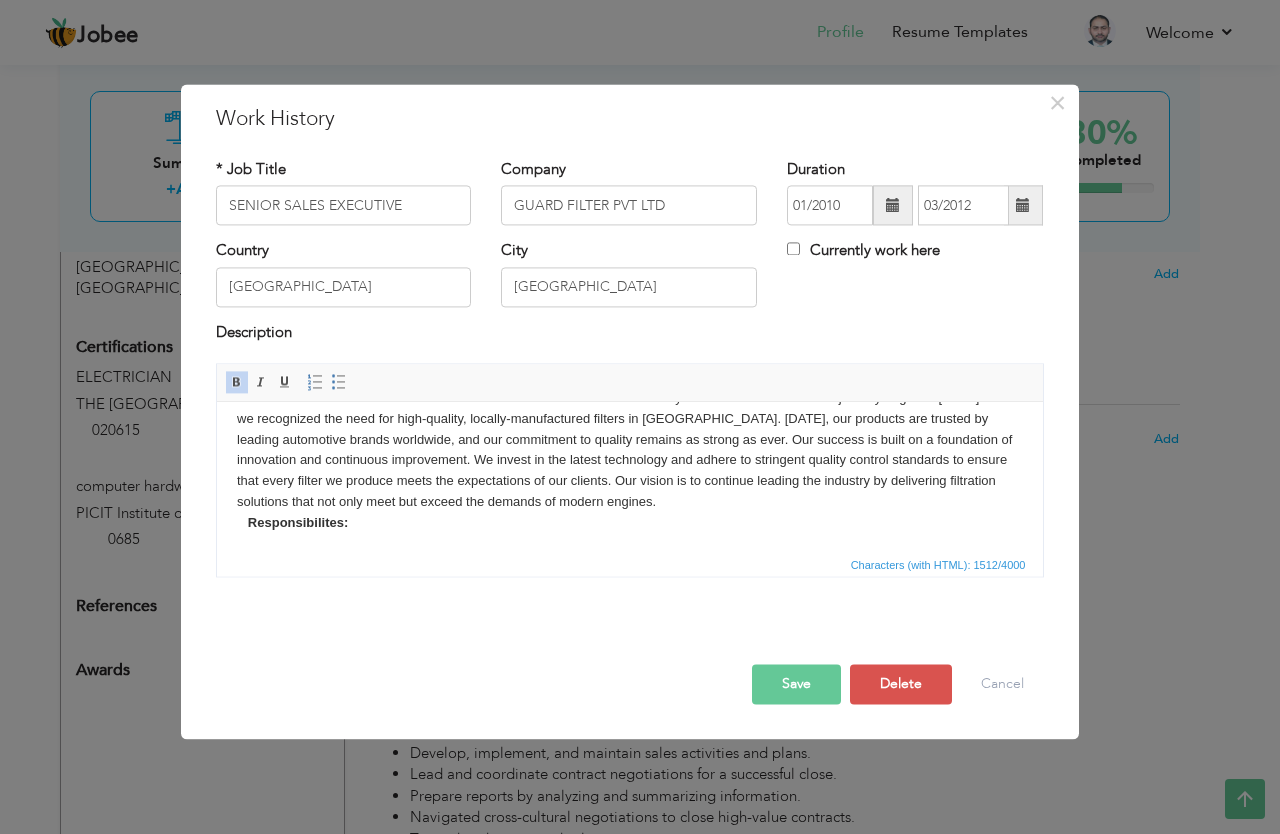 click on "Responsibilites:" at bounding box center [297, 522] 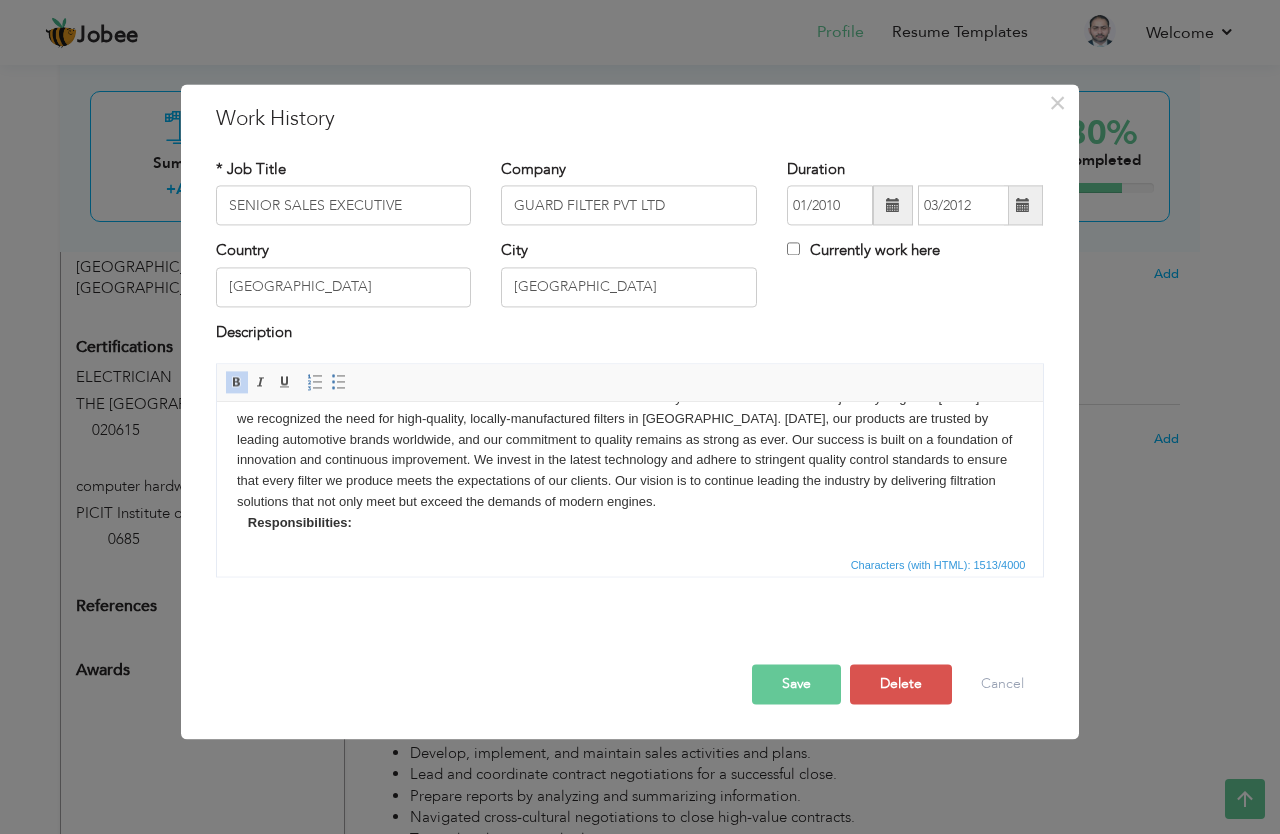 click on "Save" at bounding box center (796, 685) 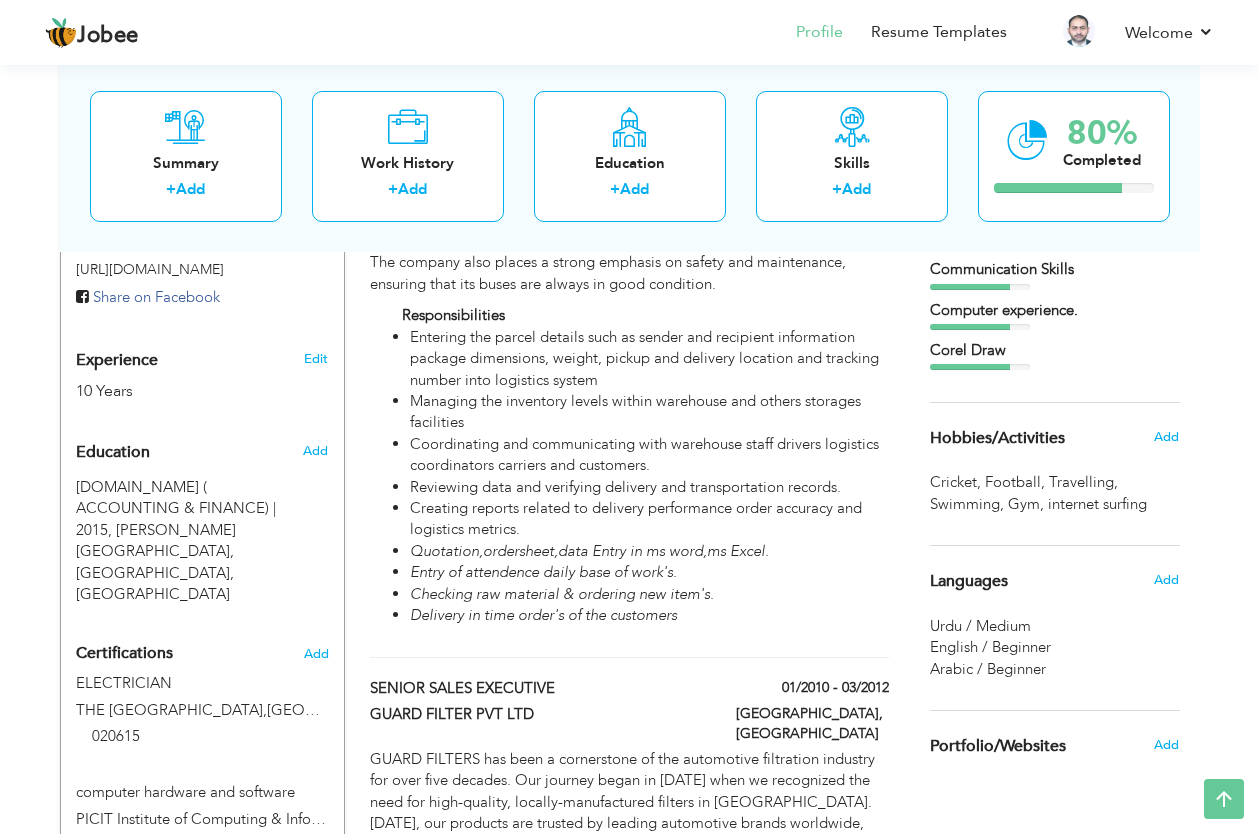 drag, startPoint x: 1273, startPoint y: 554, endPoint x: 1261, endPoint y: 416, distance: 138.52075 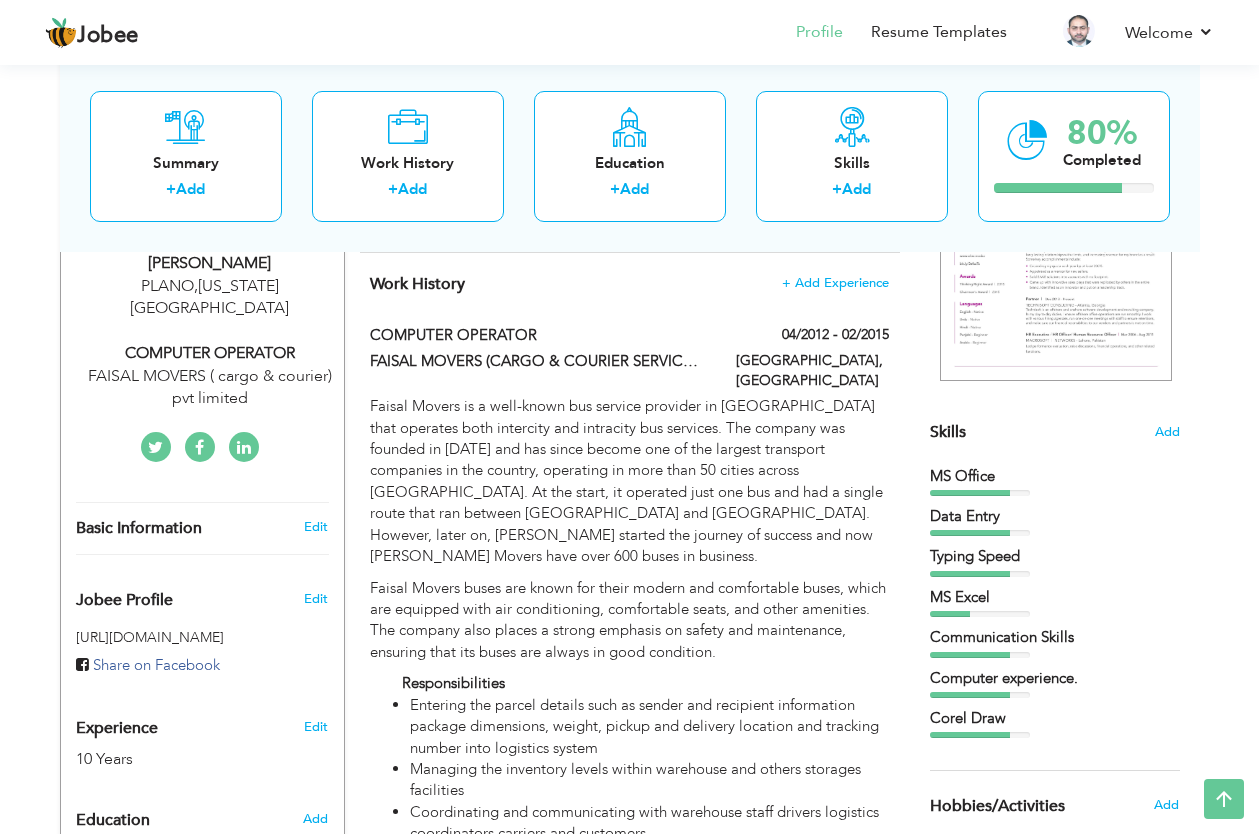 scroll, scrollTop: 259, scrollLeft: 0, axis: vertical 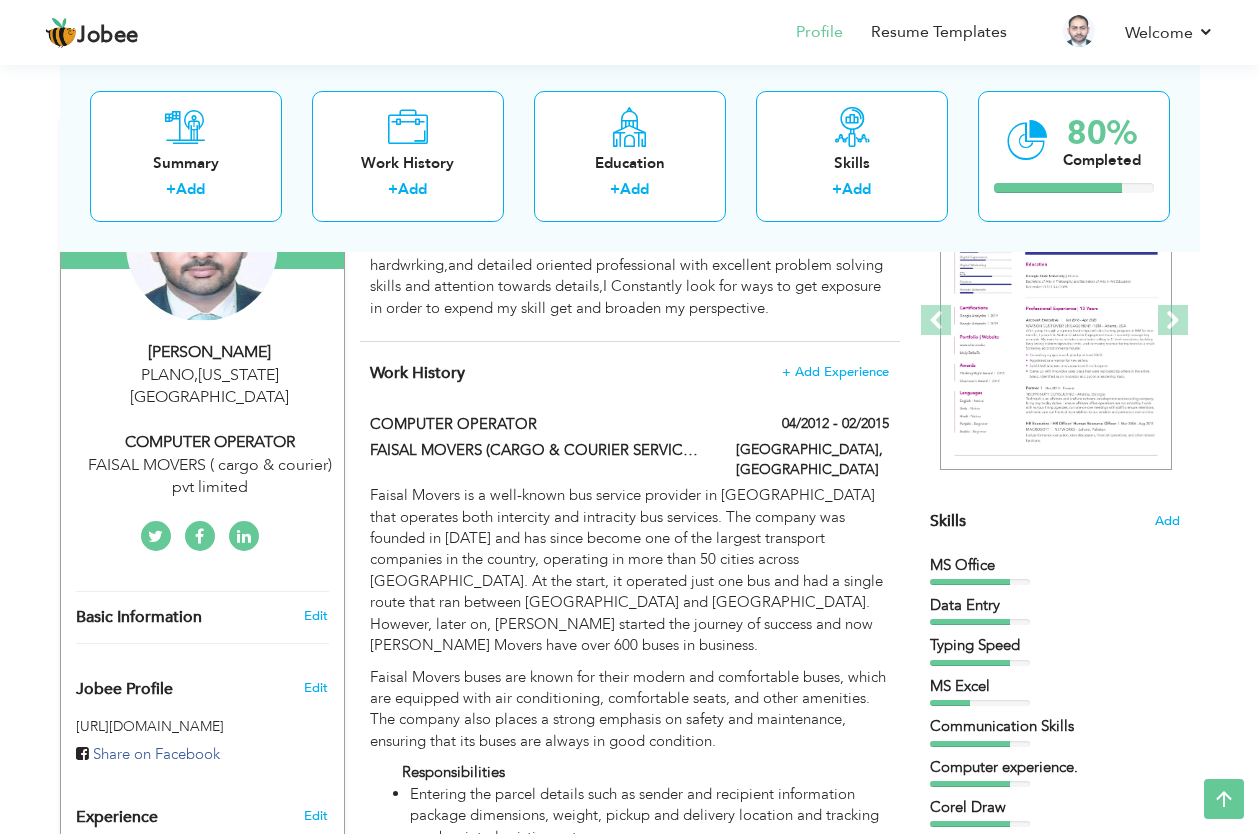 drag, startPoint x: 1260, startPoint y: 400, endPoint x: 1240, endPoint y: 230, distance: 171.17242 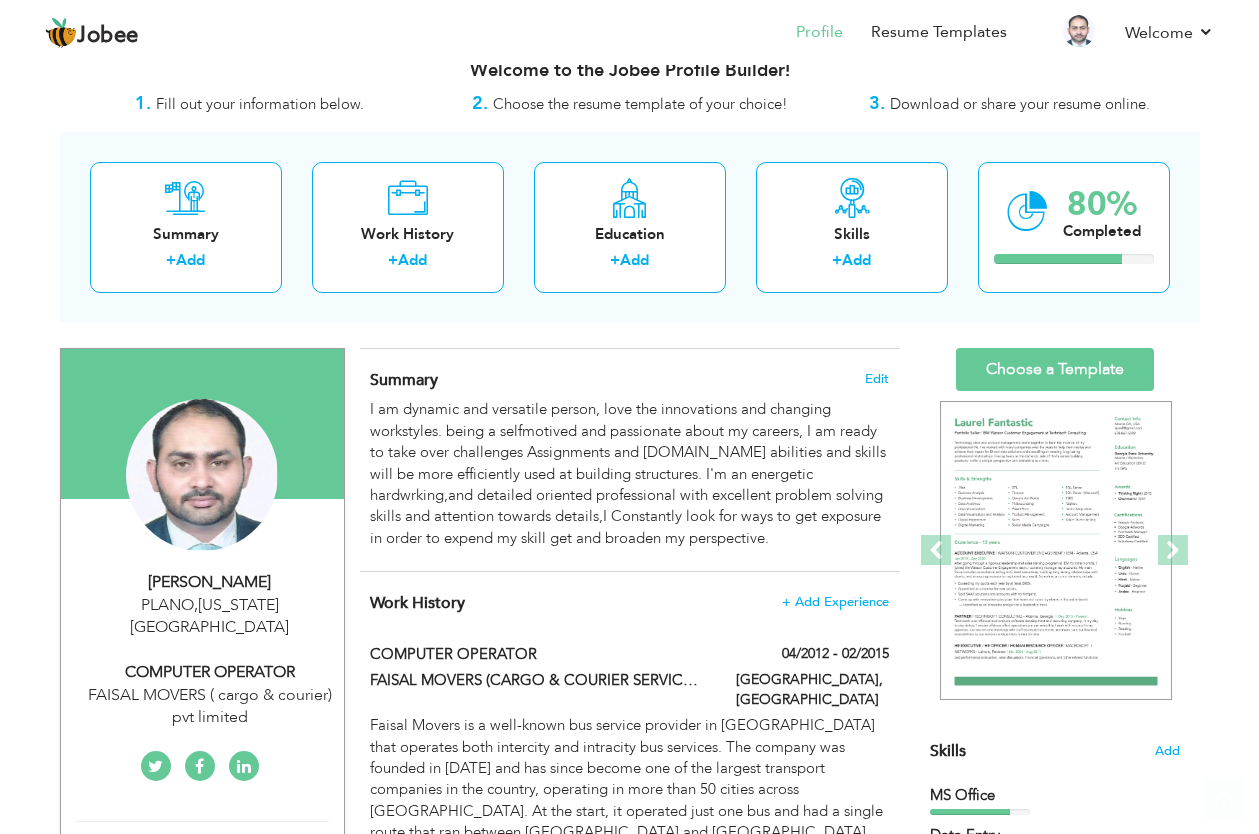 scroll, scrollTop: 16, scrollLeft: 0, axis: vertical 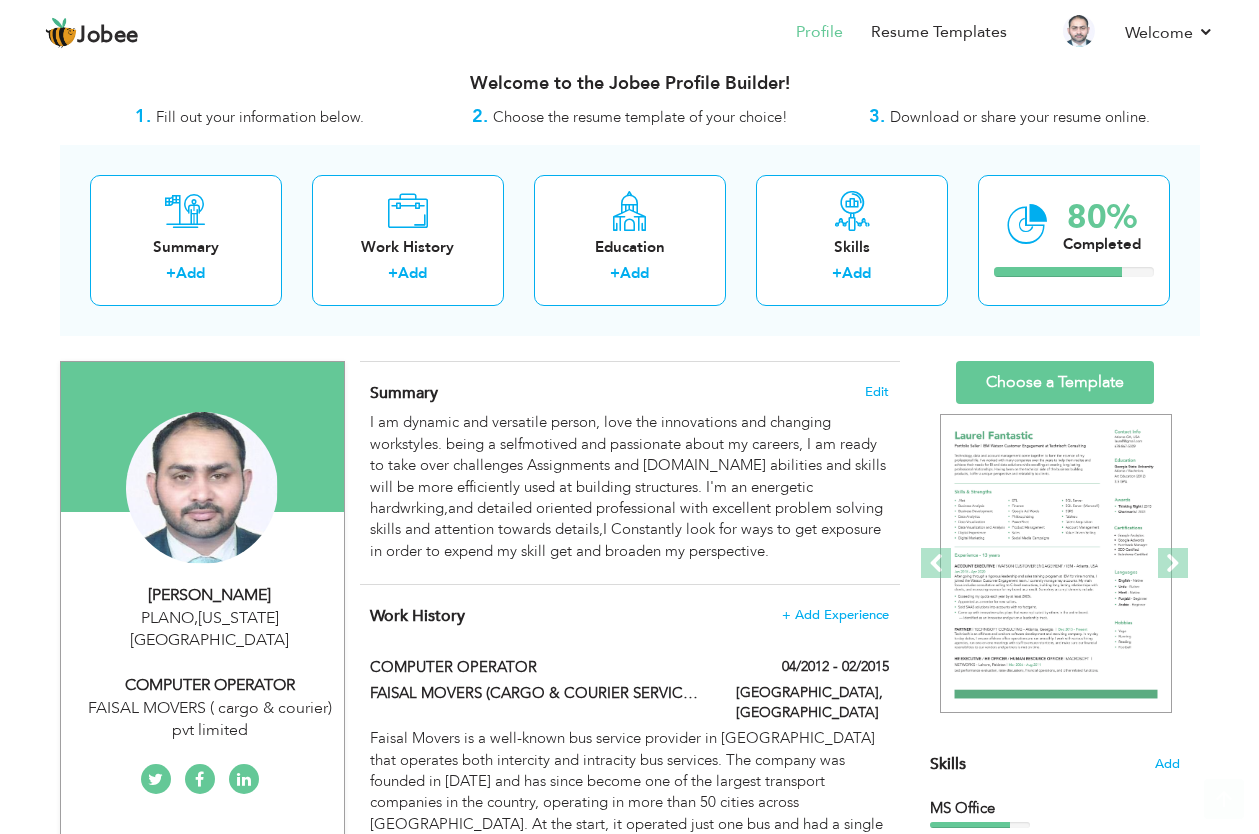 drag, startPoint x: 1270, startPoint y: 239, endPoint x: 1263, endPoint y: 144, distance: 95.257545 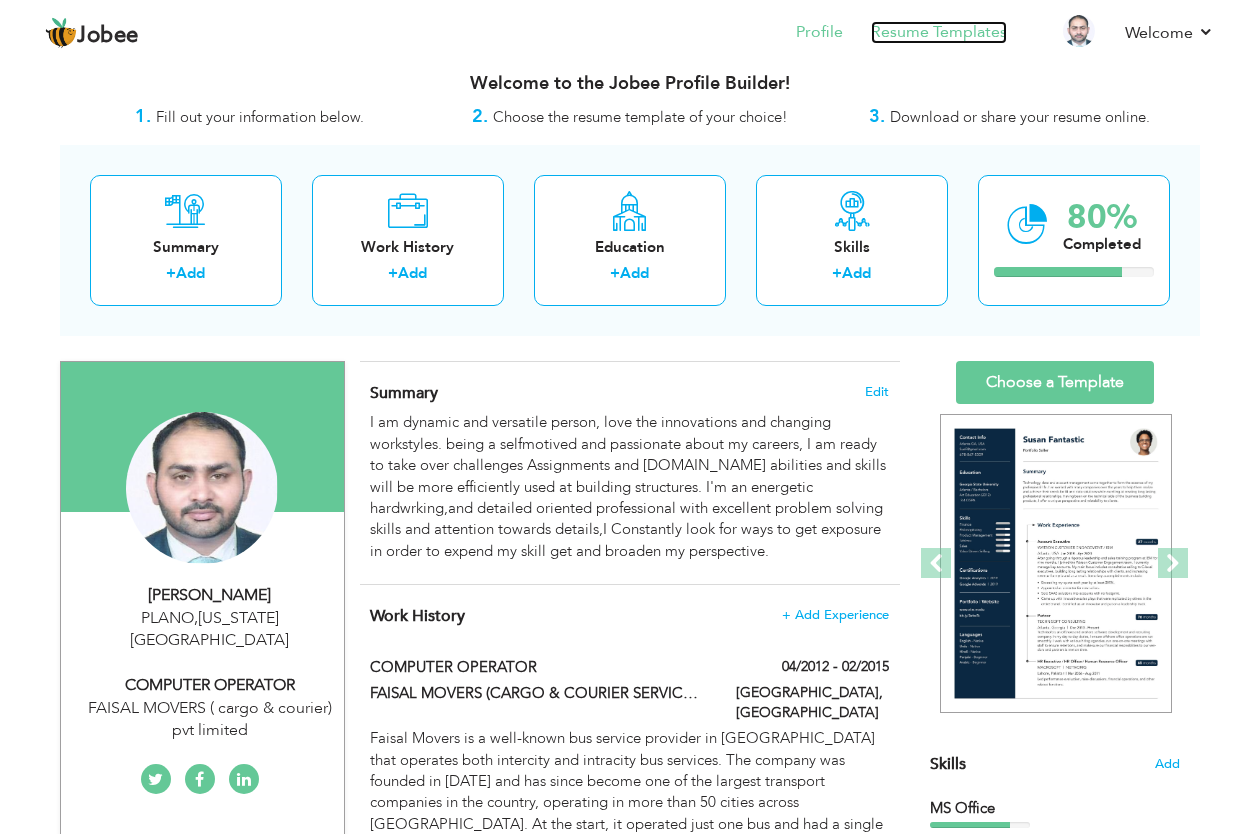 click on "Resume Templates" at bounding box center (939, 32) 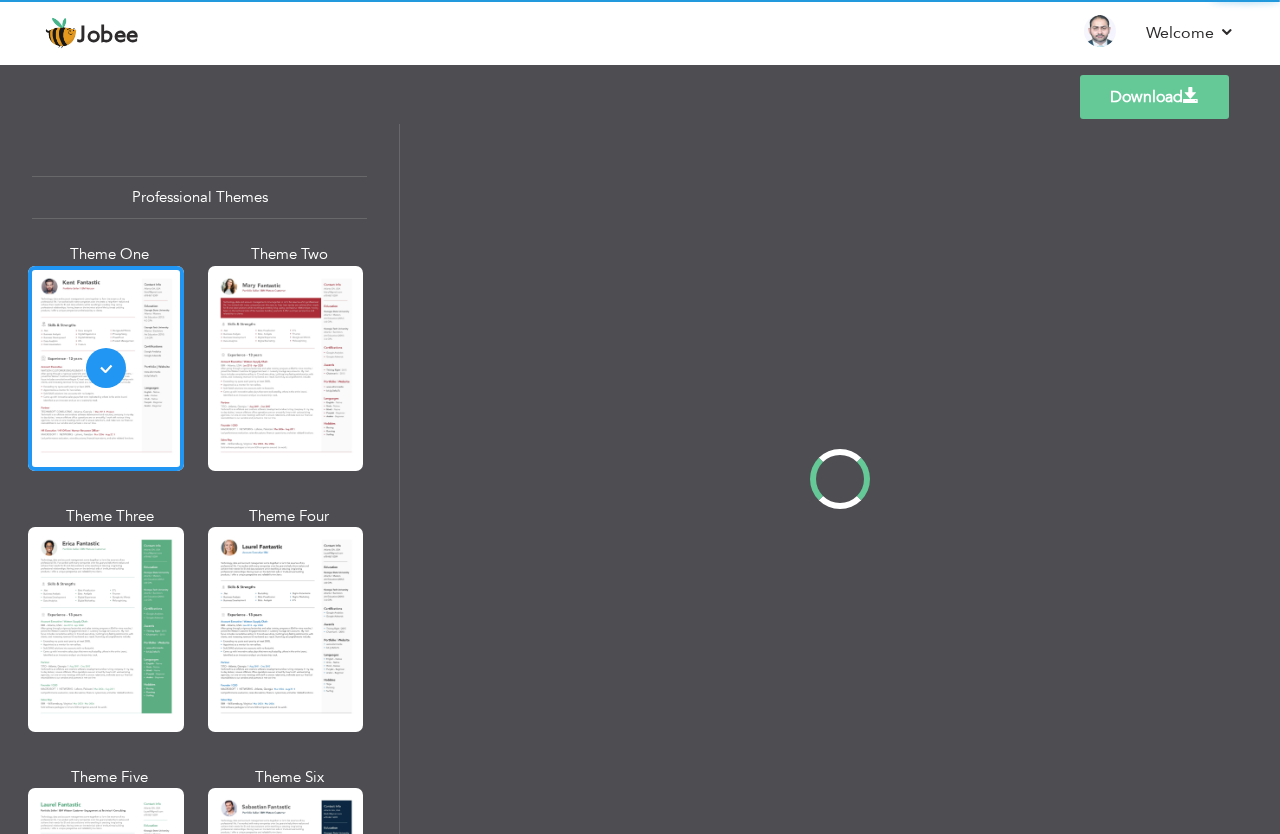 scroll, scrollTop: 0, scrollLeft: 0, axis: both 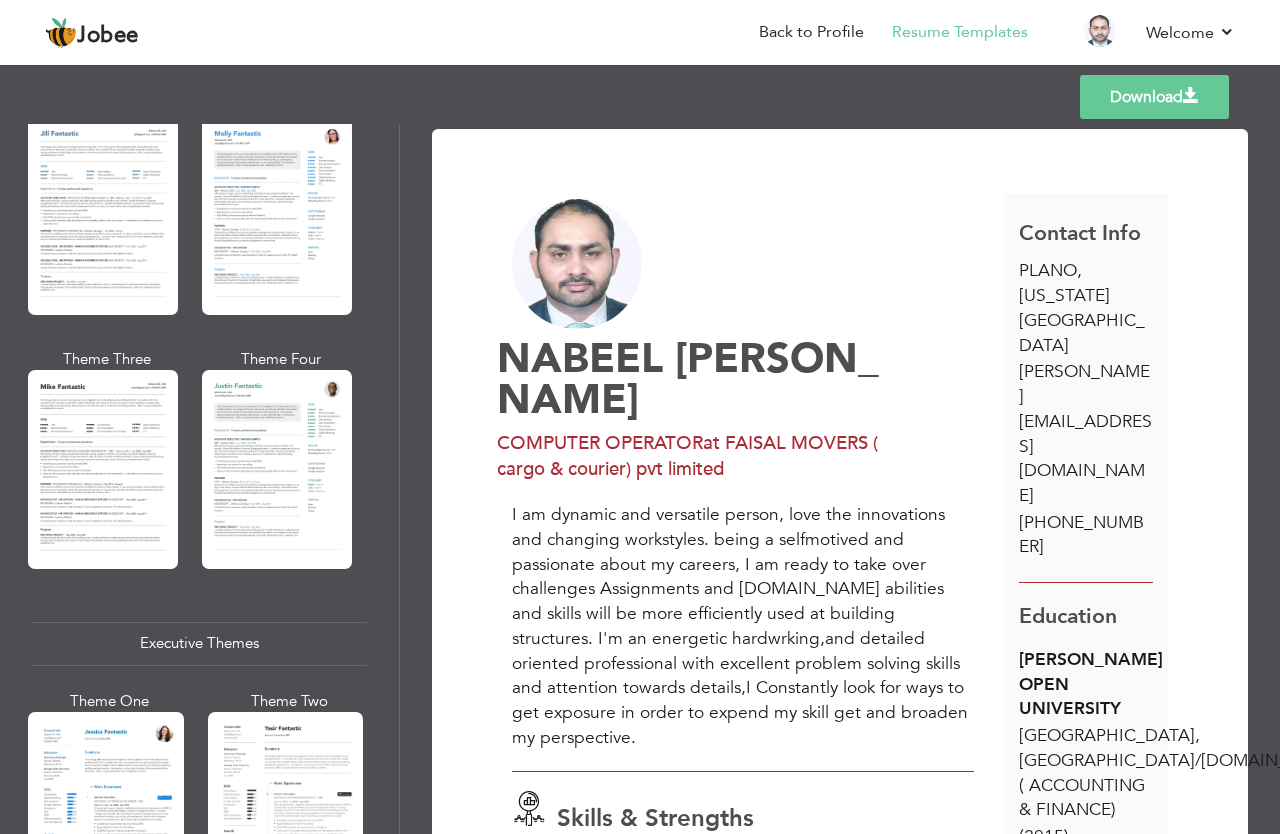 drag, startPoint x: 394, startPoint y: 239, endPoint x: 378, endPoint y: 415, distance: 176.72577 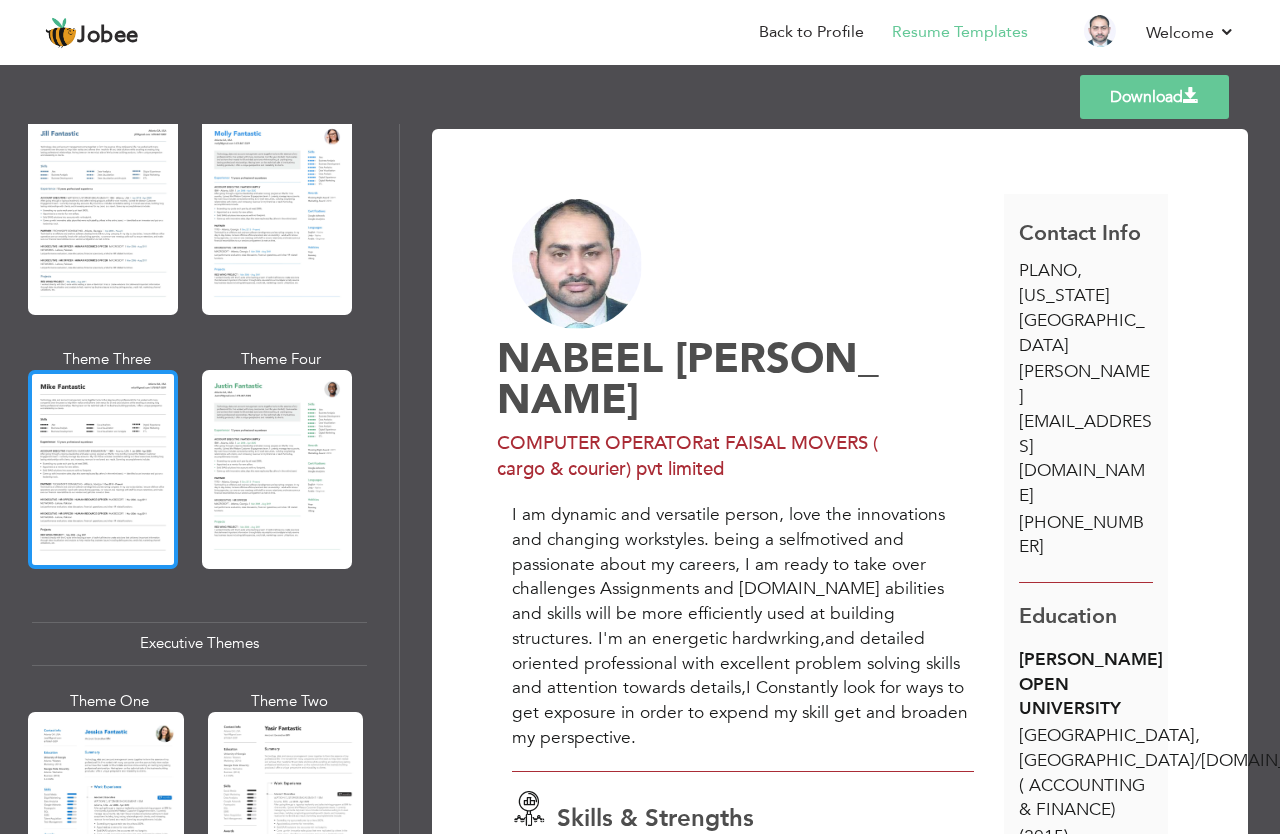 click at bounding box center [103, 469] 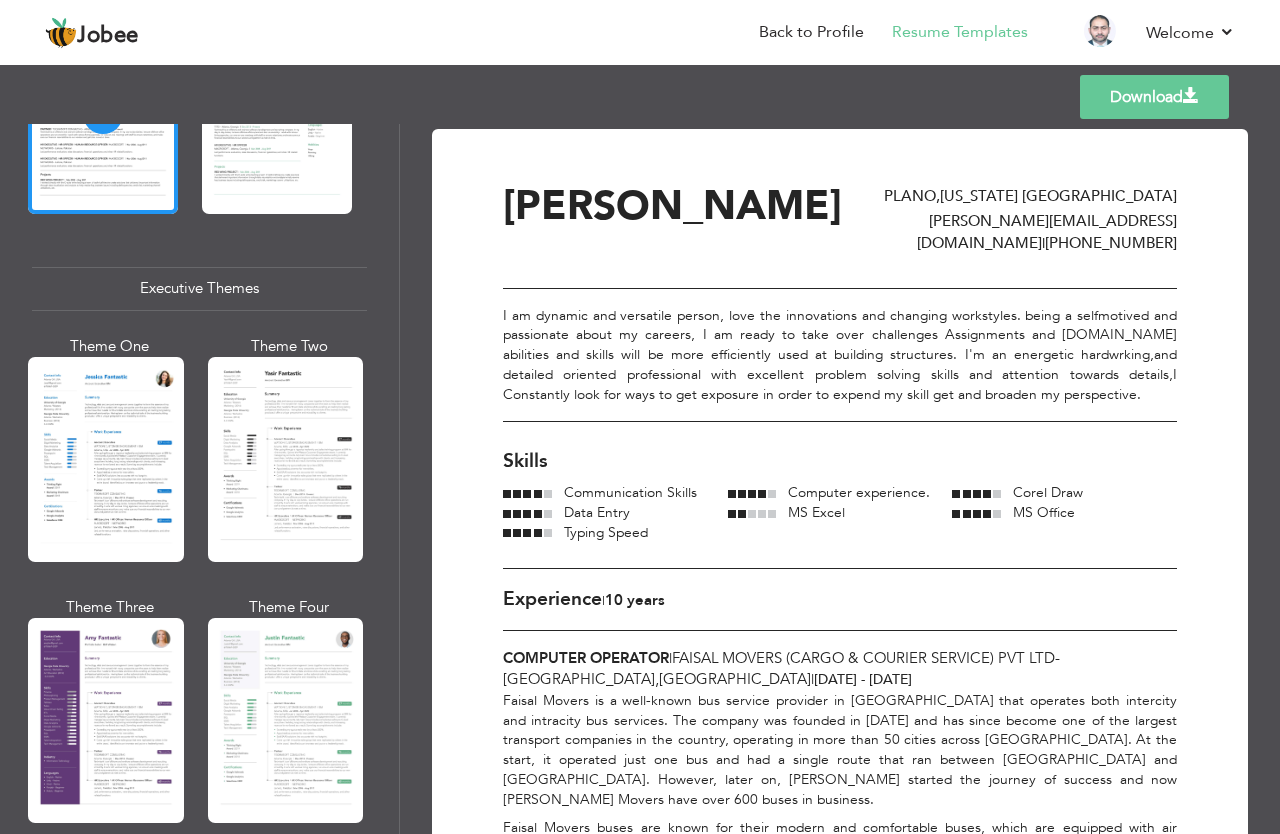 scroll, scrollTop: 1383, scrollLeft: 0, axis: vertical 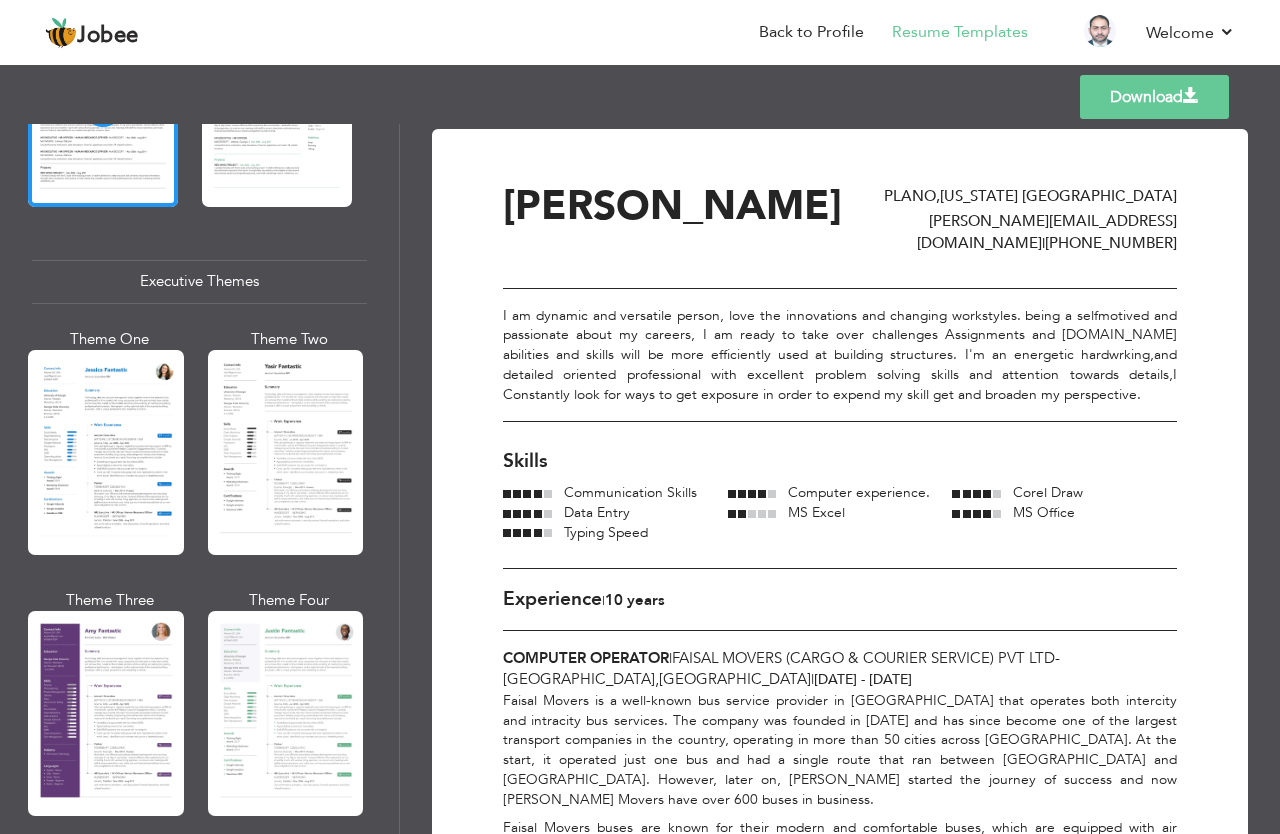 drag, startPoint x: 390, startPoint y: 423, endPoint x: 384, endPoint y: 485, distance: 62.289646 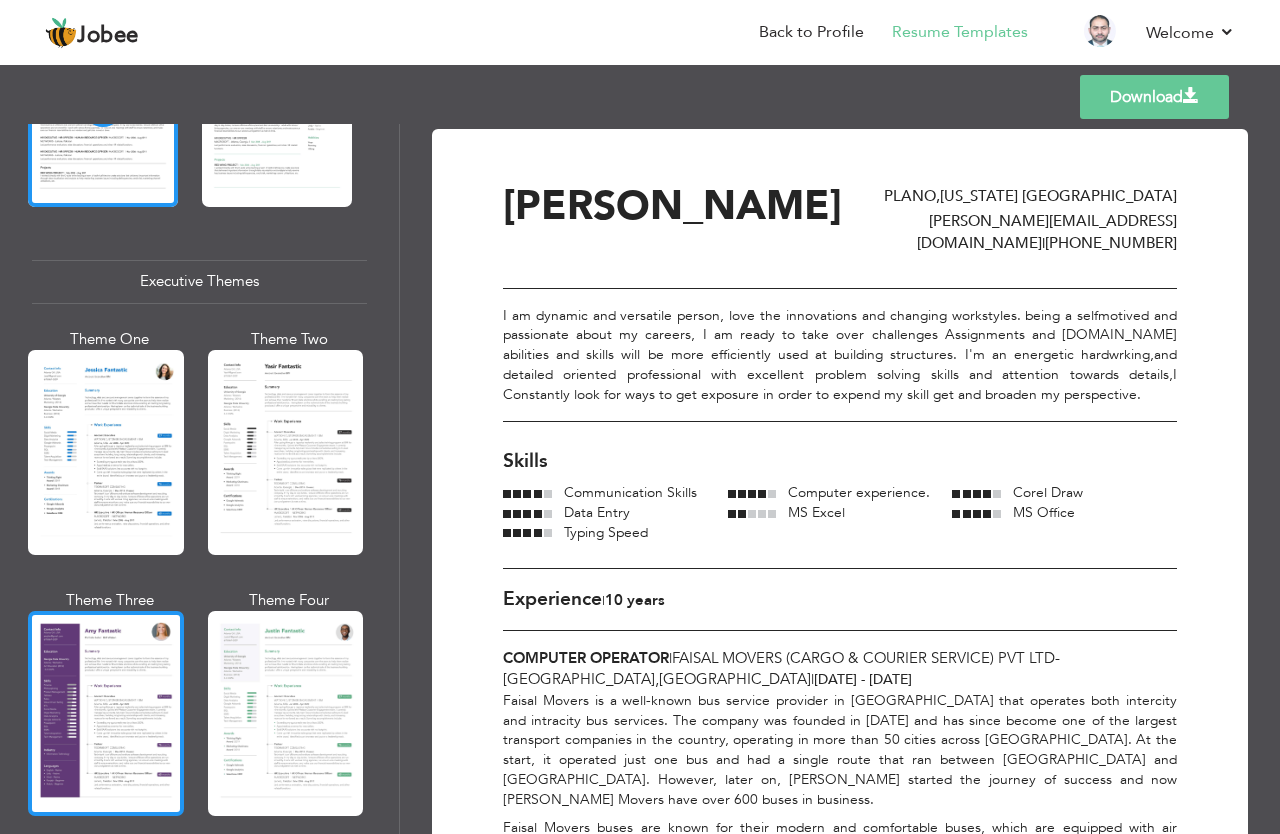 click at bounding box center (106, 713) 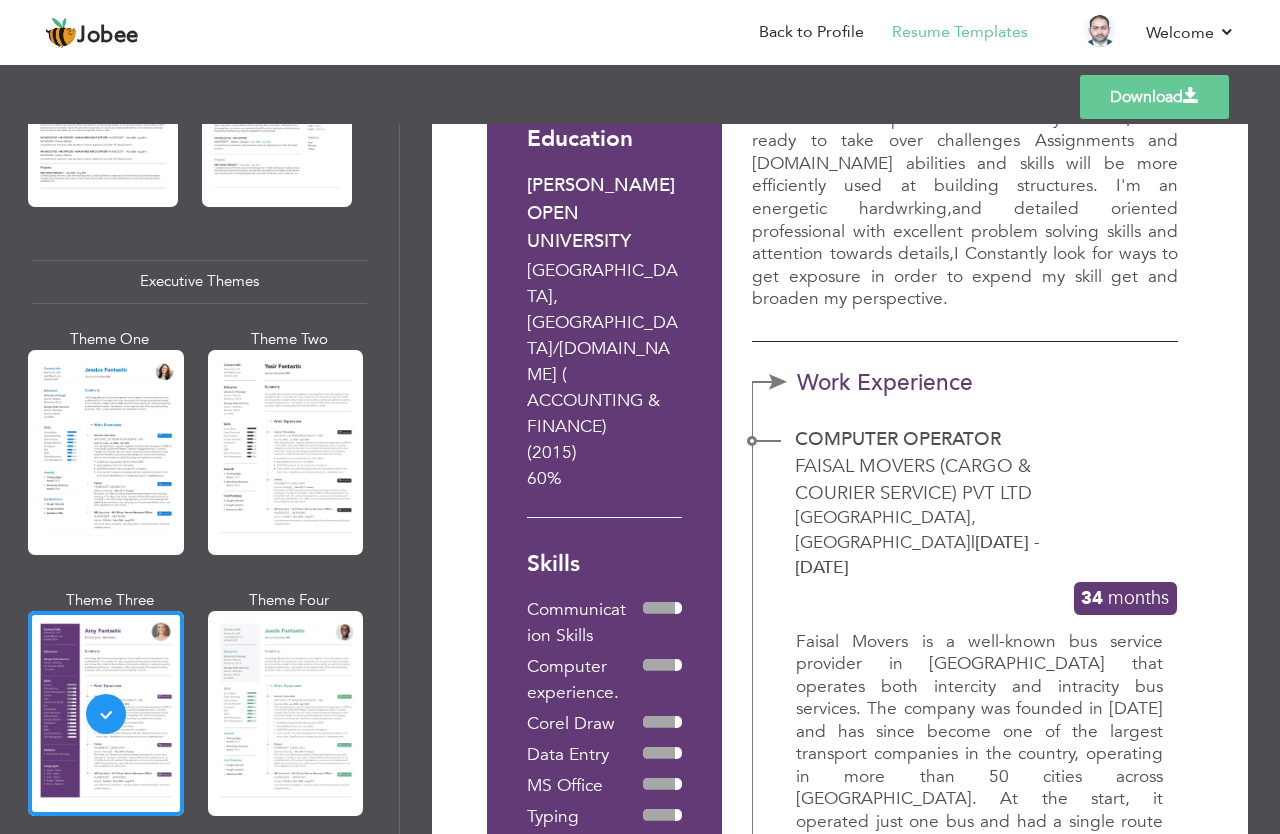 scroll, scrollTop: 0, scrollLeft: 0, axis: both 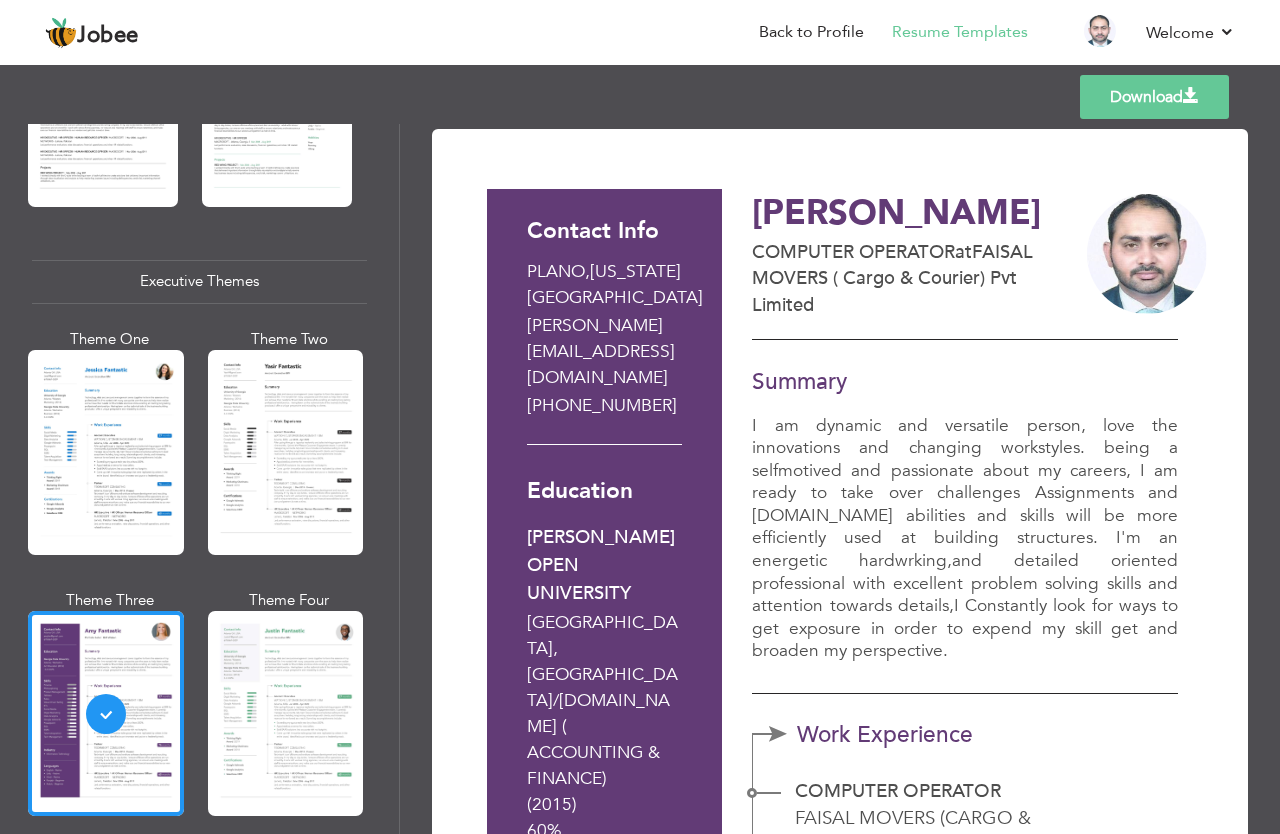drag, startPoint x: 1268, startPoint y: 276, endPoint x: 1231, endPoint y: 59, distance: 220.13177 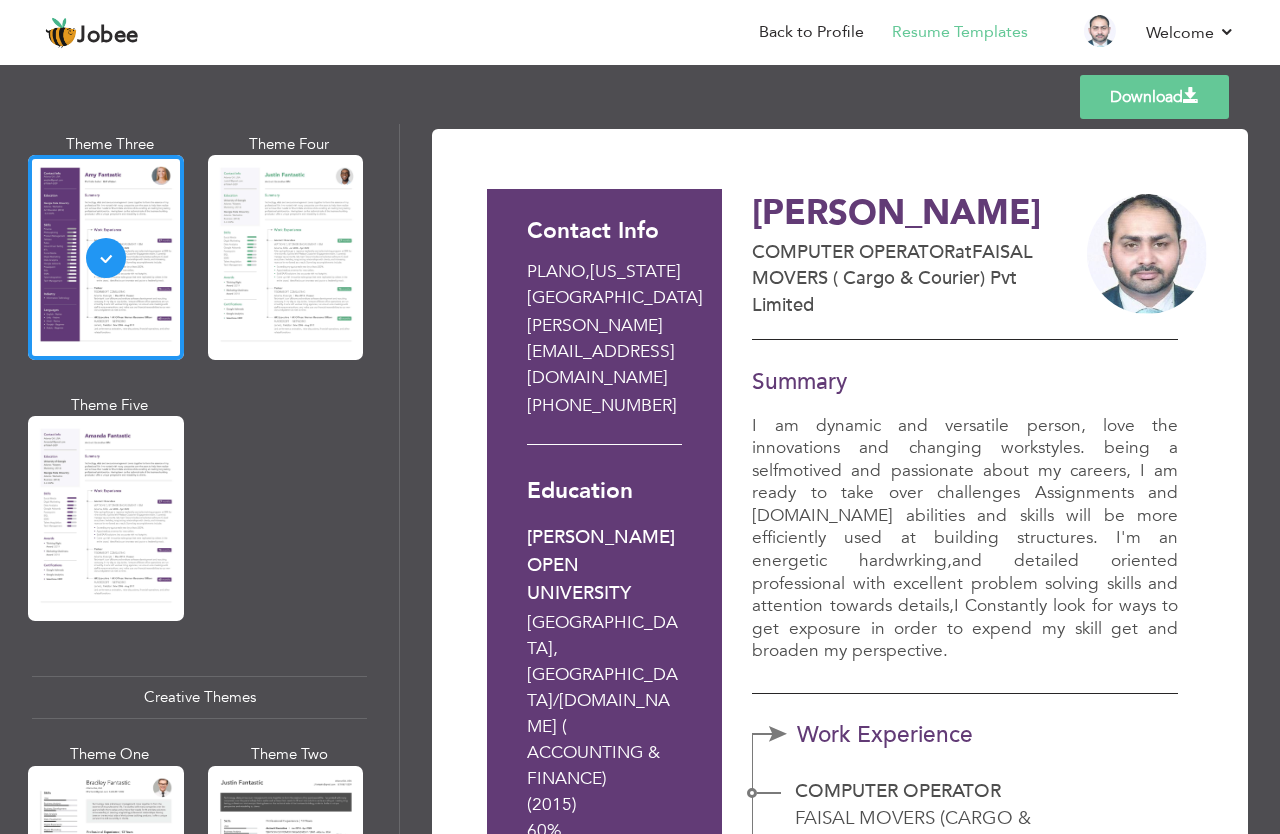 scroll, scrollTop: 1847, scrollLeft: 0, axis: vertical 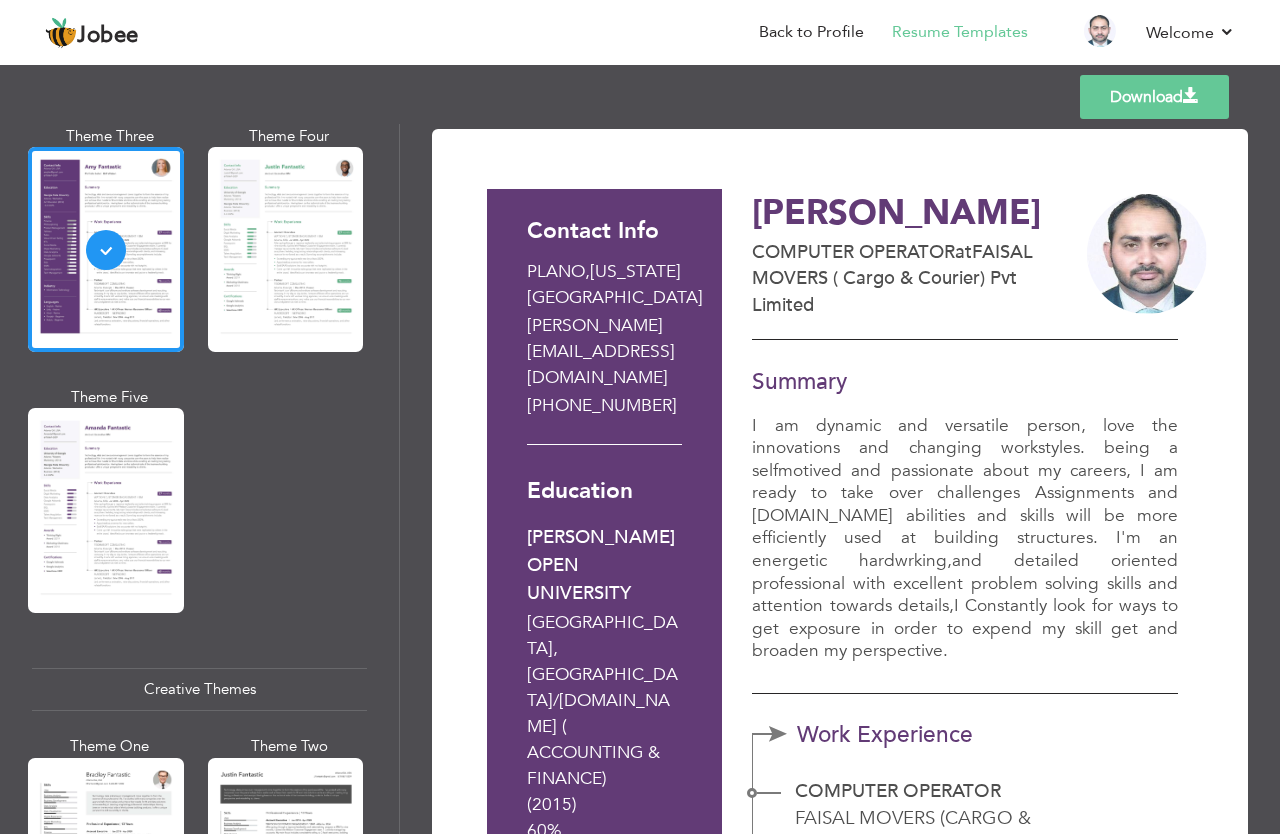 drag, startPoint x: 388, startPoint y: 460, endPoint x: 378, endPoint y: 540, distance: 80.622574 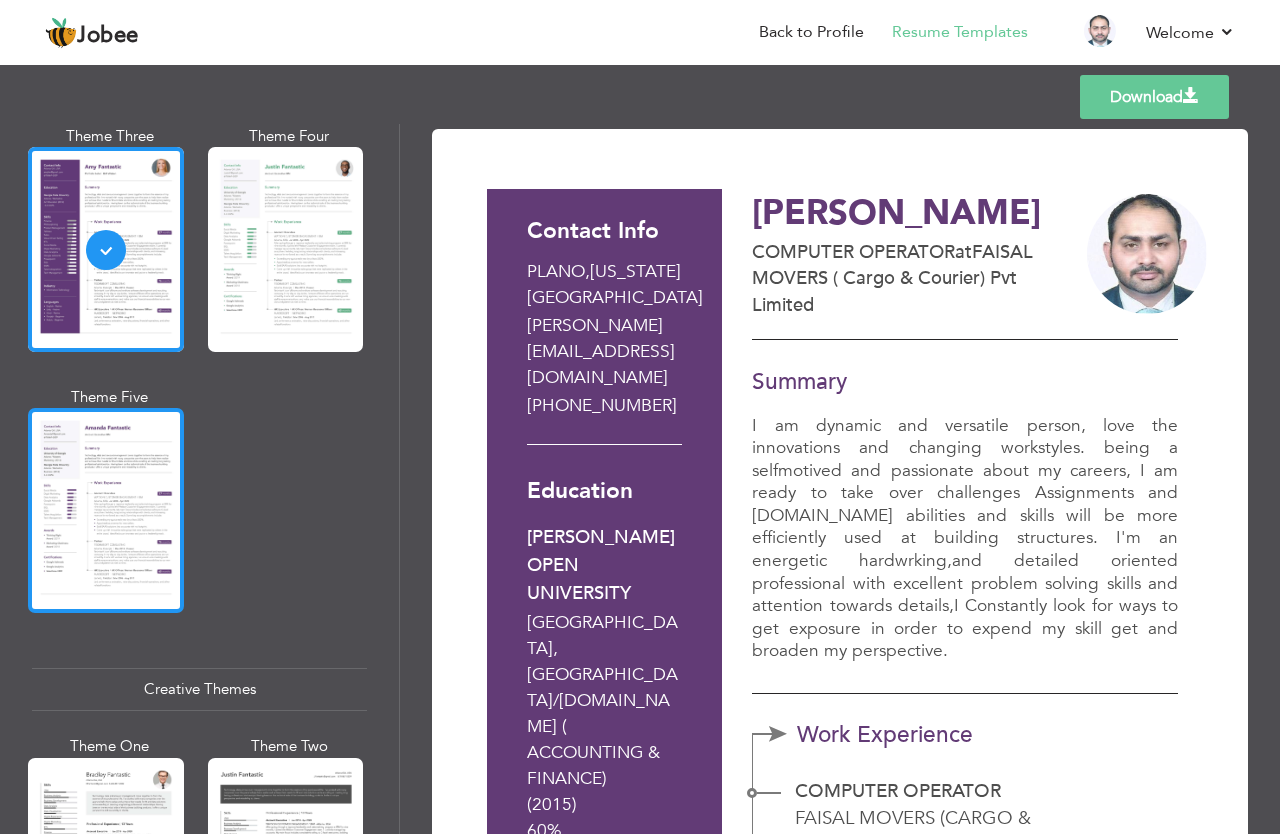 click at bounding box center (106, 510) 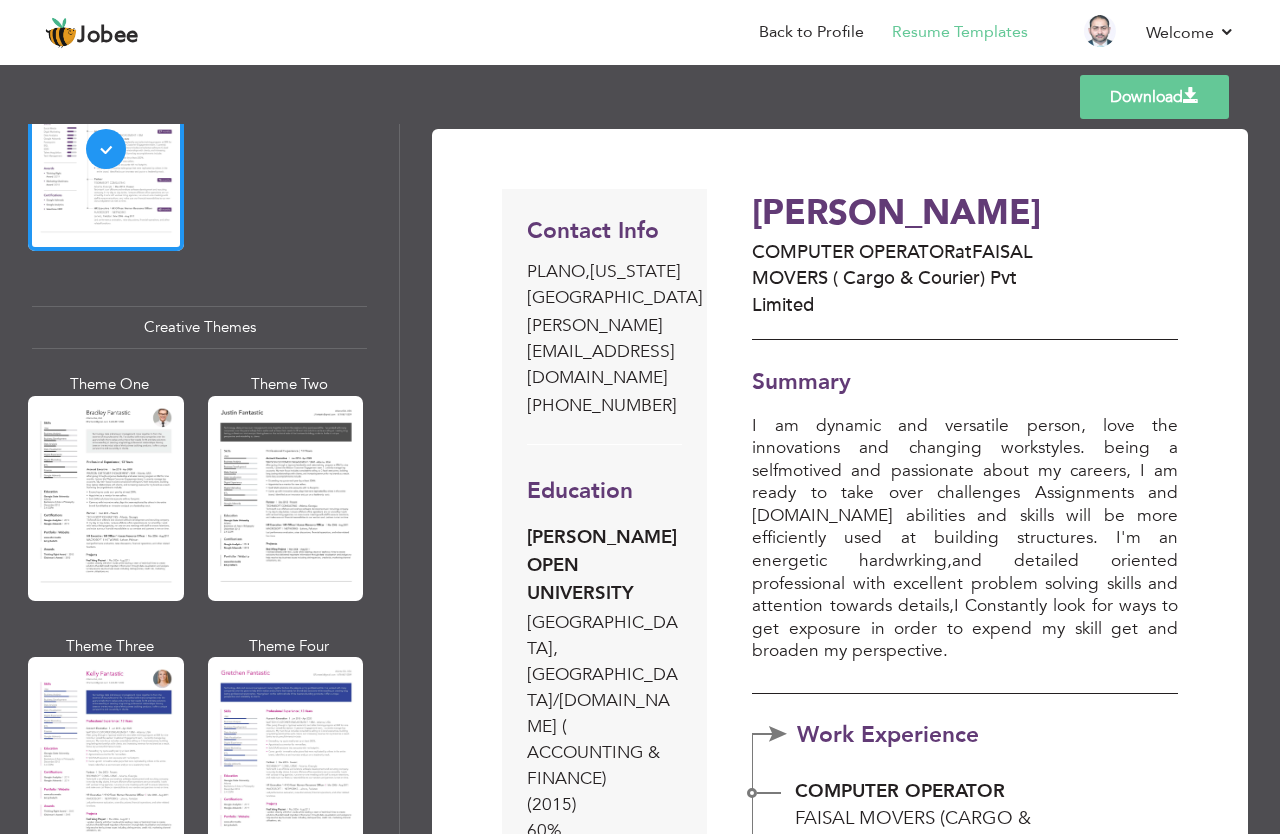scroll, scrollTop: 2216, scrollLeft: 0, axis: vertical 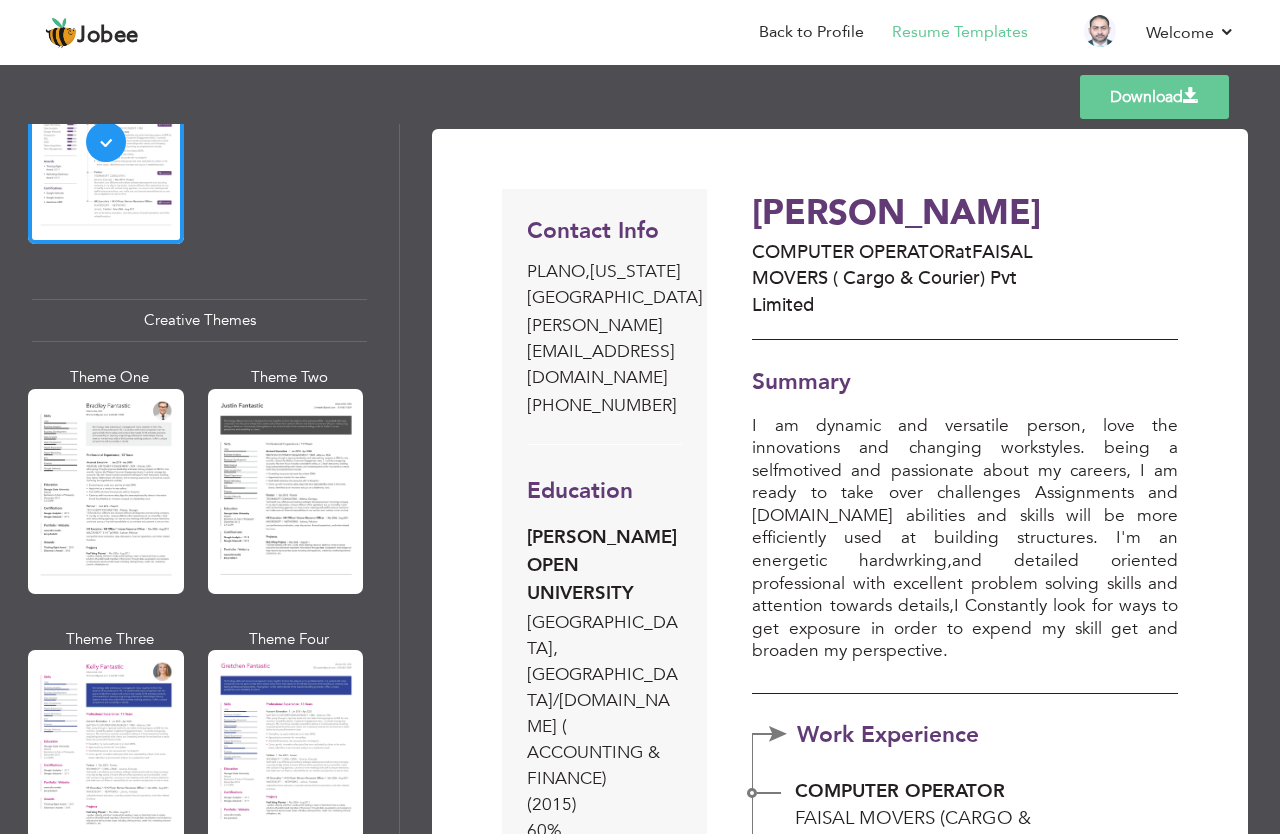 drag, startPoint x: 394, startPoint y: 500, endPoint x: 385, endPoint y: 564, distance: 64.629715 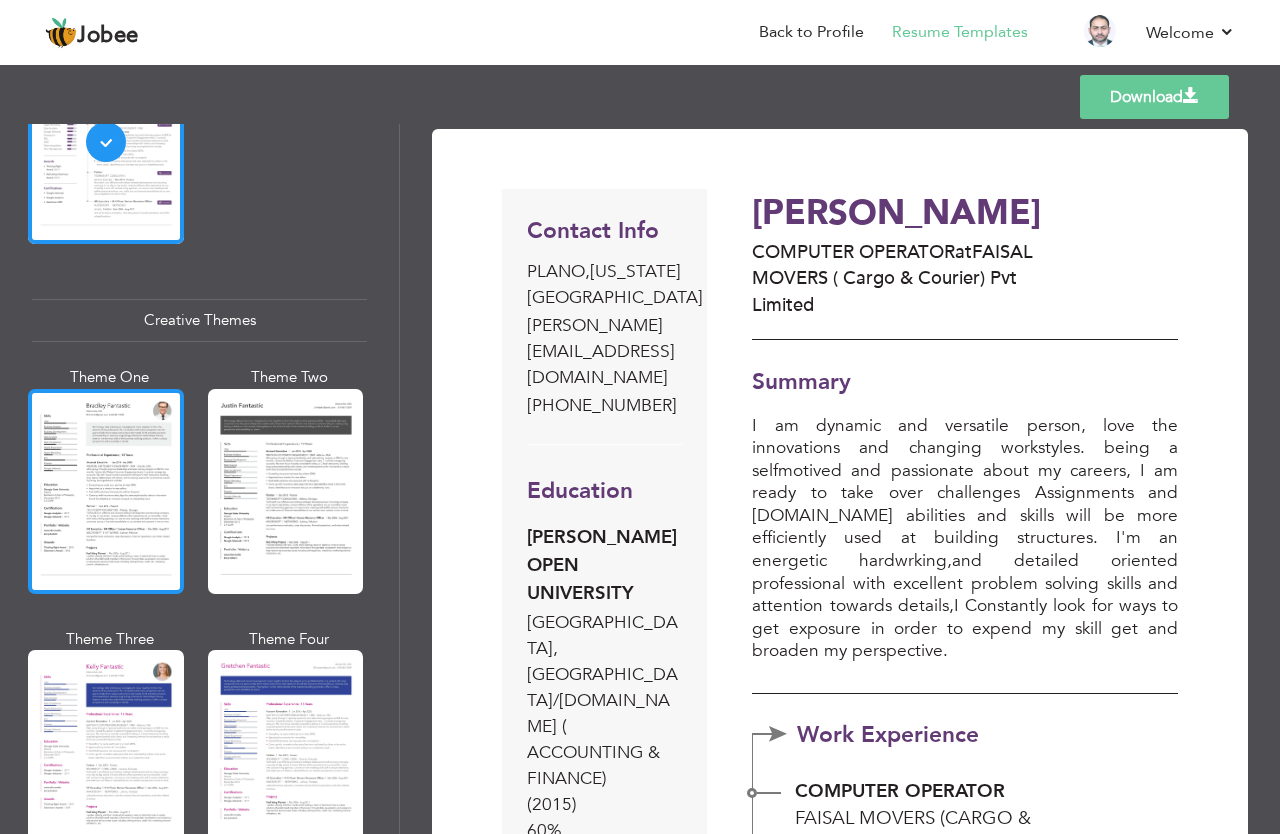 click at bounding box center [106, 491] 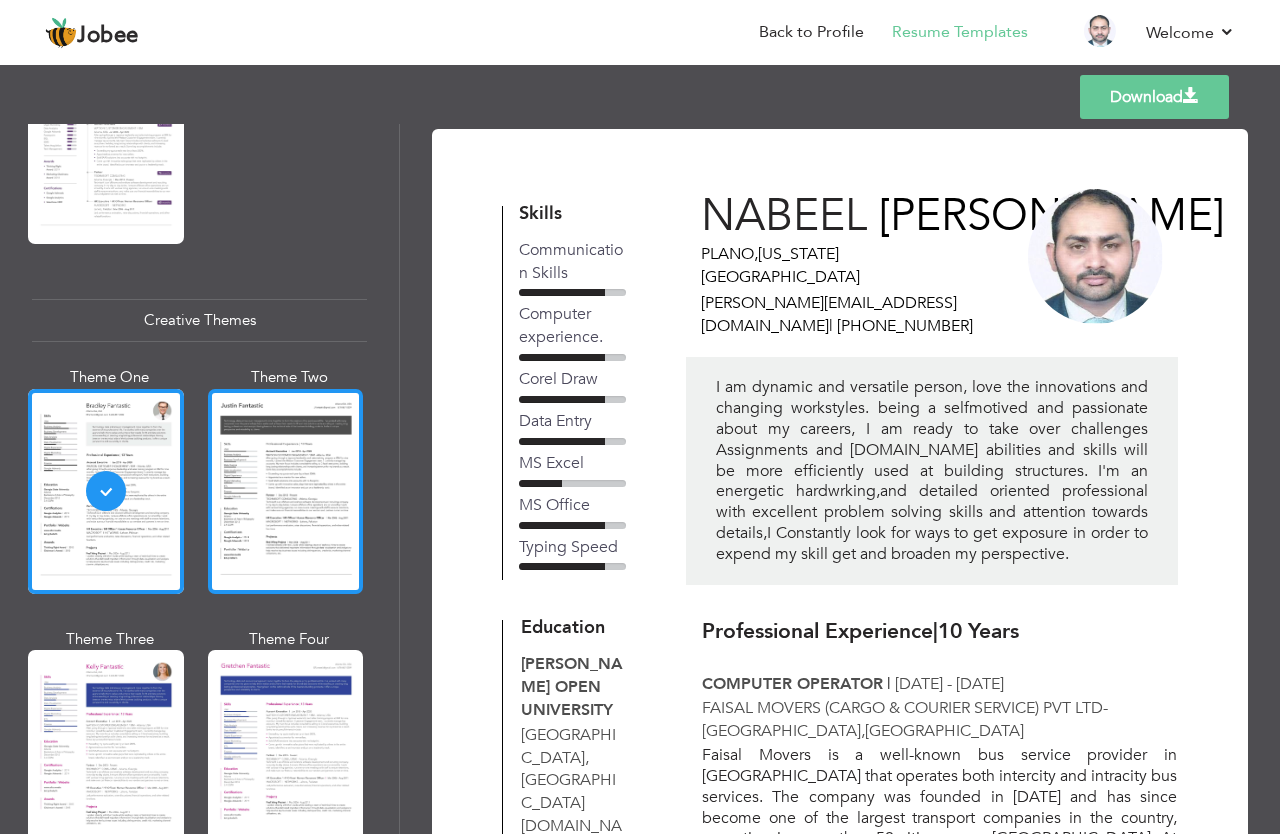 click at bounding box center [286, 491] 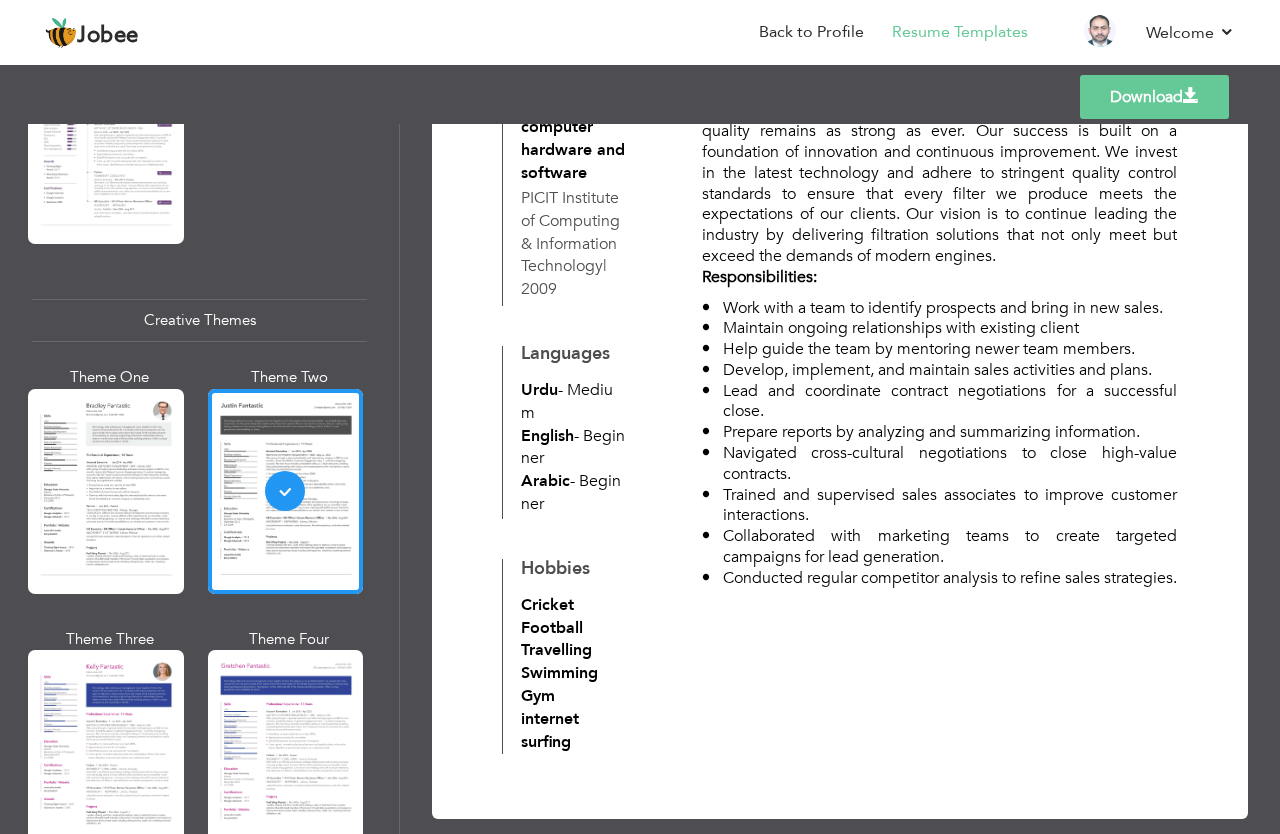 scroll, scrollTop: 1445, scrollLeft: 0, axis: vertical 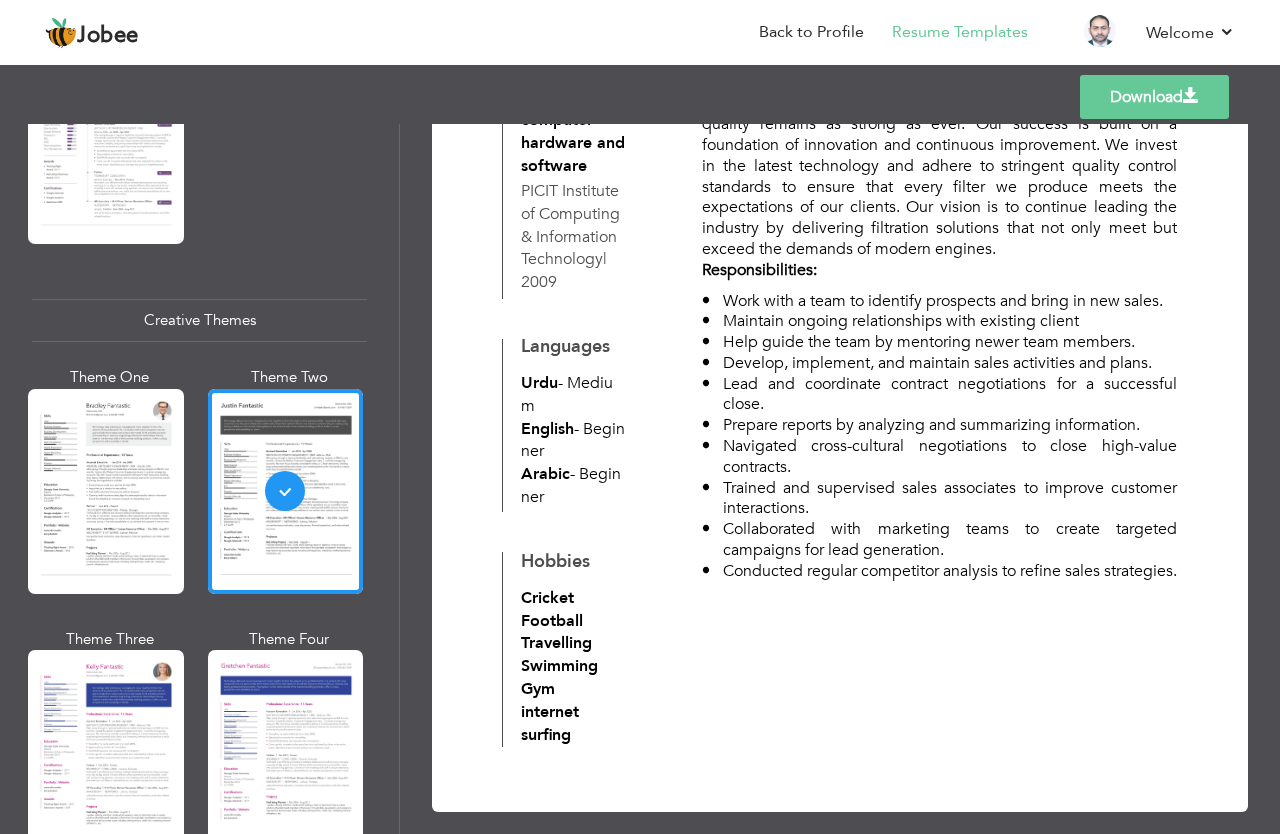drag, startPoint x: 1270, startPoint y: 224, endPoint x: 1216, endPoint y: 708, distance: 487.00308 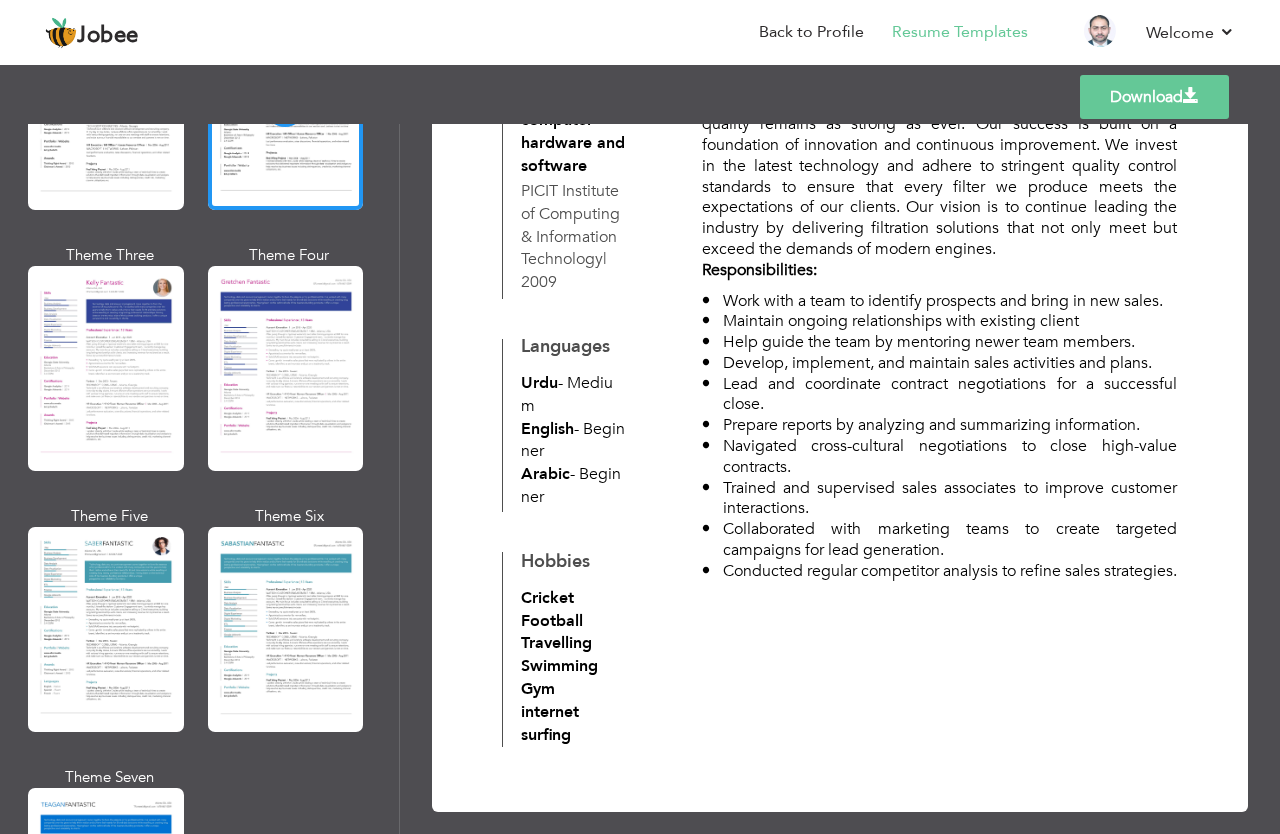 scroll, scrollTop: 2622, scrollLeft: 0, axis: vertical 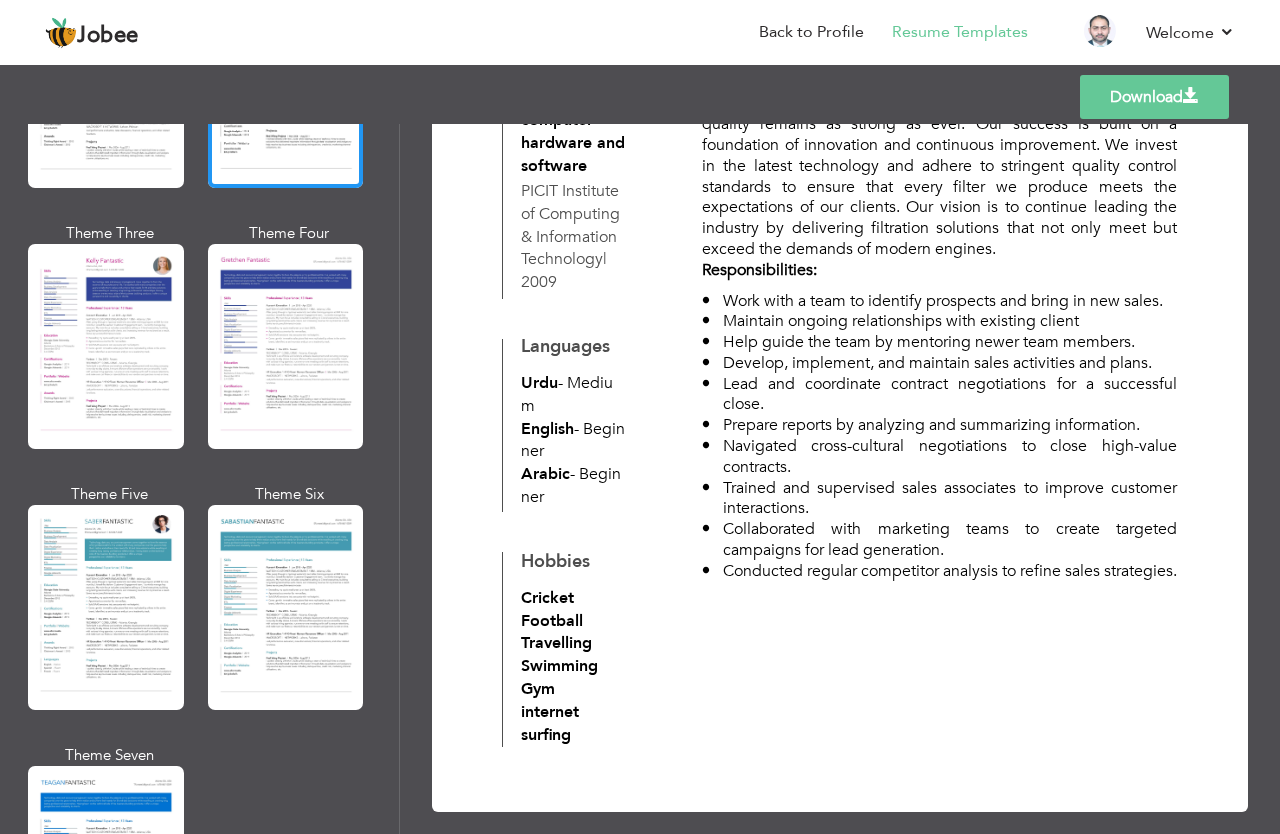 drag, startPoint x: 394, startPoint y: 589, endPoint x: 389, endPoint y: 659, distance: 70.178345 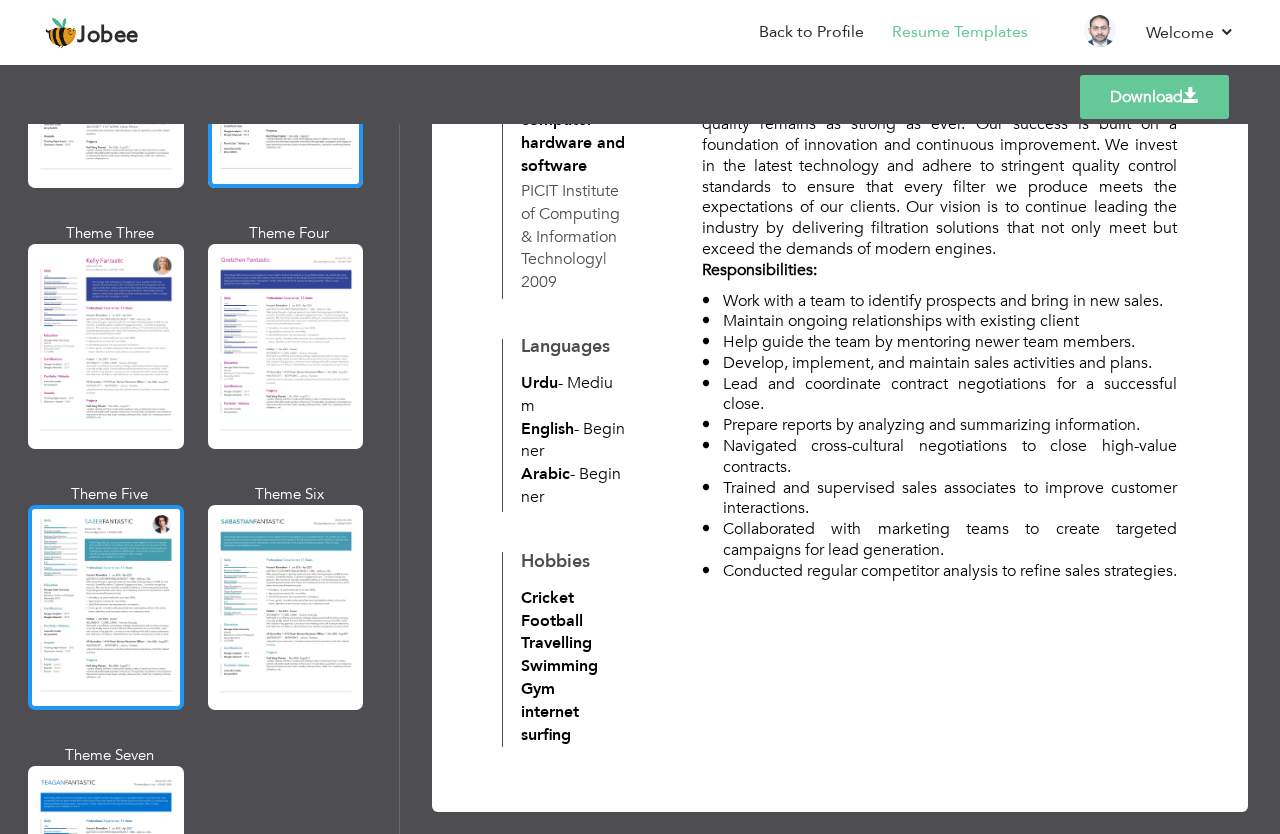 click at bounding box center [106, 607] 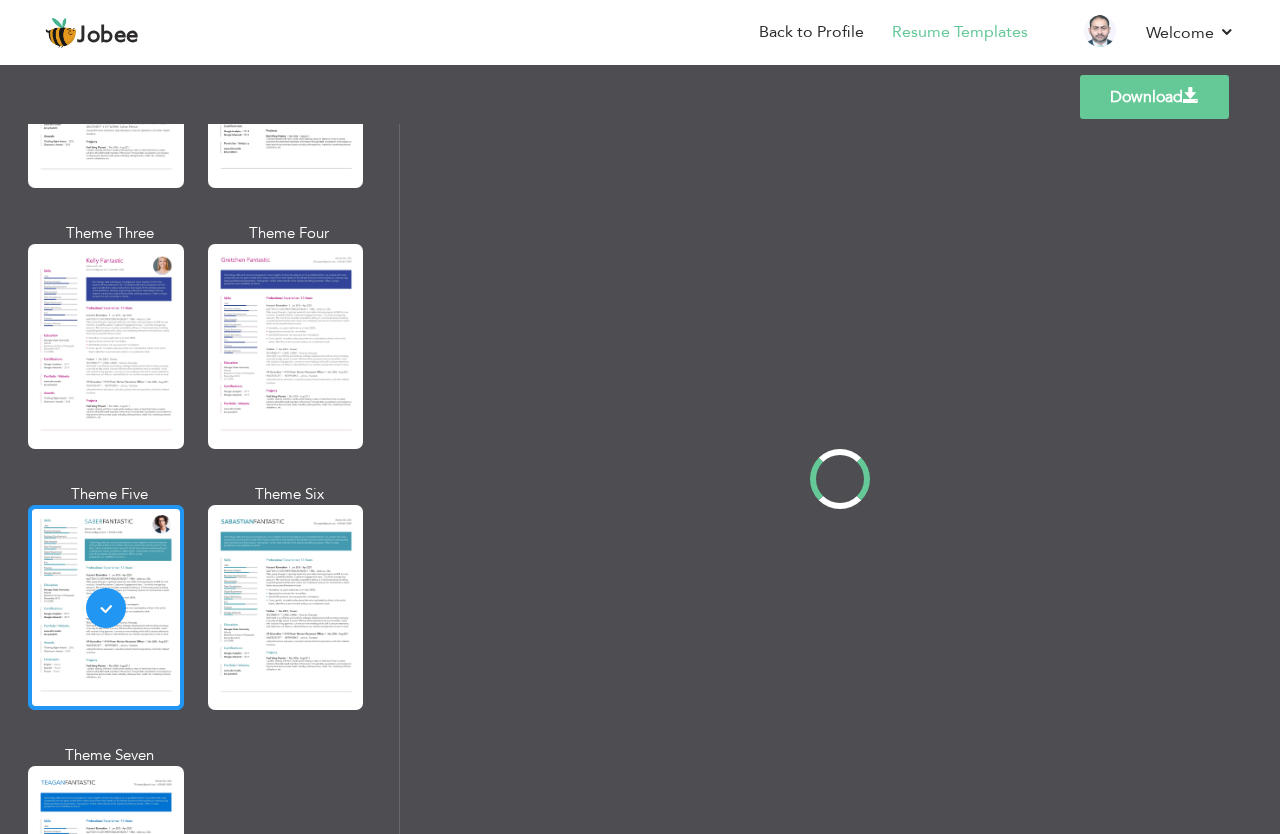 scroll, scrollTop: 0, scrollLeft: 0, axis: both 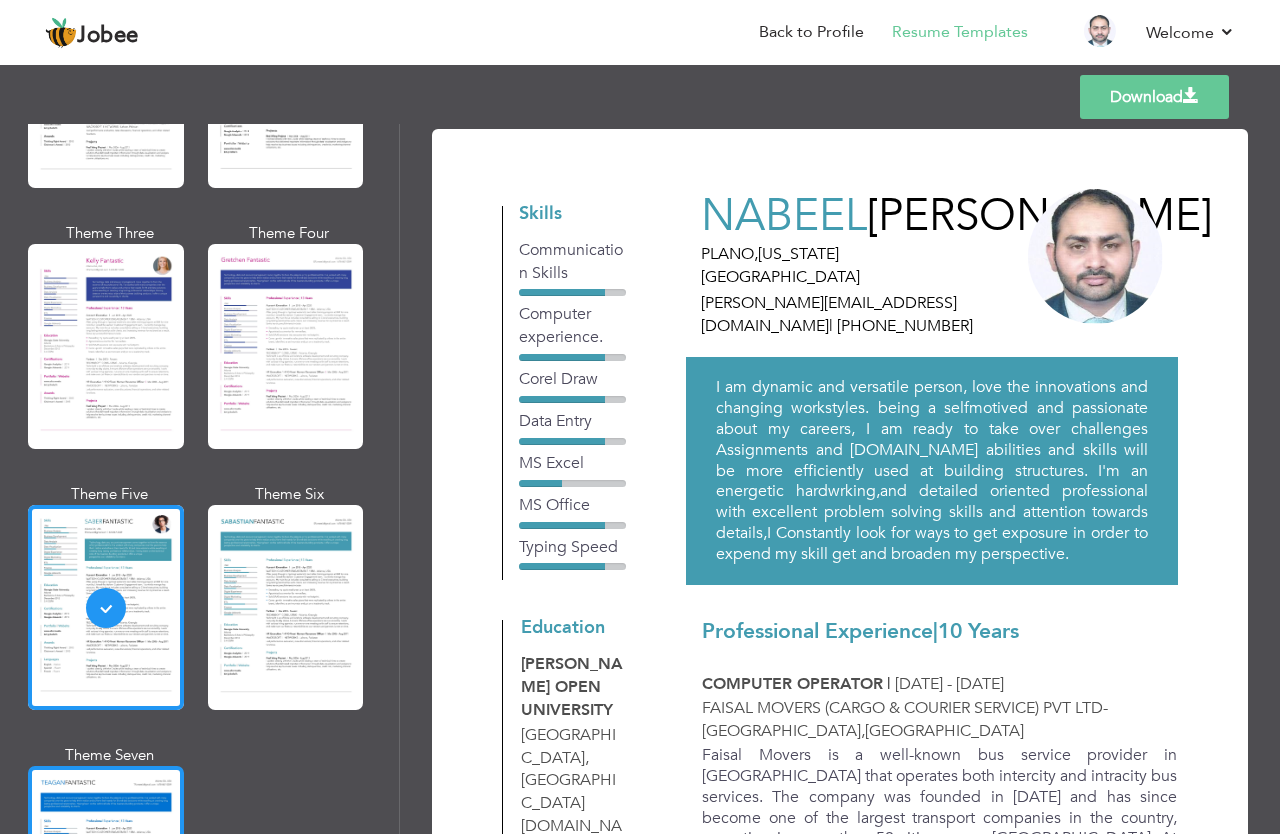 click at bounding box center (106, 868) 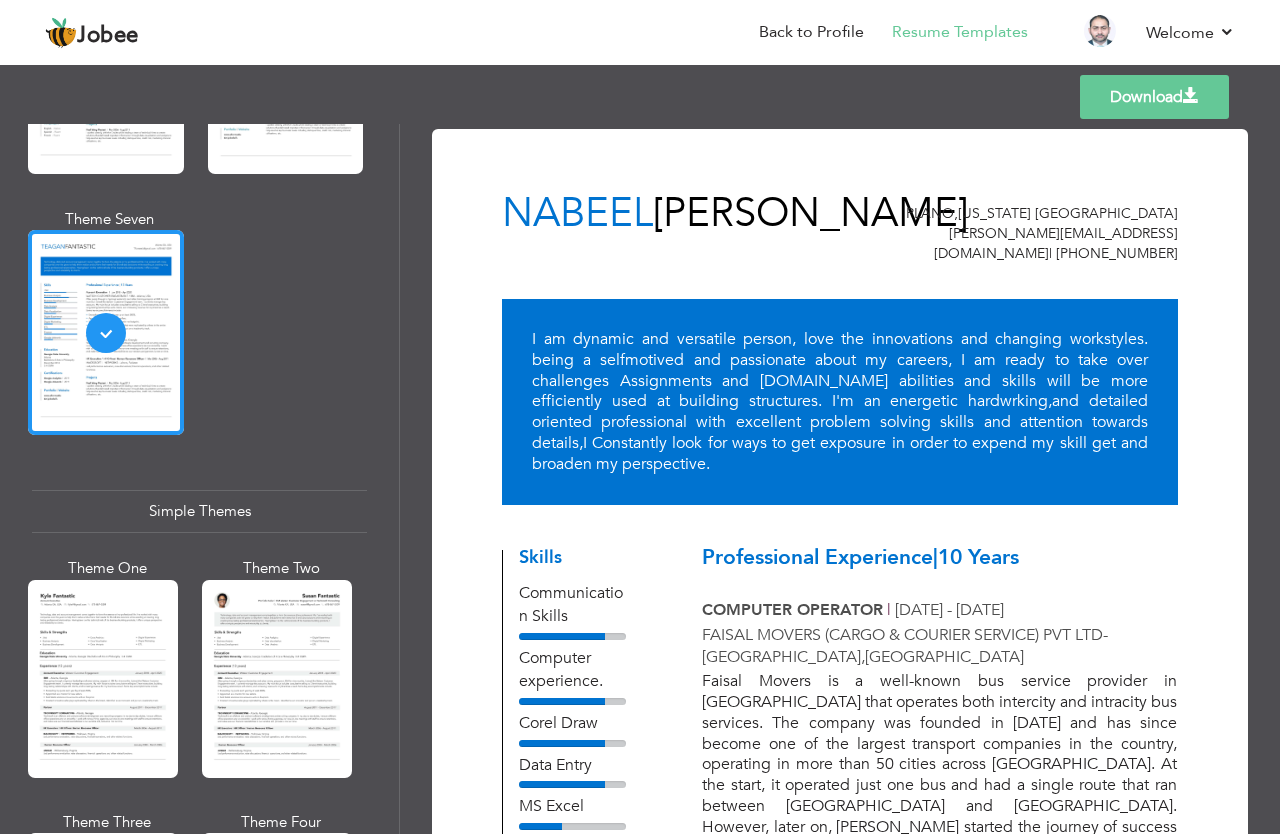 scroll, scrollTop: 3214, scrollLeft: 0, axis: vertical 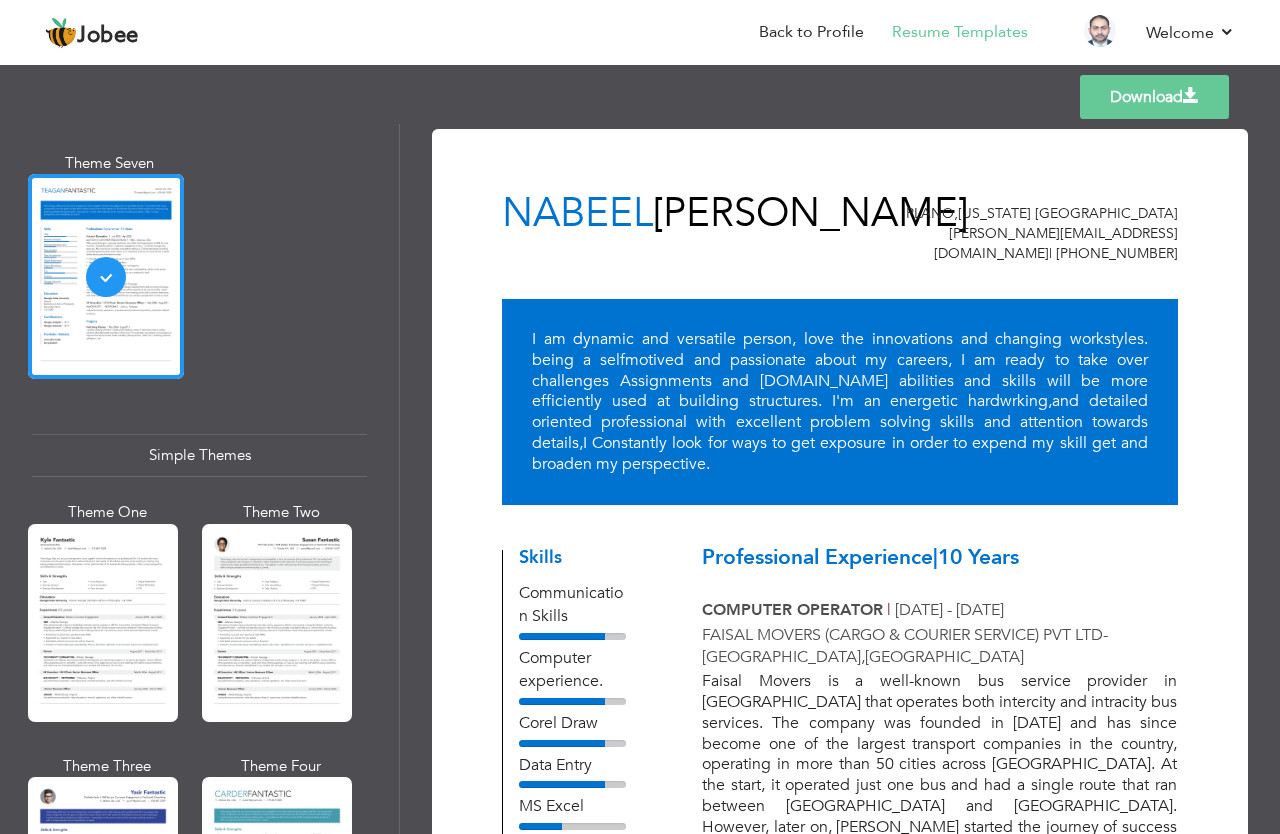 drag, startPoint x: 386, startPoint y: 621, endPoint x: 378, endPoint y: 736, distance: 115.27792 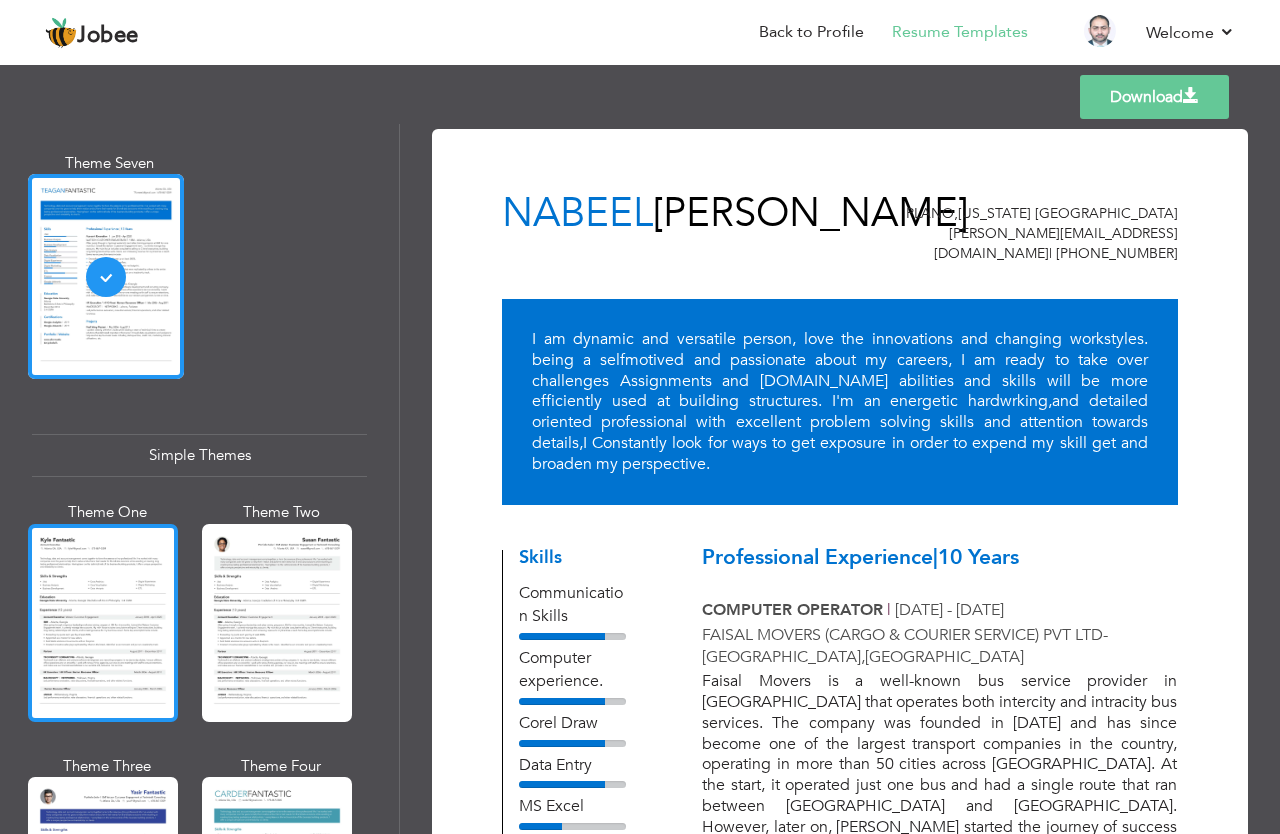 click at bounding box center [103, 623] 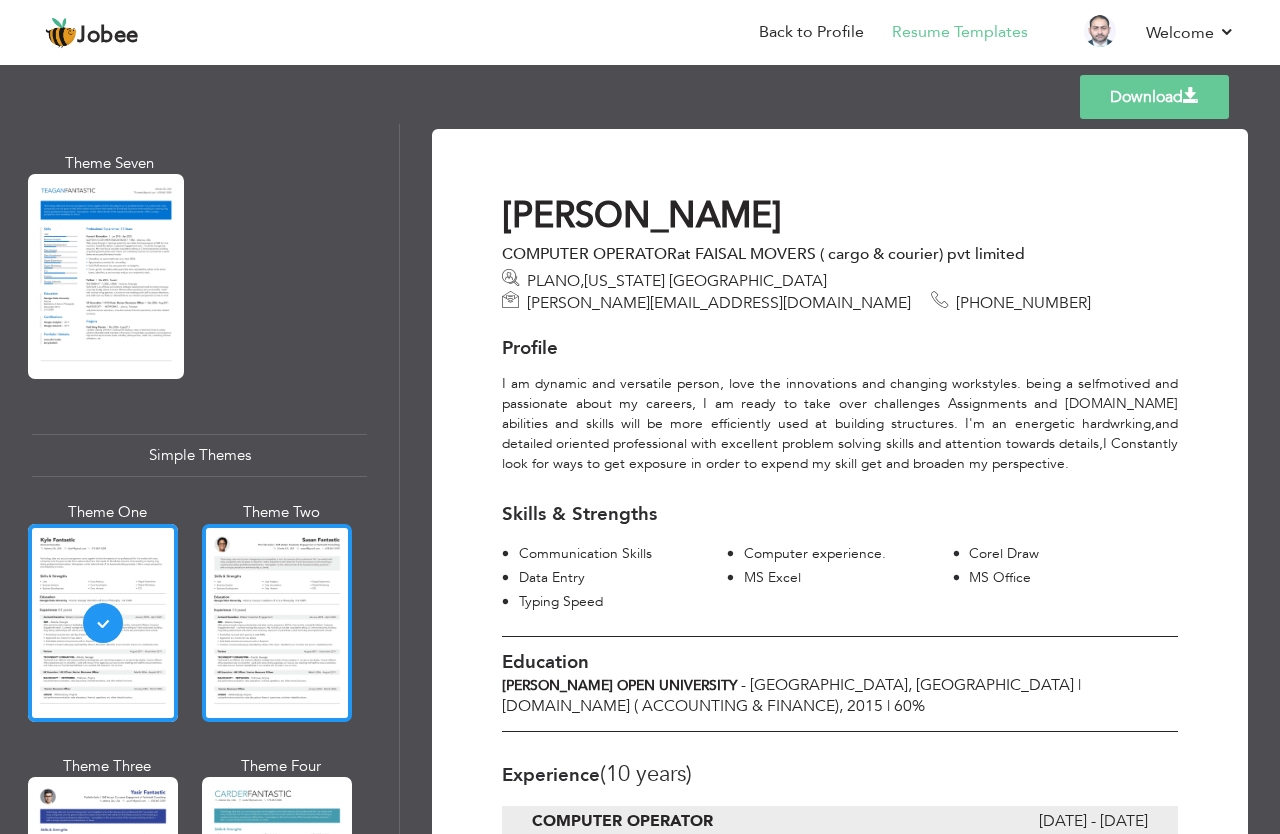 click at bounding box center [277, 623] 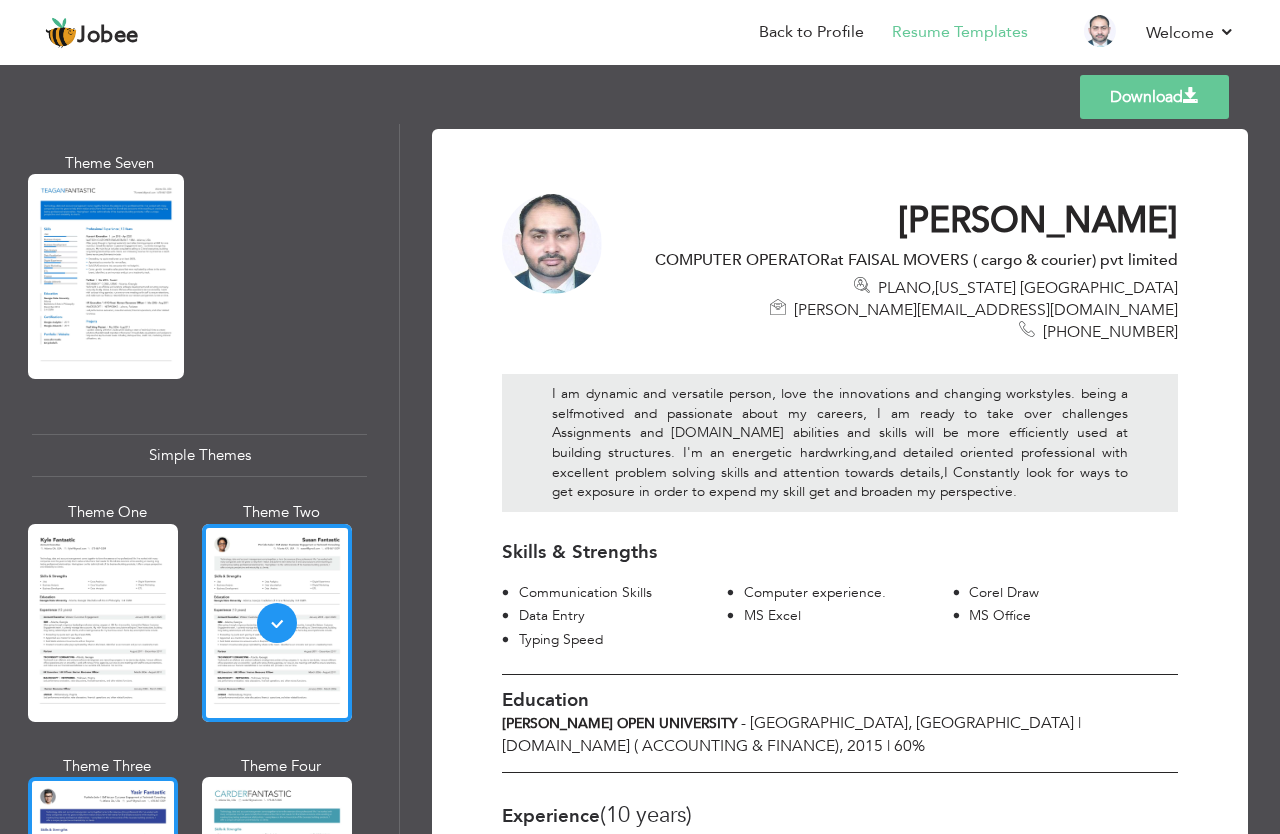 click at bounding box center (103, 876) 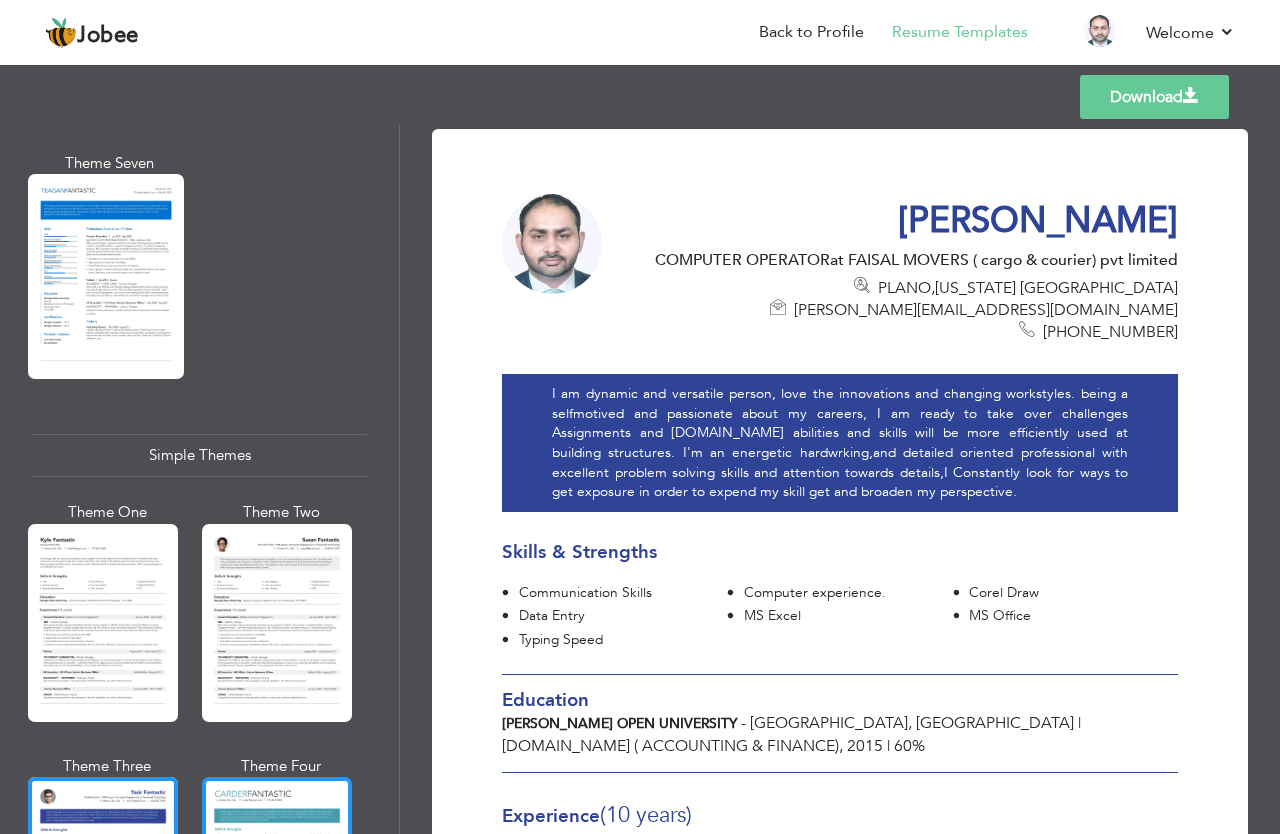 click at bounding box center [277, 876] 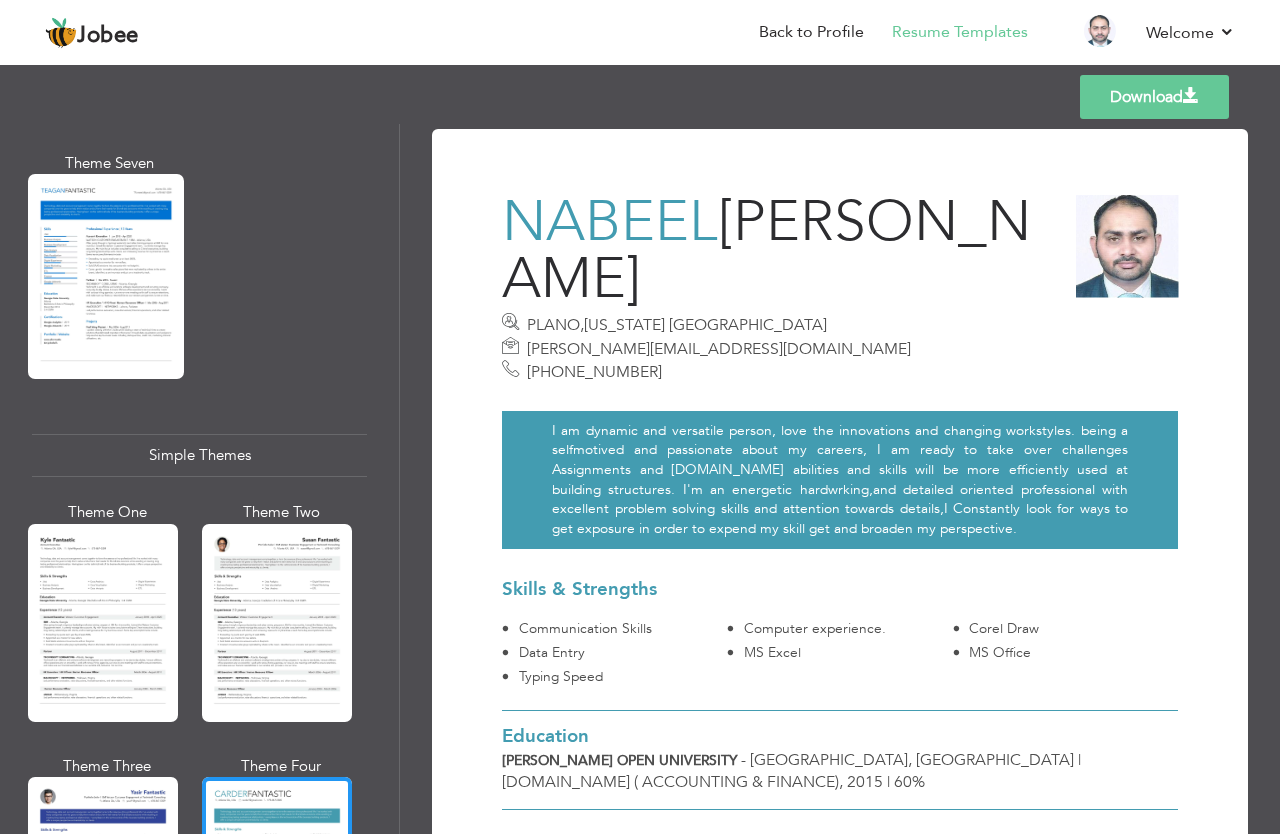 click on "Download
NABEEL LAKHANPAL
PLANO ,  TEXAS USA
nabil.u4me@gmail.com
214-940-4587
Skills & Strengths
Communication Skills
," at bounding box center [840, 1300] 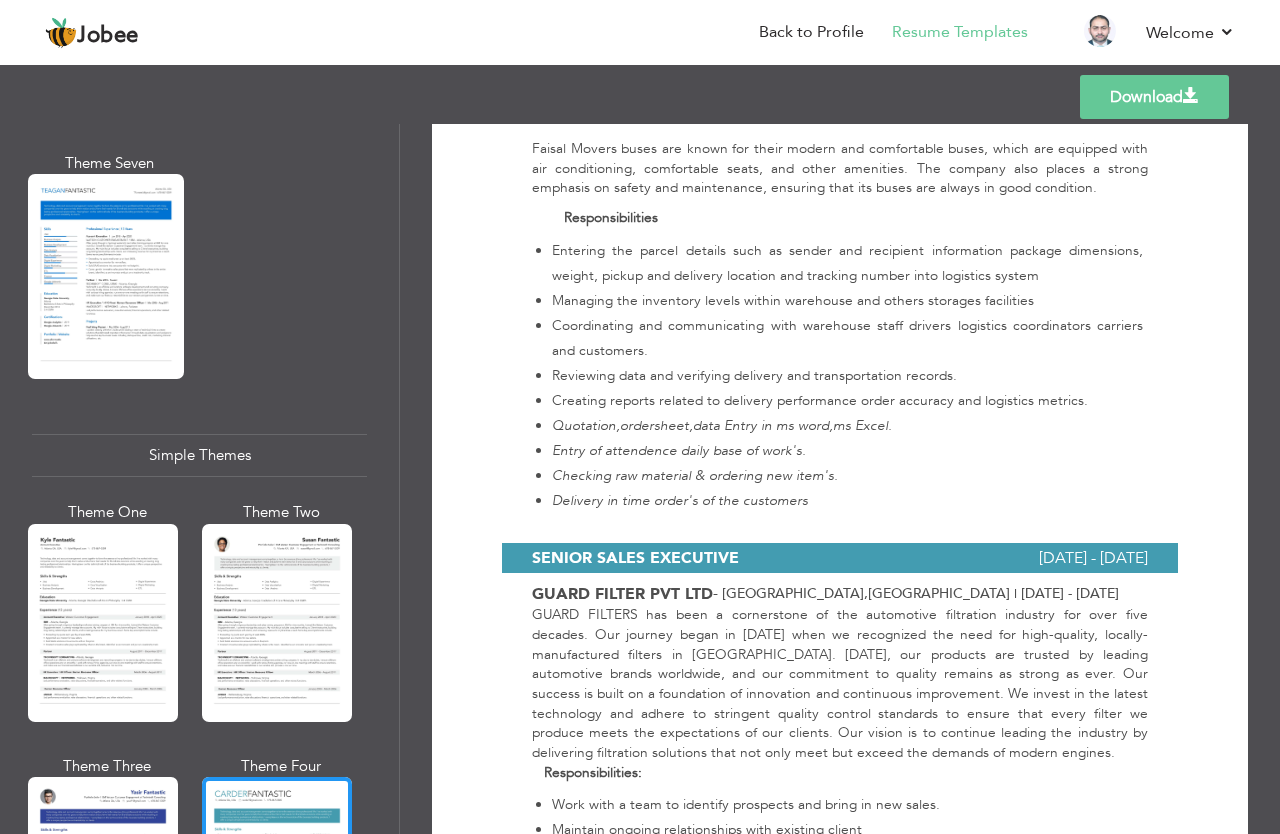 scroll, scrollTop: 1036, scrollLeft: 0, axis: vertical 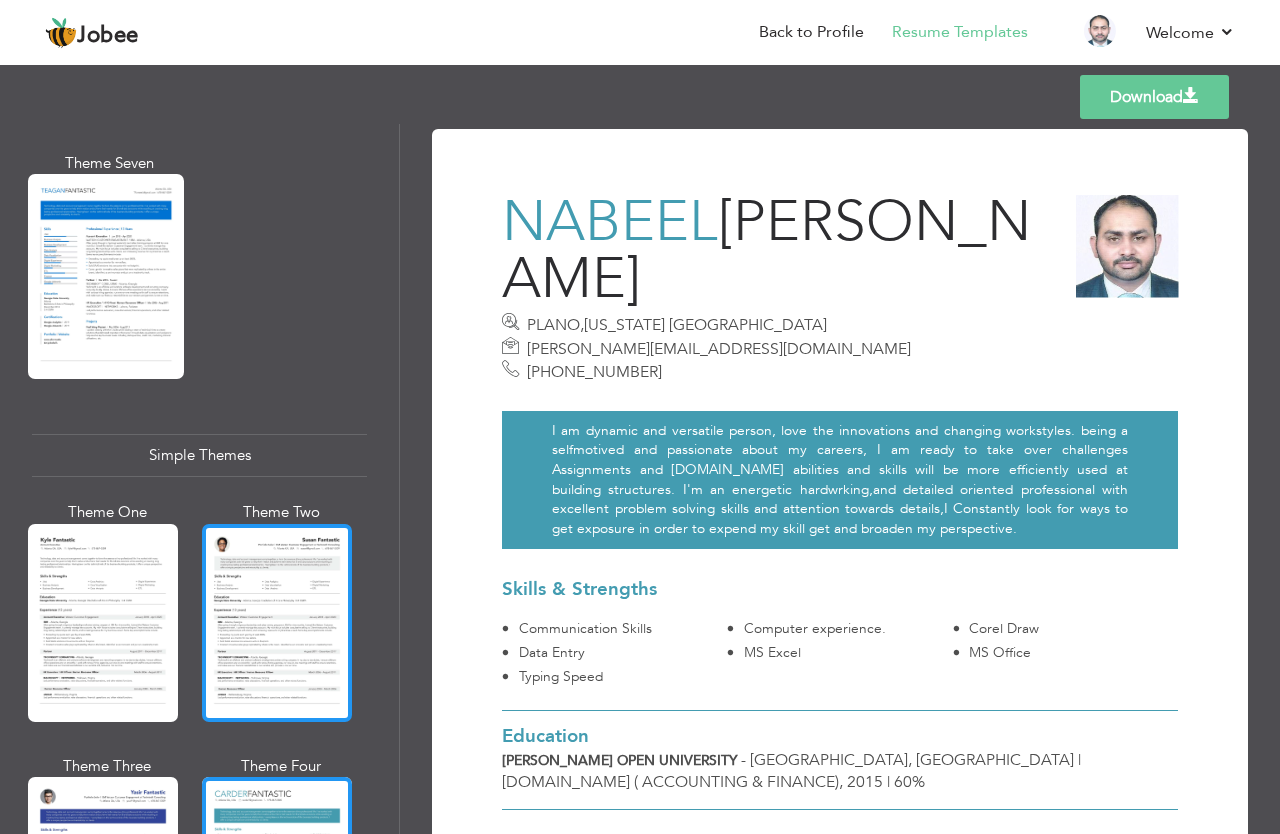 click at bounding box center (277, 623) 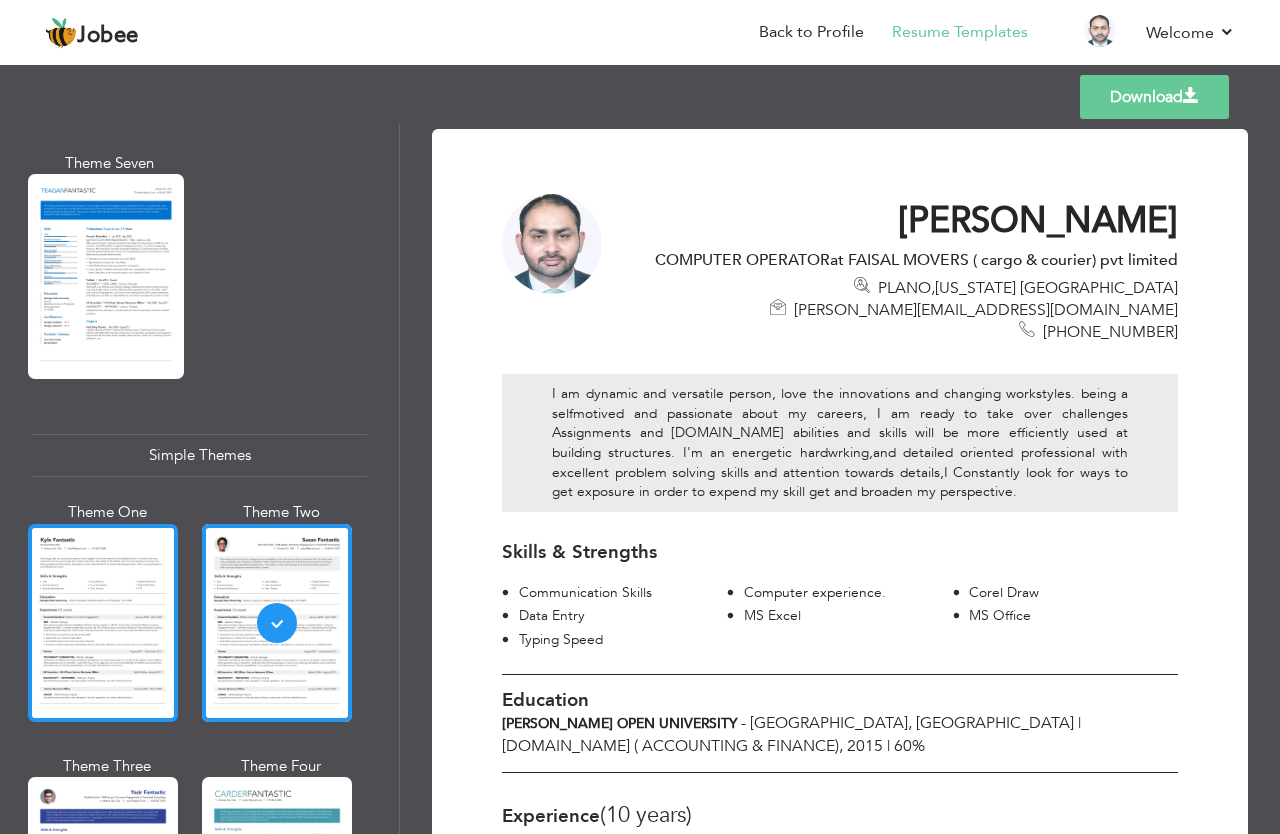 click at bounding box center [103, 623] 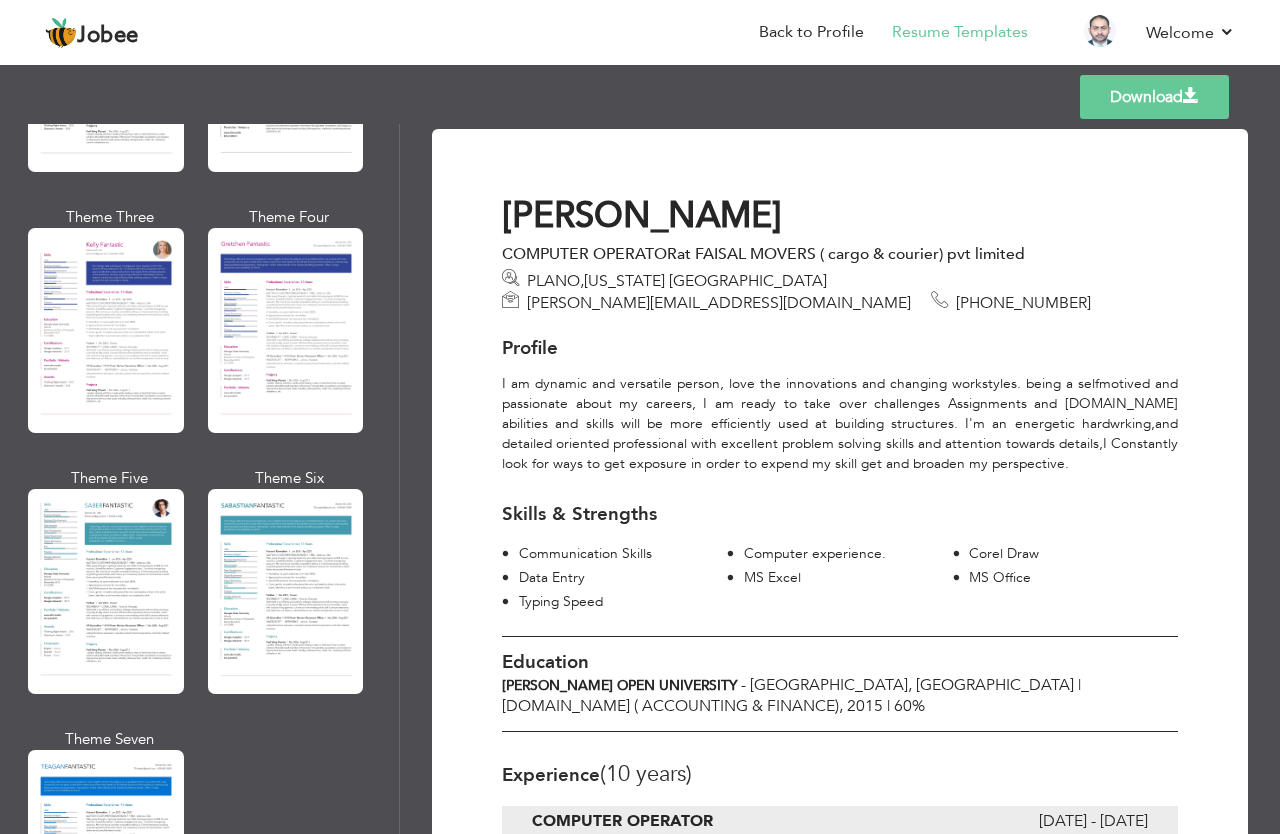 scroll, scrollTop: 2614, scrollLeft: 0, axis: vertical 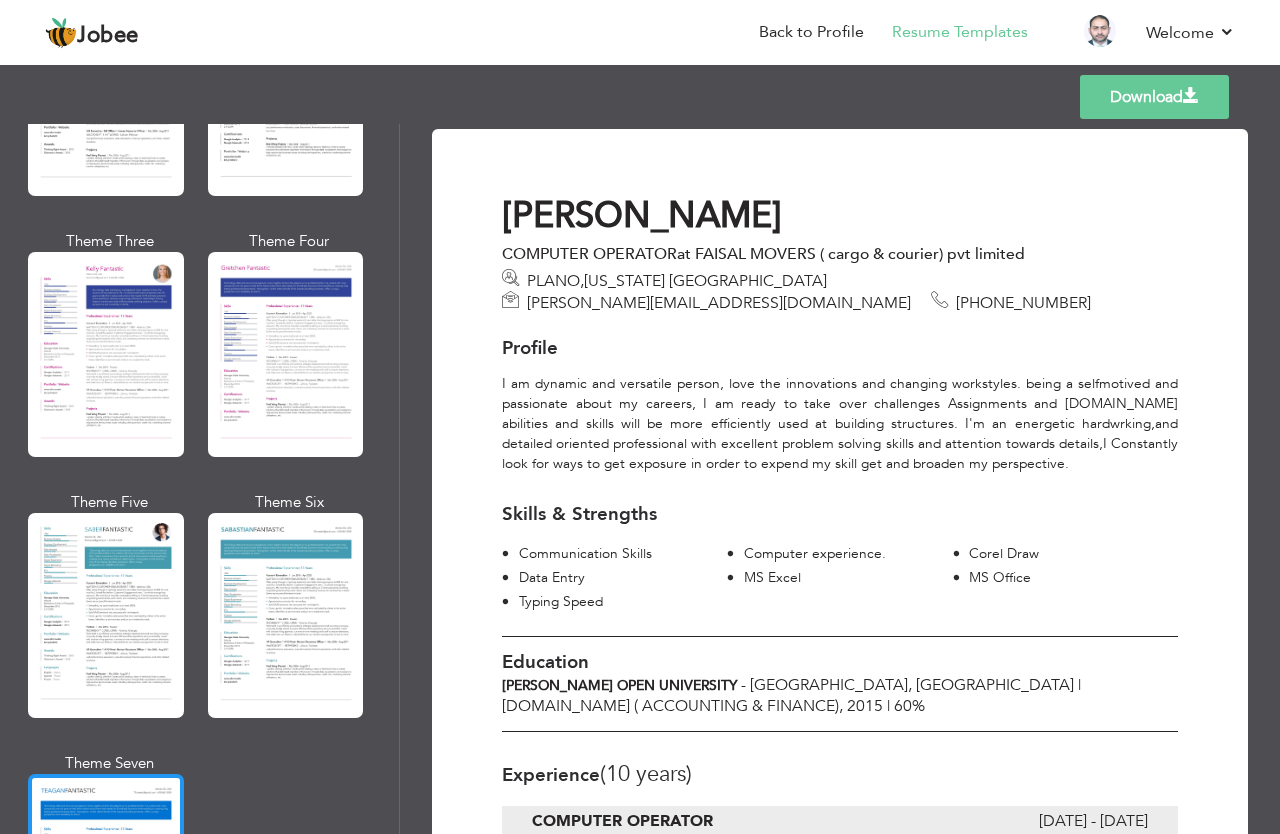 click at bounding box center [106, 876] 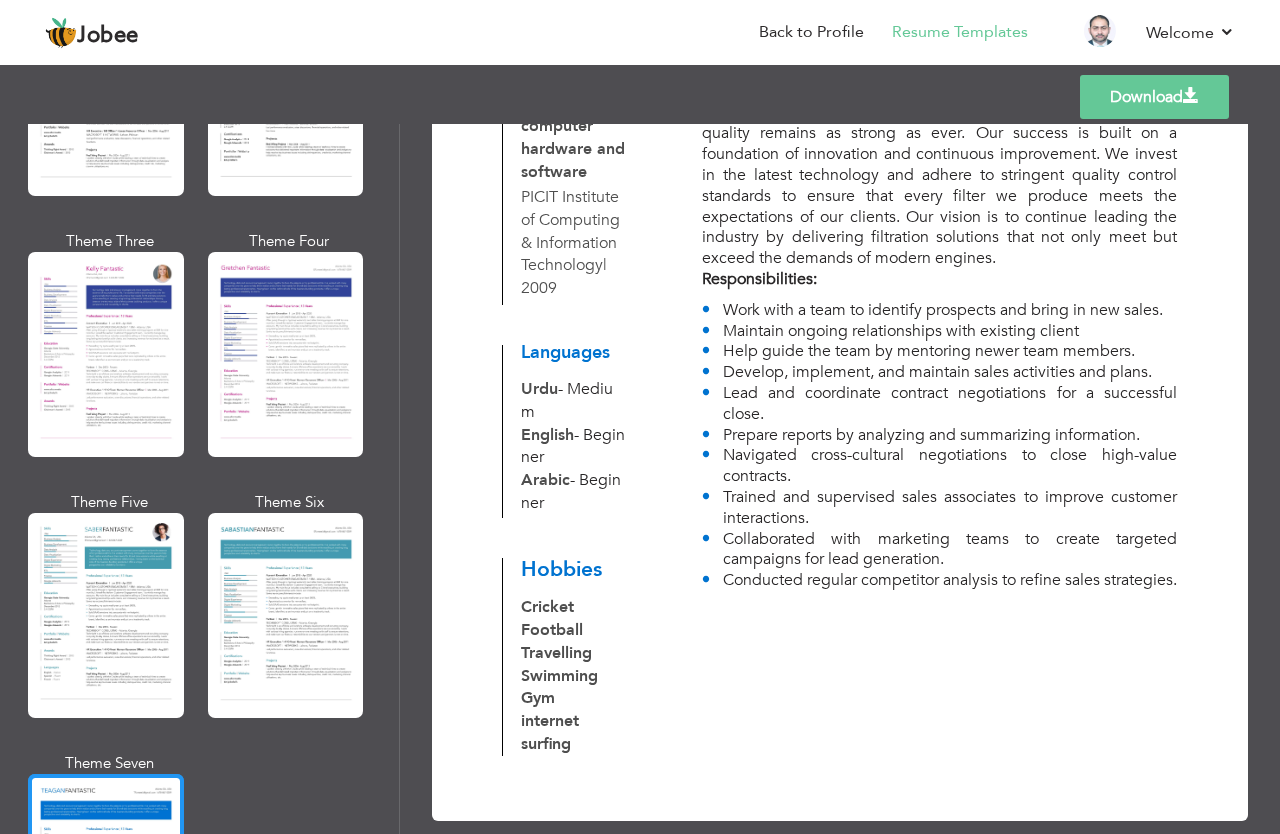 scroll, scrollTop: 1449, scrollLeft: 0, axis: vertical 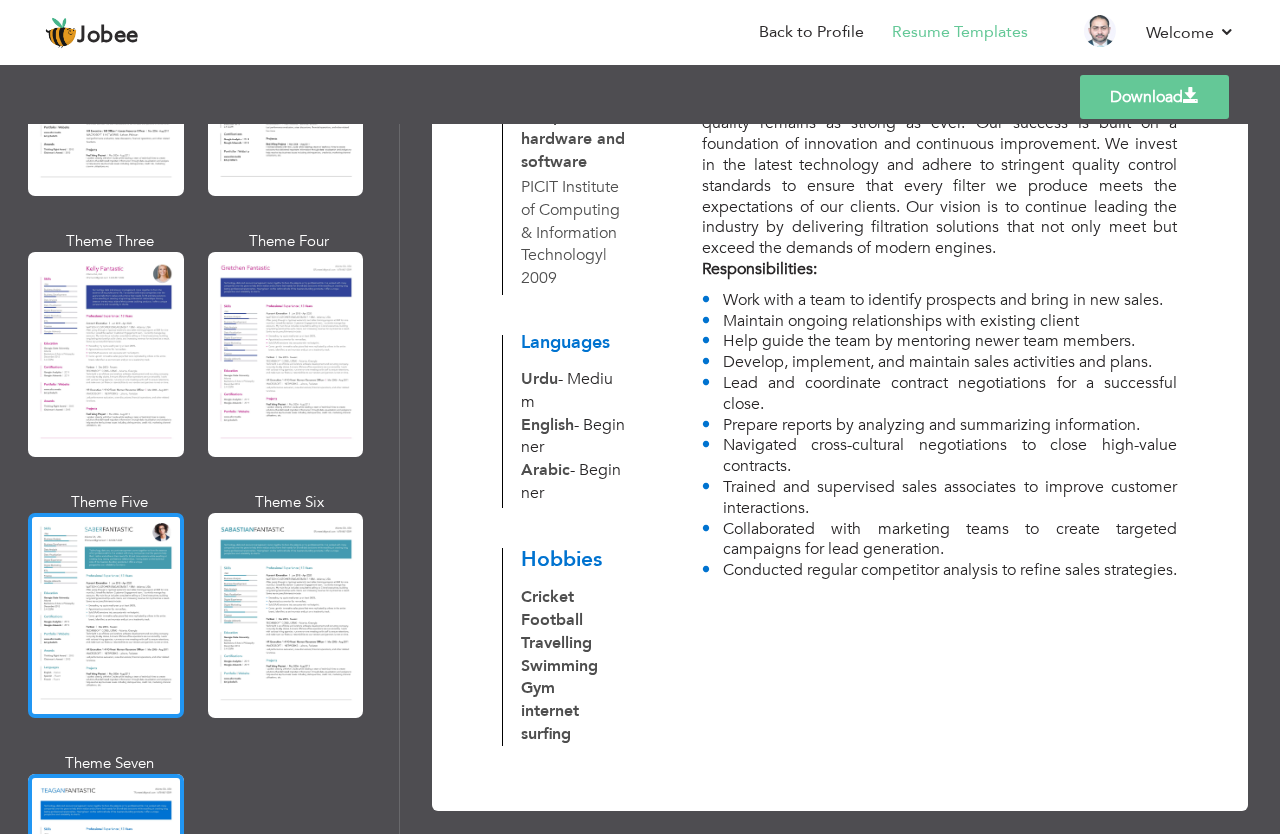 click at bounding box center (106, 615) 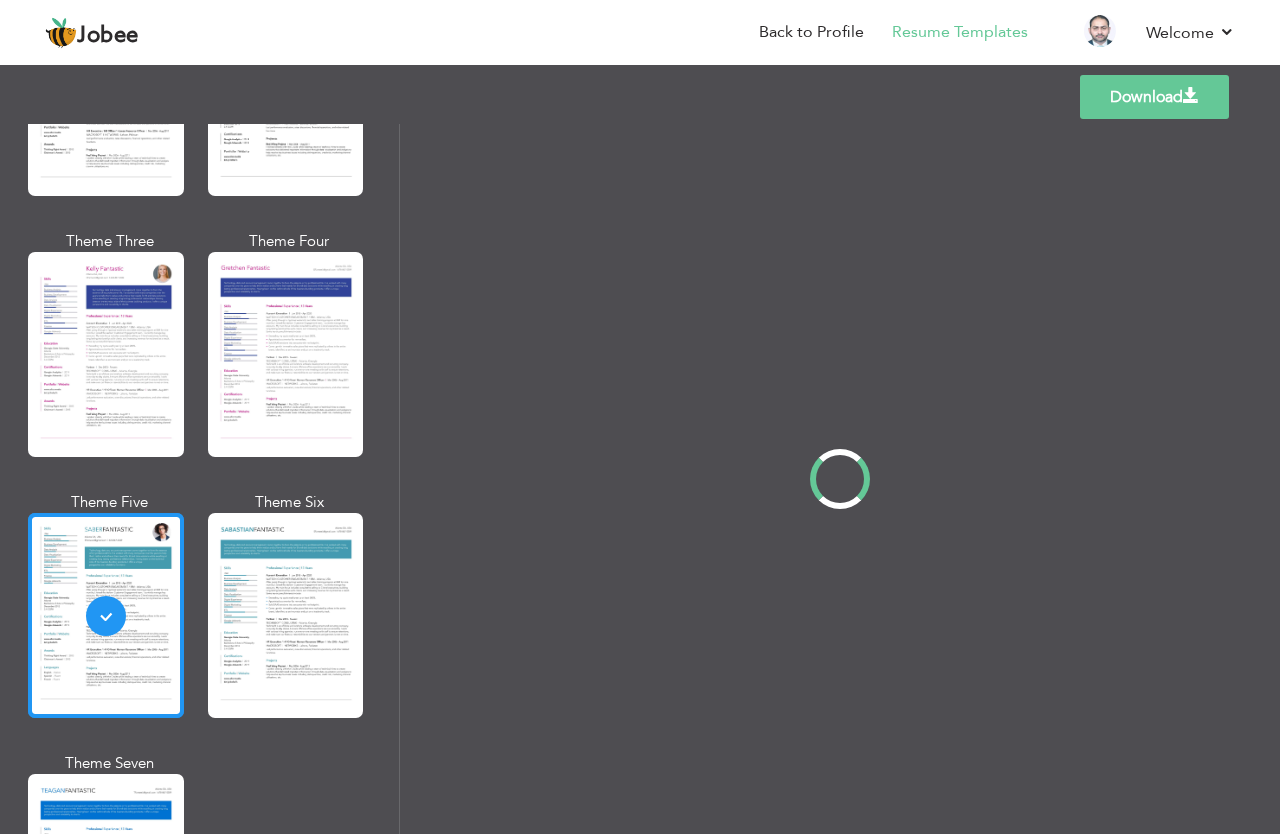 scroll, scrollTop: 0, scrollLeft: 0, axis: both 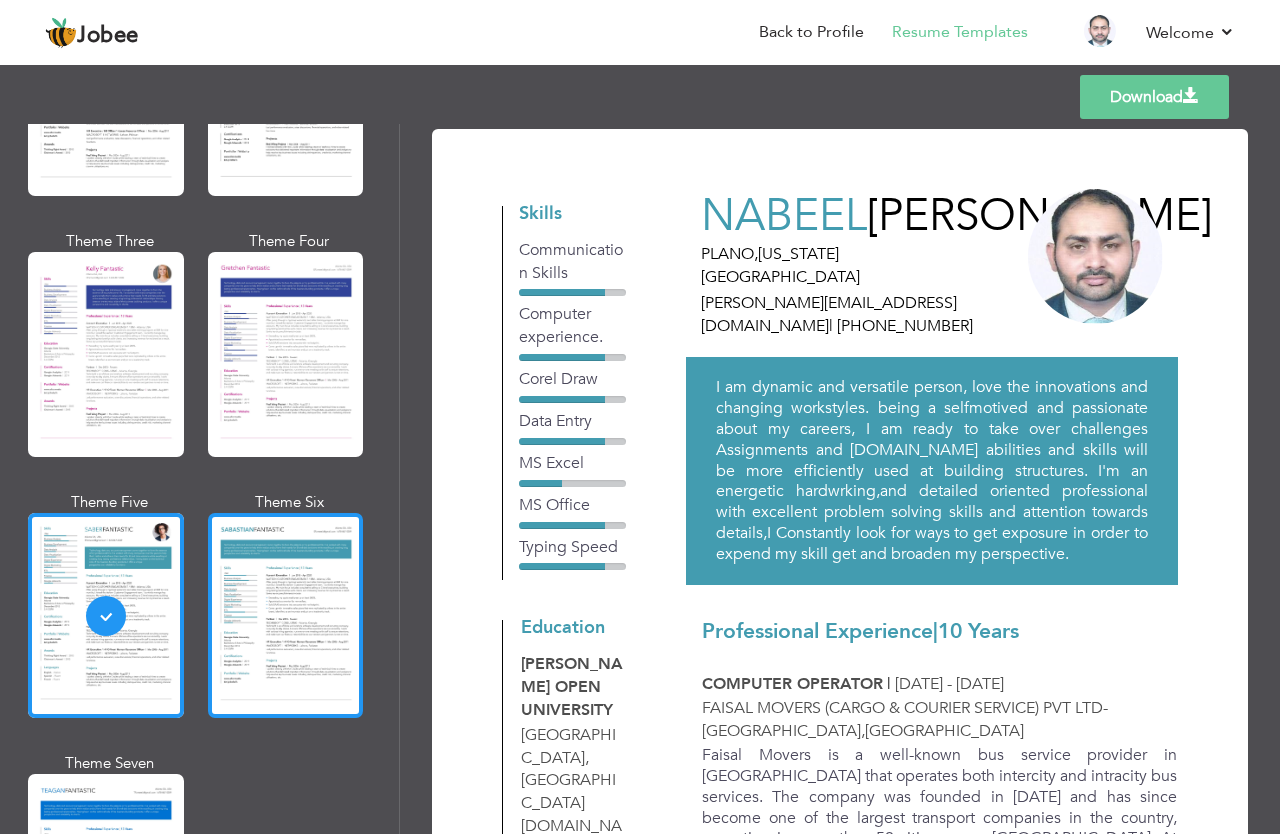 click at bounding box center (286, 615) 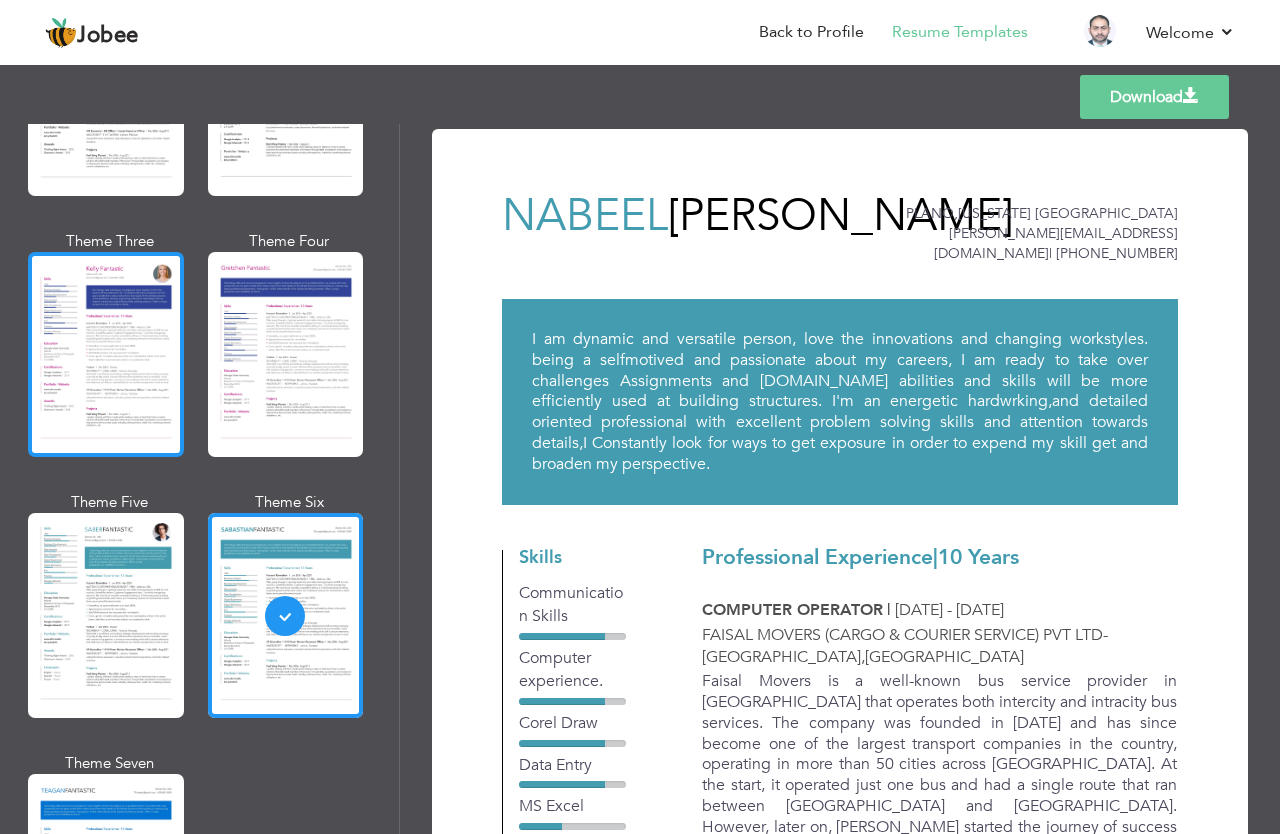 click at bounding box center [106, 354] 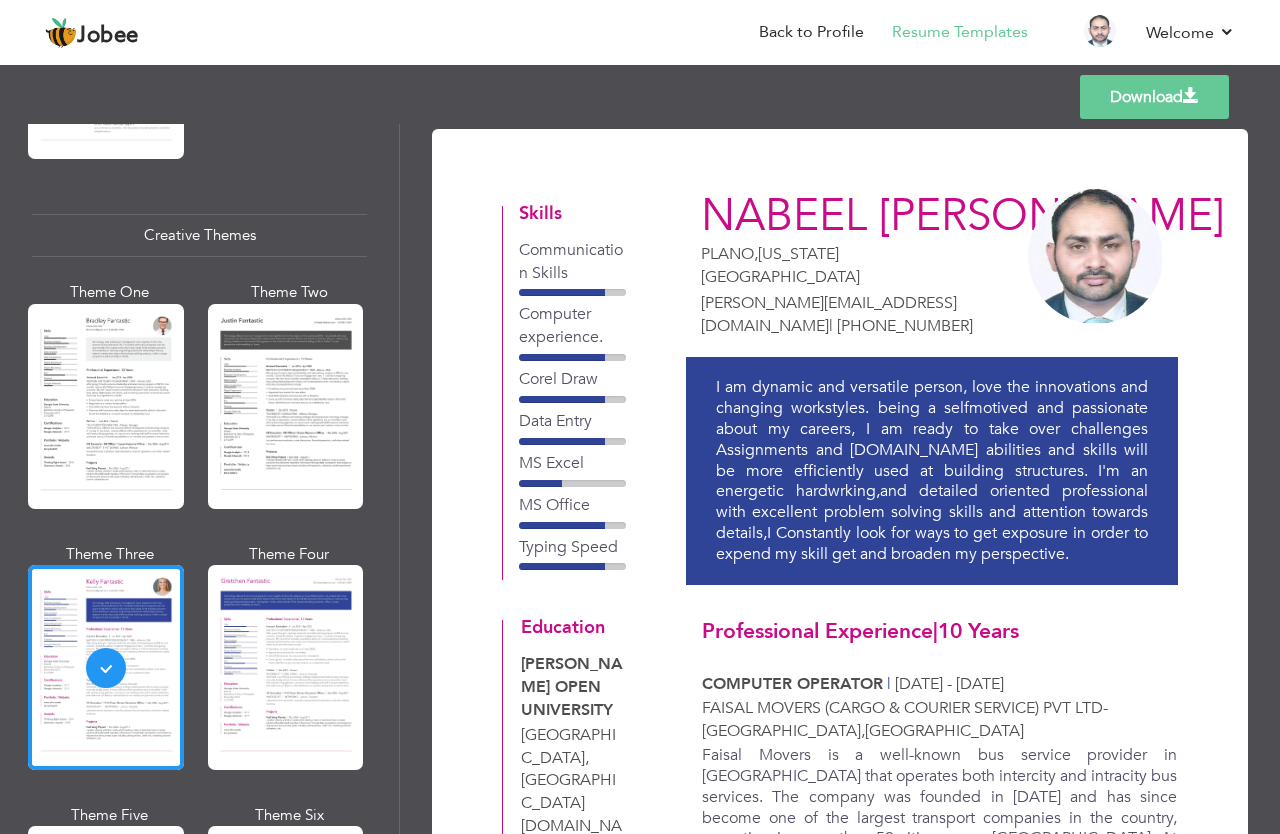 scroll, scrollTop: 2119, scrollLeft: 0, axis: vertical 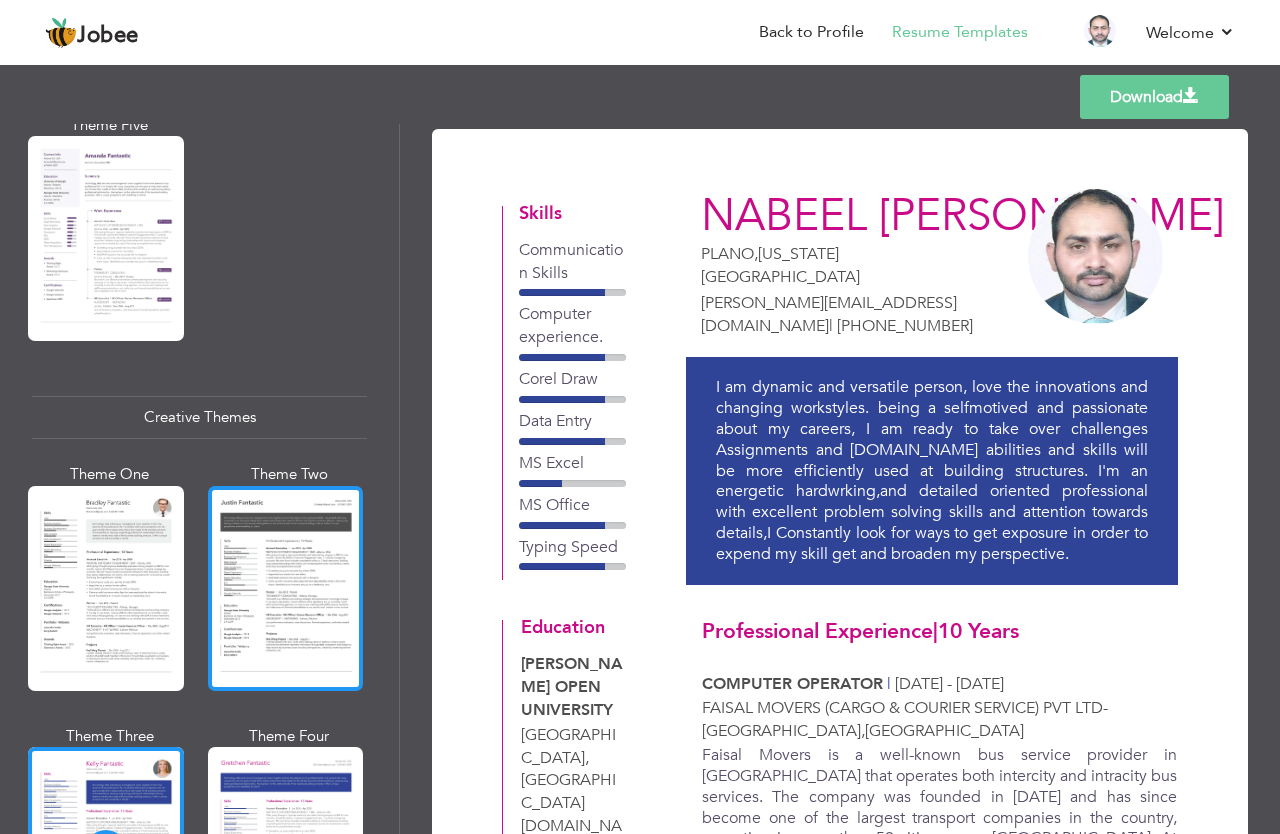 click at bounding box center (286, 588) 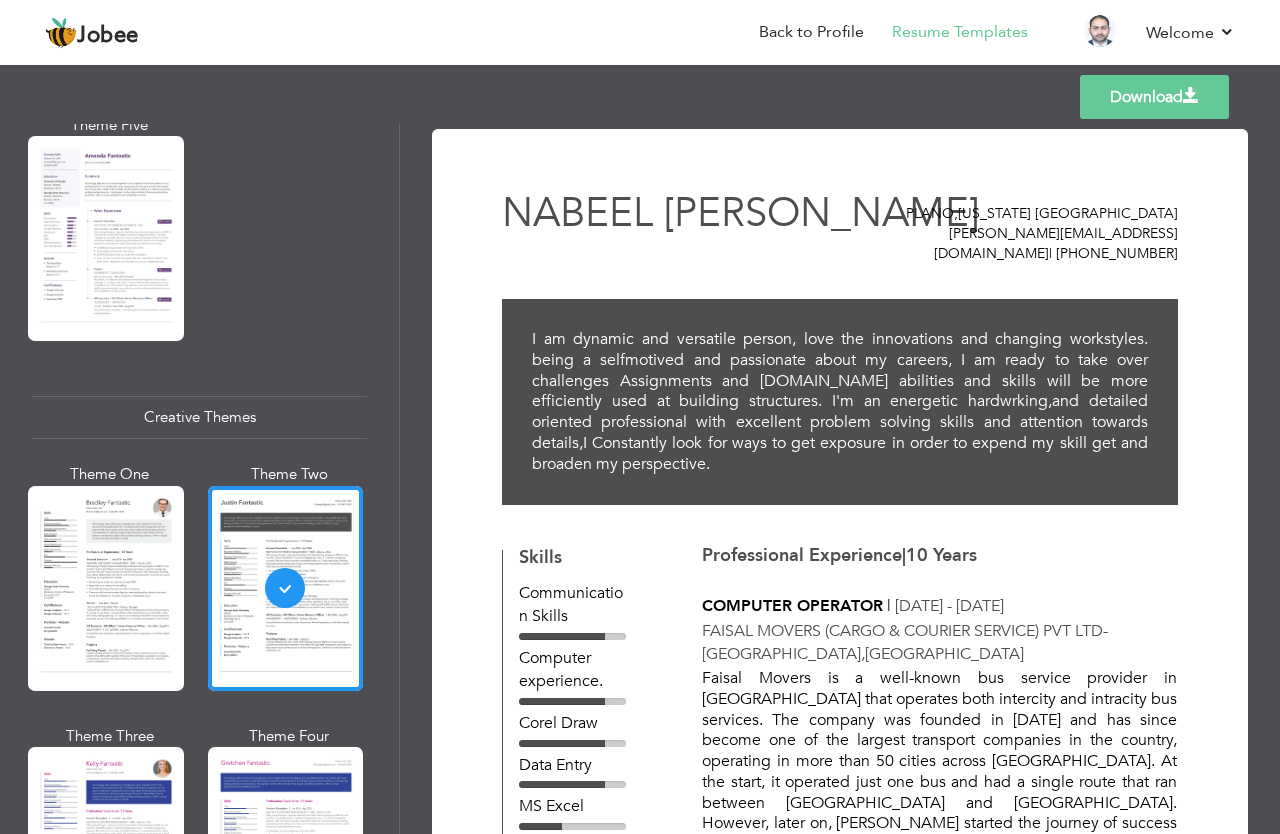 click on "Download
NABEEL   LAKHANPAL
PLANO ,  TEXAS USA
nabil.u4me@gmail.com  |
214-940-4587
I am dynamic and versatile person, love the innovations and changing workstyles. being a selfmotived and passionate about my careers, I am ready to take over challenges Assignments and jobs.My abilities and skills will be more efficiently used at building structures. I'm an energetic hardwrking,and detailed oriented professional with excellent problem solving skills and attention towards details,I Constantly look for ways to get exposure in order to expend my skill get and broaden my perspective." at bounding box center [840, 1193] 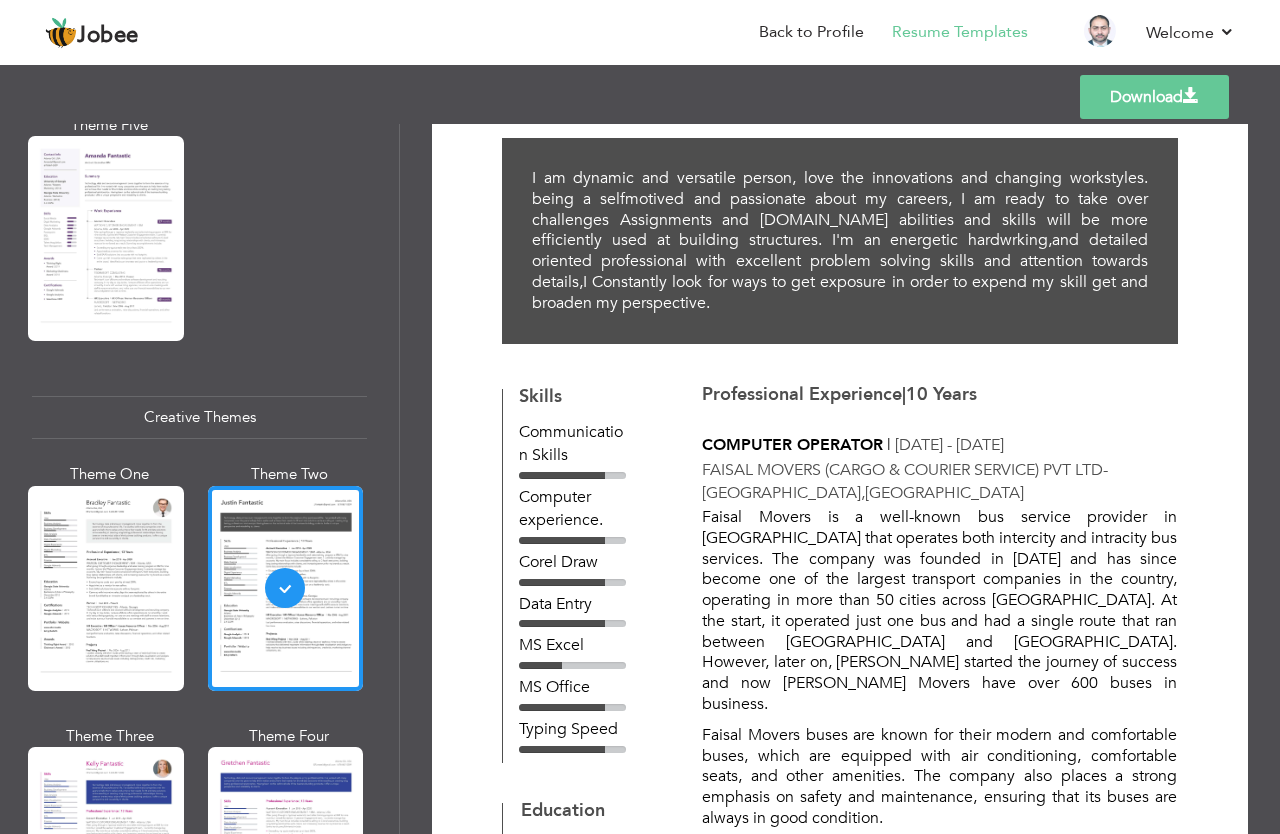 scroll, scrollTop: 0, scrollLeft: 0, axis: both 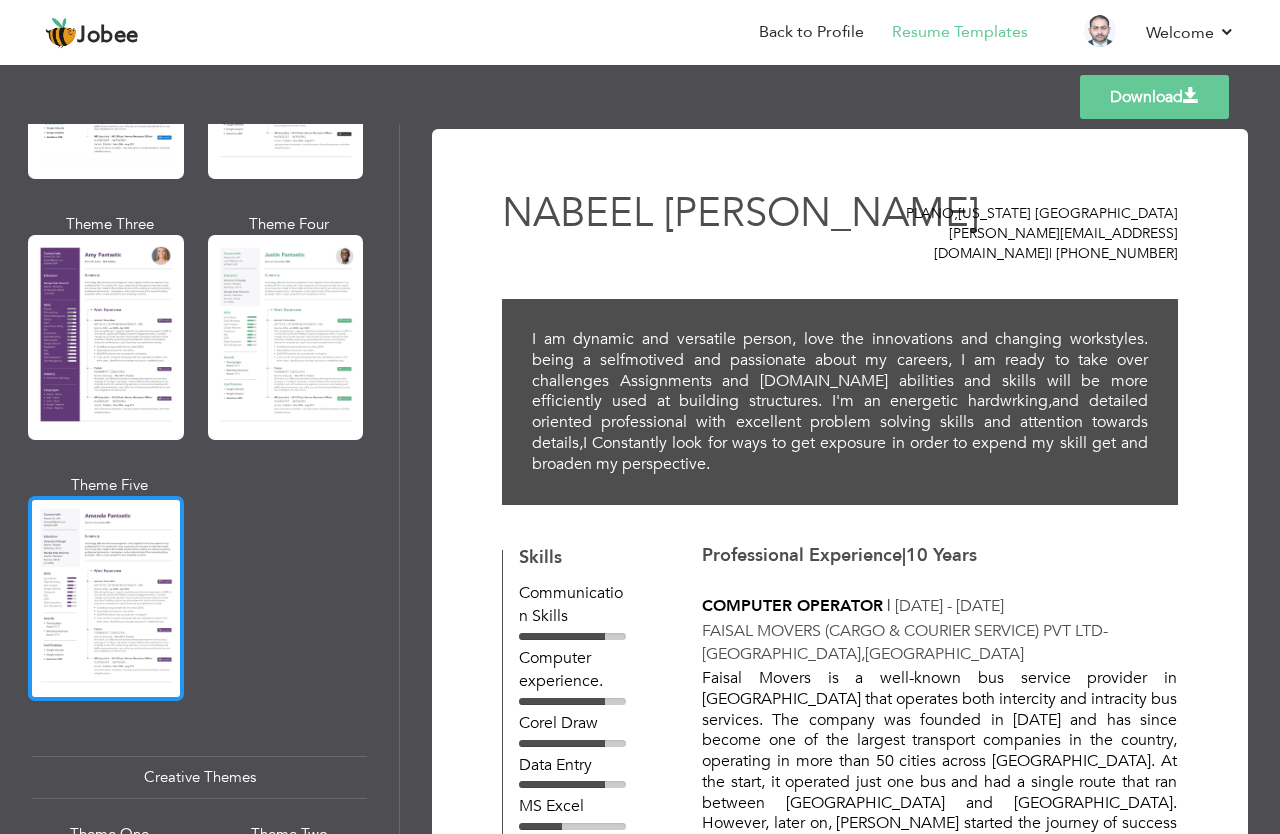click at bounding box center [106, 598] 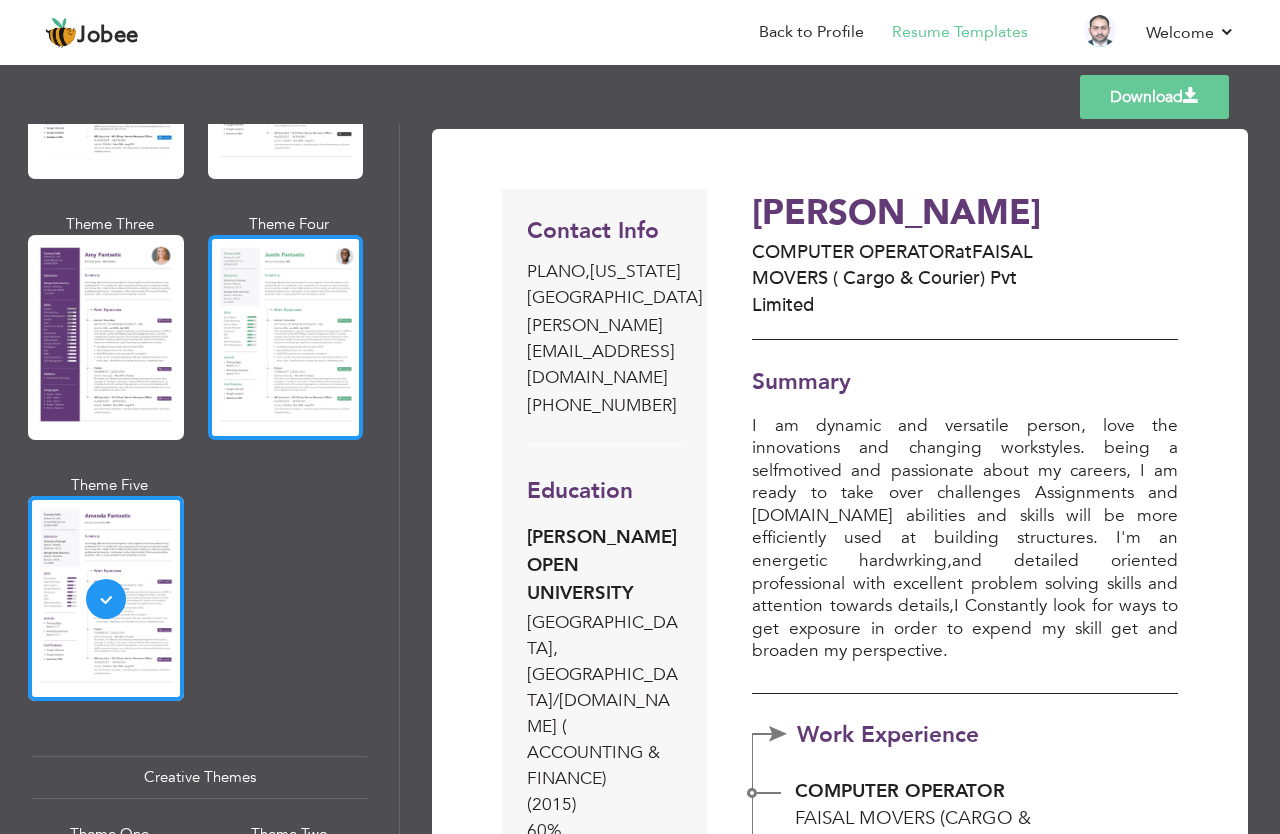 click at bounding box center [286, 337] 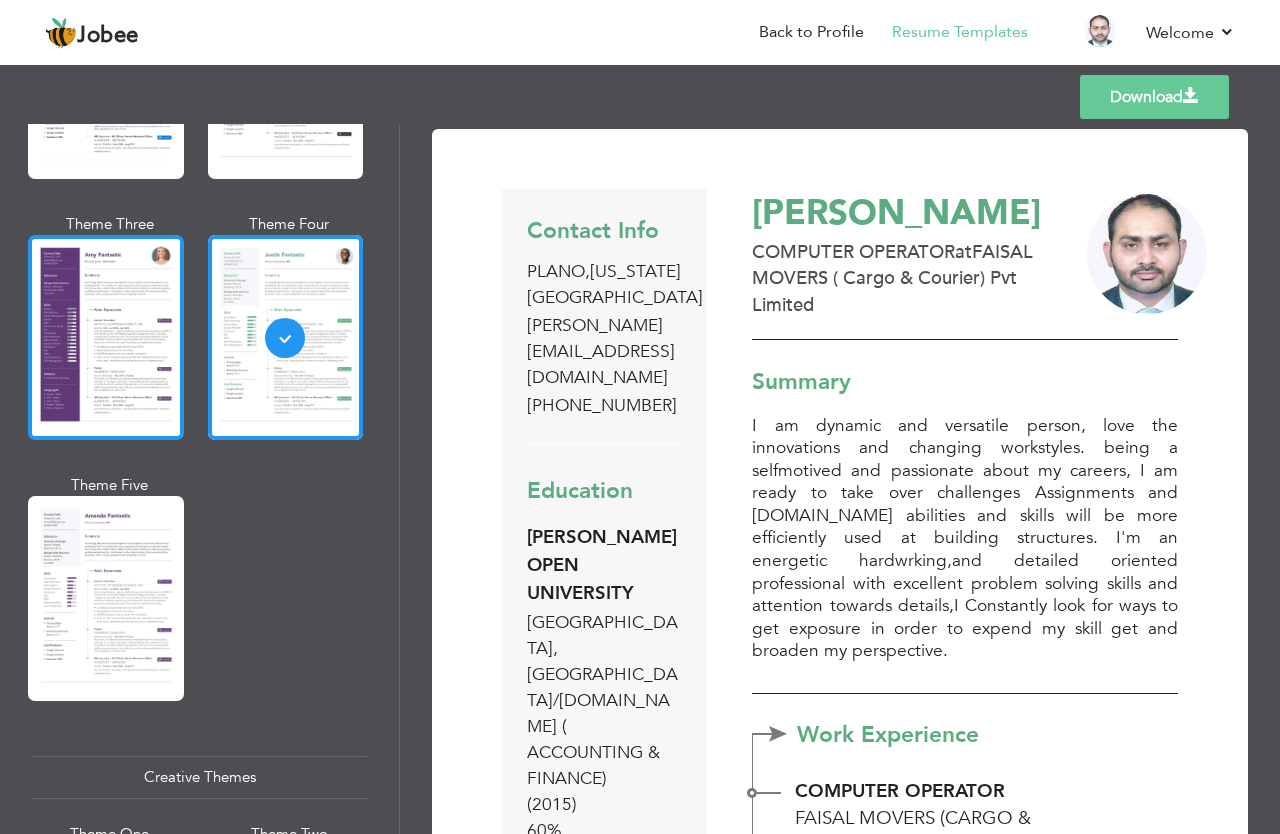 click at bounding box center [106, 337] 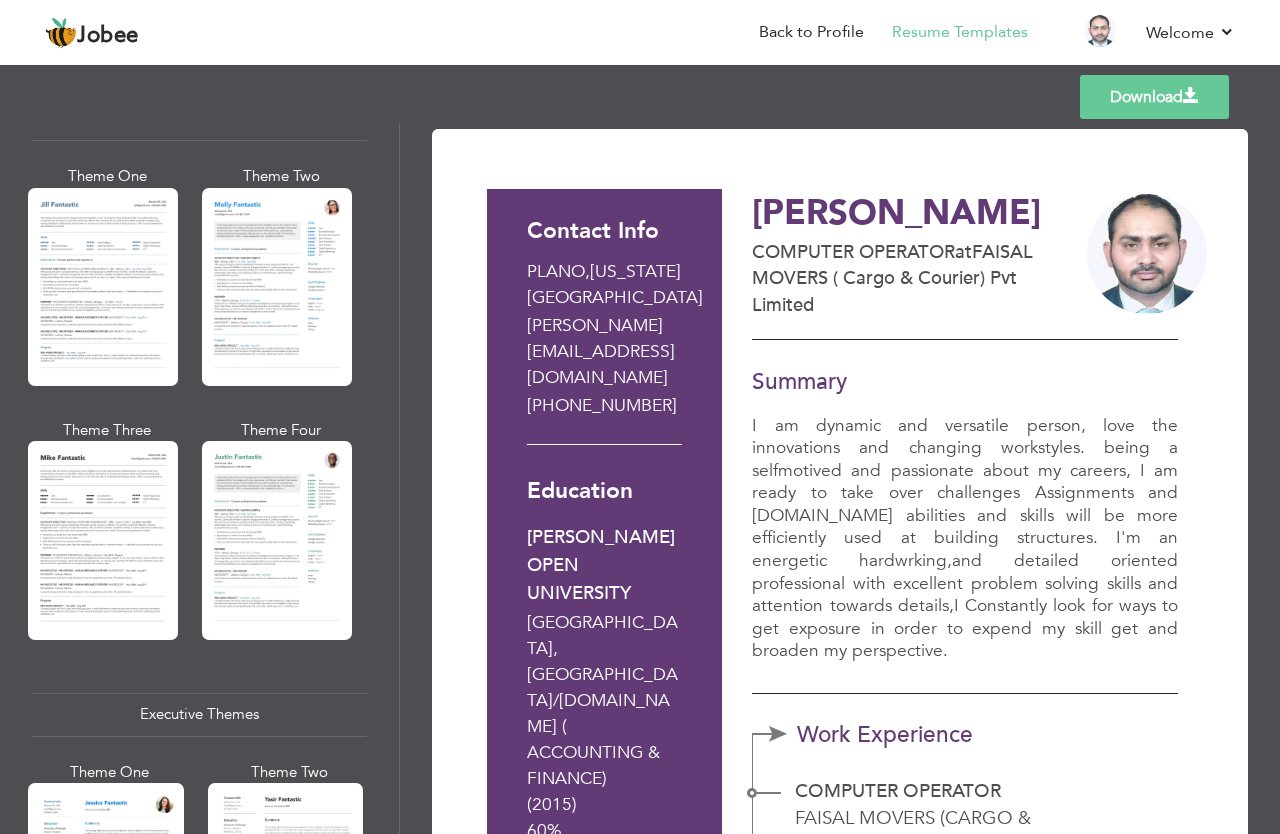 scroll, scrollTop: 890, scrollLeft: 0, axis: vertical 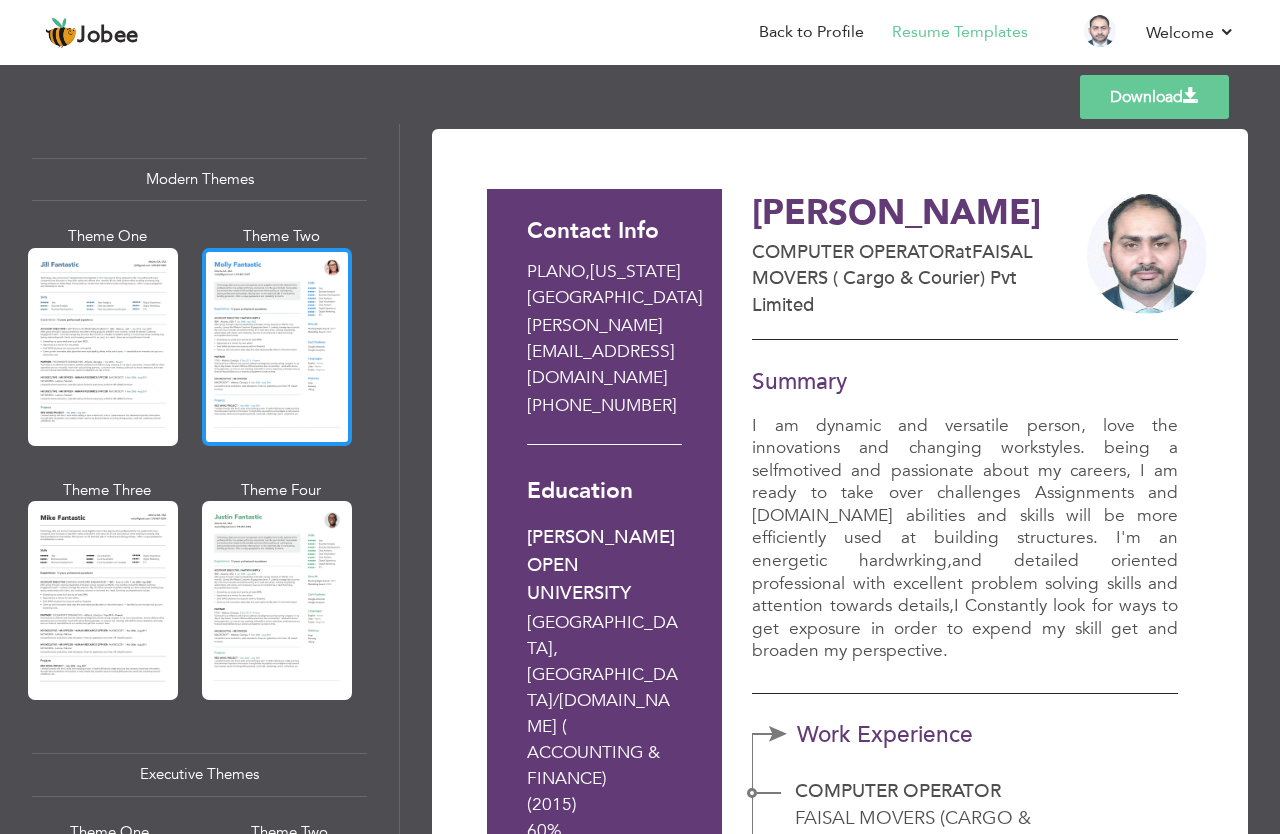 click at bounding box center (277, 347) 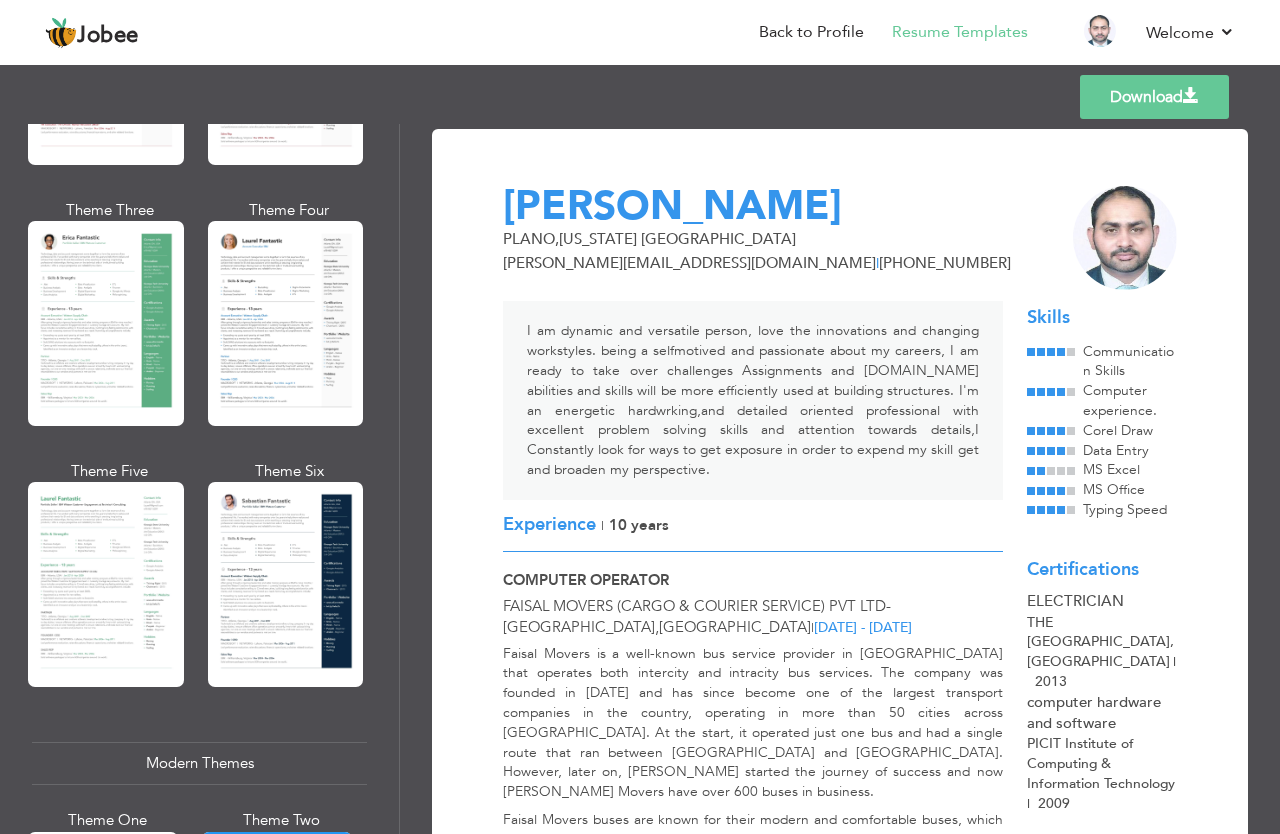 scroll, scrollTop: 294, scrollLeft: 0, axis: vertical 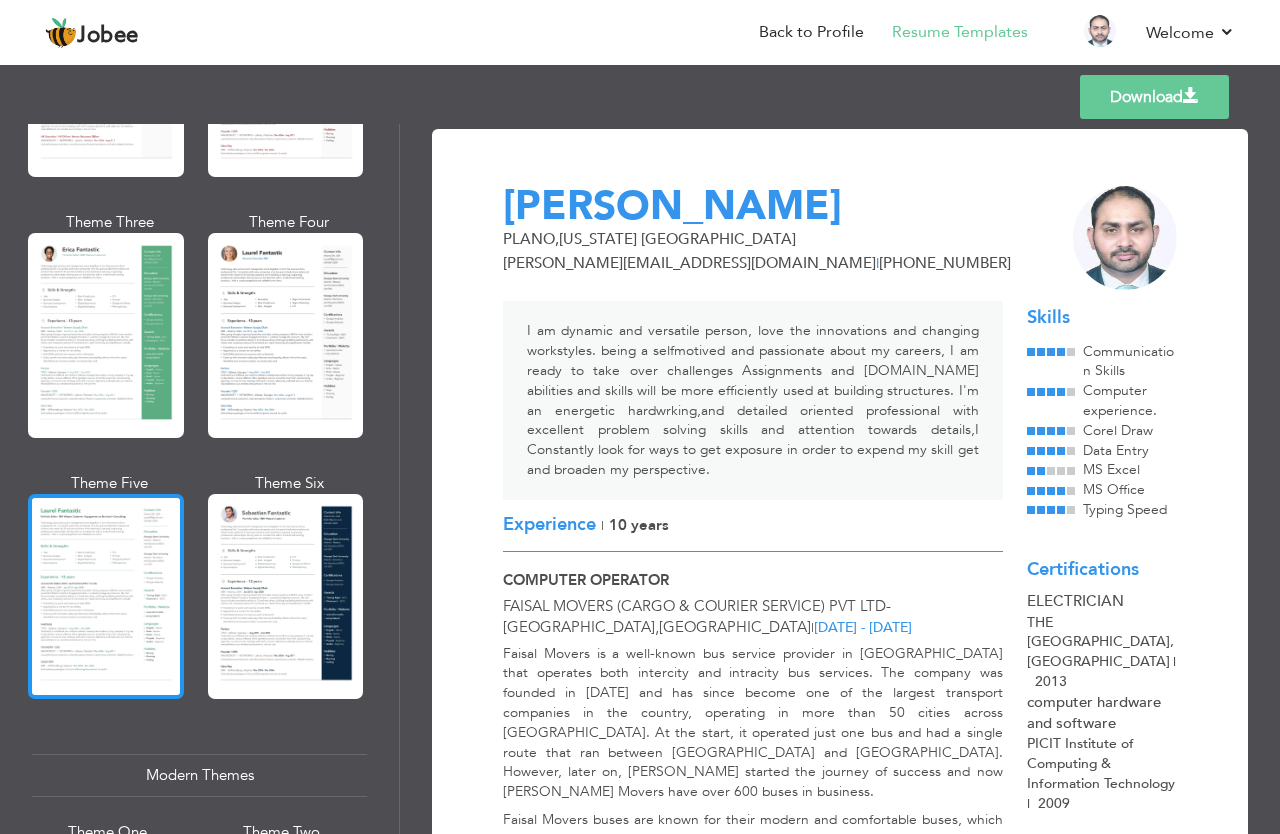 click at bounding box center (106, 596) 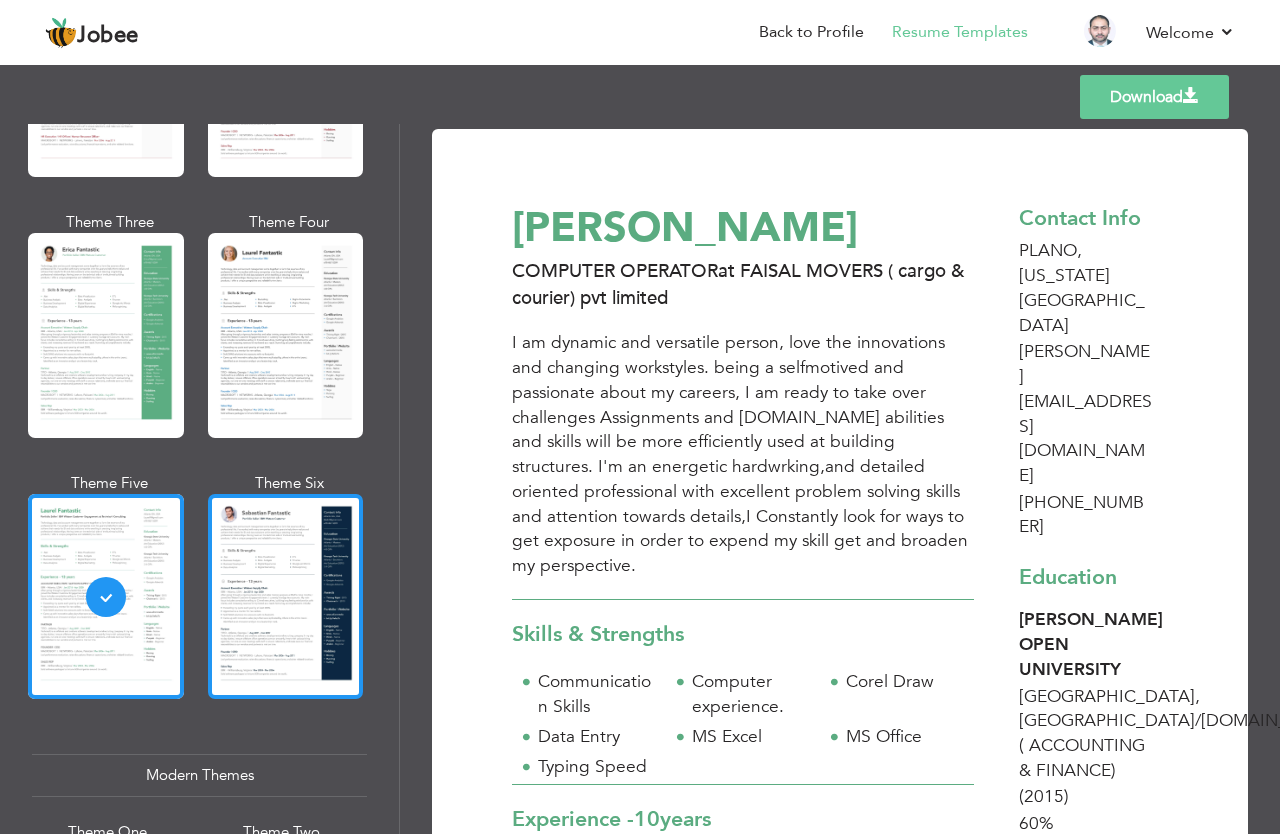 click at bounding box center (286, 596) 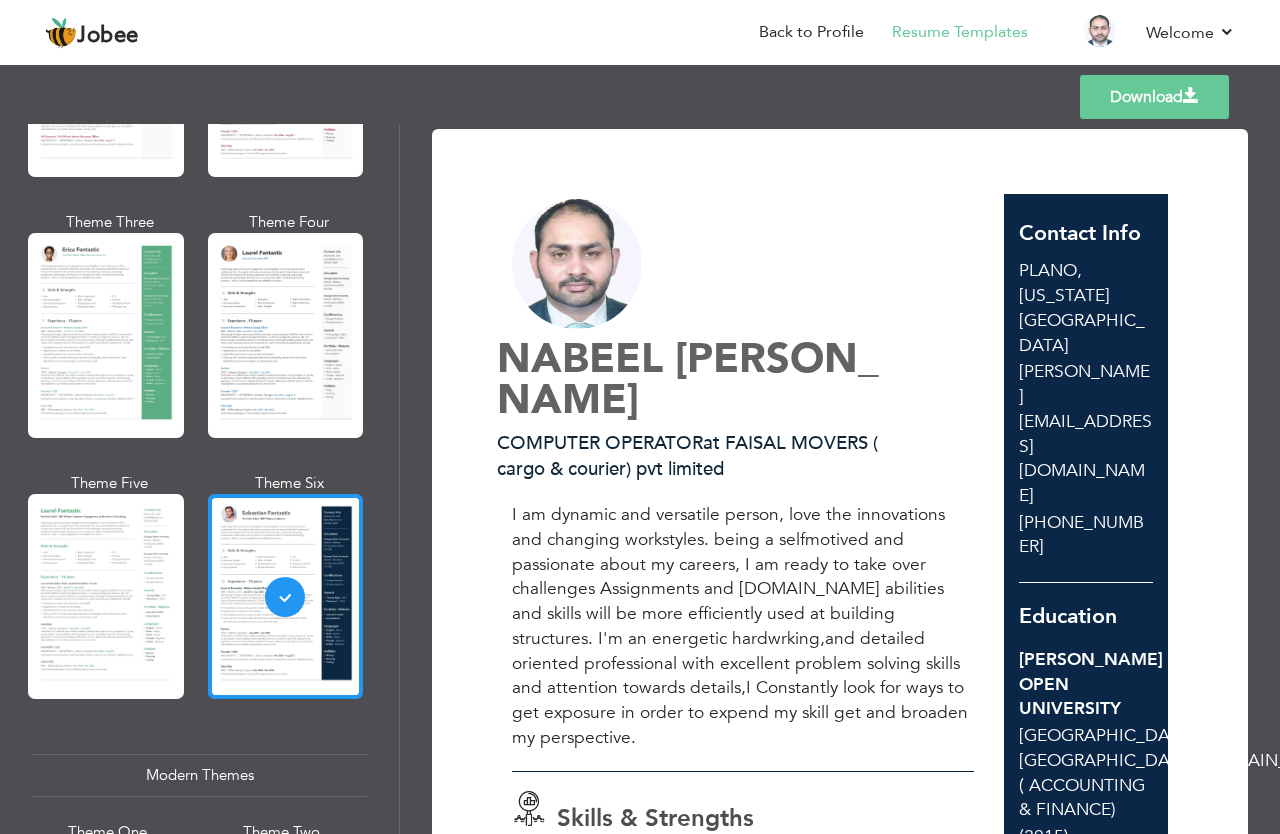 scroll, scrollTop: 0, scrollLeft: 0, axis: both 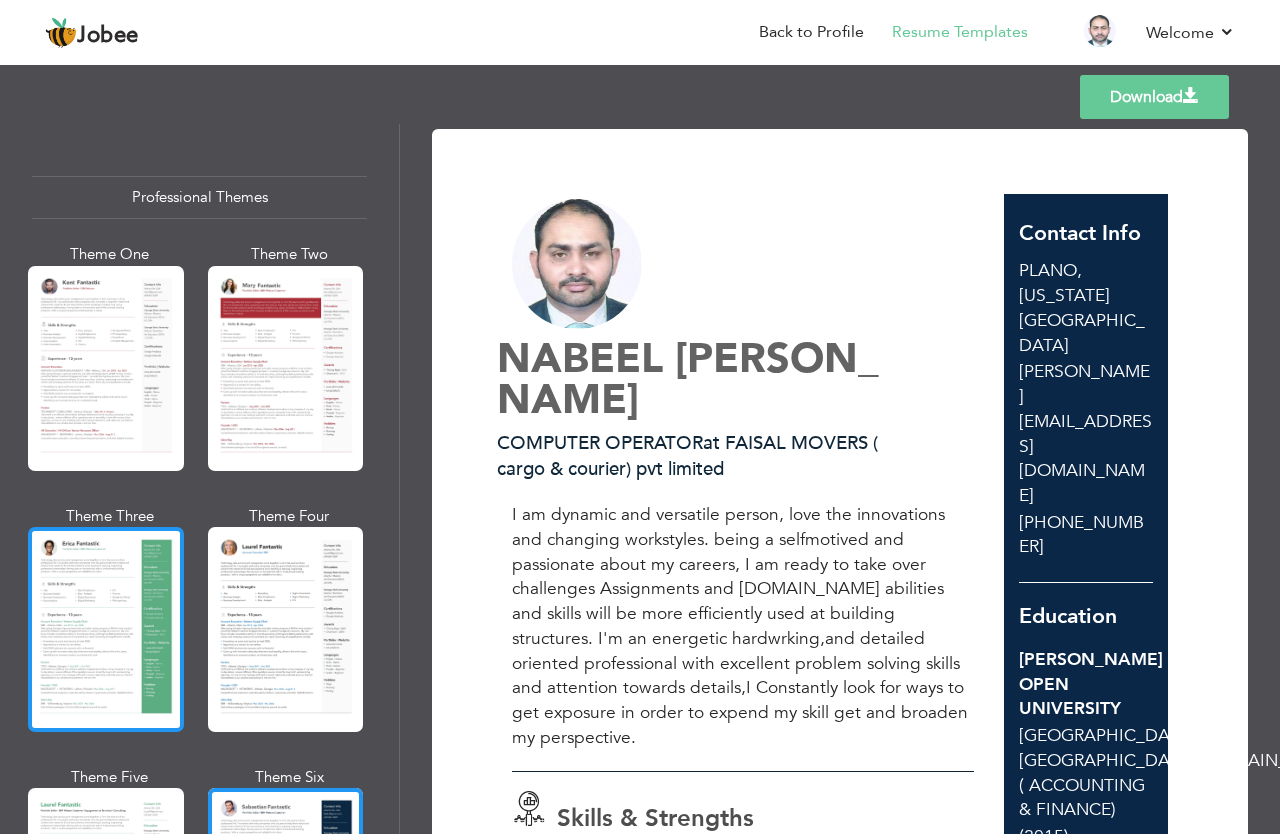 click at bounding box center (106, 629) 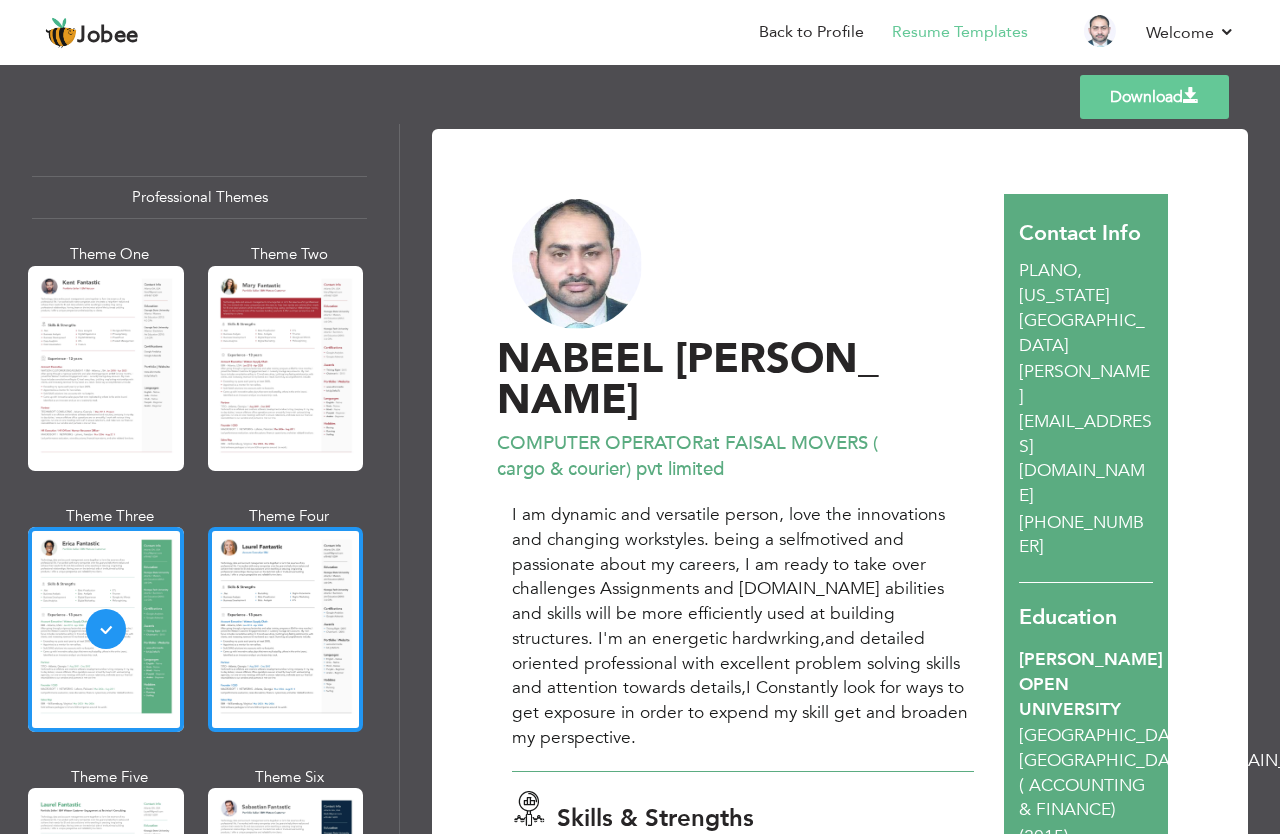 click at bounding box center (286, 629) 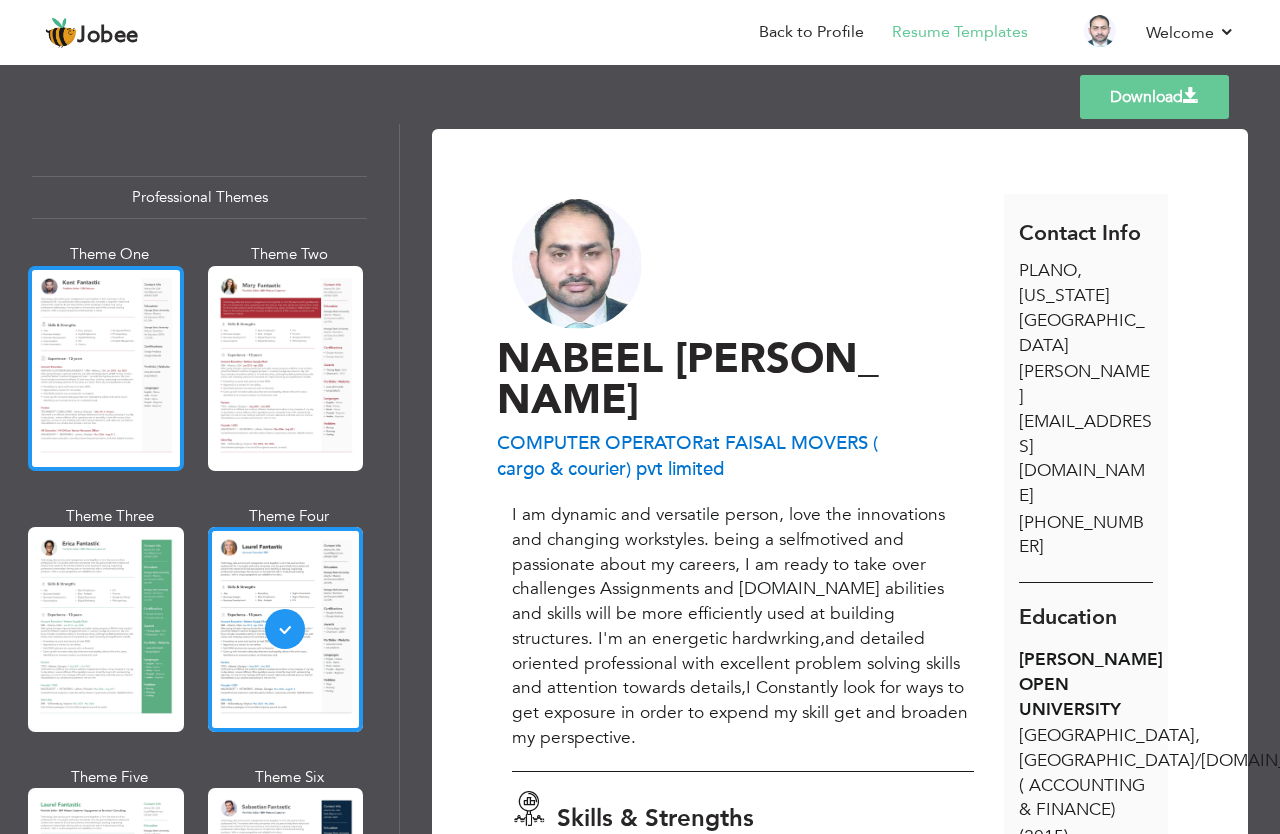 click at bounding box center [106, 368] 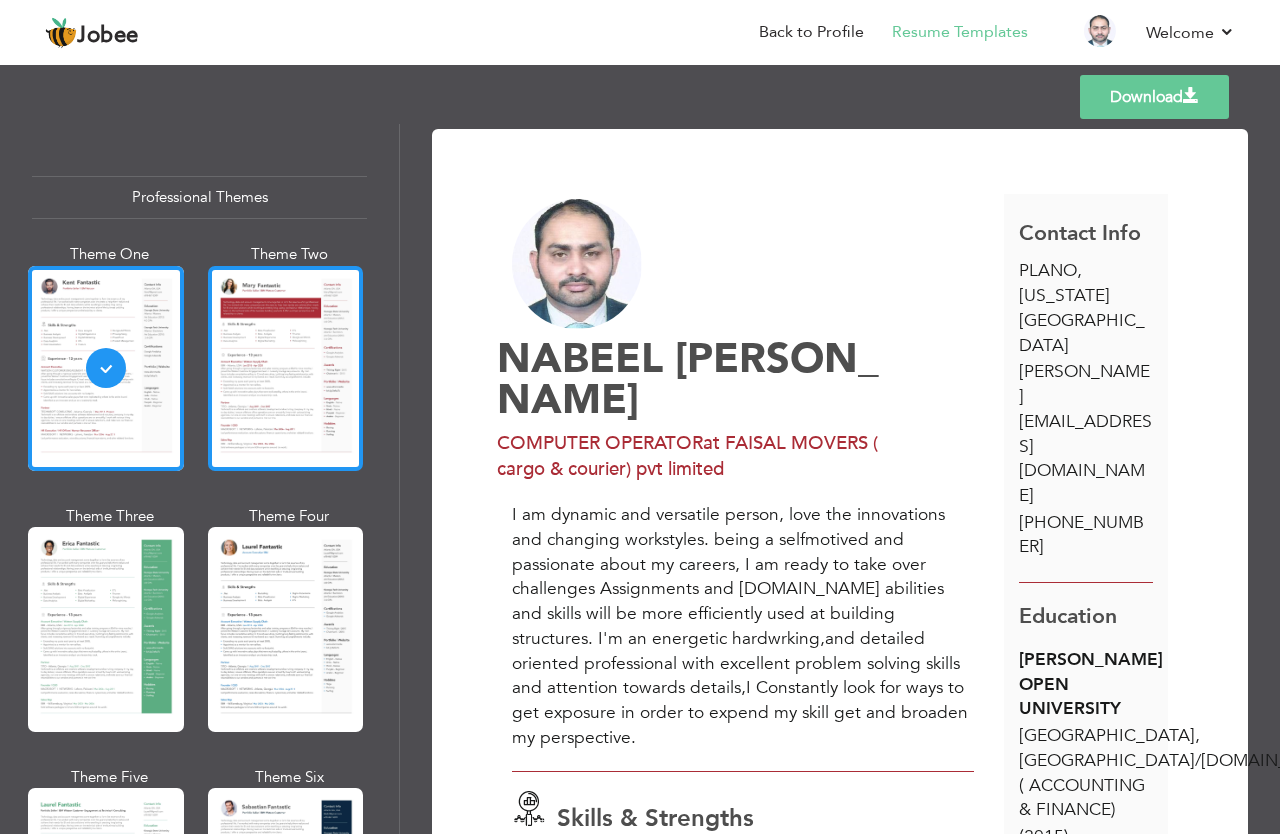 click at bounding box center [286, 368] 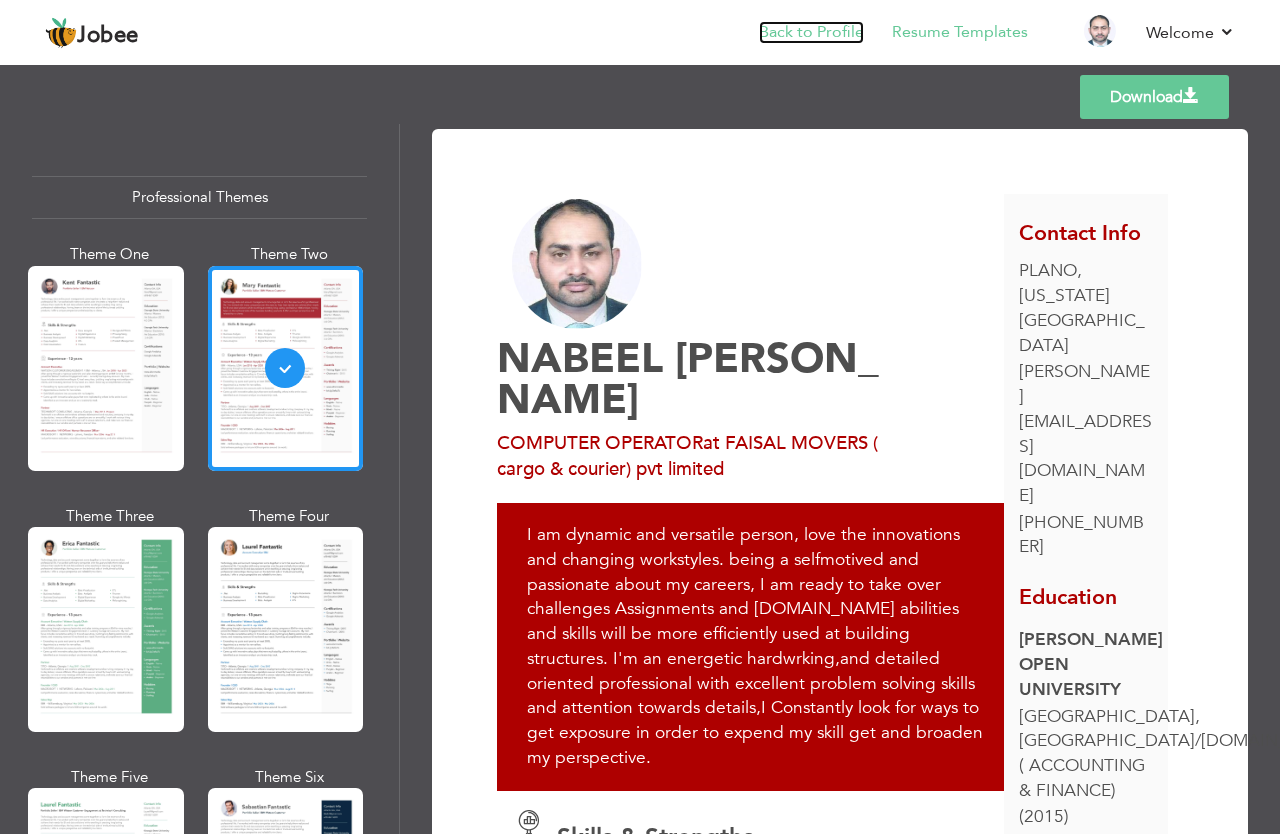 click on "Back to Profile" at bounding box center (811, 32) 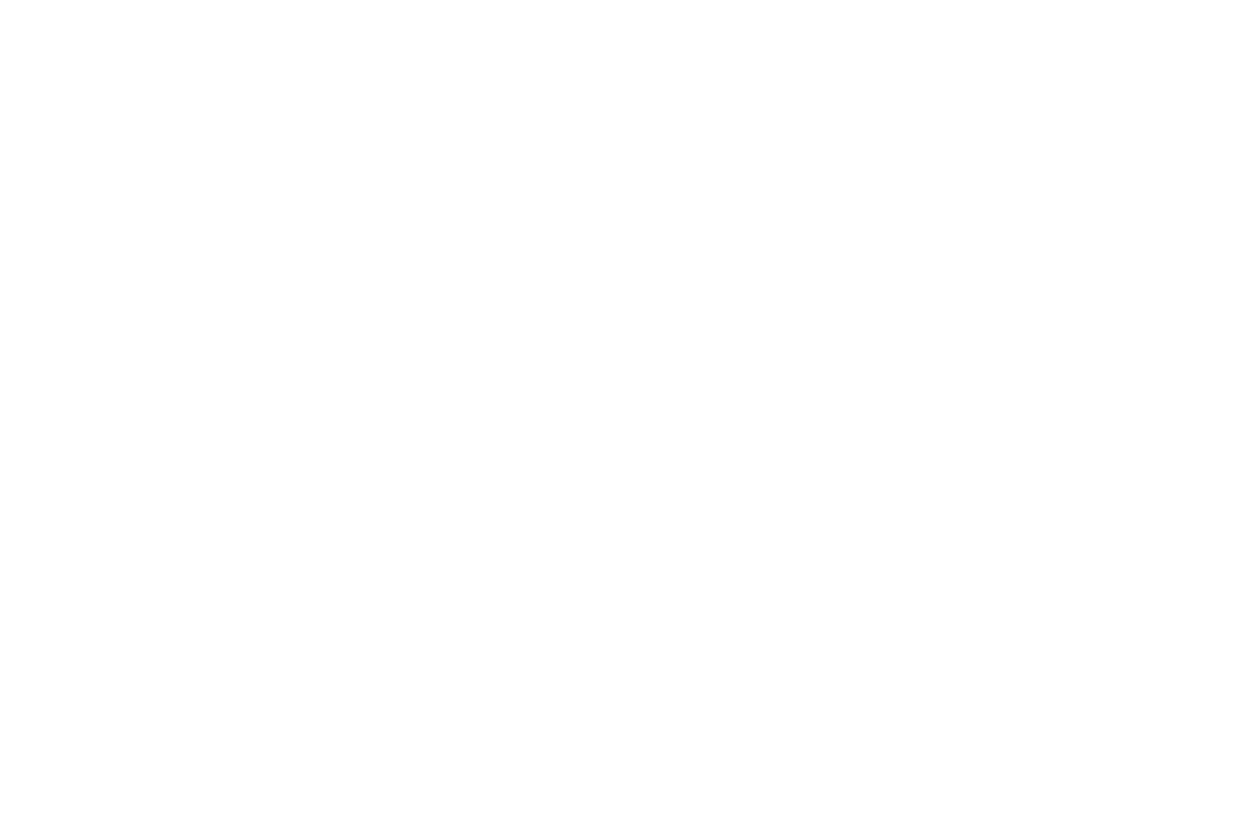 scroll, scrollTop: 0, scrollLeft: 0, axis: both 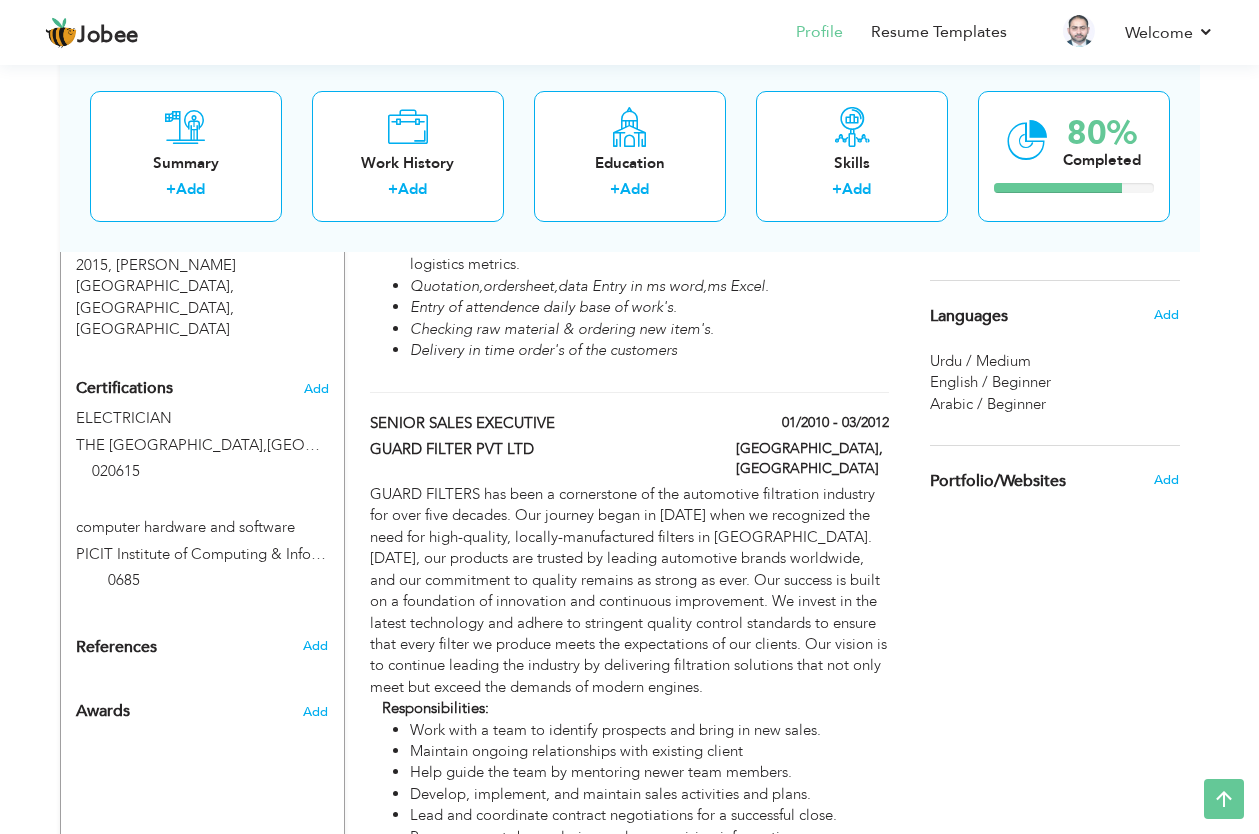drag, startPoint x: 1270, startPoint y: 191, endPoint x: 1258, endPoint y: 574, distance: 383.18796 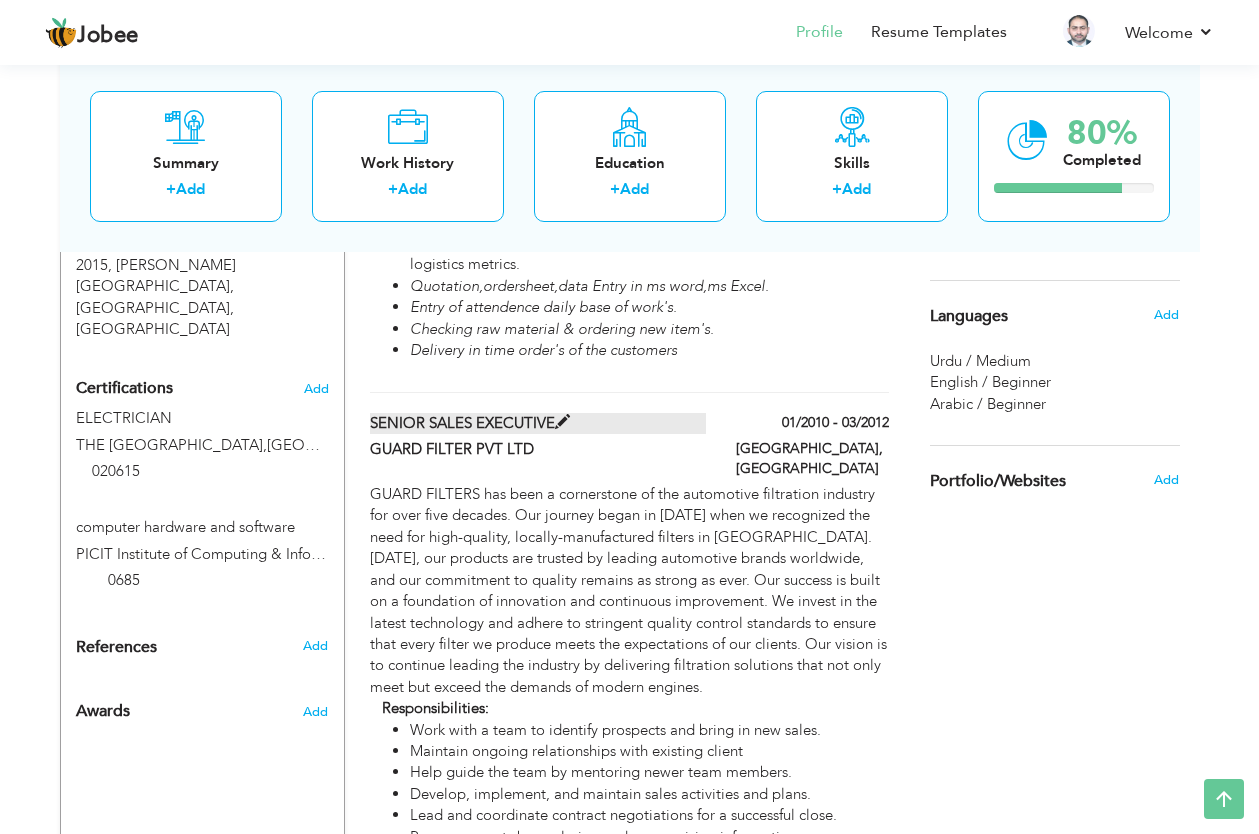click on "SENIOR SALES EXECUTIVE" at bounding box center [538, 423] 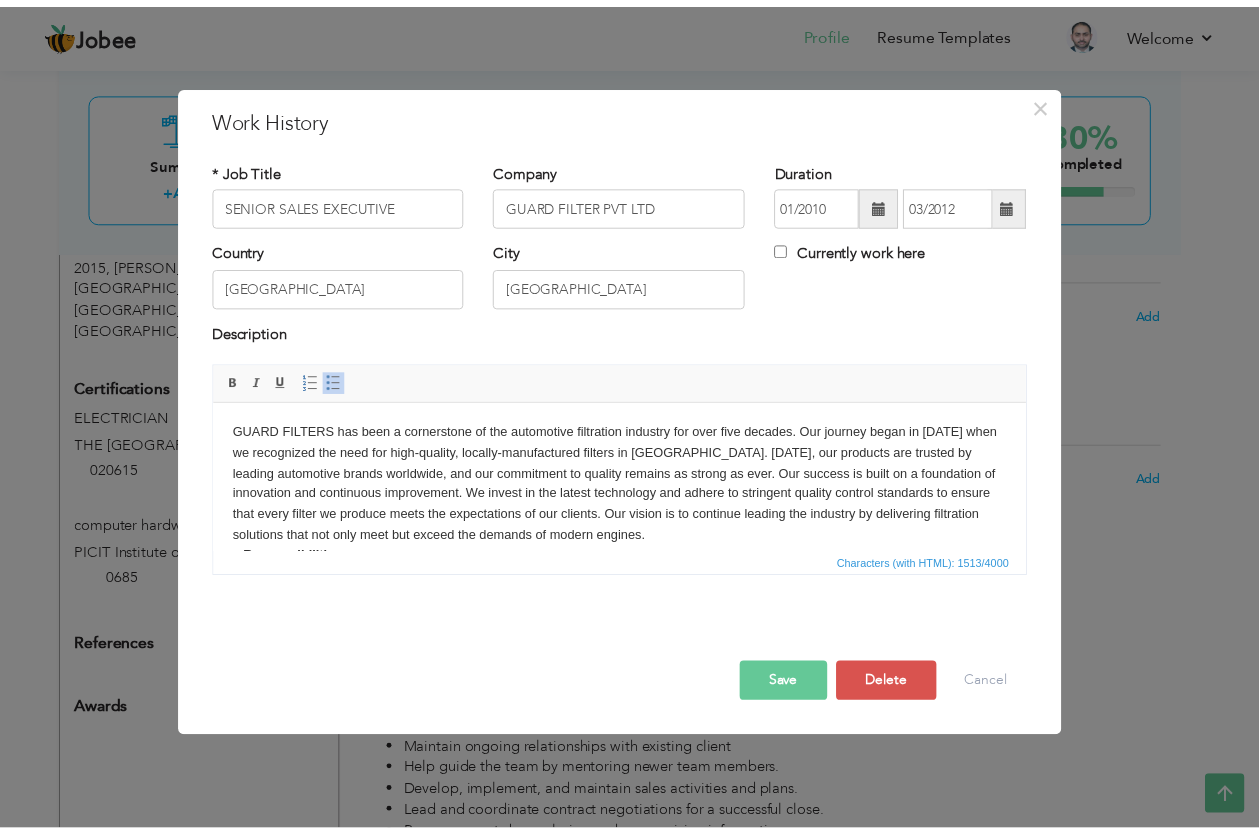 scroll, scrollTop: 0, scrollLeft: 0, axis: both 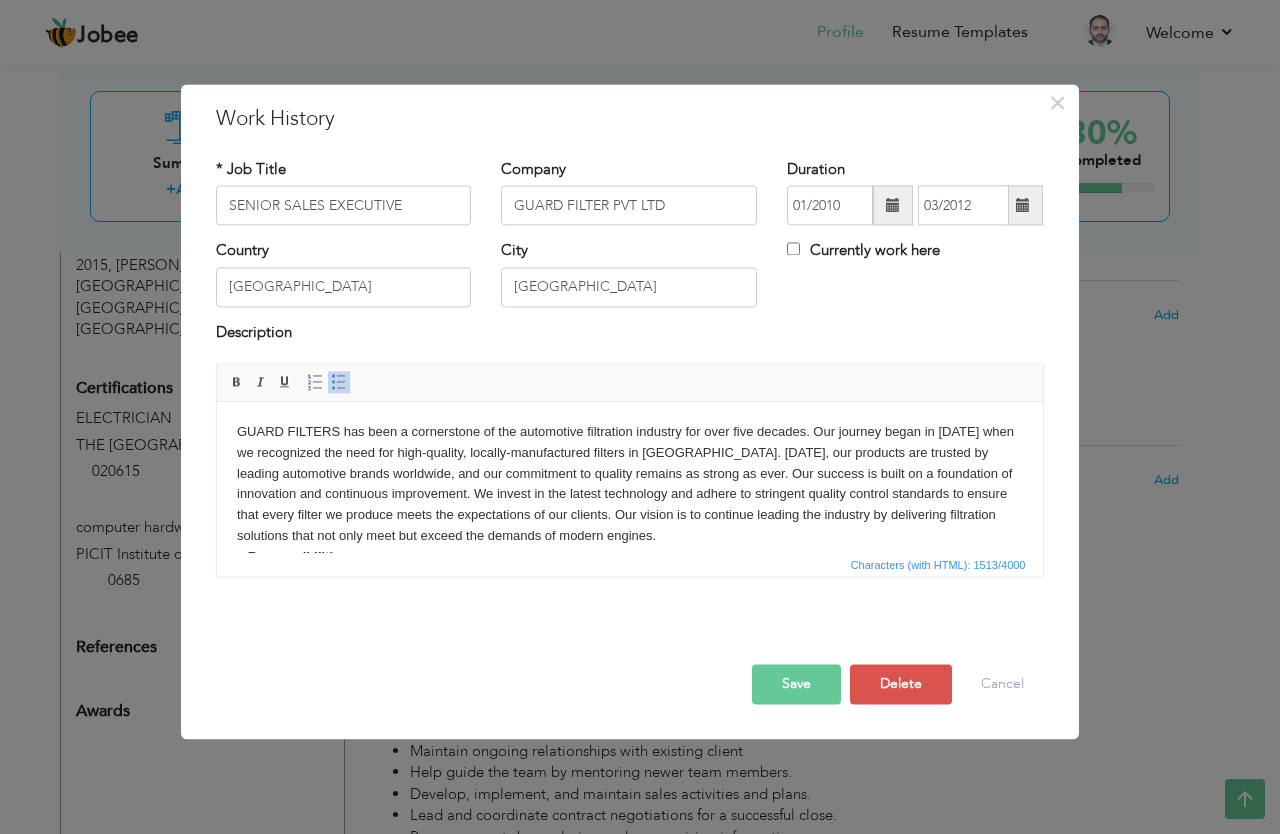 click on "Save" at bounding box center [796, 685] 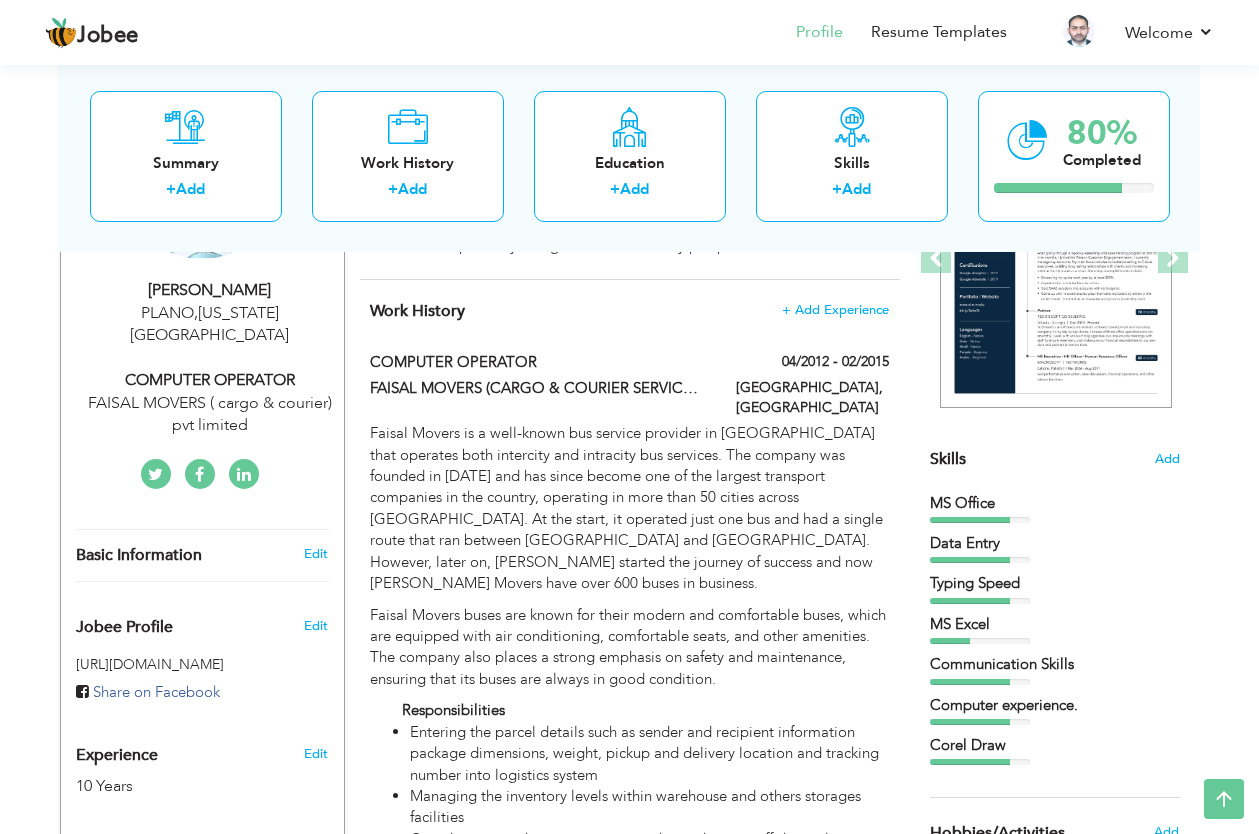 drag, startPoint x: 1266, startPoint y: 433, endPoint x: 1258, endPoint y: 176, distance: 257.12448 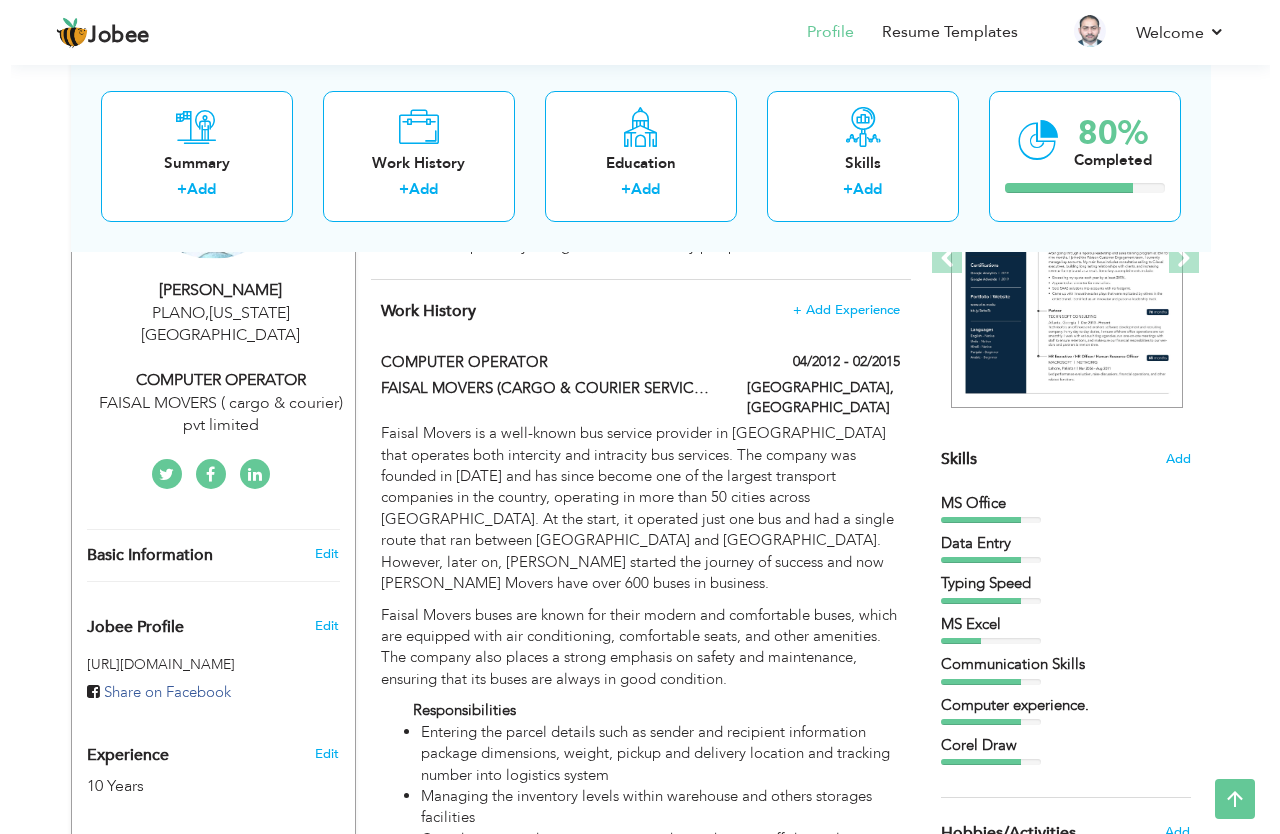 scroll, scrollTop: 324, scrollLeft: 0, axis: vertical 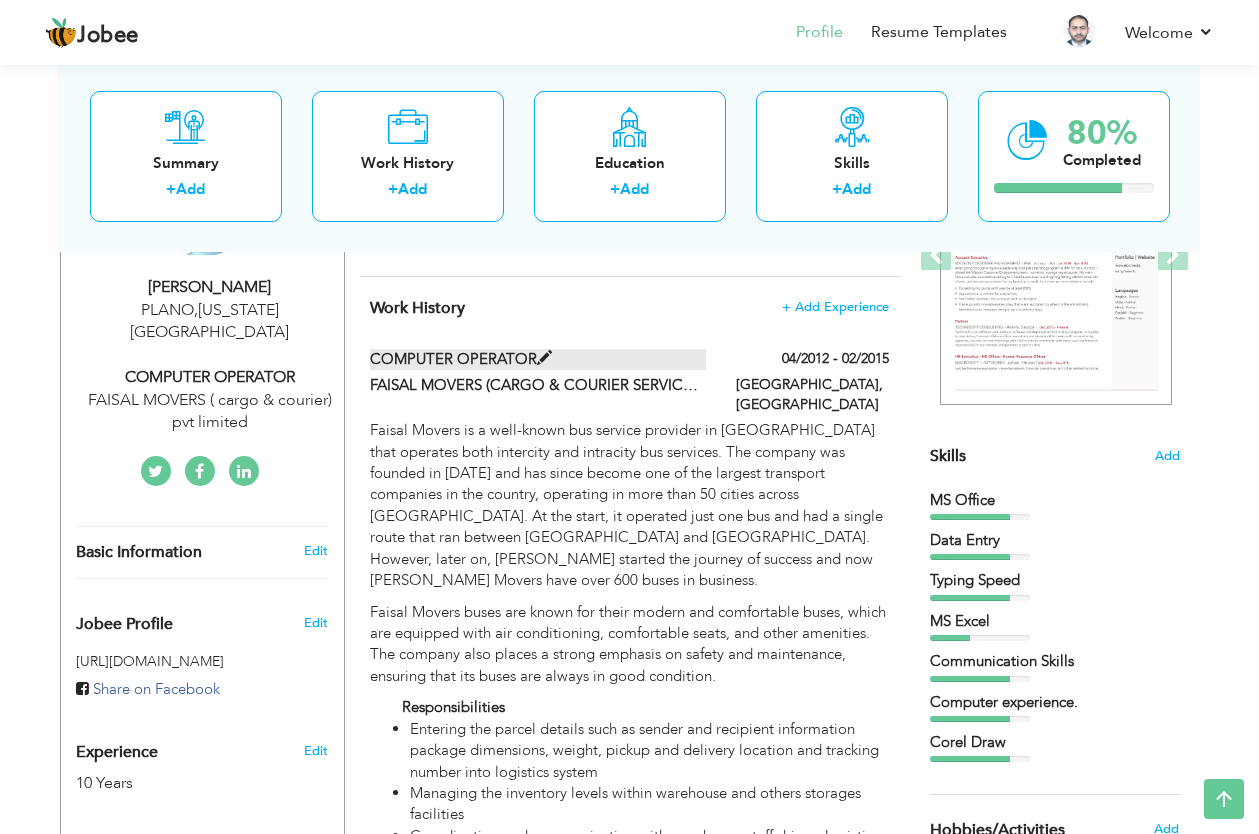click on "COMPUTER OPERATOR" at bounding box center [538, 359] 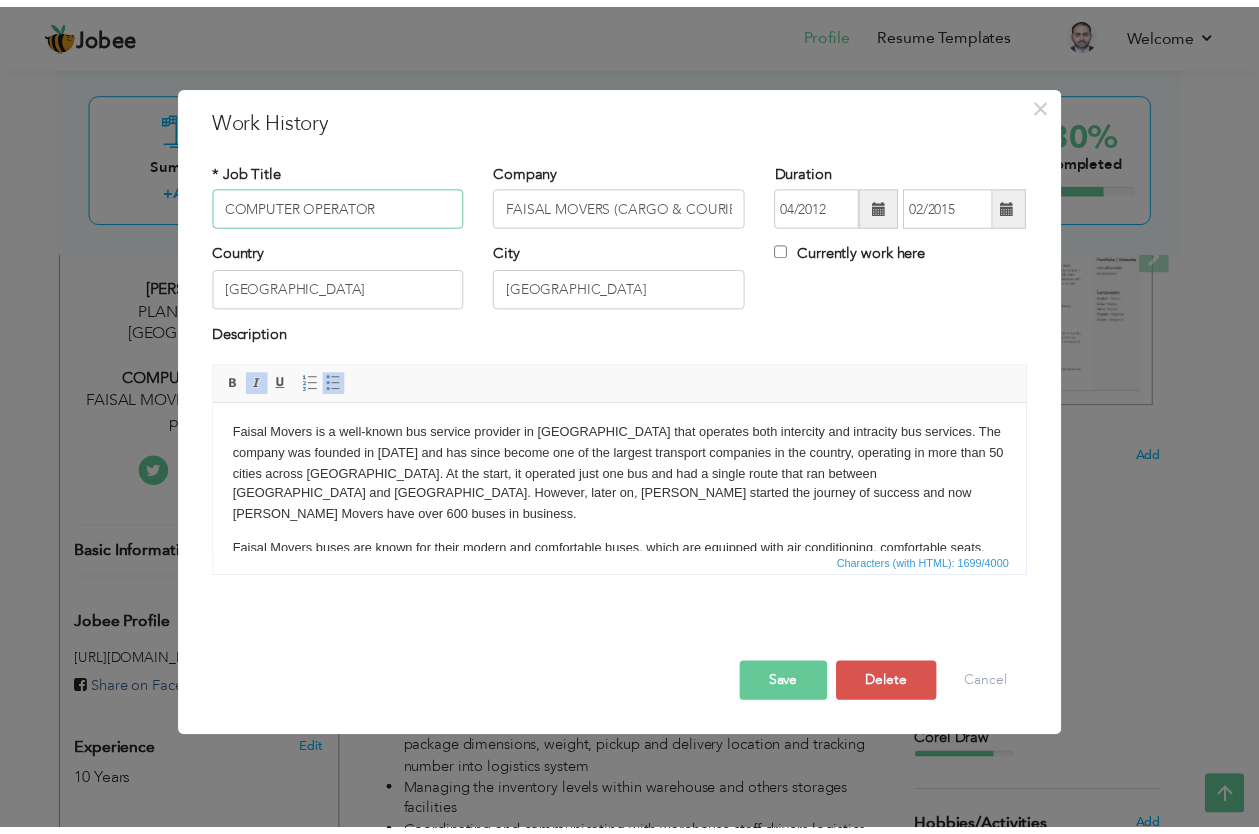 scroll, scrollTop: 0, scrollLeft: 0, axis: both 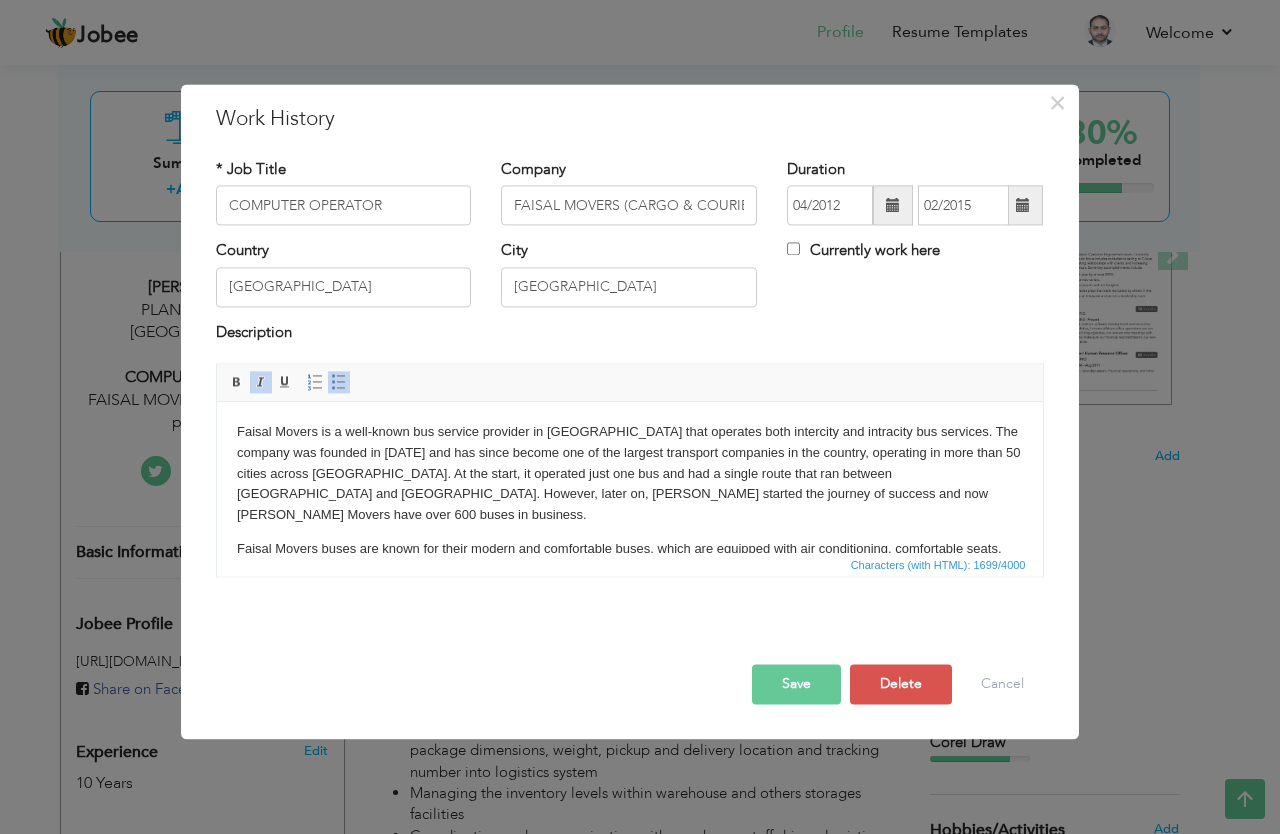click on "Save" at bounding box center (796, 685) 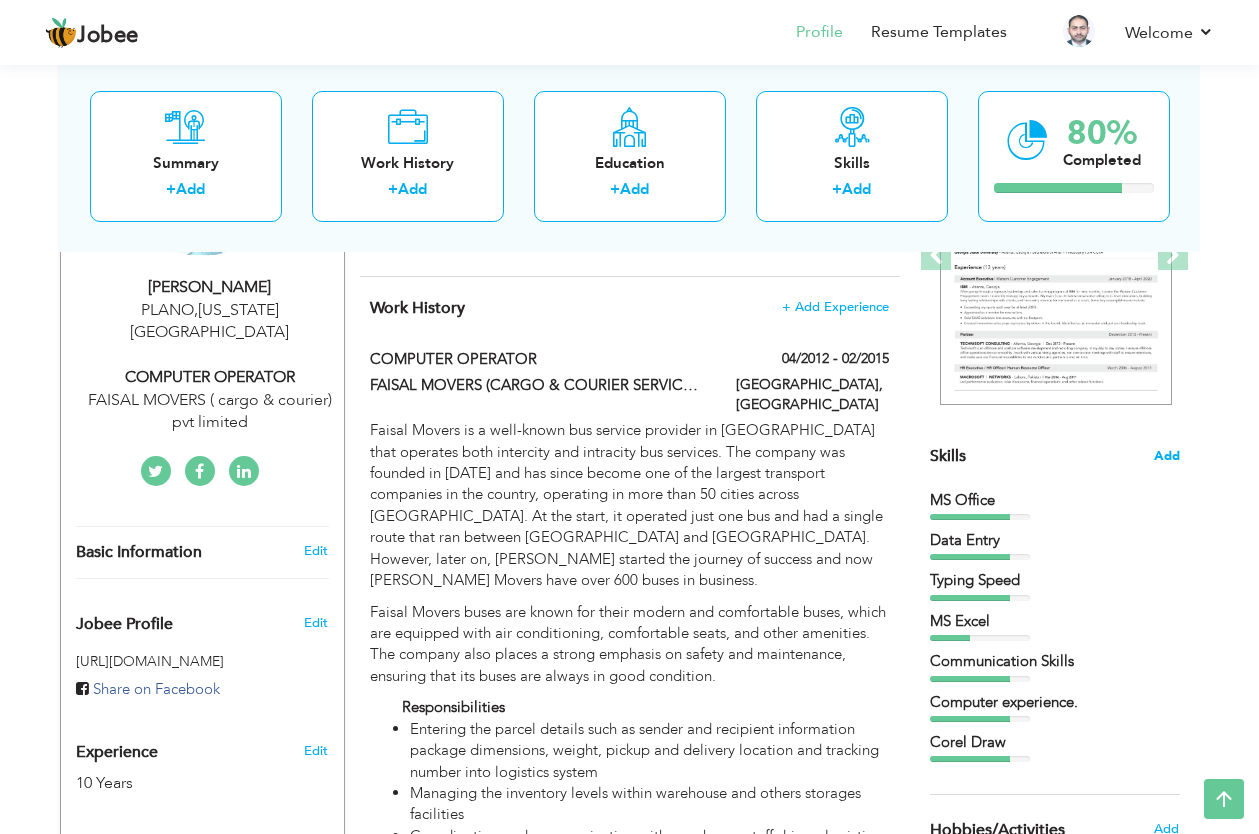 click on "Add" at bounding box center (1167, 456) 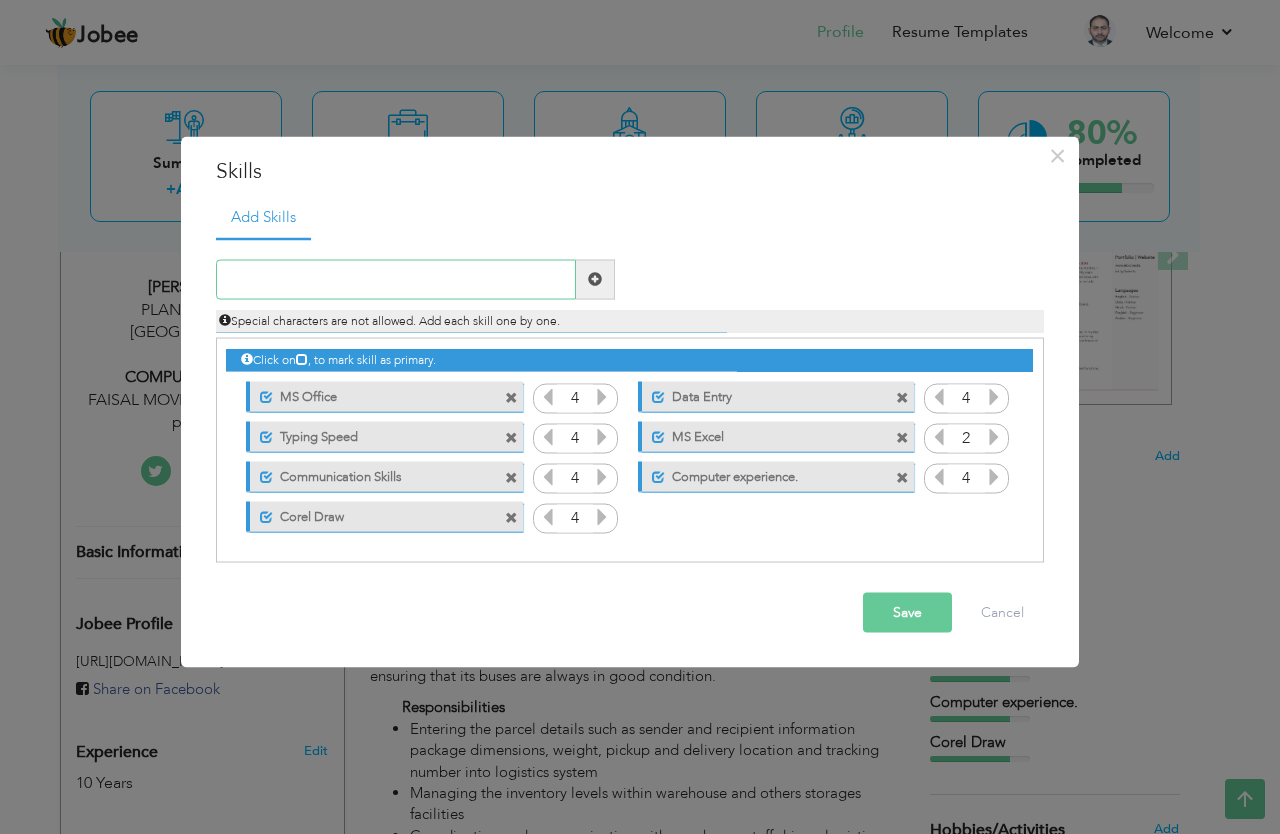 click at bounding box center [396, 279] 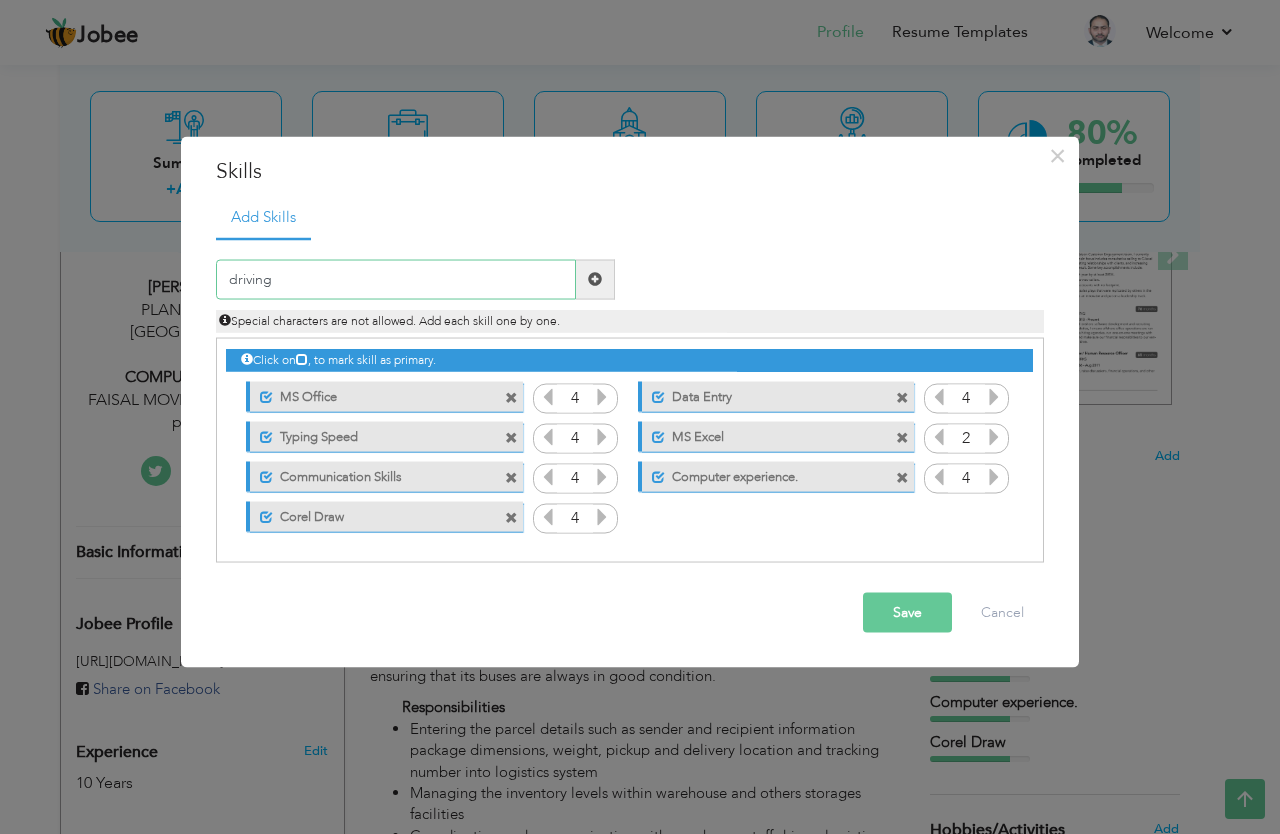 type on "driving" 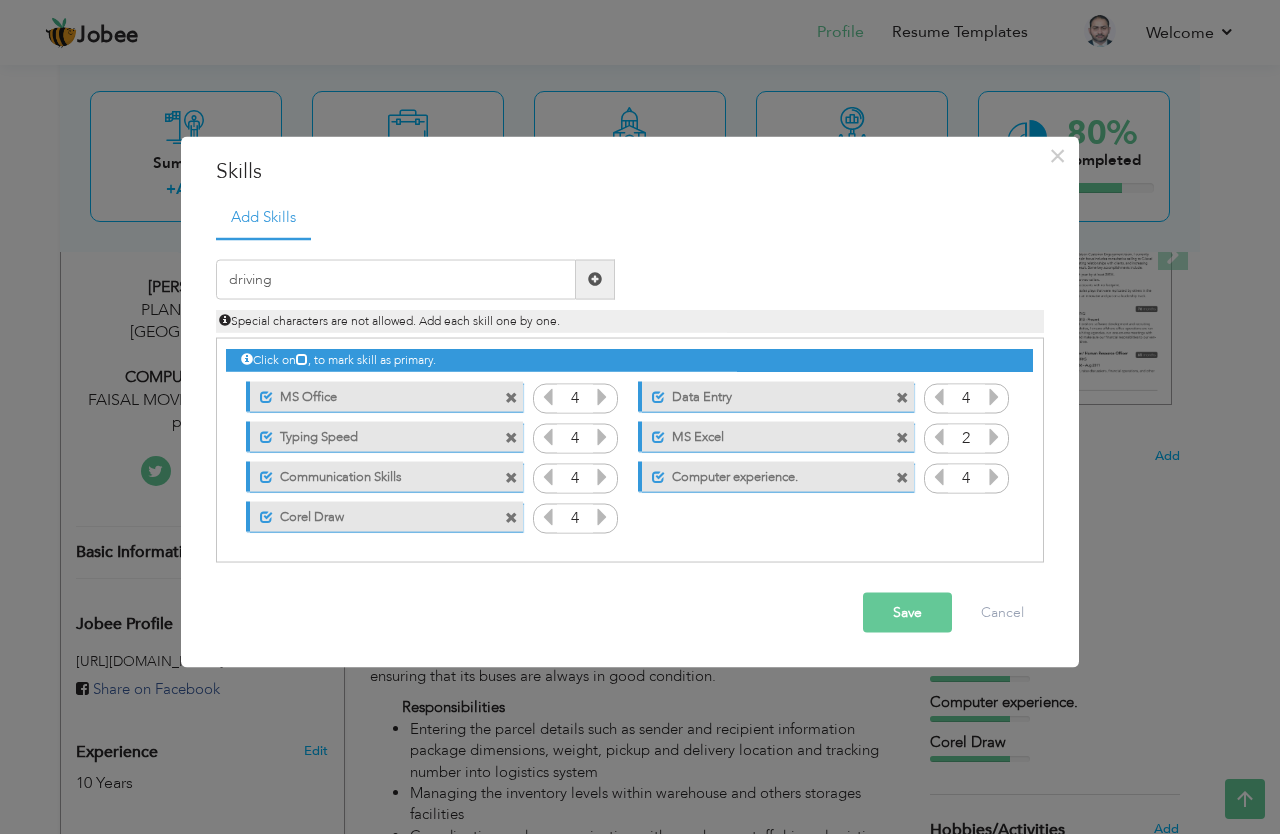 click on "Save" at bounding box center (907, 612) 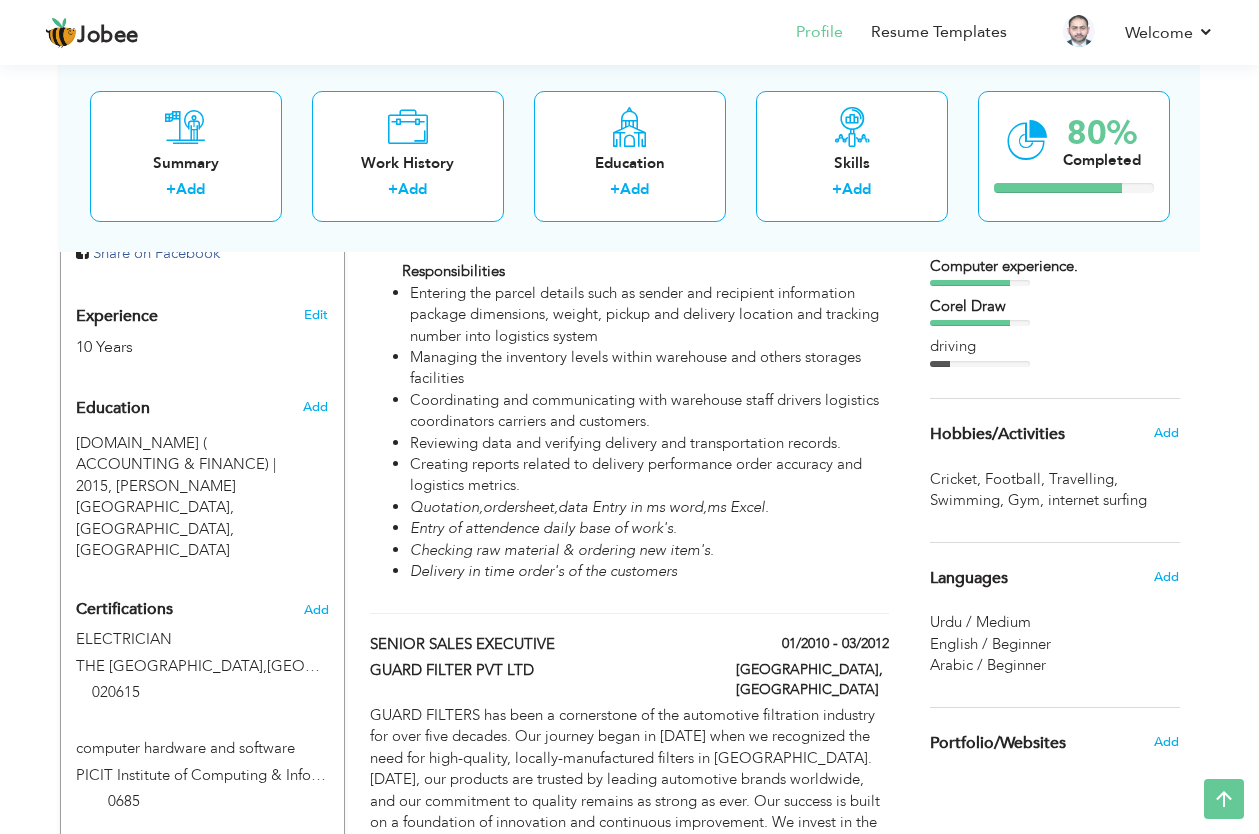 scroll, scrollTop: 763, scrollLeft: 0, axis: vertical 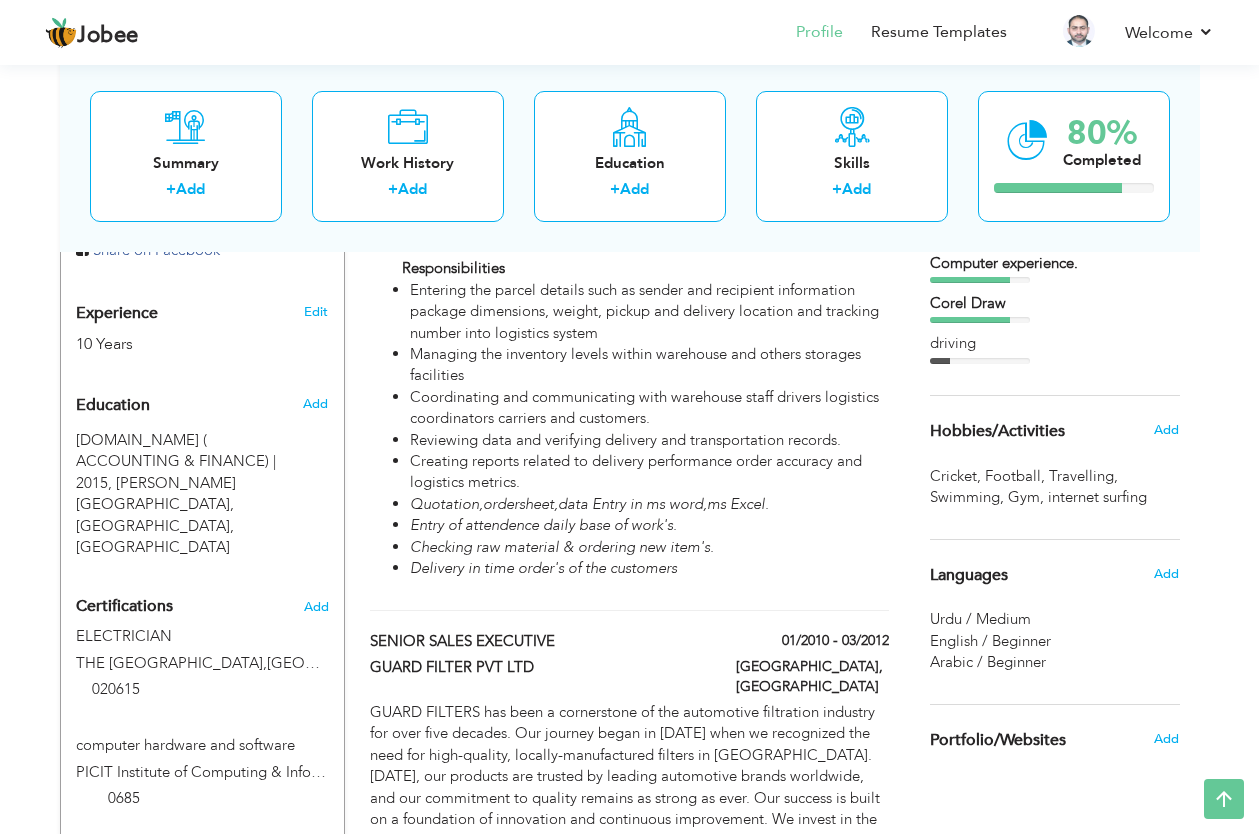 drag, startPoint x: 1266, startPoint y: 416, endPoint x: 1251, endPoint y: 588, distance: 172.65283 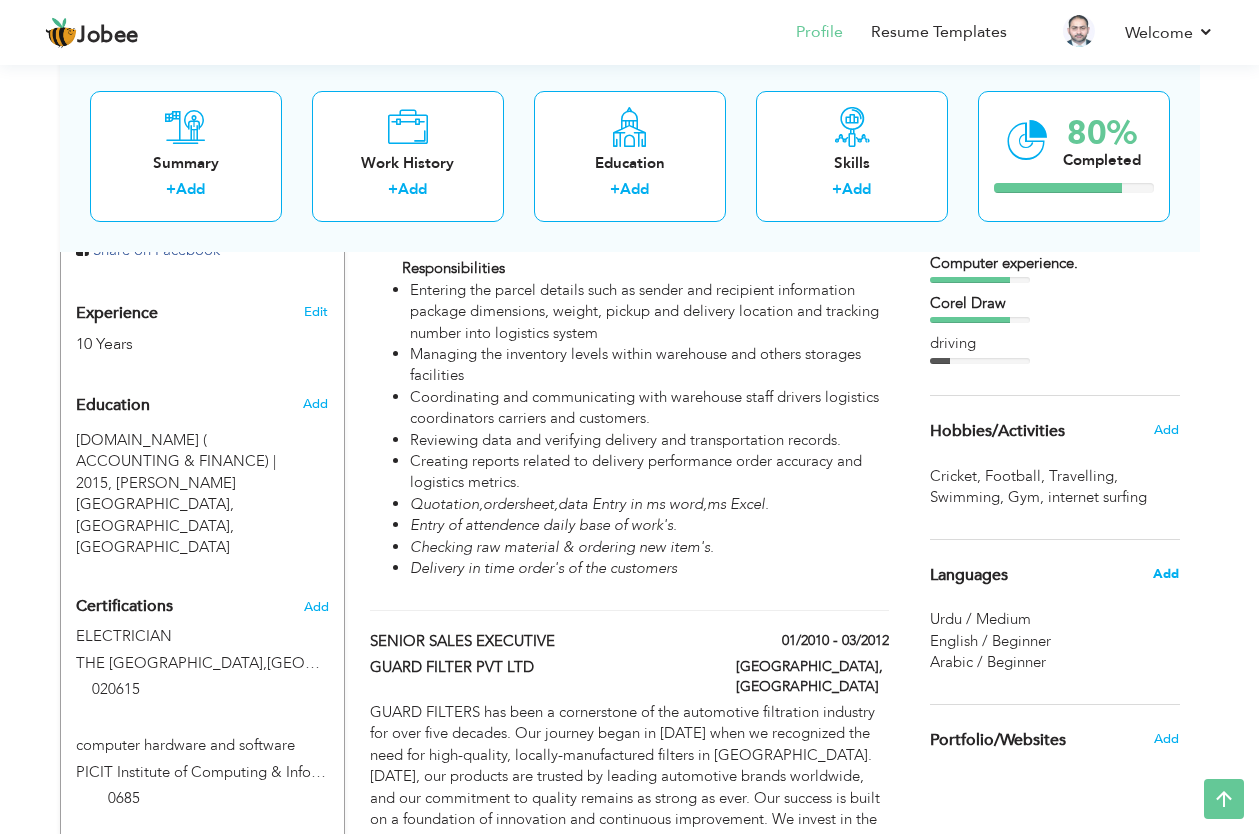 click on "Add" at bounding box center (1166, 574) 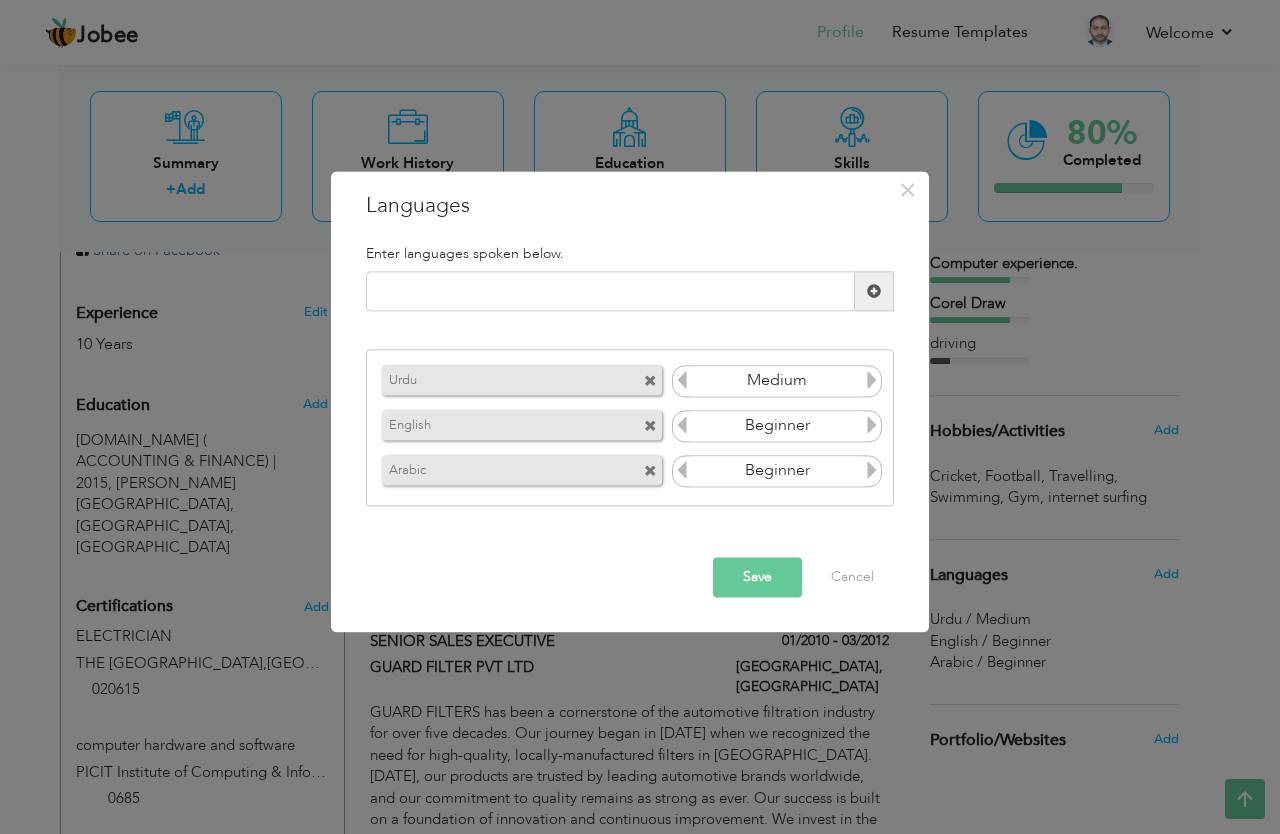 click at bounding box center (650, 381) 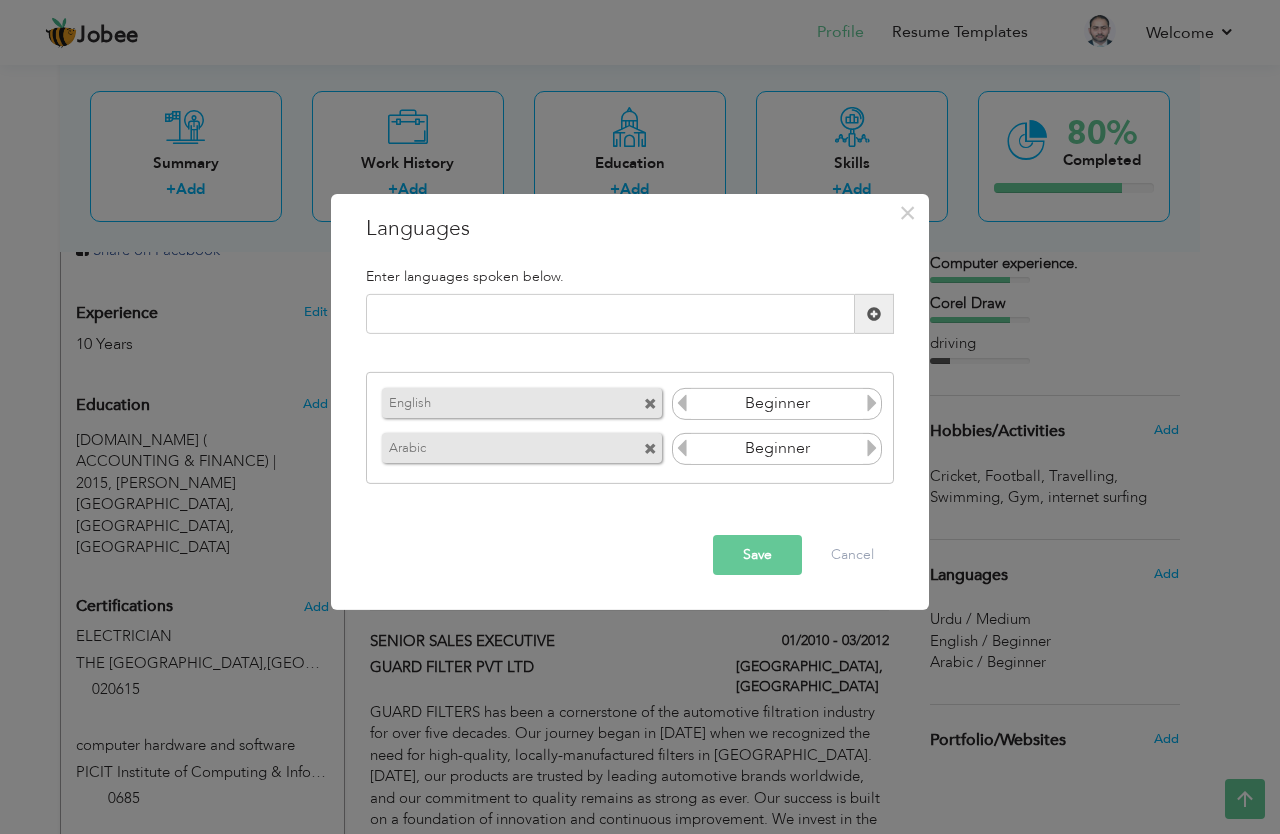 click on "Save" at bounding box center (757, 555) 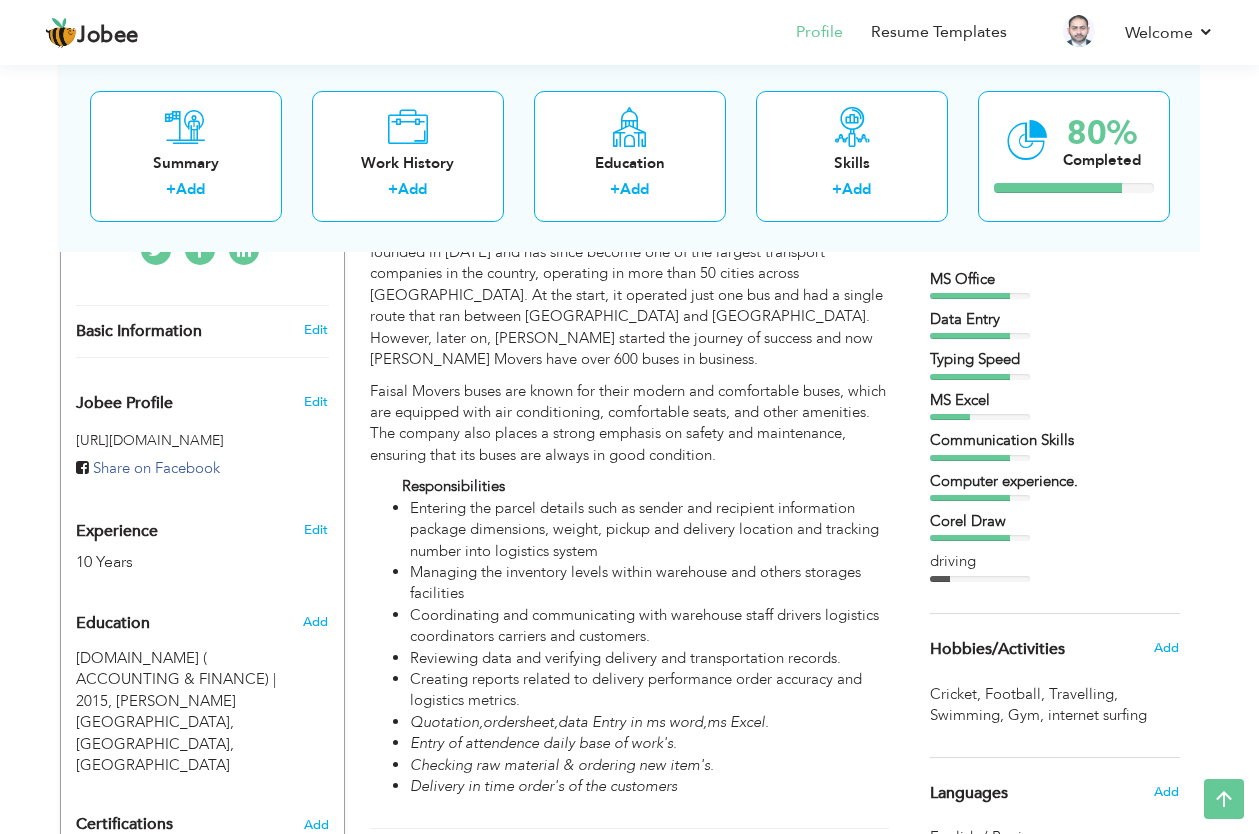 scroll, scrollTop: 551, scrollLeft: 0, axis: vertical 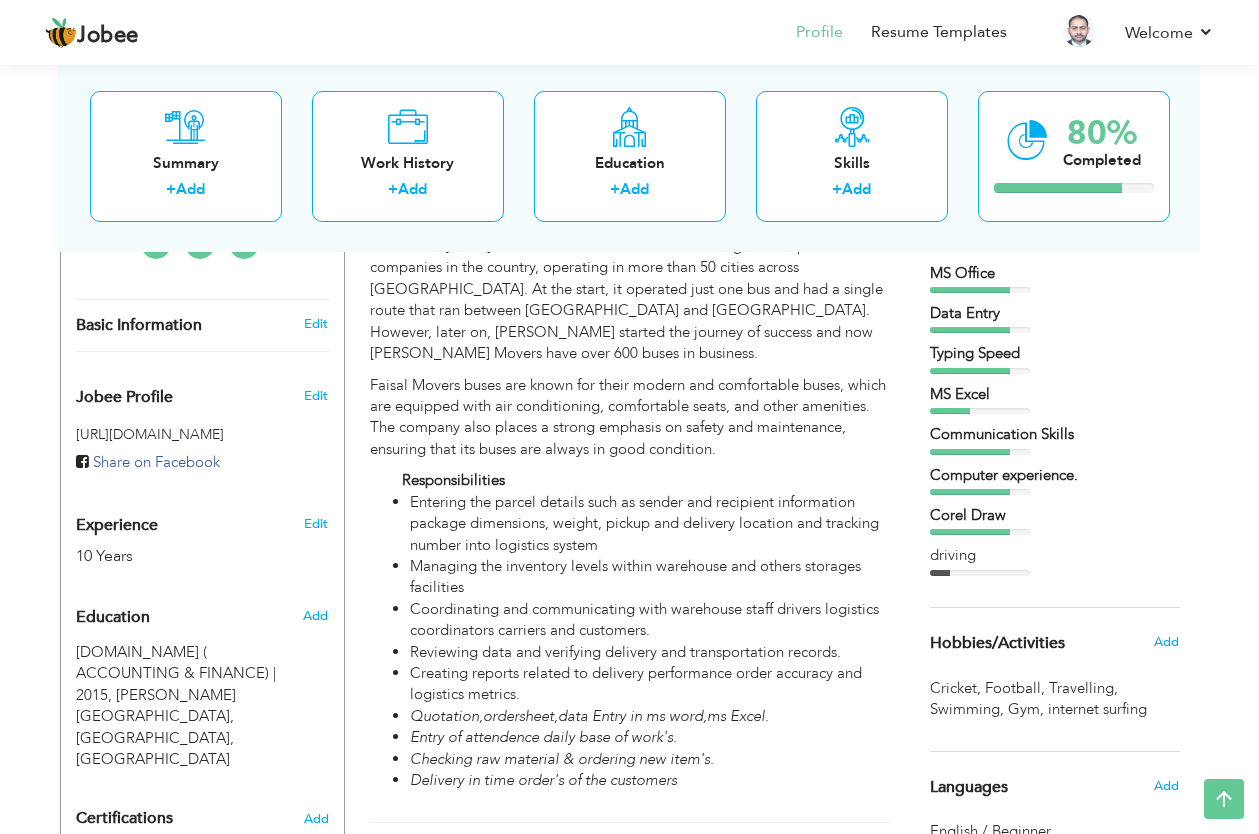 drag, startPoint x: 1278, startPoint y: 561, endPoint x: 1244, endPoint y: 479, distance: 88.76936 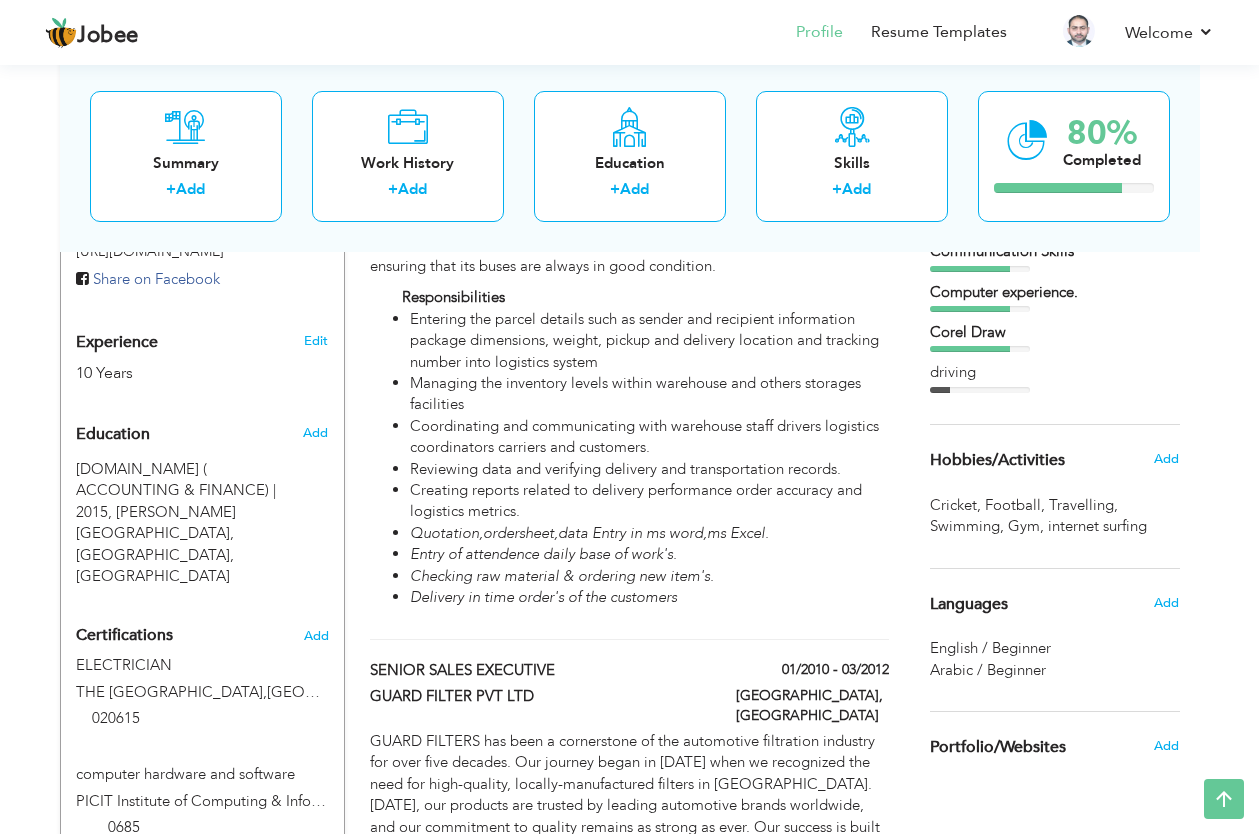 scroll, scrollTop: 801, scrollLeft: 0, axis: vertical 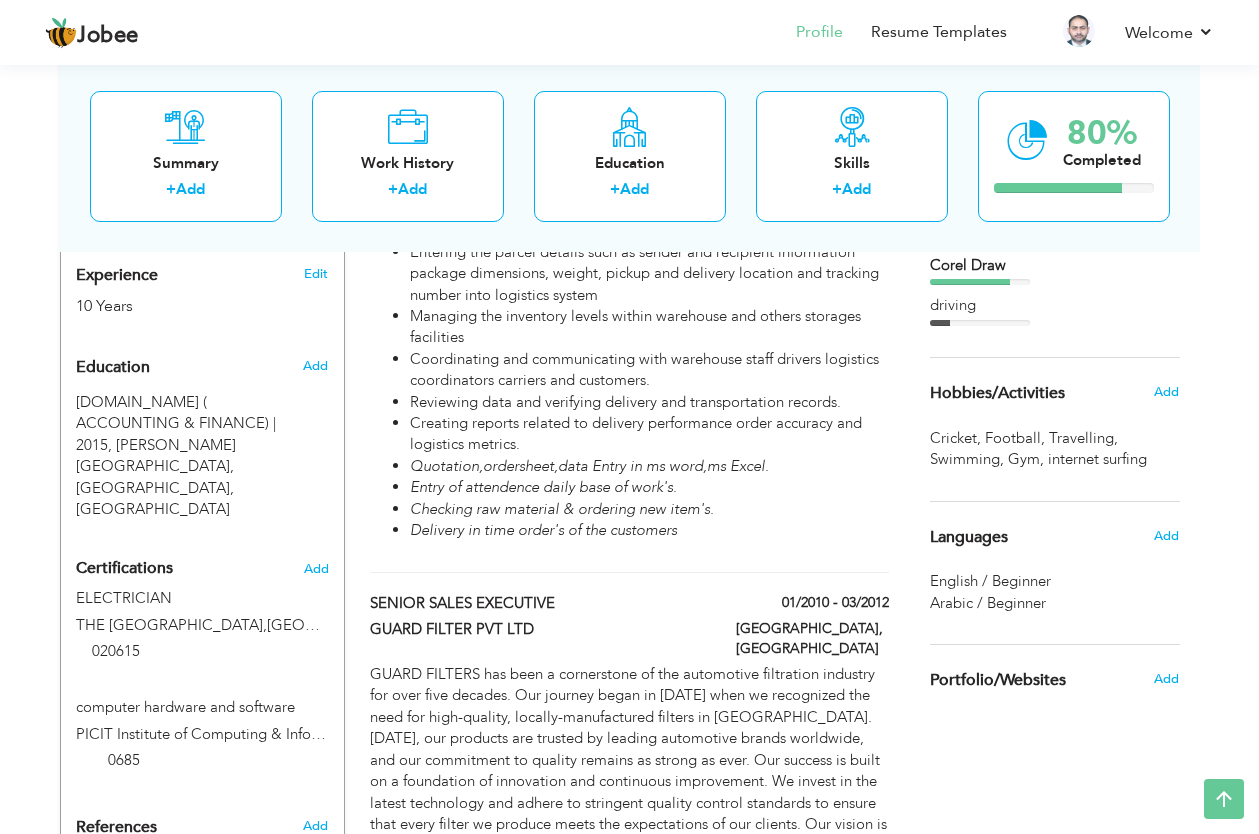 drag, startPoint x: 1270, startPoint y: 485, endPoint x: 1273, endPoint y: 583, distance: 98.045906 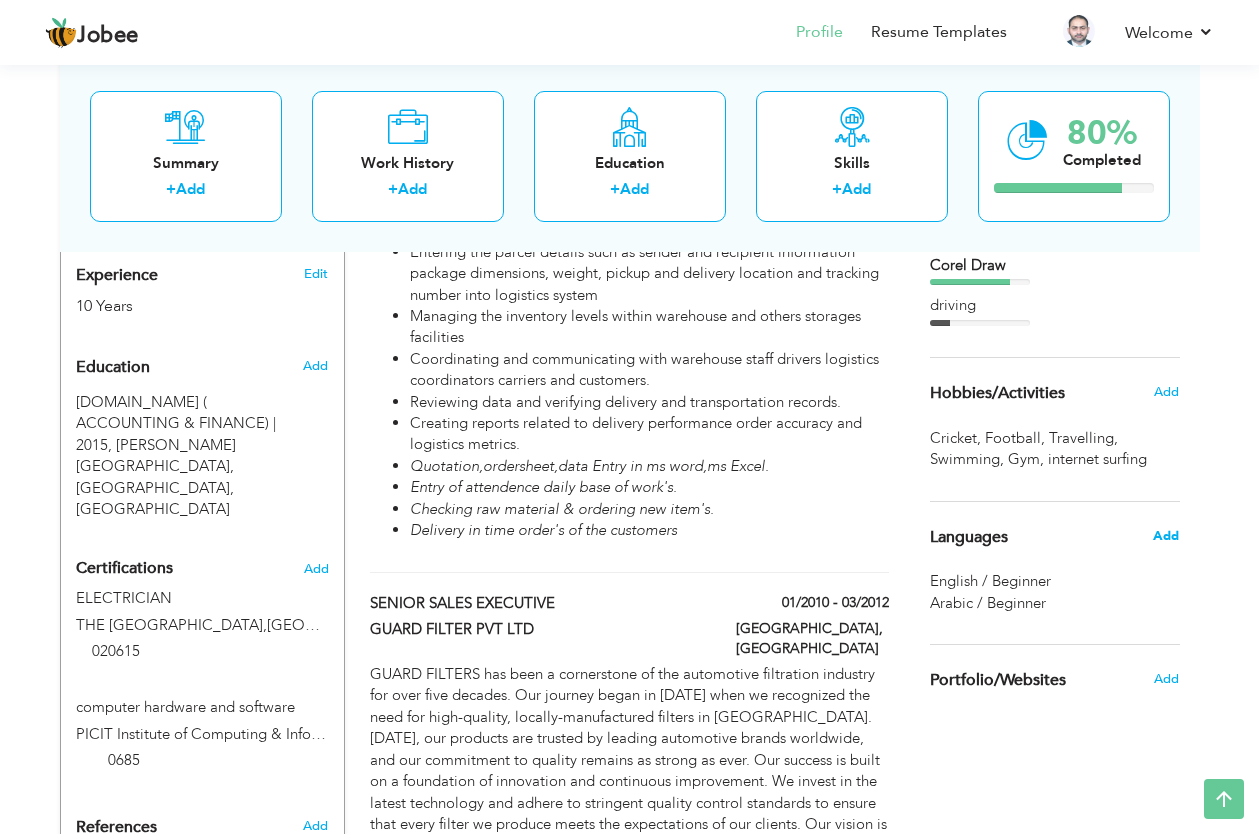 click on "Add" at bounding box center [1166, 536] 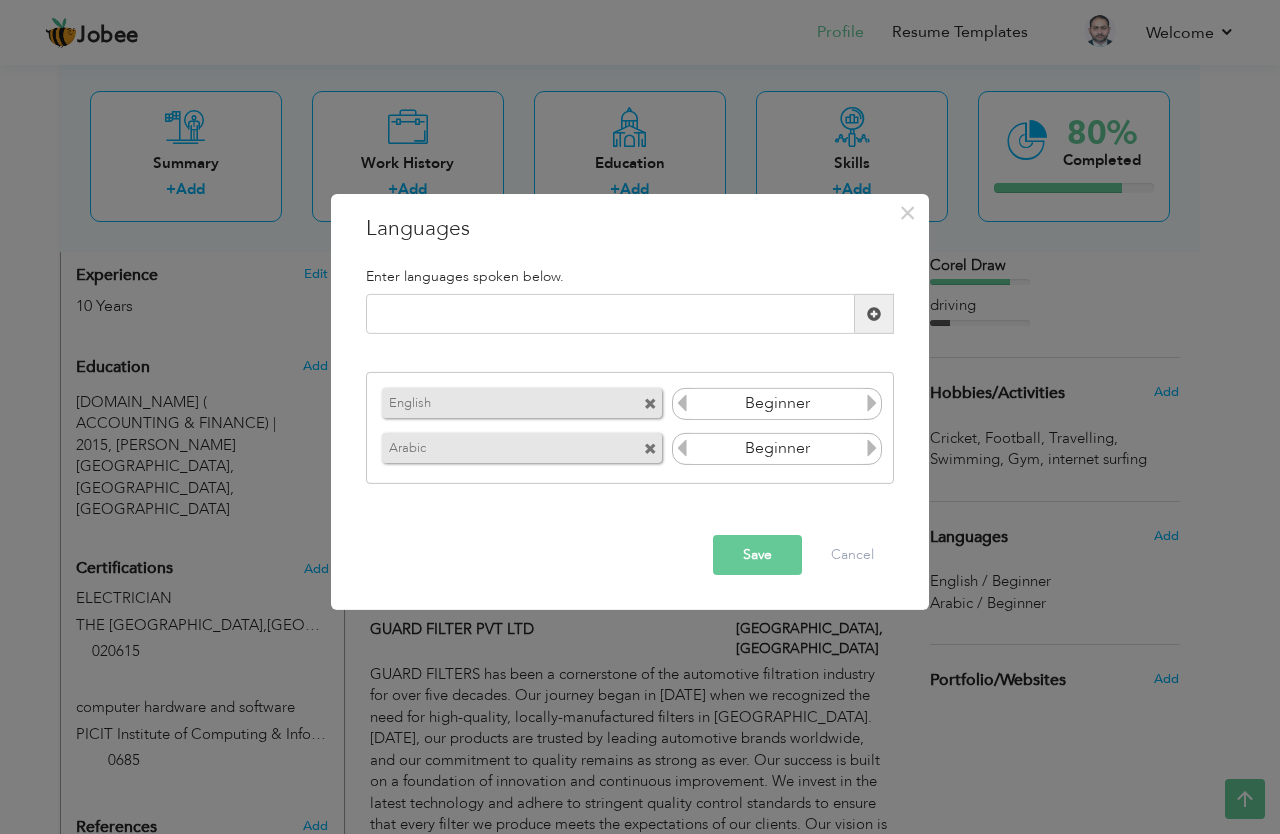 click at bounding box center (682, 403) 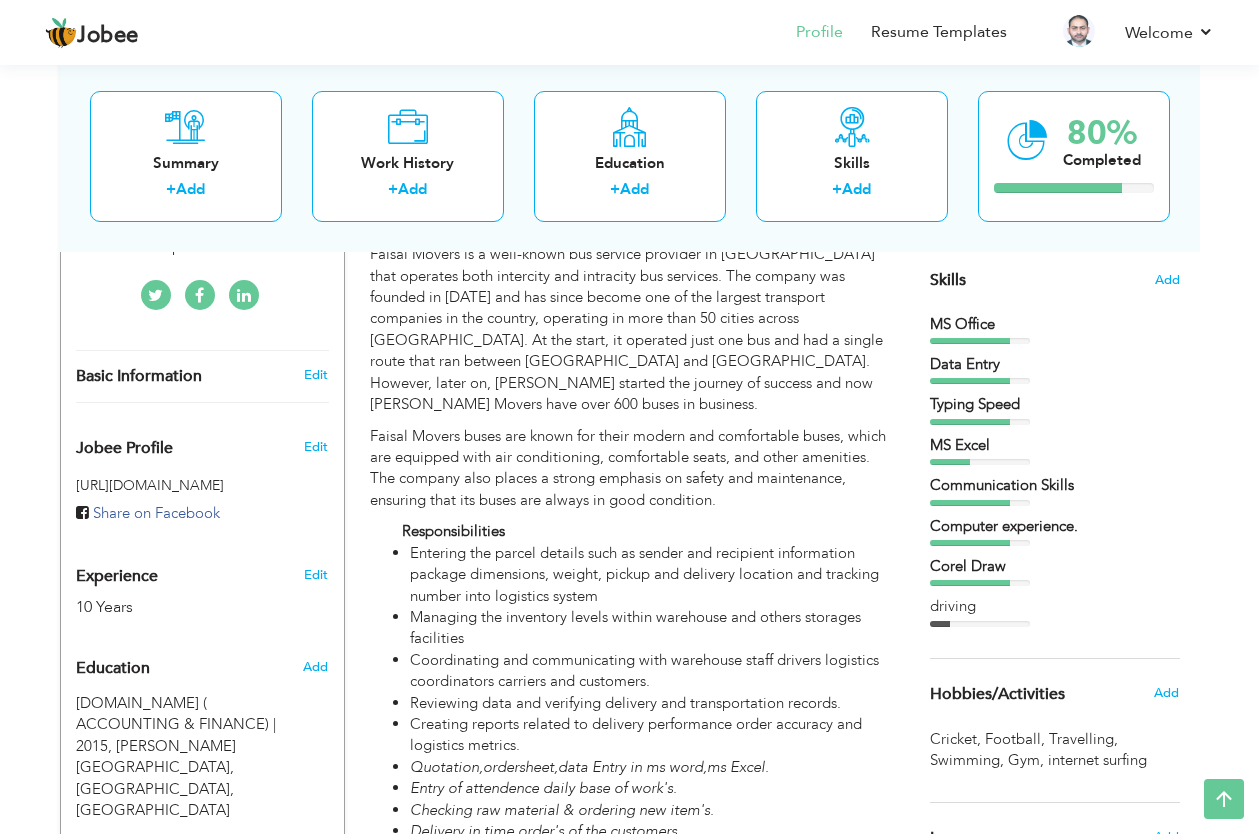 drag, startPoint x: 1268, startPoint y: 480, endPoint x: 1236, endPoint y: 368, distance: 116.48176 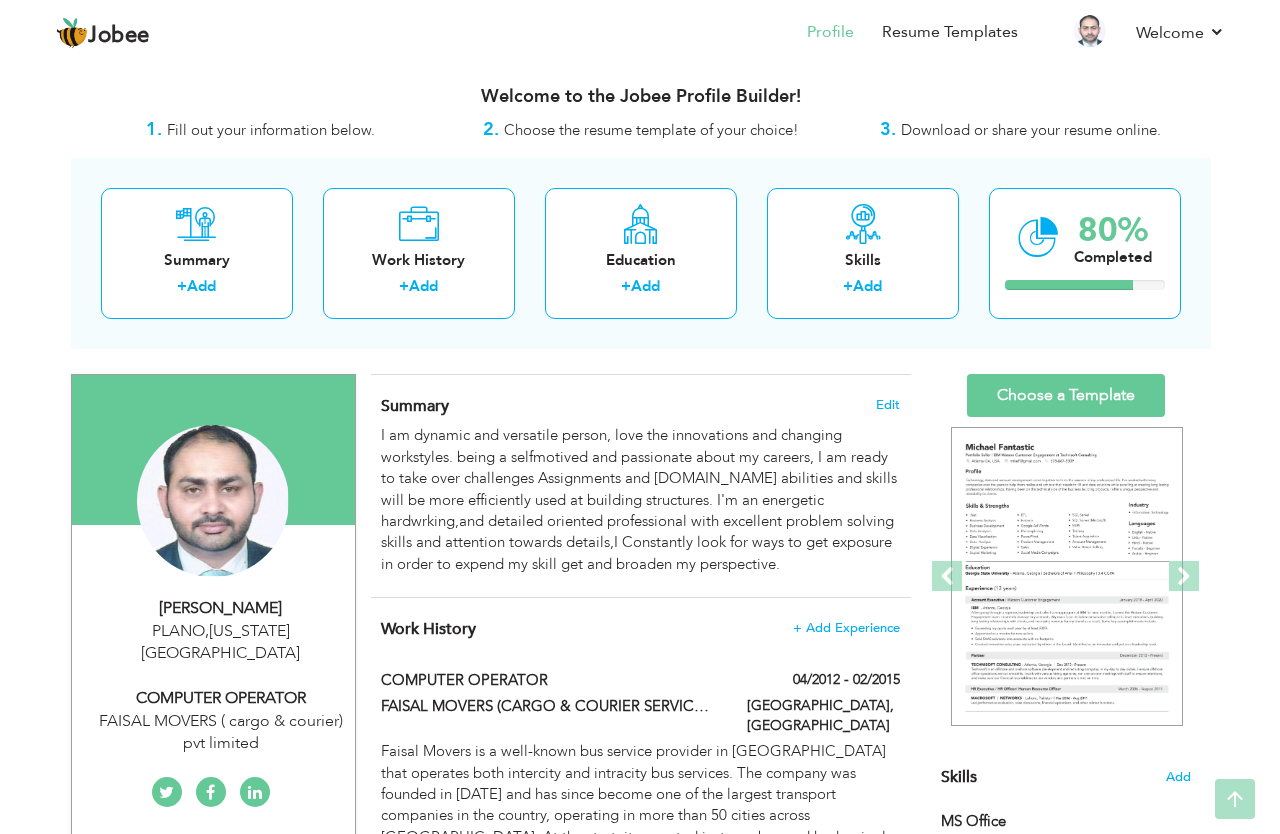 scroll, scrollTop: 0, scrollLeft: 0, axis: both 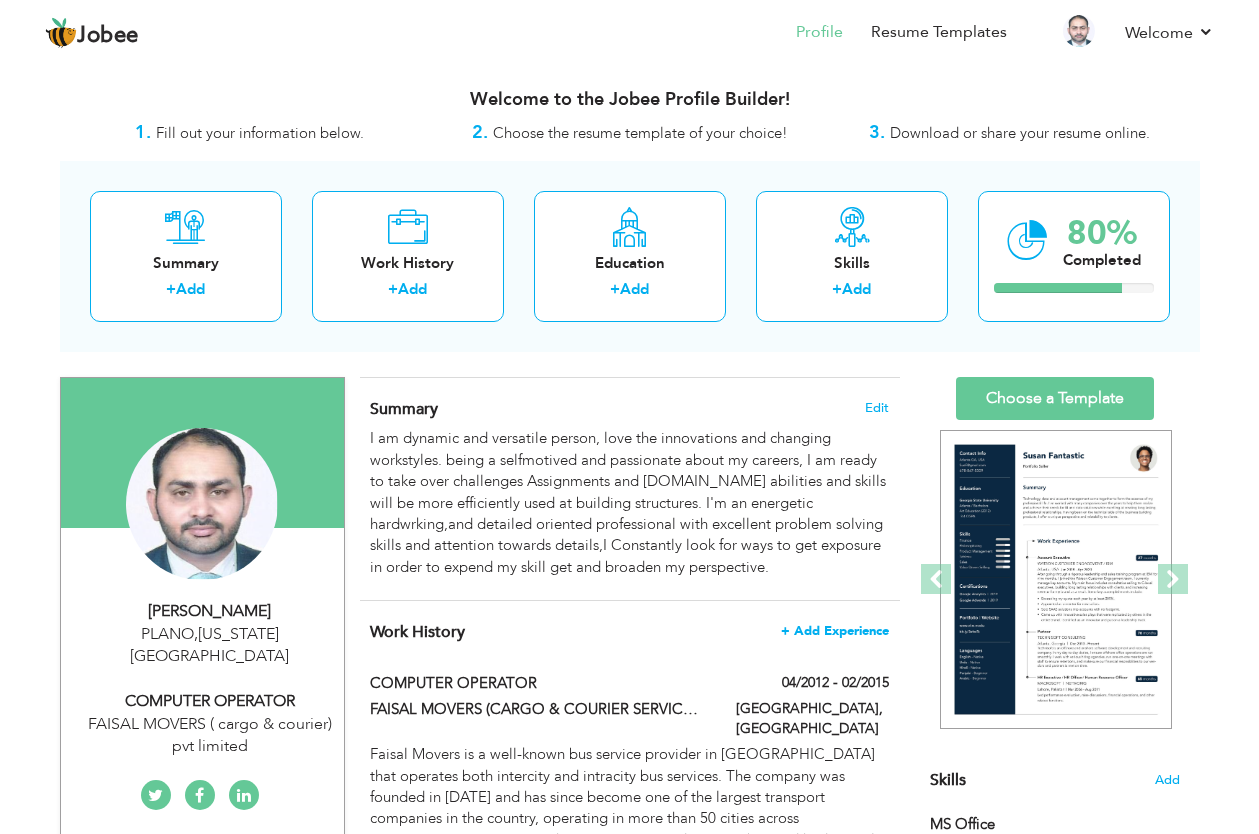 click on "+ Add Experience" at bounding box center [835, 631] 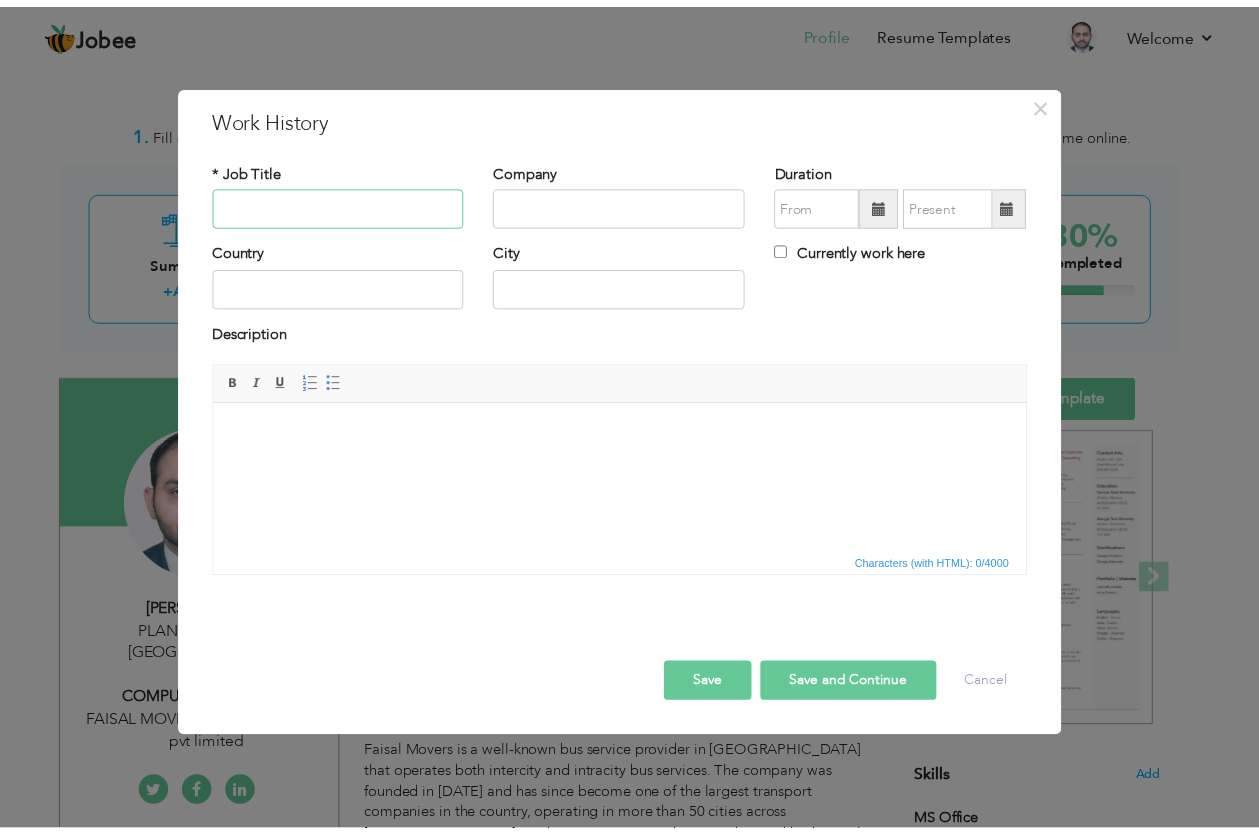 scroll, scrollTop: 0, scrollLeft: 0, axis: both 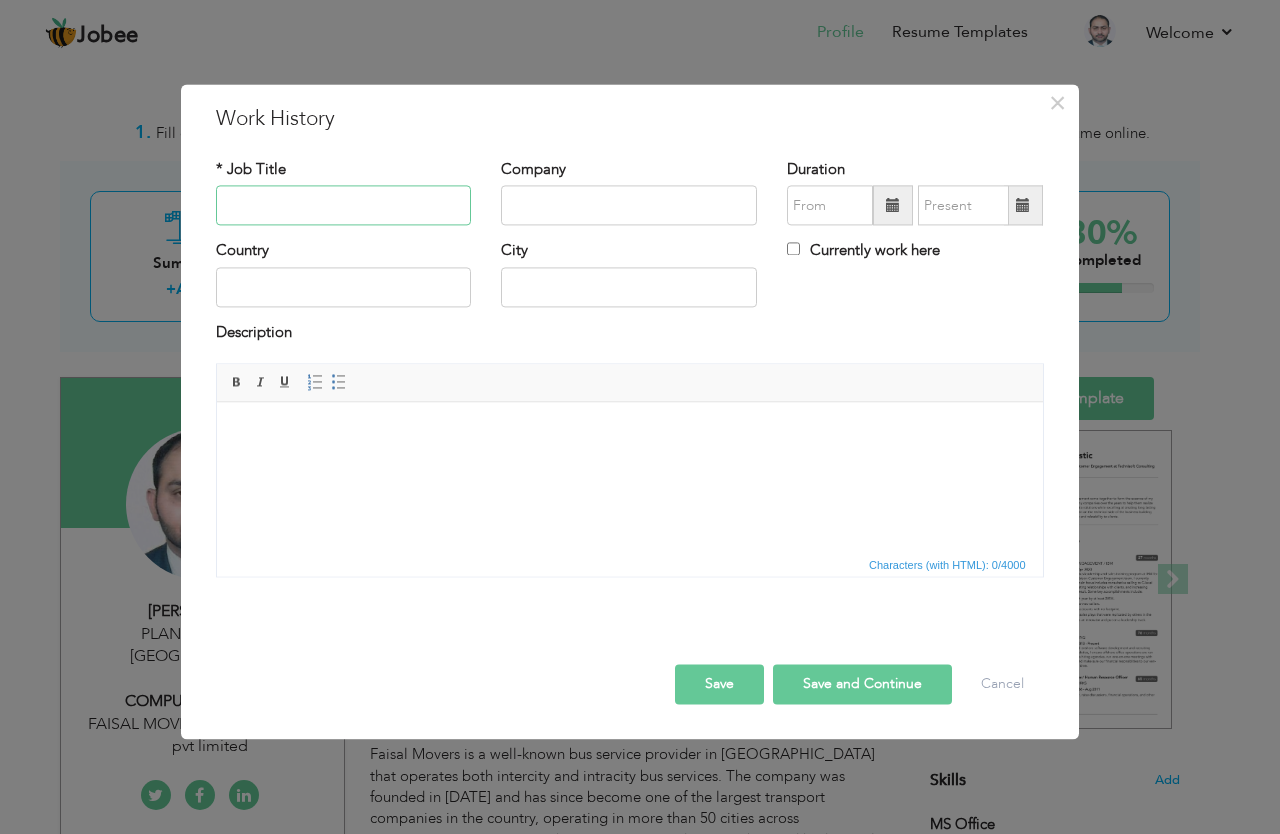 click at bounding box center [344, 206] 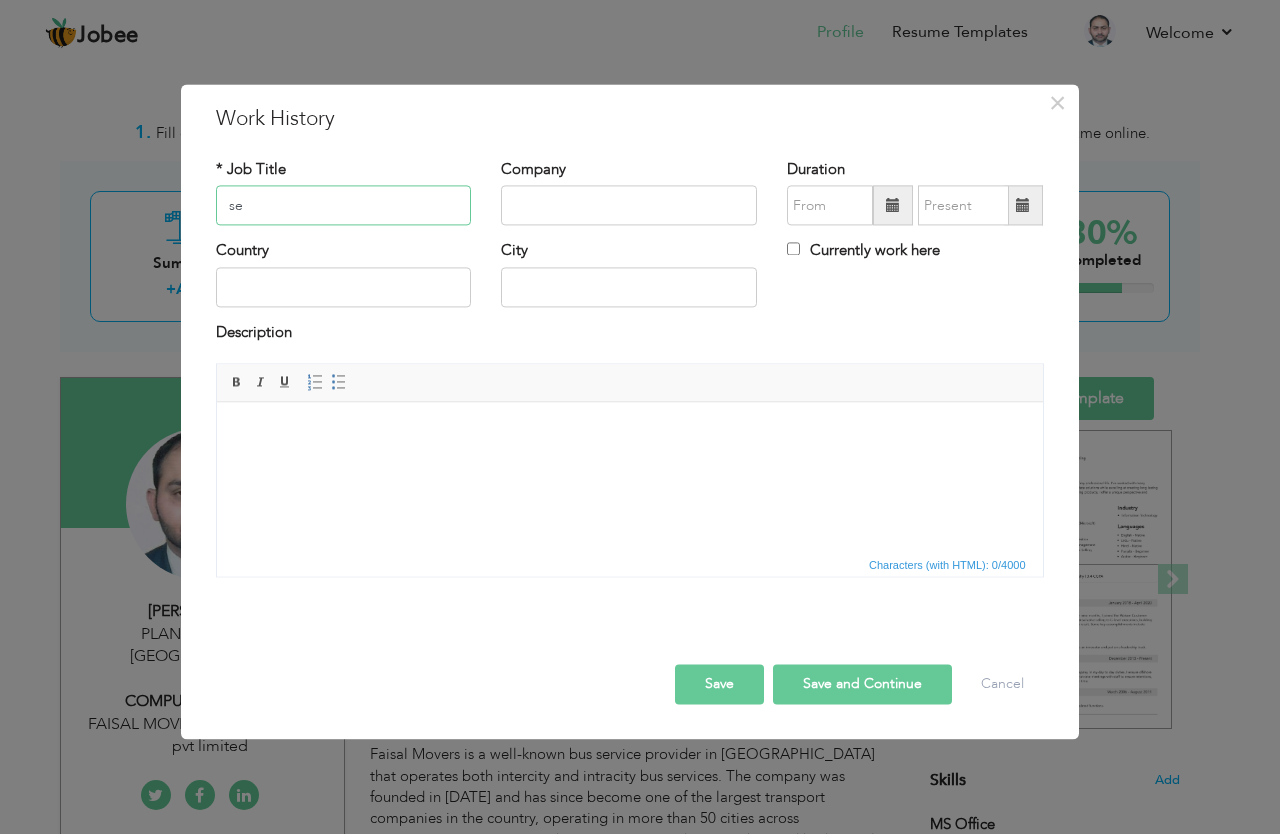 type on "s" 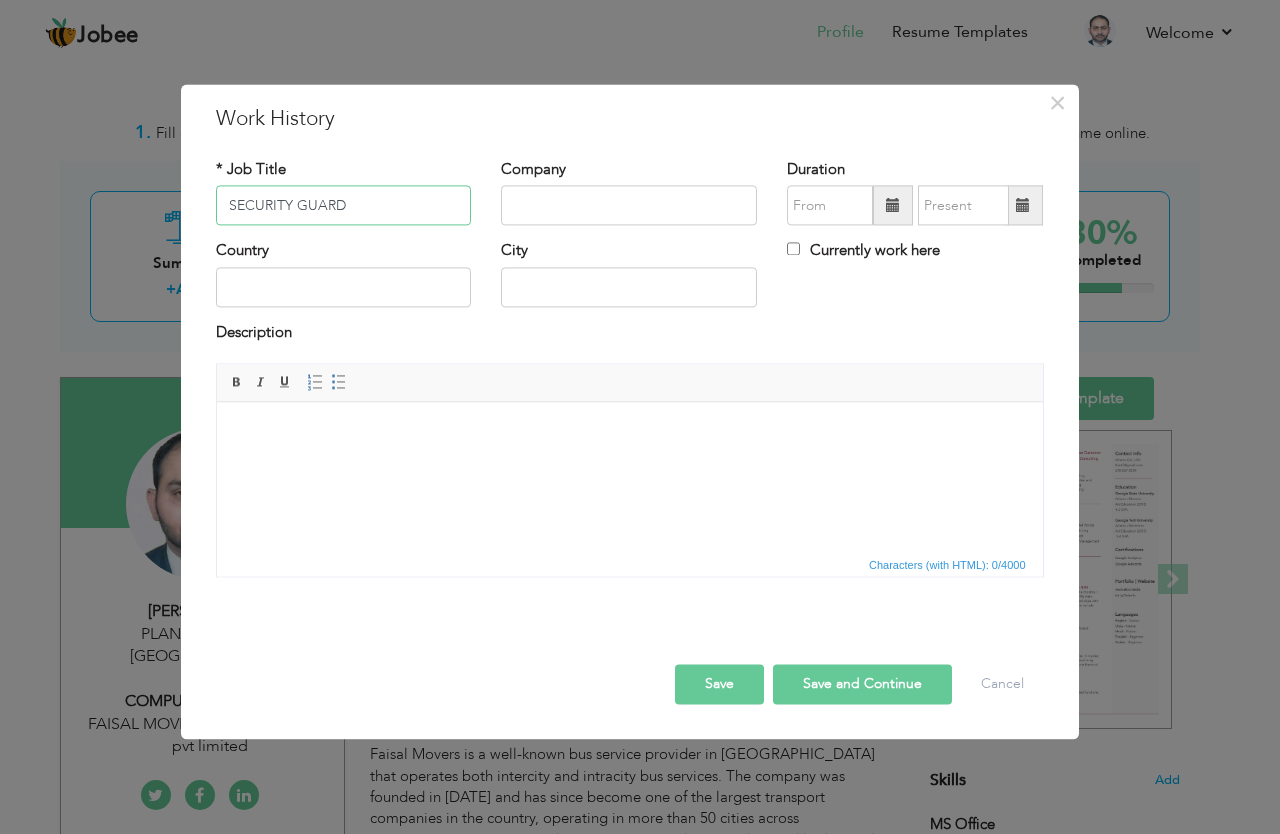 type on "SECURITY GUARD" 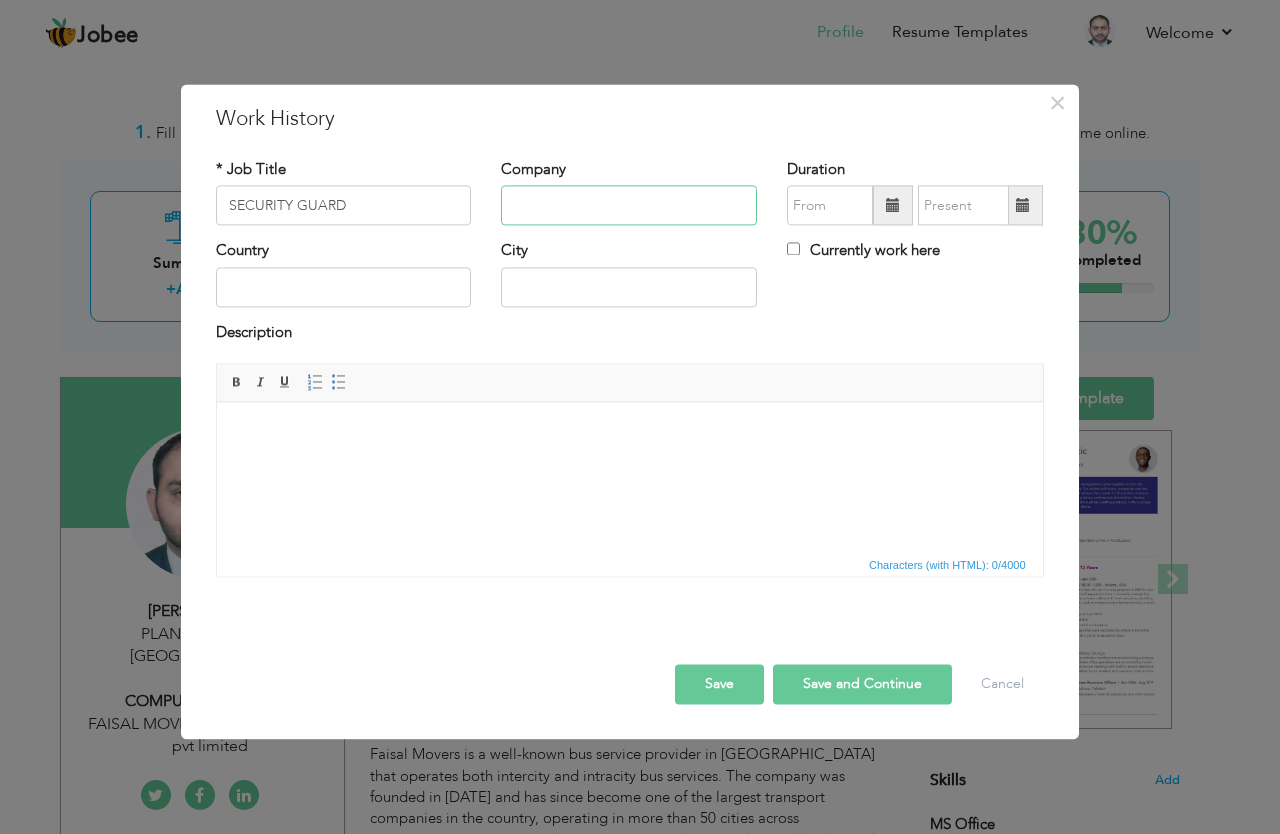 click at bounding box center [629, 206] 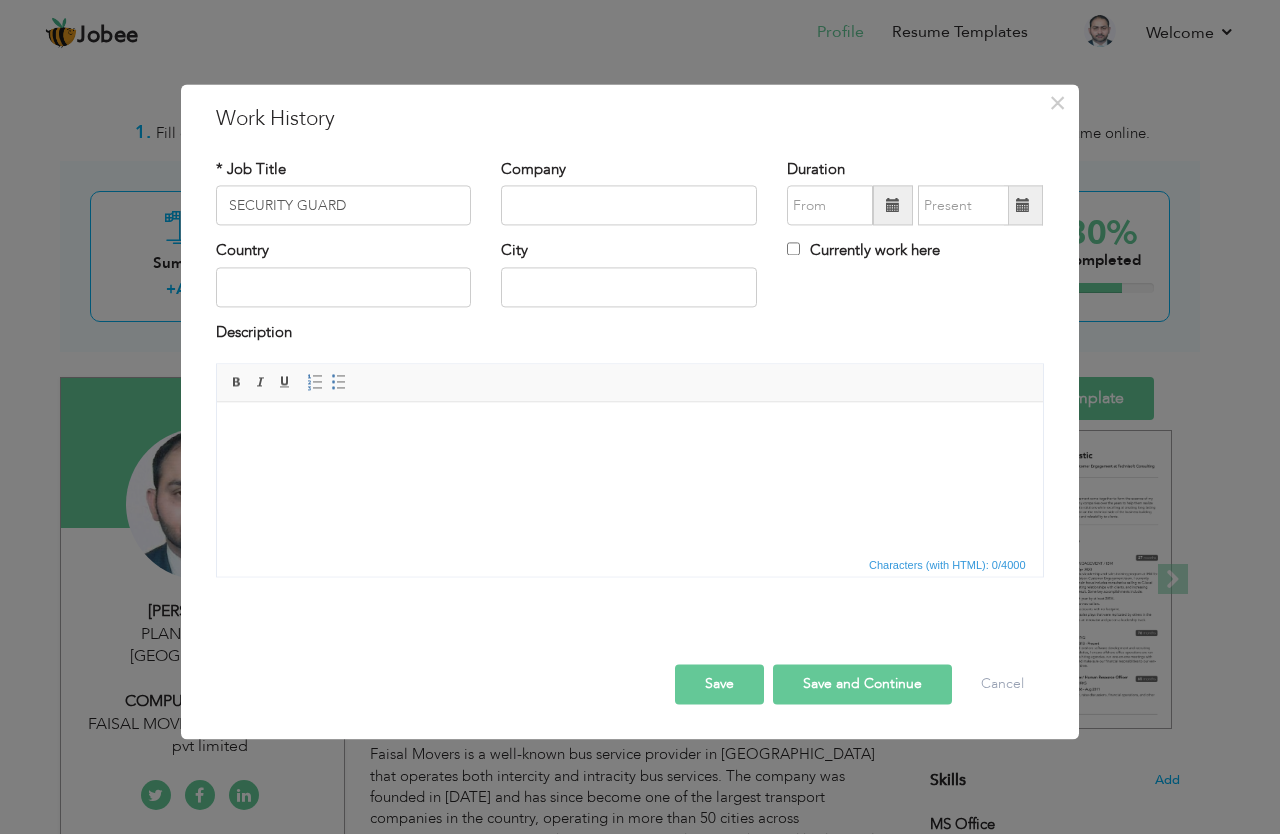 click on "Save" at bounding box center [719, 685] 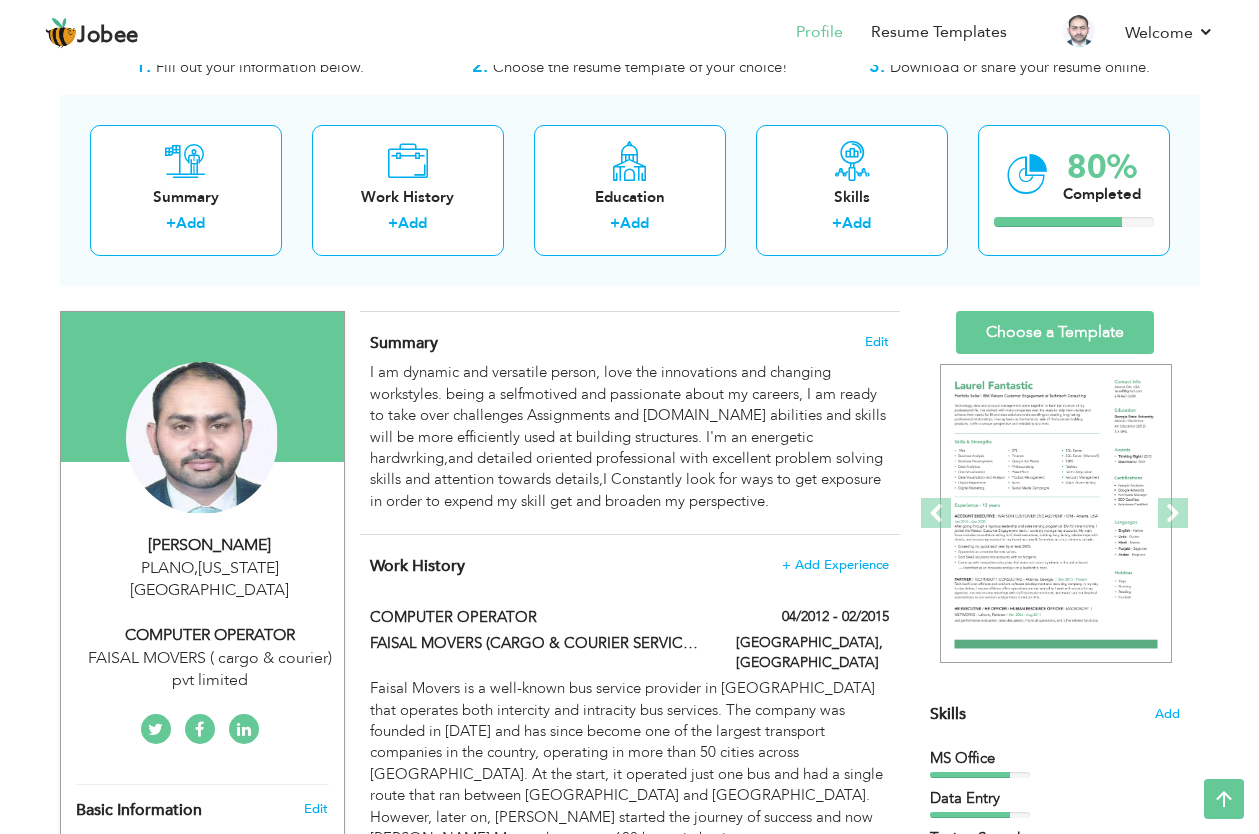 scroll, scrollTop: 0, scrollLeft: 0, axis: both 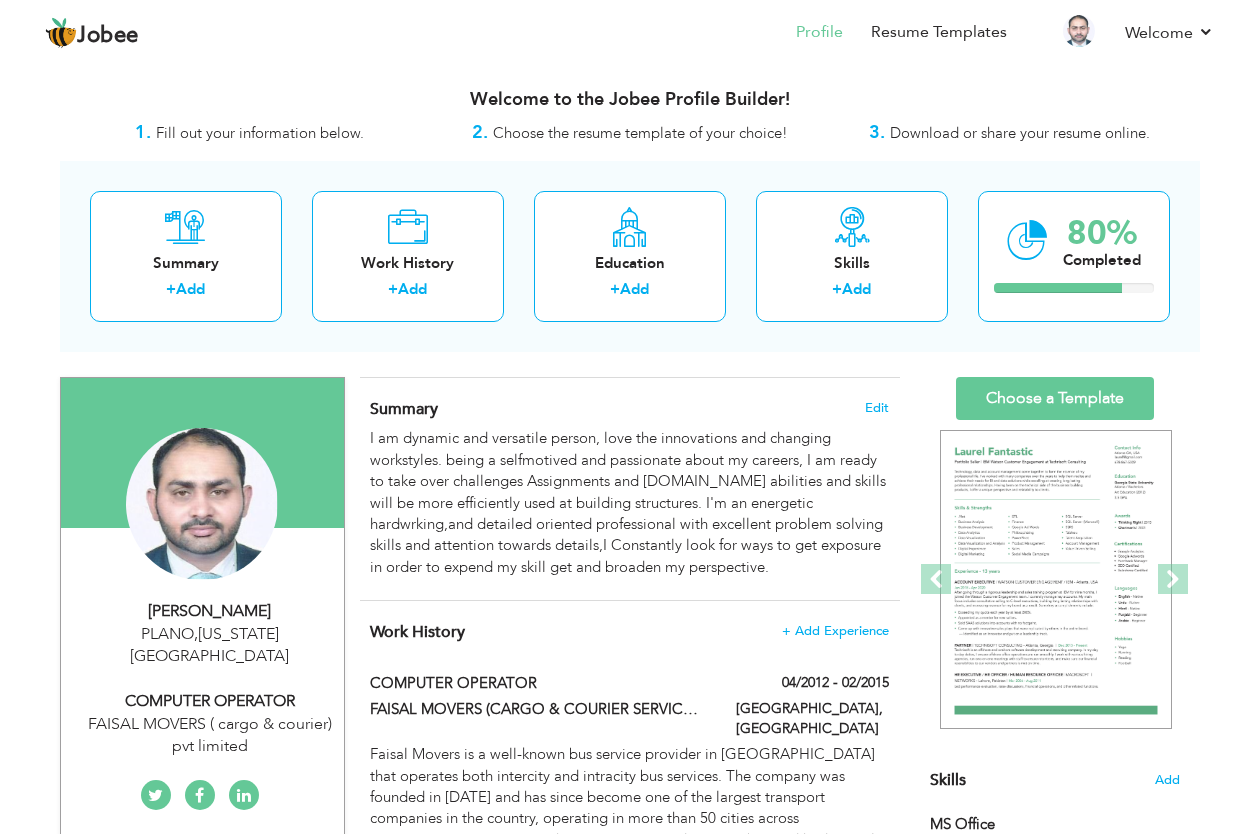 drag, startPoint x: 1271, startPoint y: 205, endPoint x: 1246, endPoint y: 175, distance: 39.051247 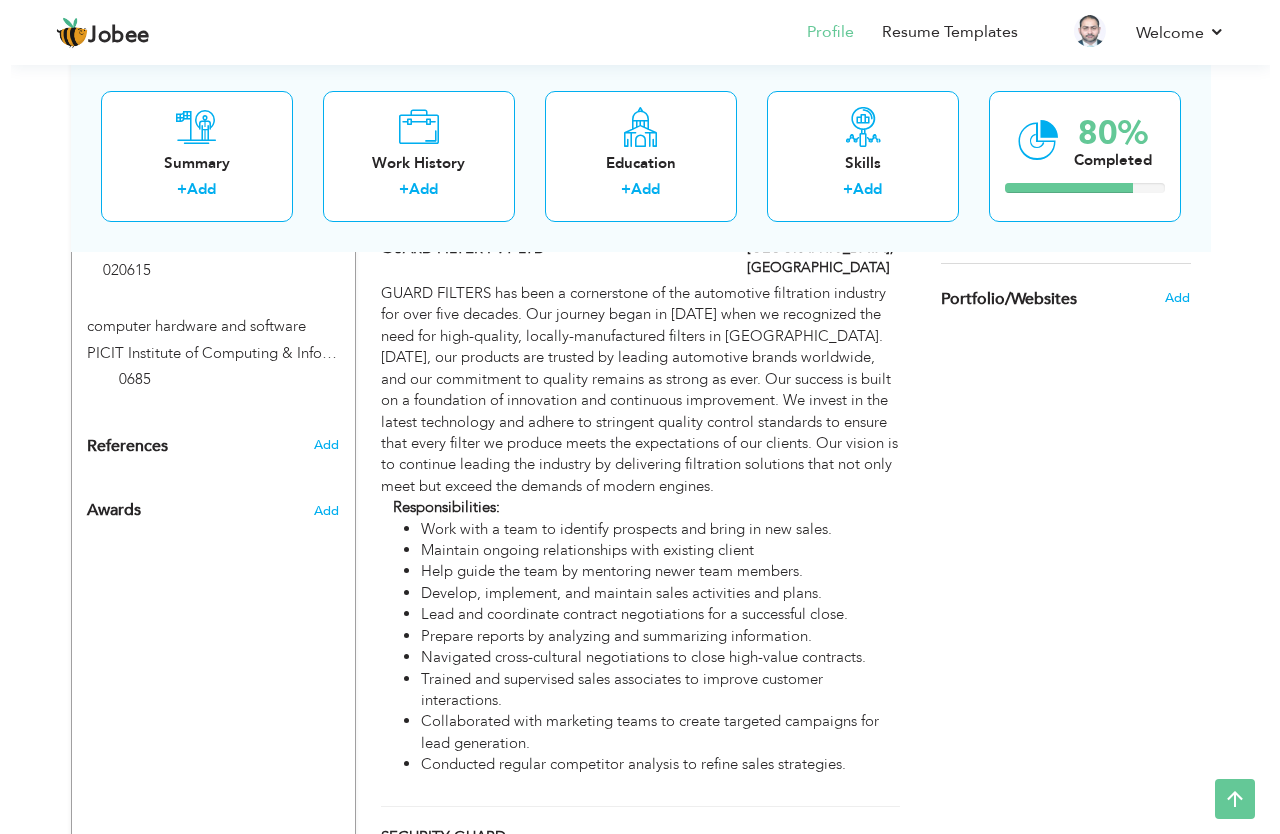 scroll, scrollTop: 1284, scrollLeft: 0, axis: vertical 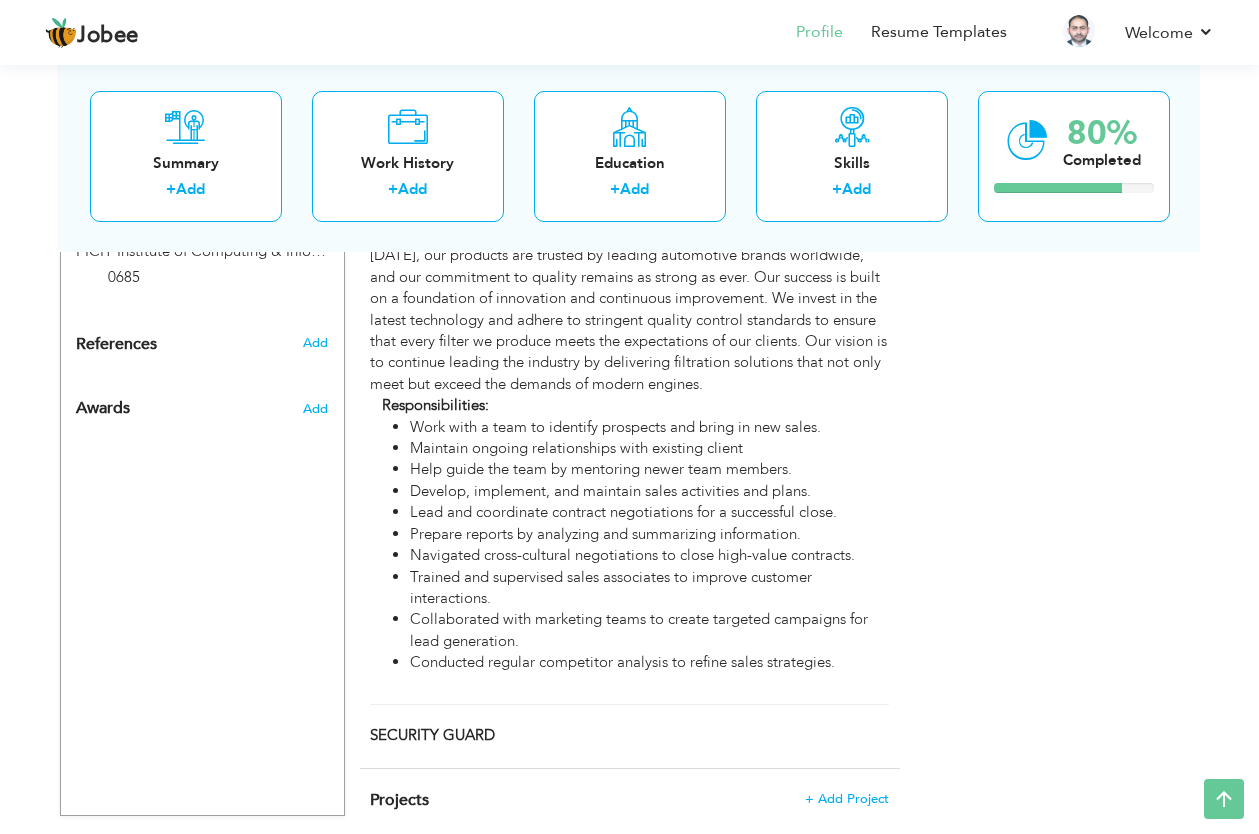 drag, startPoint x: 1268, startPoint y: 188, endPoint x: 1190, endPoint y: 671, distance: 489.2576 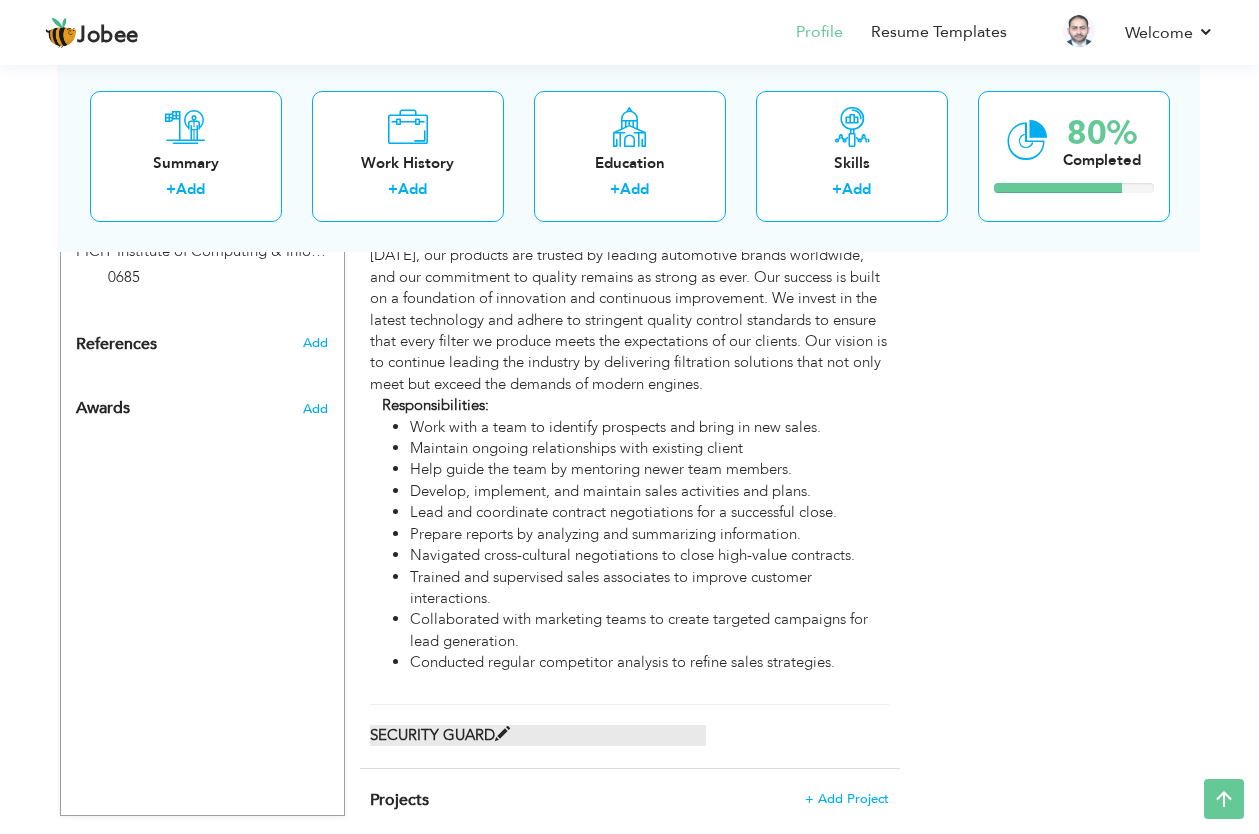 click on "SECURITY GUARD" at bounding box center (538, 735) 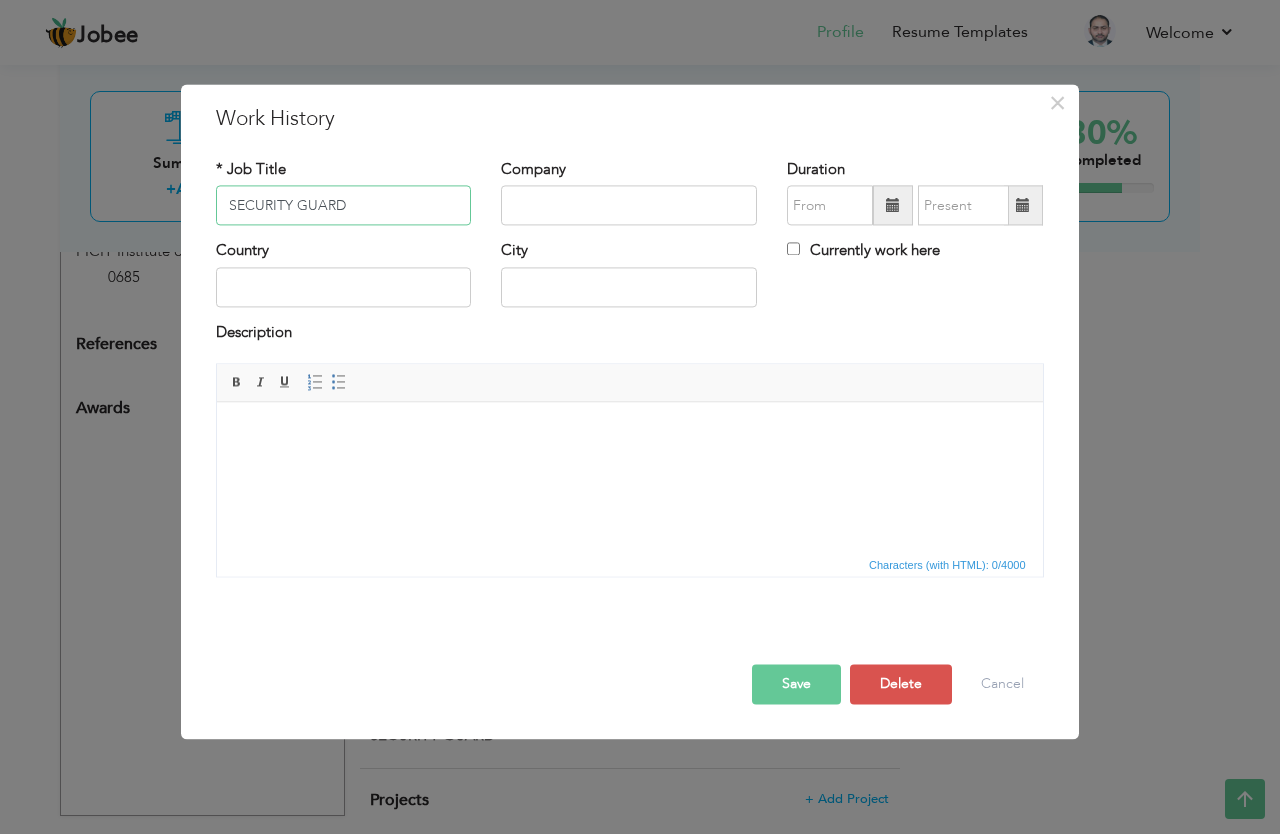 scroll, scrollTop: 0, scrollLeft: 0, axis: both 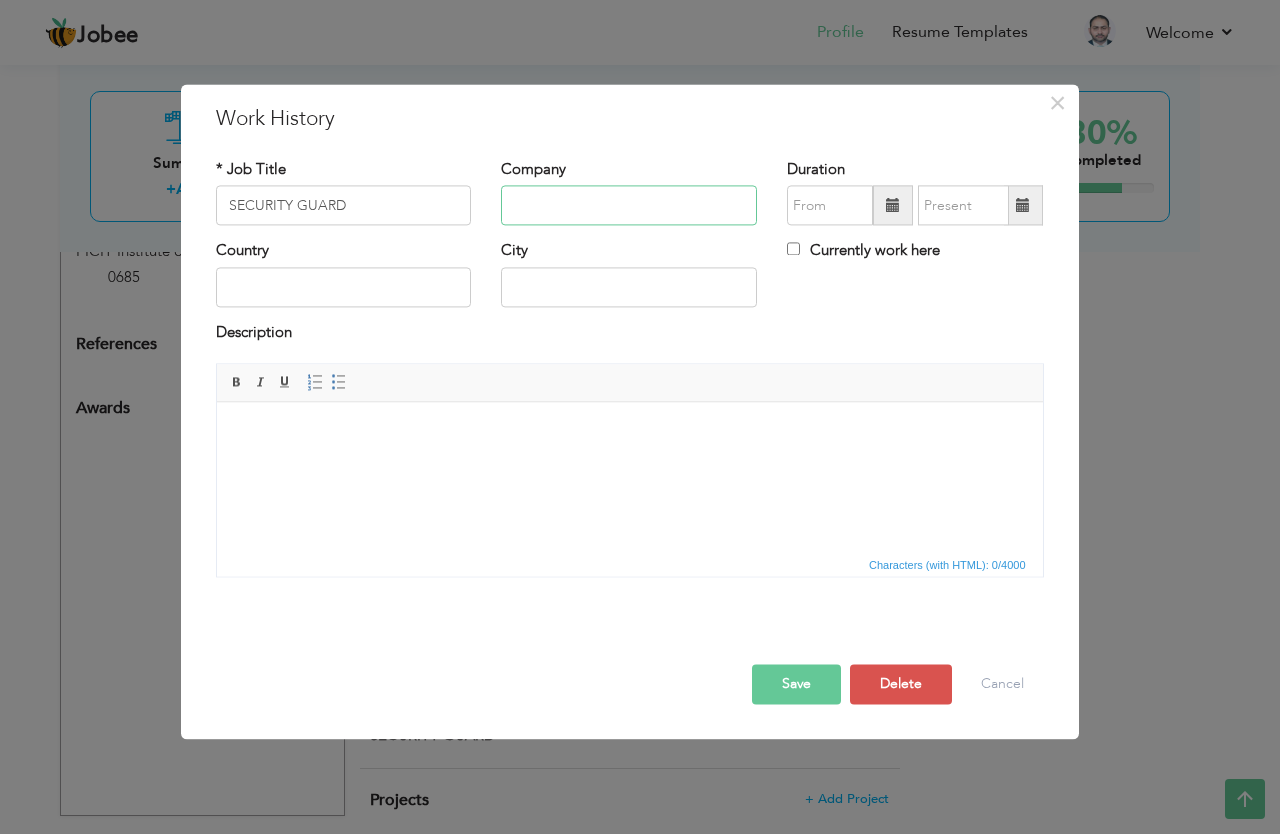 click at bounding box center (629, 206) 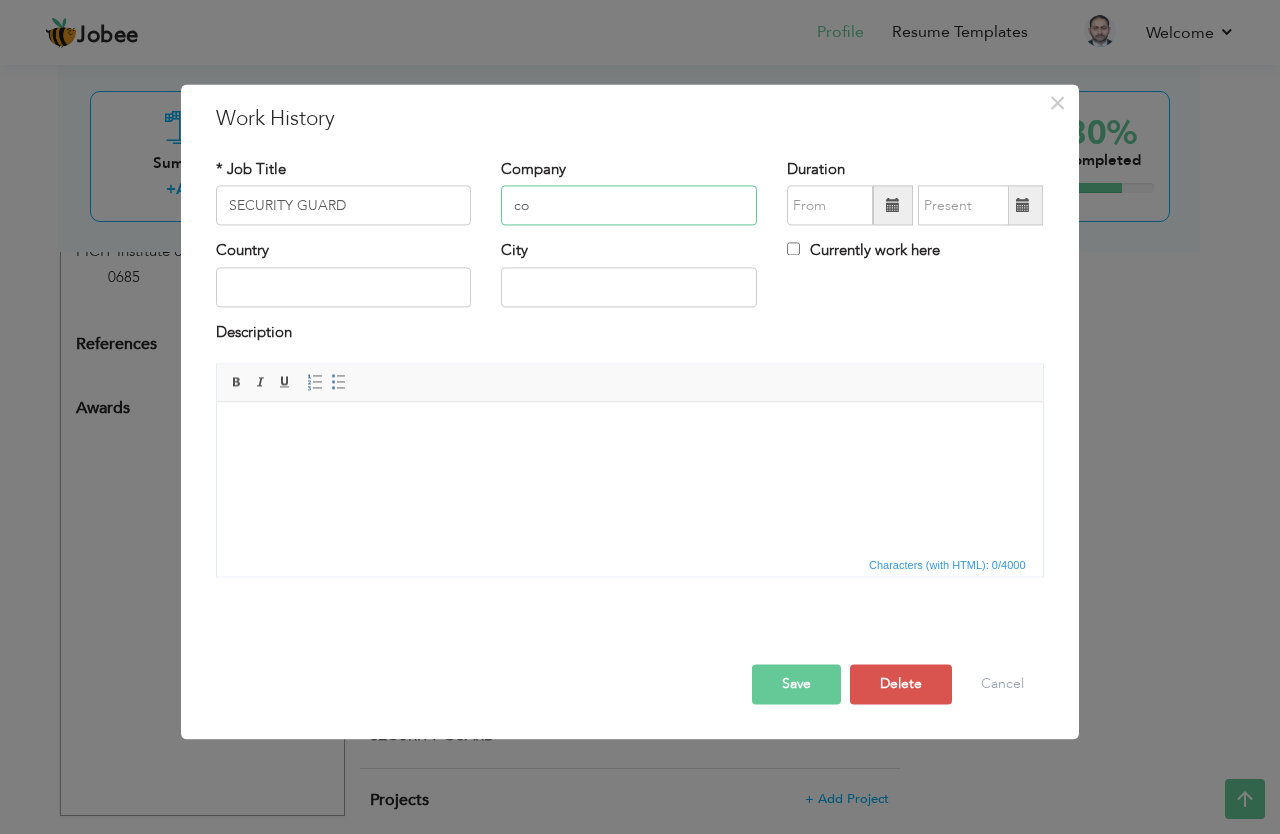 type on "c" 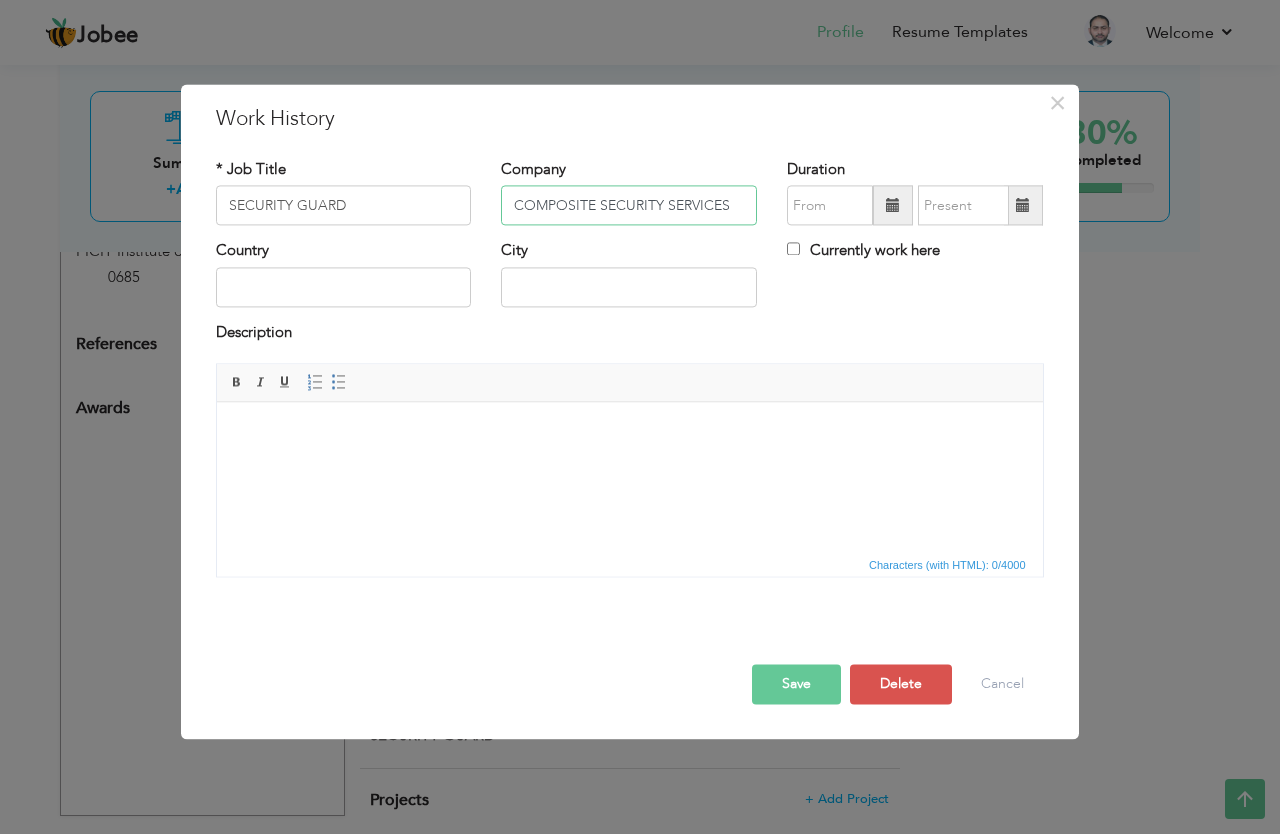 click on "COMPOSITE SECURITY SERVICES" at bounding box center (629, 206) 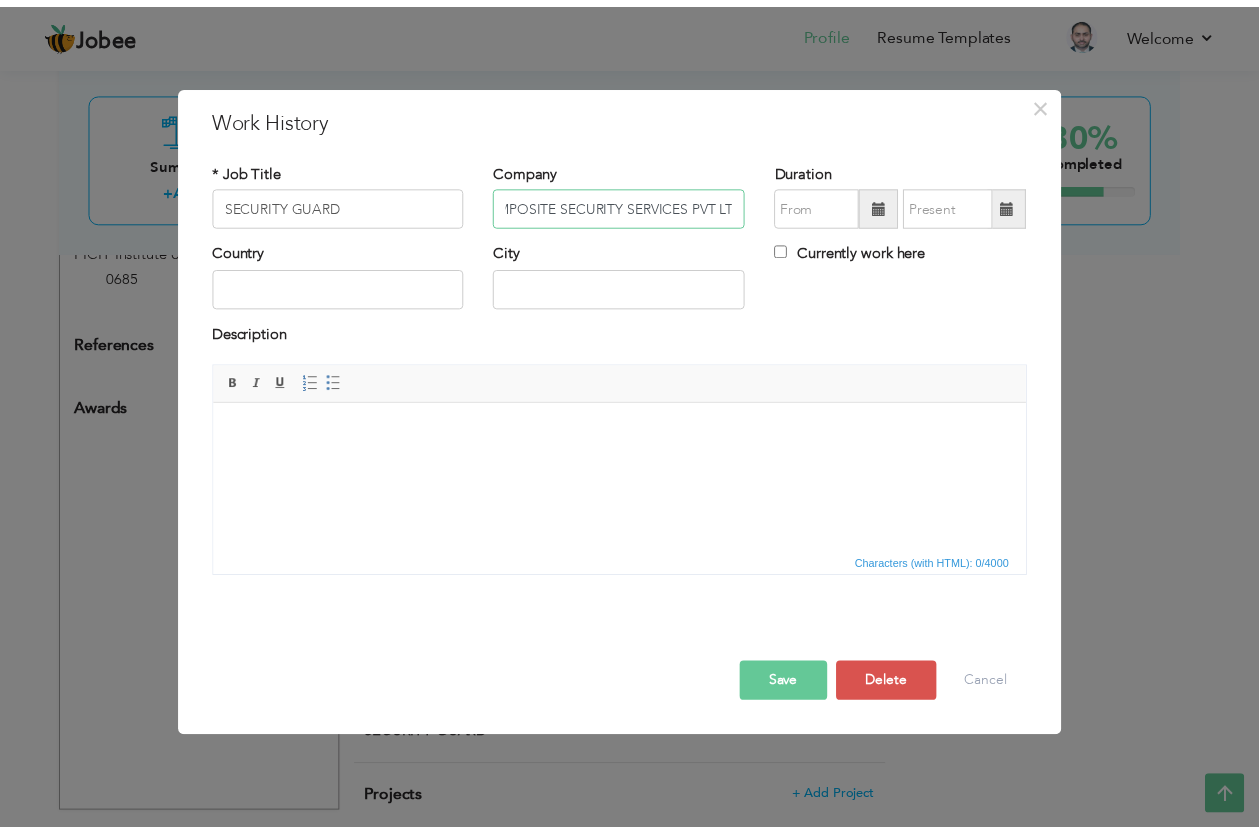 scroll, scrollTop: 0, scrollLeft: 41, axis: horizontal 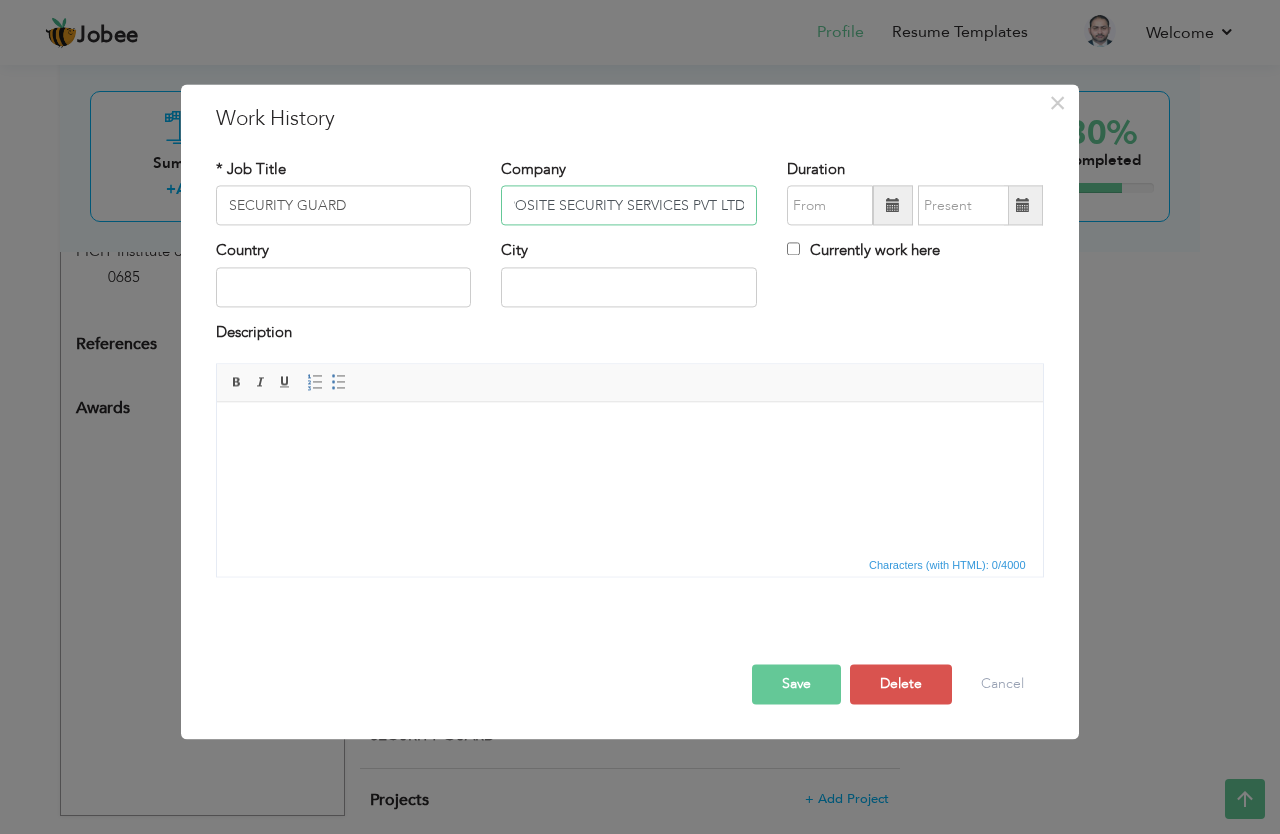 type on "COMPOSITE SECURITY SERVICES PVT LTD" 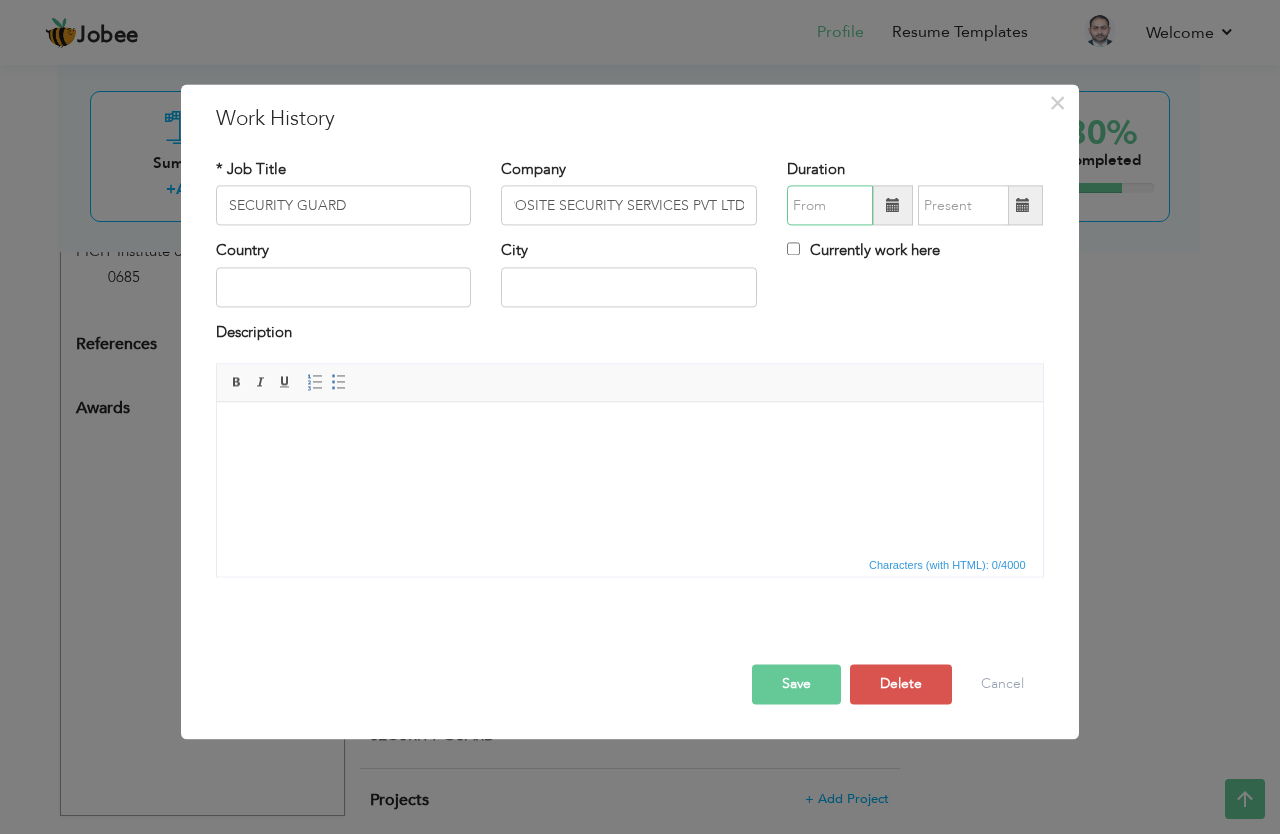 click at bounding box center [830, 206] 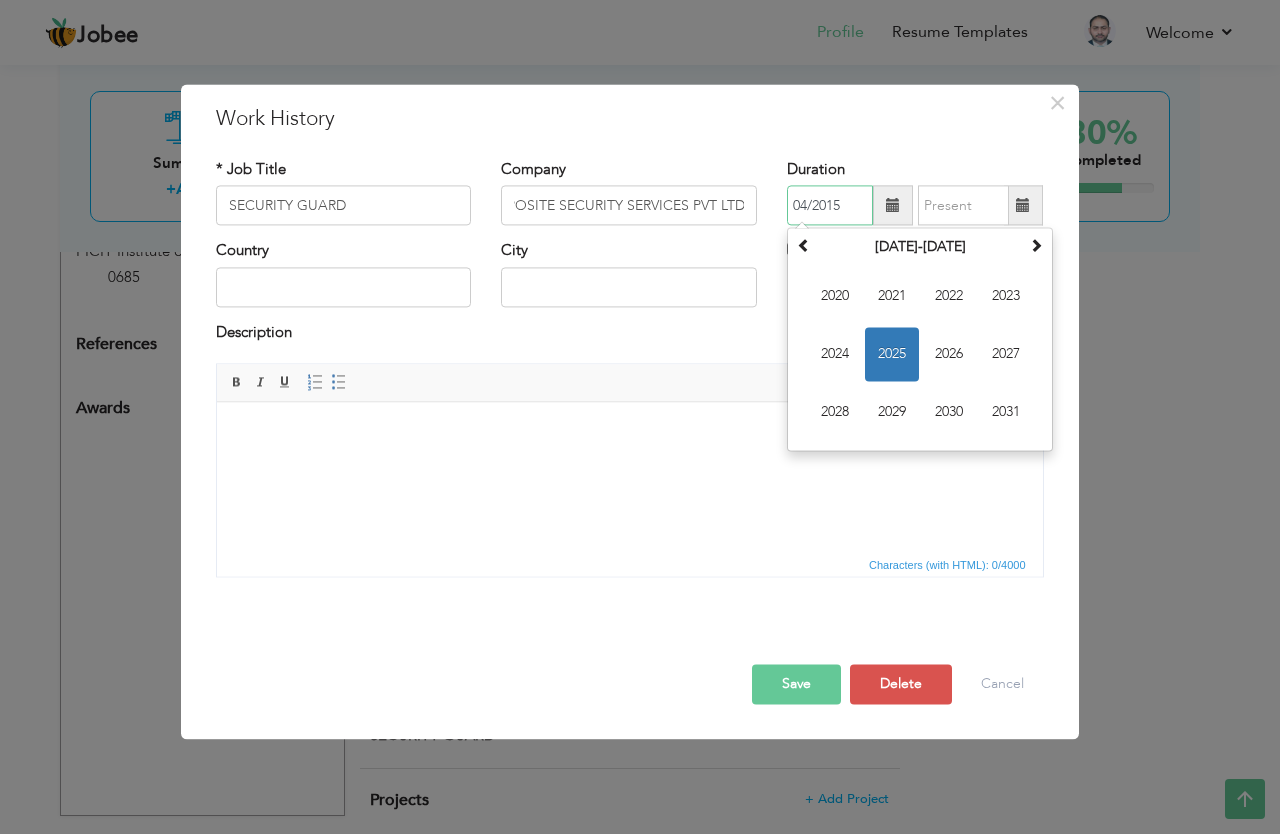 click on "04/2015" at bounding box center (830, 206) 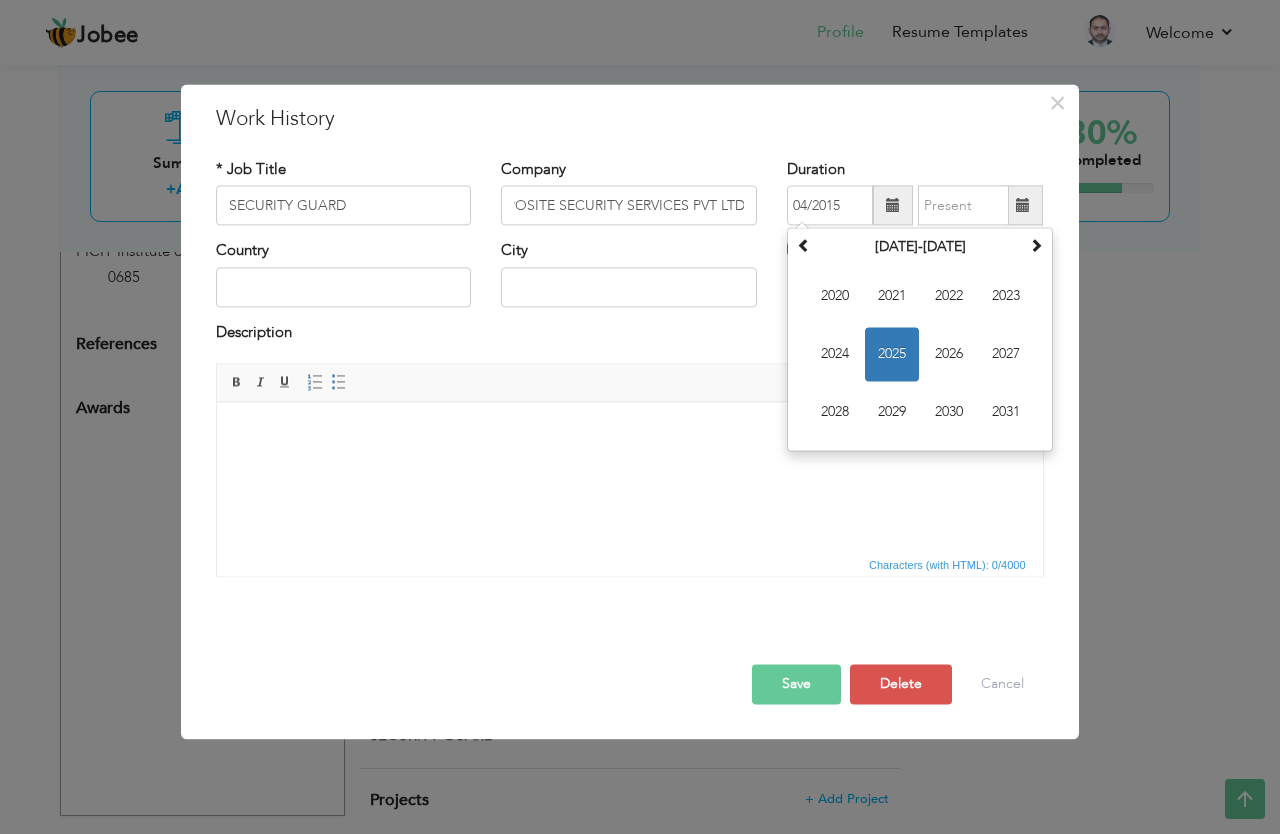 click on "Work History" at bounding box center [630, 119] 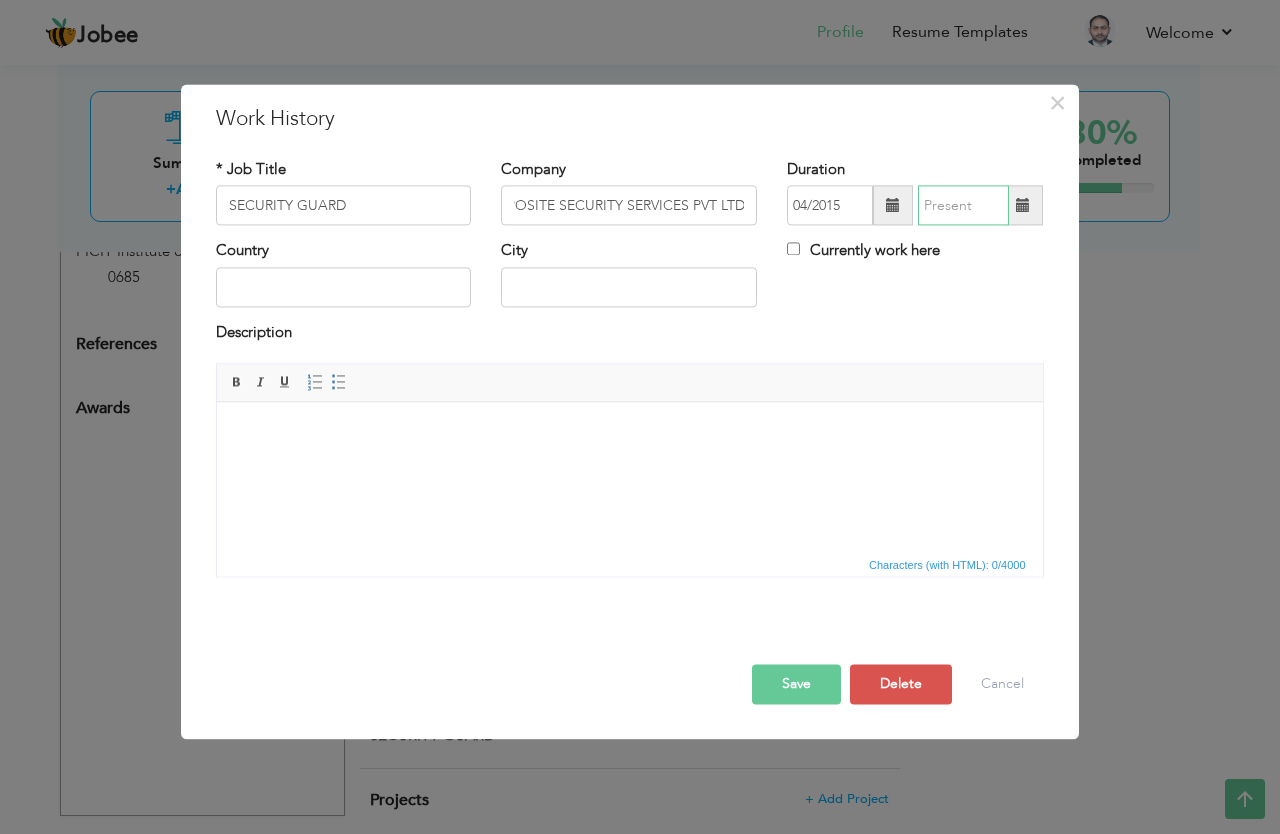 click at bounding box center (963, 206) 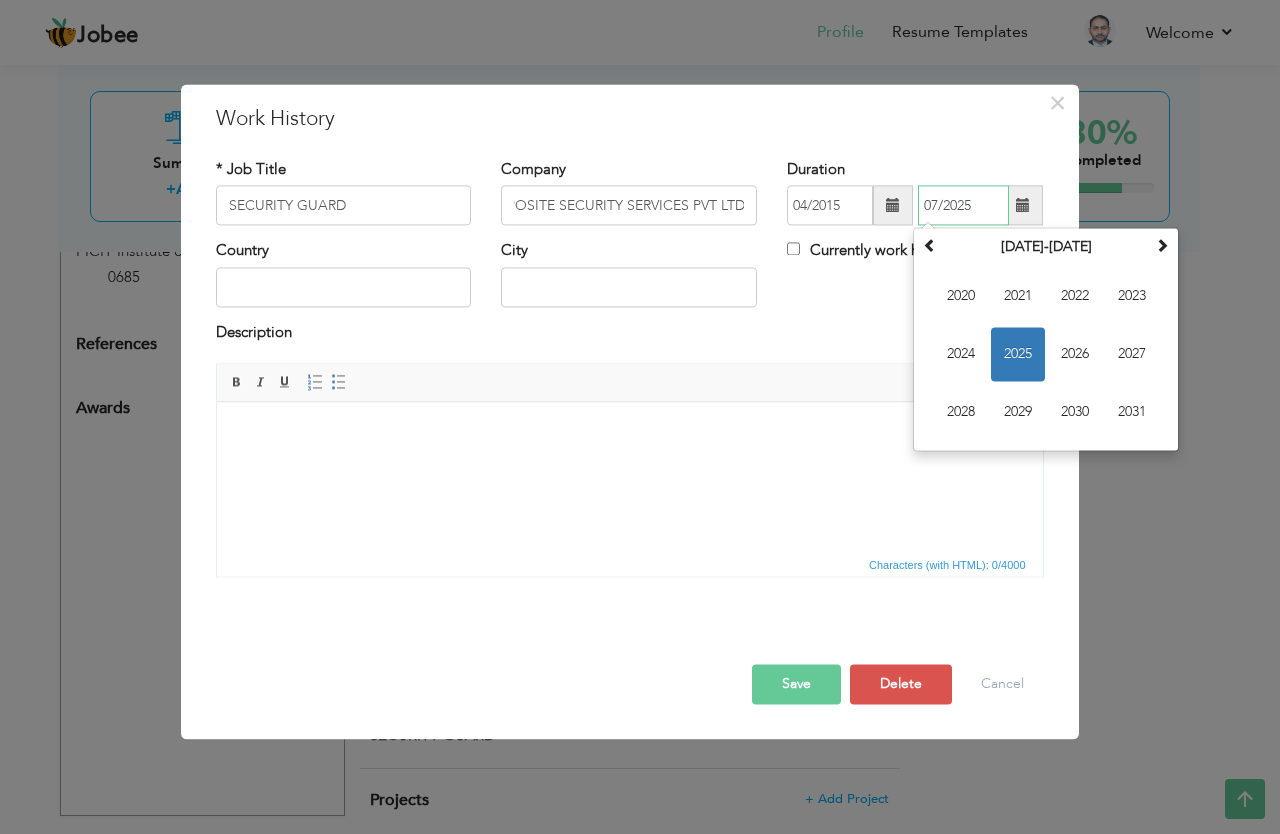 click on "07/2025" at bounding box center [963, 206] 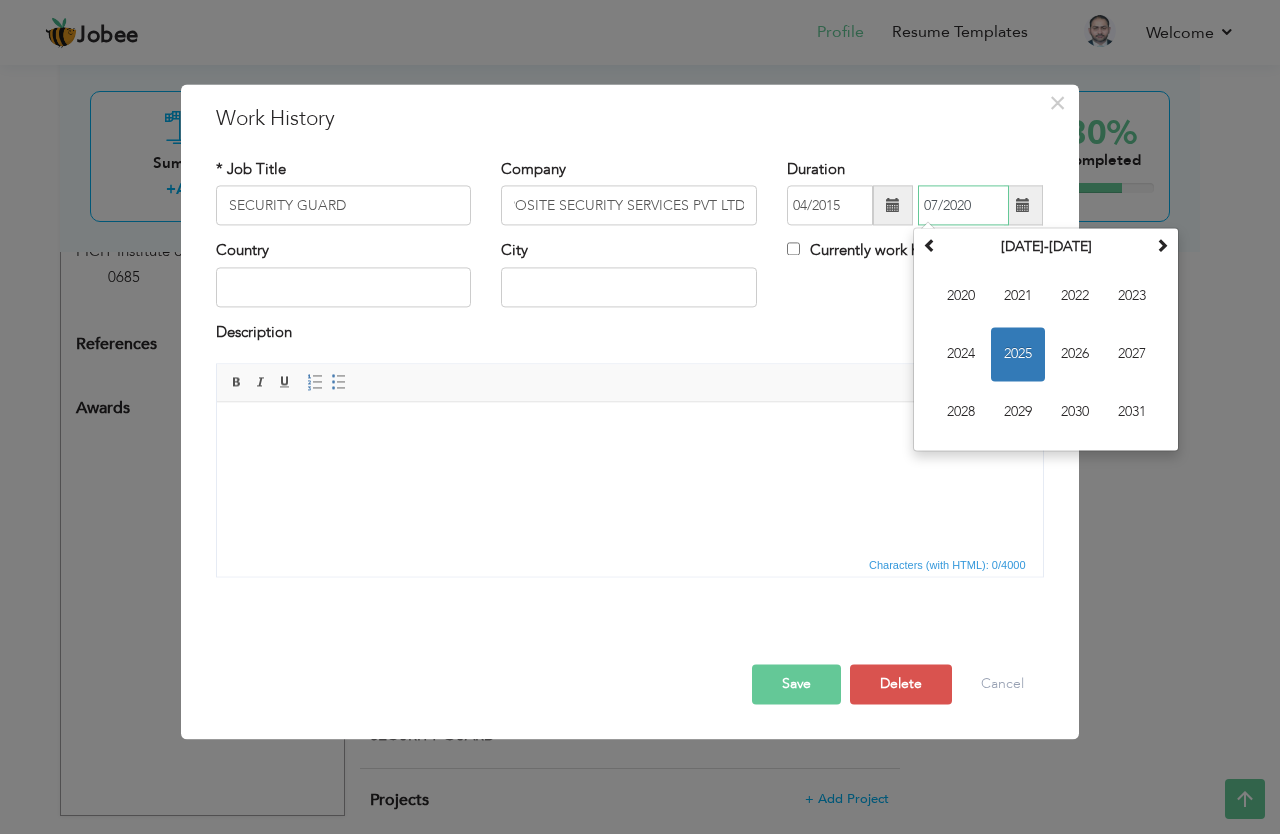 type on "07/2020" 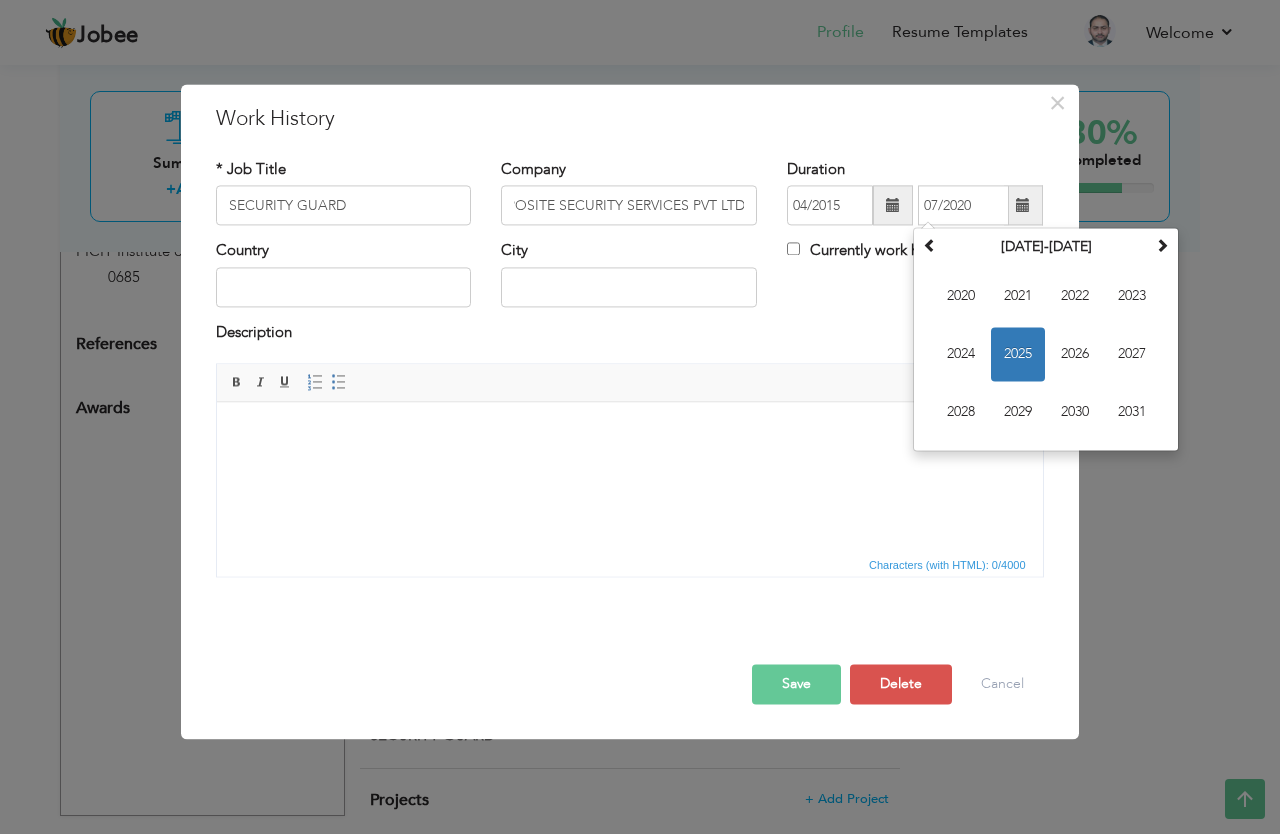 click on "Country
City
Currently work here" at bounding box center [630, 281] 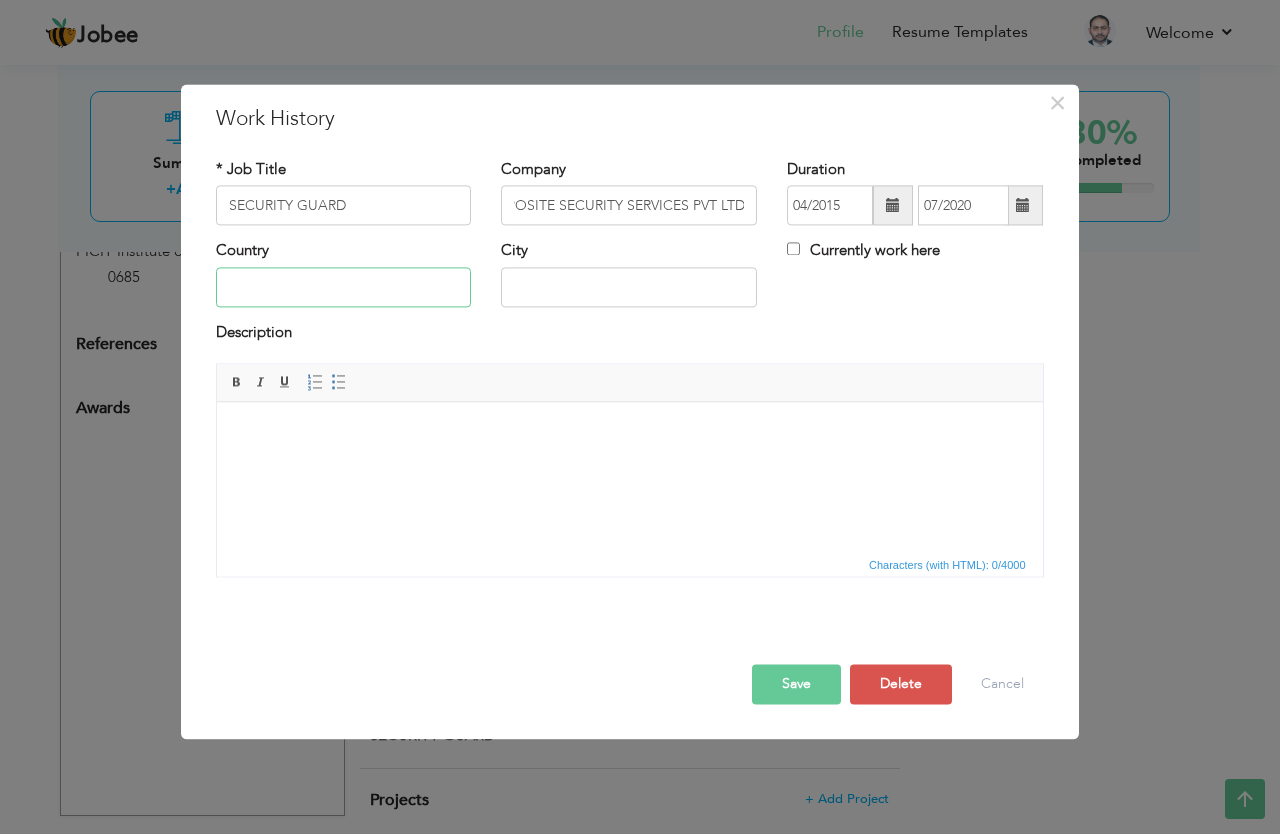 click at bounding box center [344, 287] 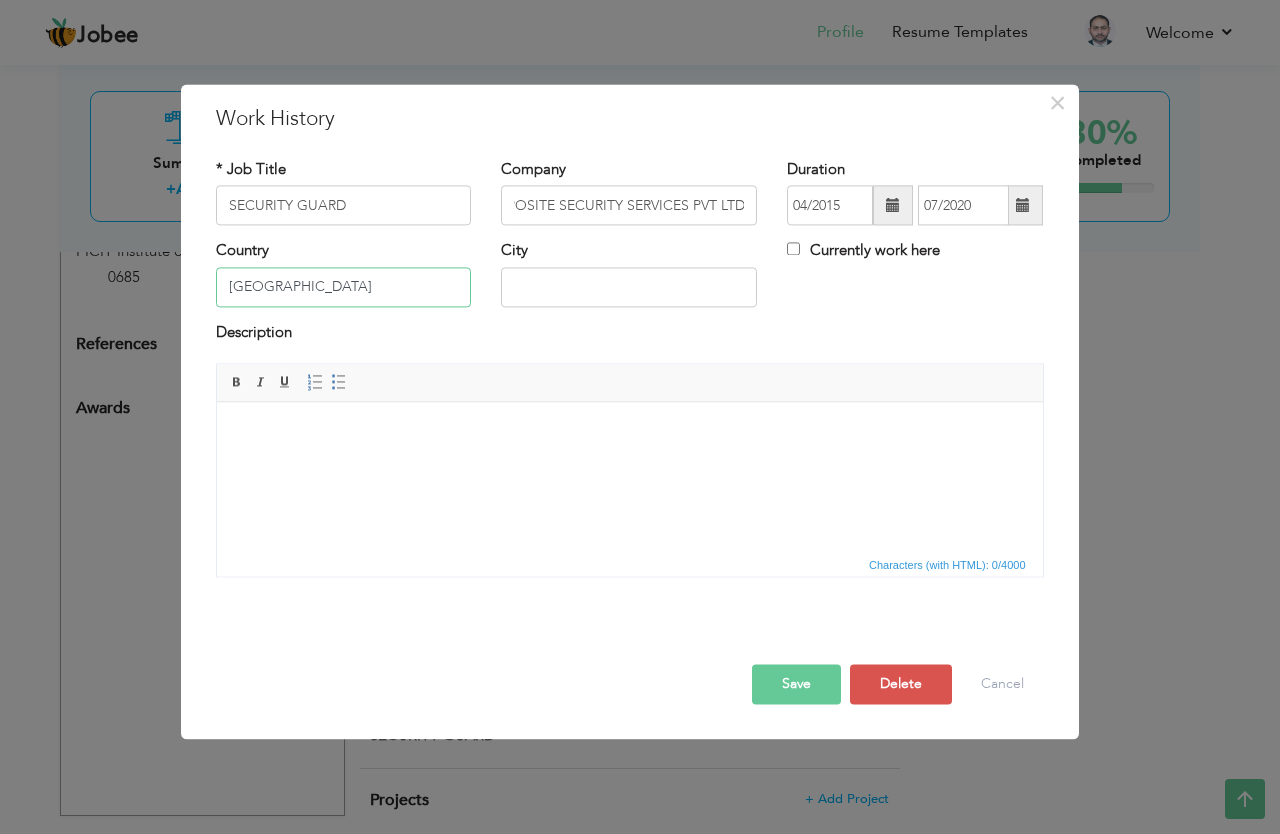 type on "[GEOGRAPHIC_DATA]" 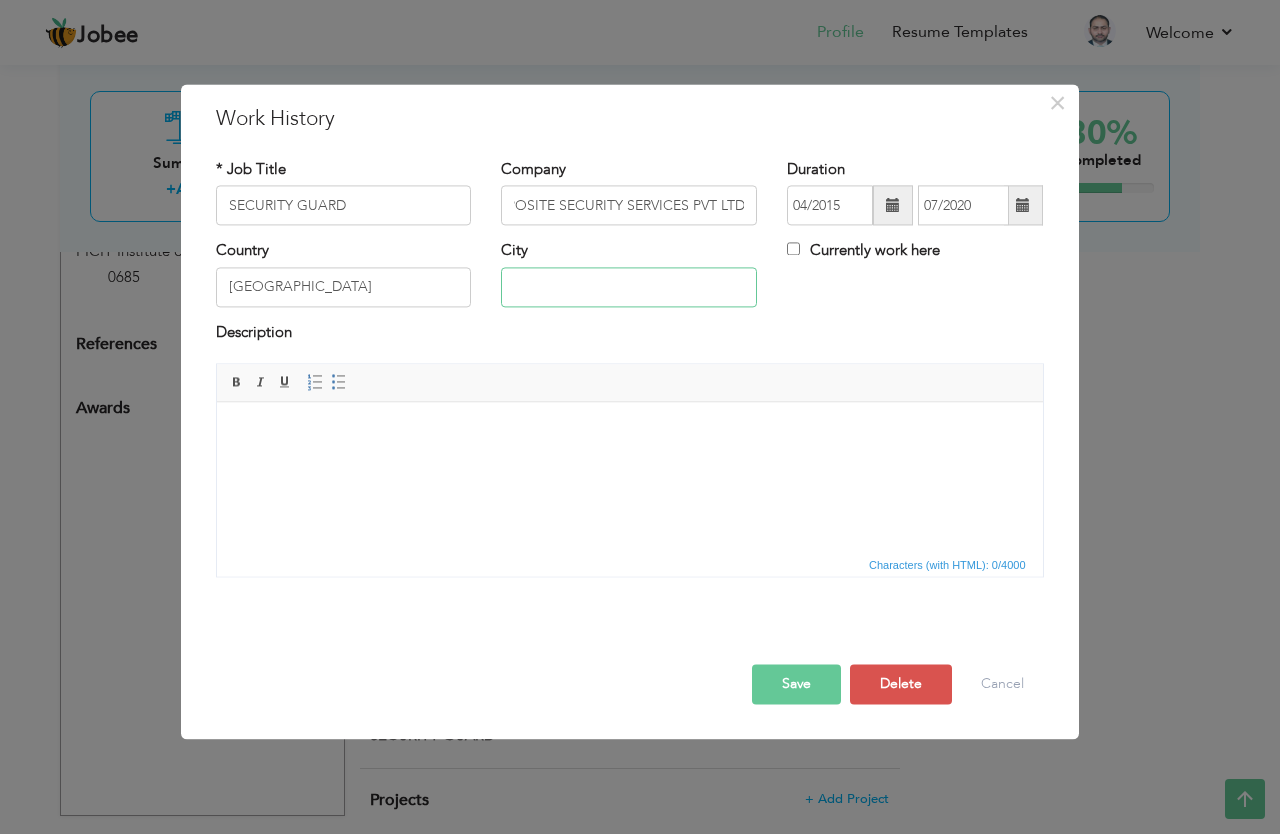 click at bounding box center (629, 287) 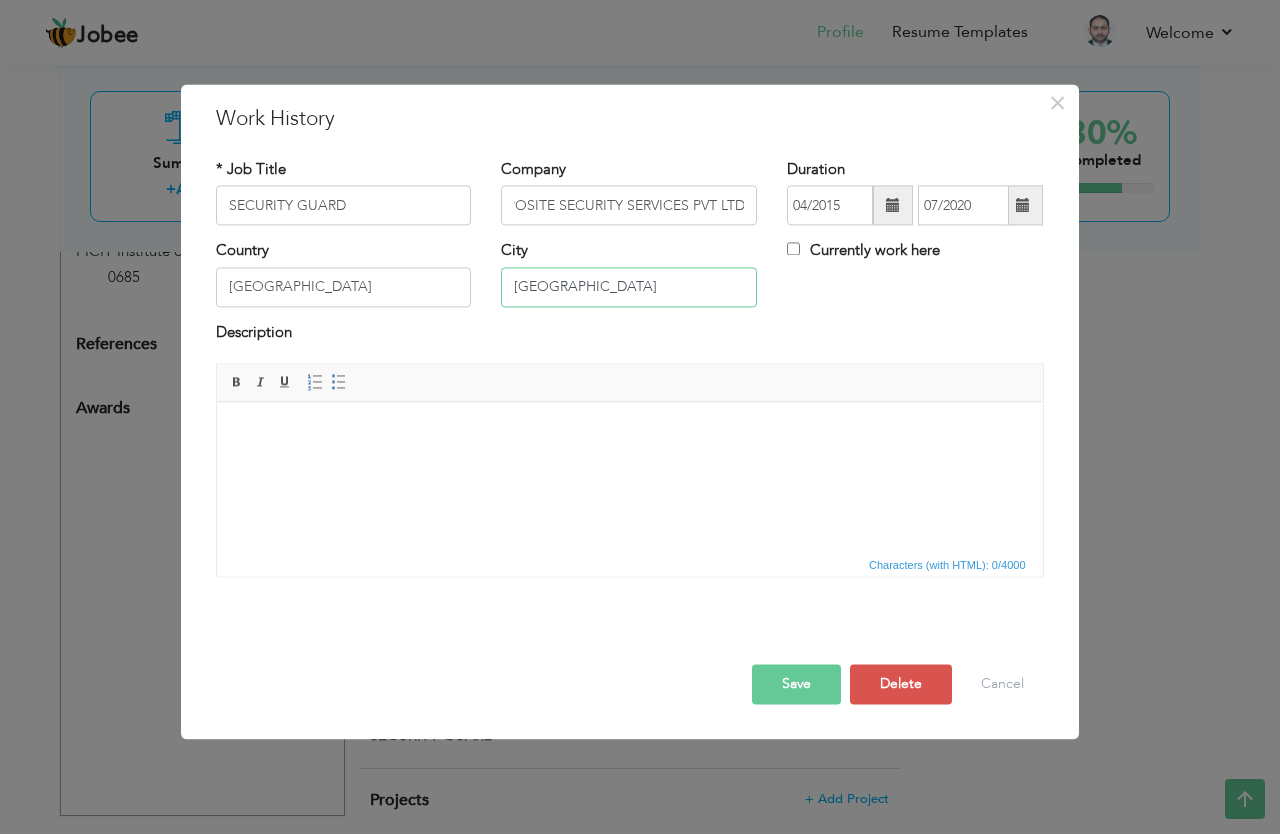 type on "[GEOGRAPHIC_DATA]" 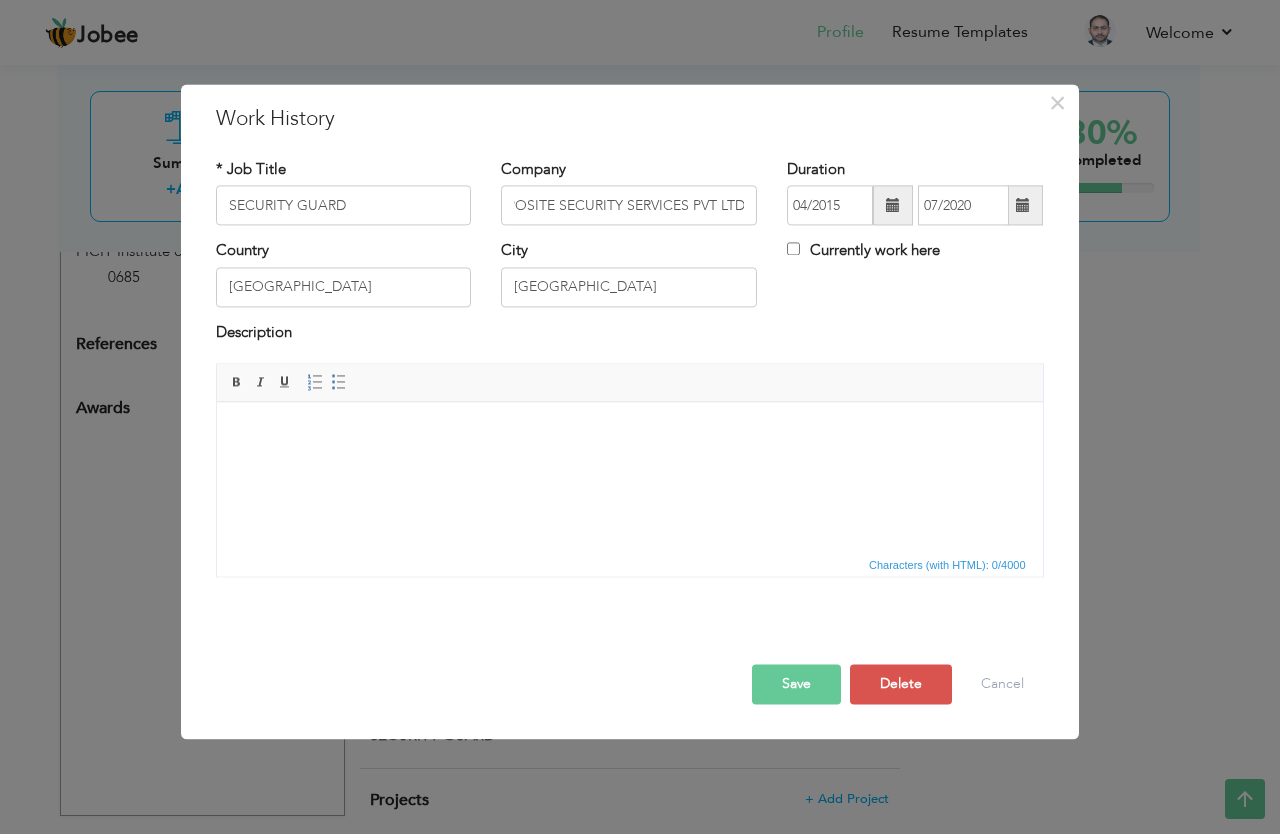 click on "Save" at bounding box center (796, 685) 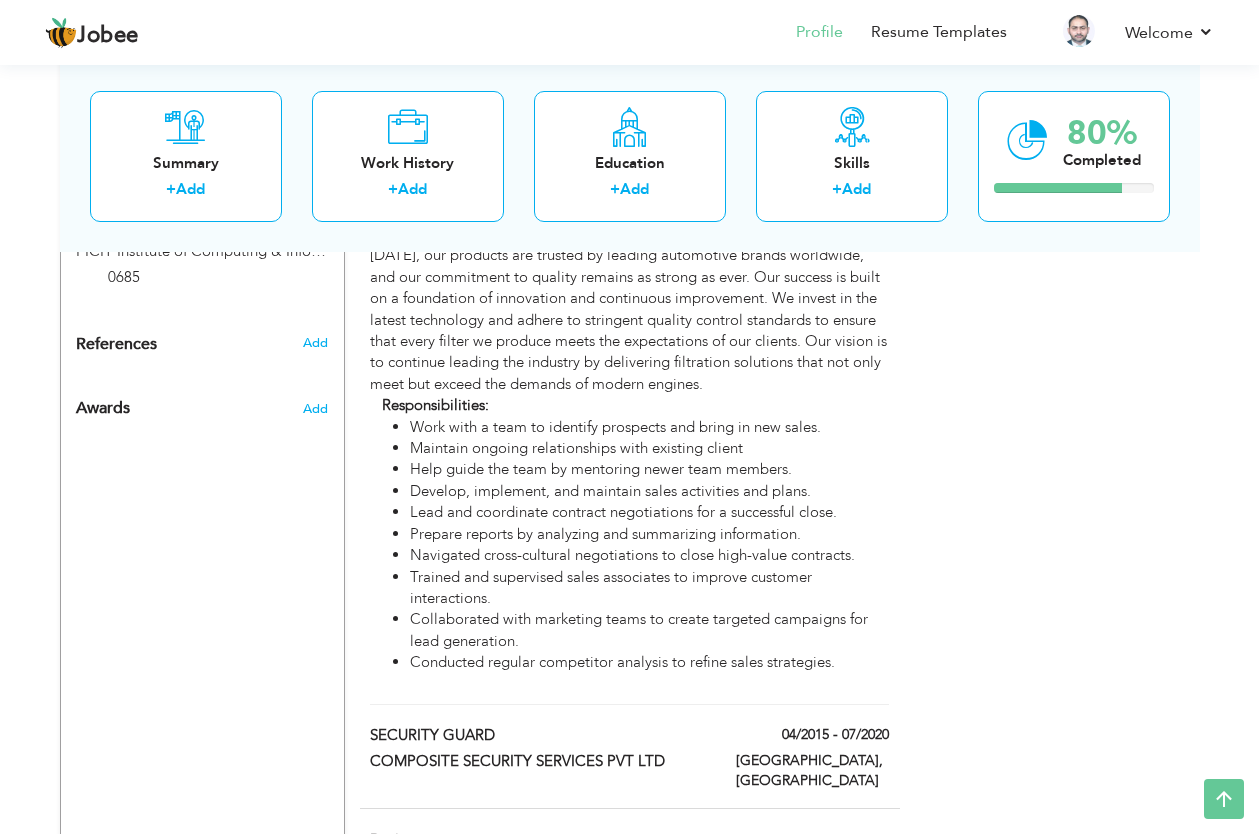 click on "Choose a Template
‹" at bounding box center (1057, -35) 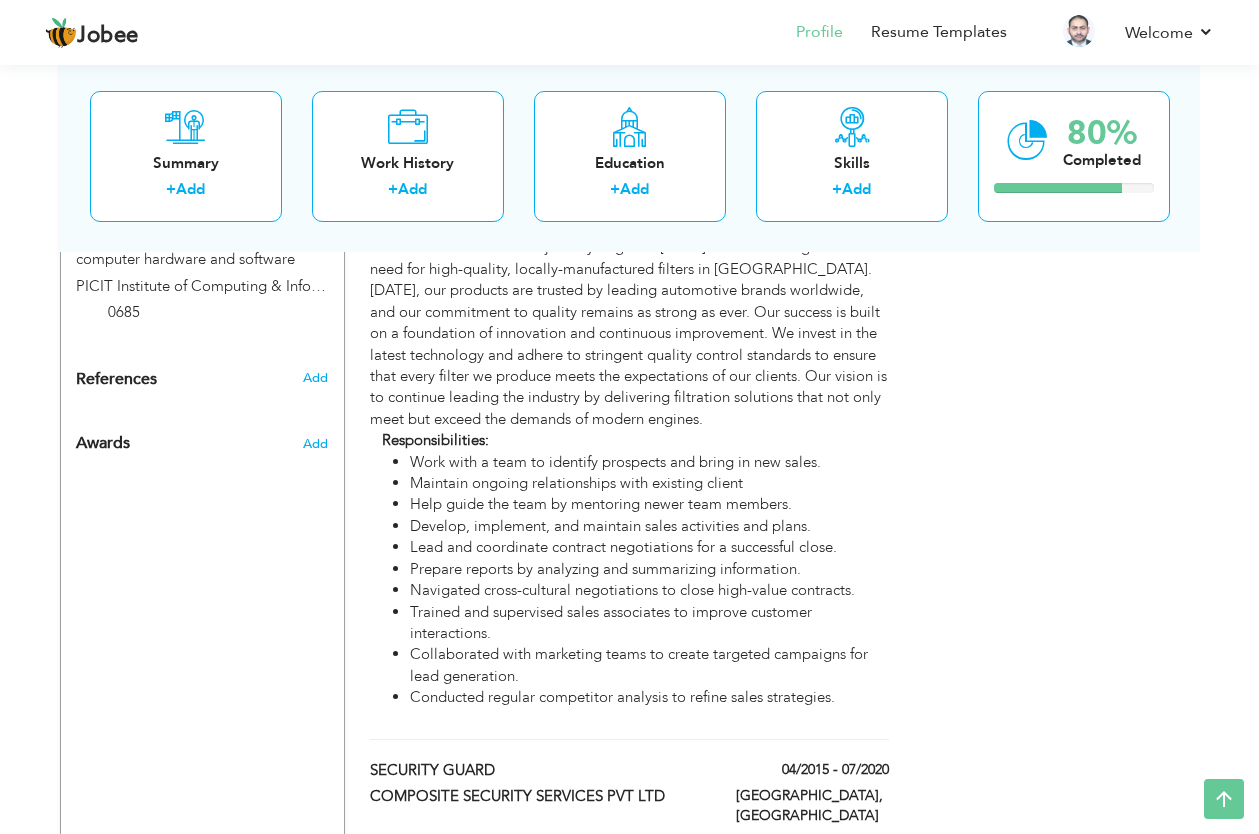 scroll, scrollTop: 1343, scrollLeft: 0, axis: vertical 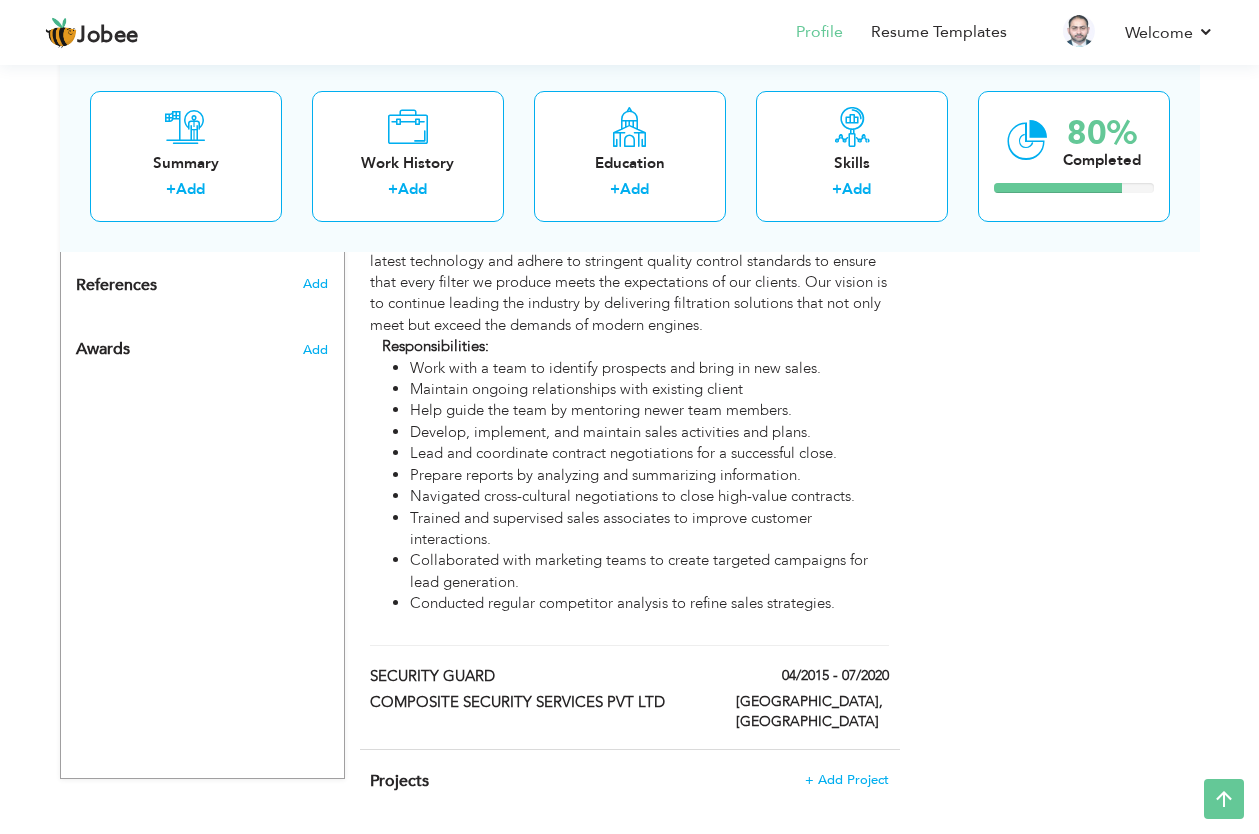 click on "Choose a Template
‹" at bounding box center [1057, -94] 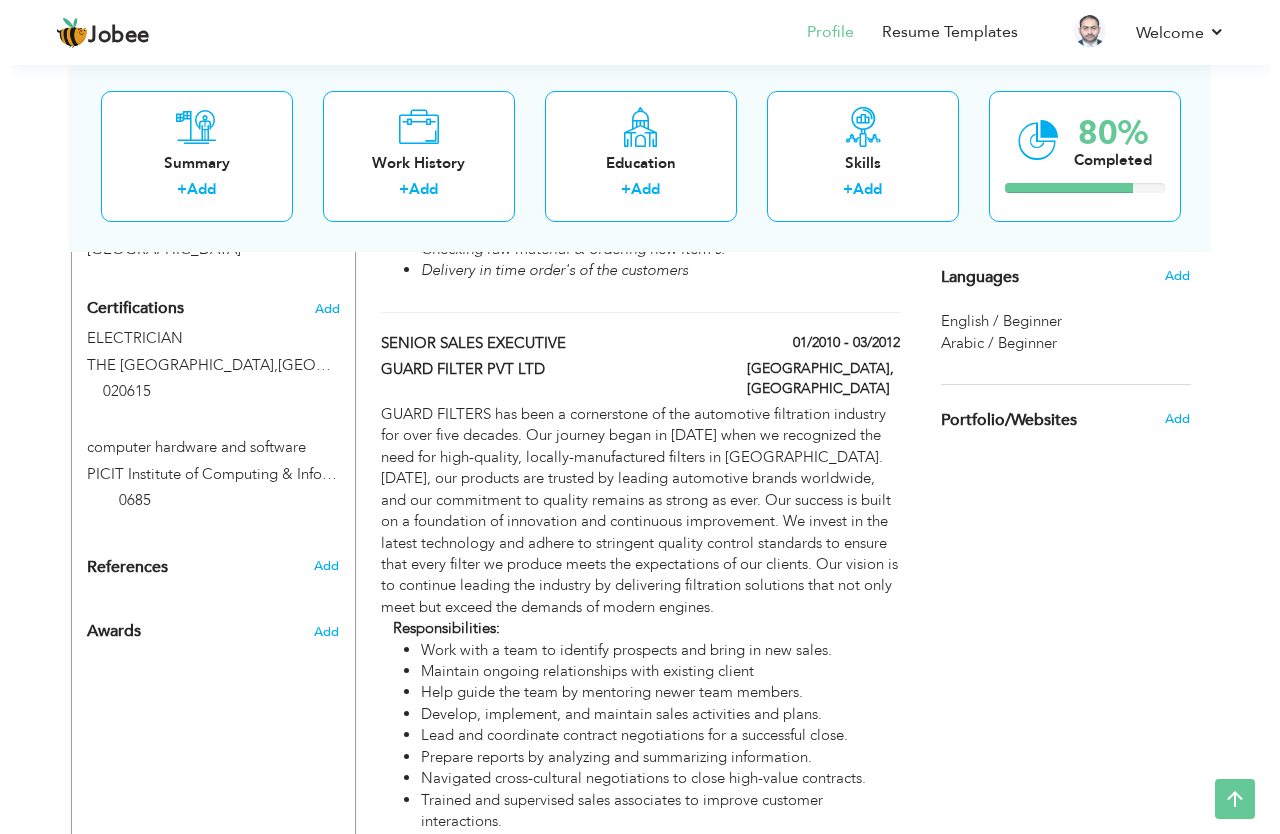 scroll, scrollTop: 1343, scrollLeft: 0, axis: vertical 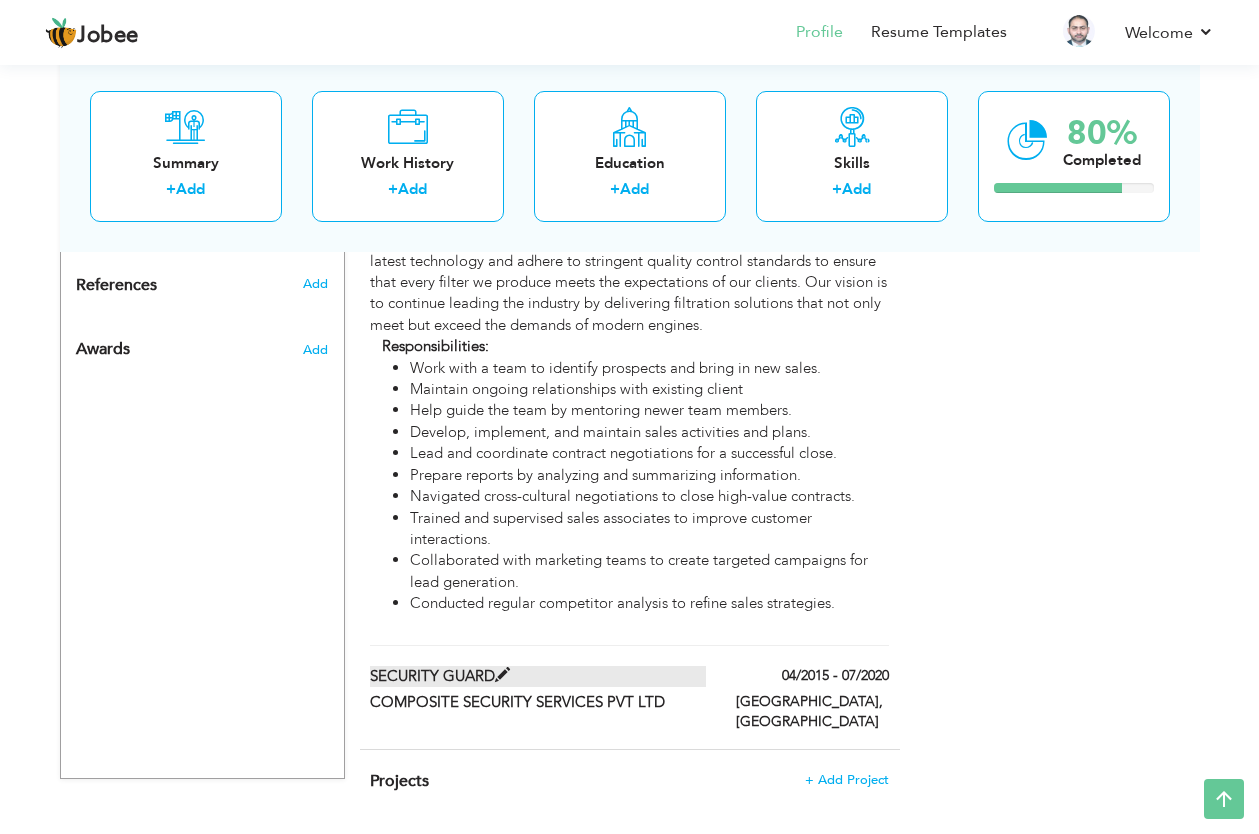 click at bounding box center [502, 675] 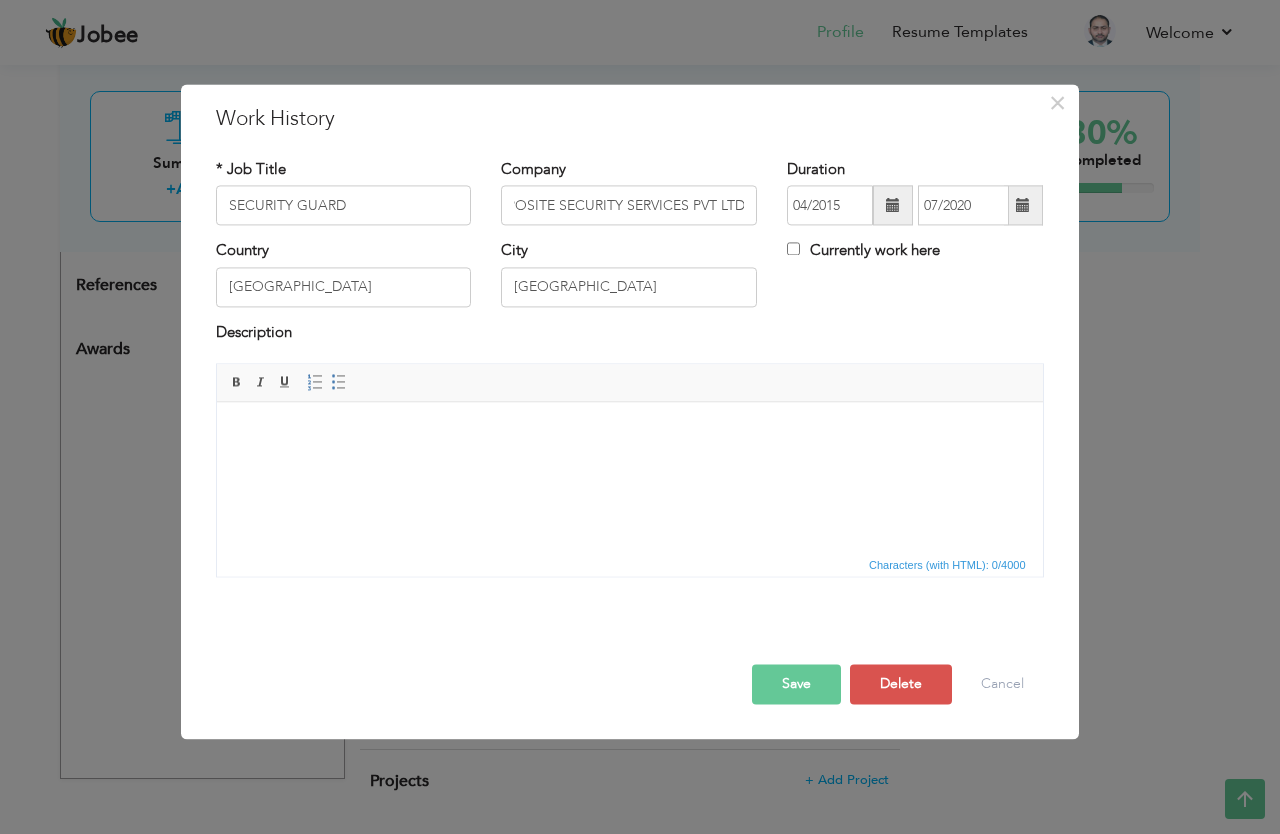 scroll, scrollTop: 0, scrollLeft: 0, axis: both 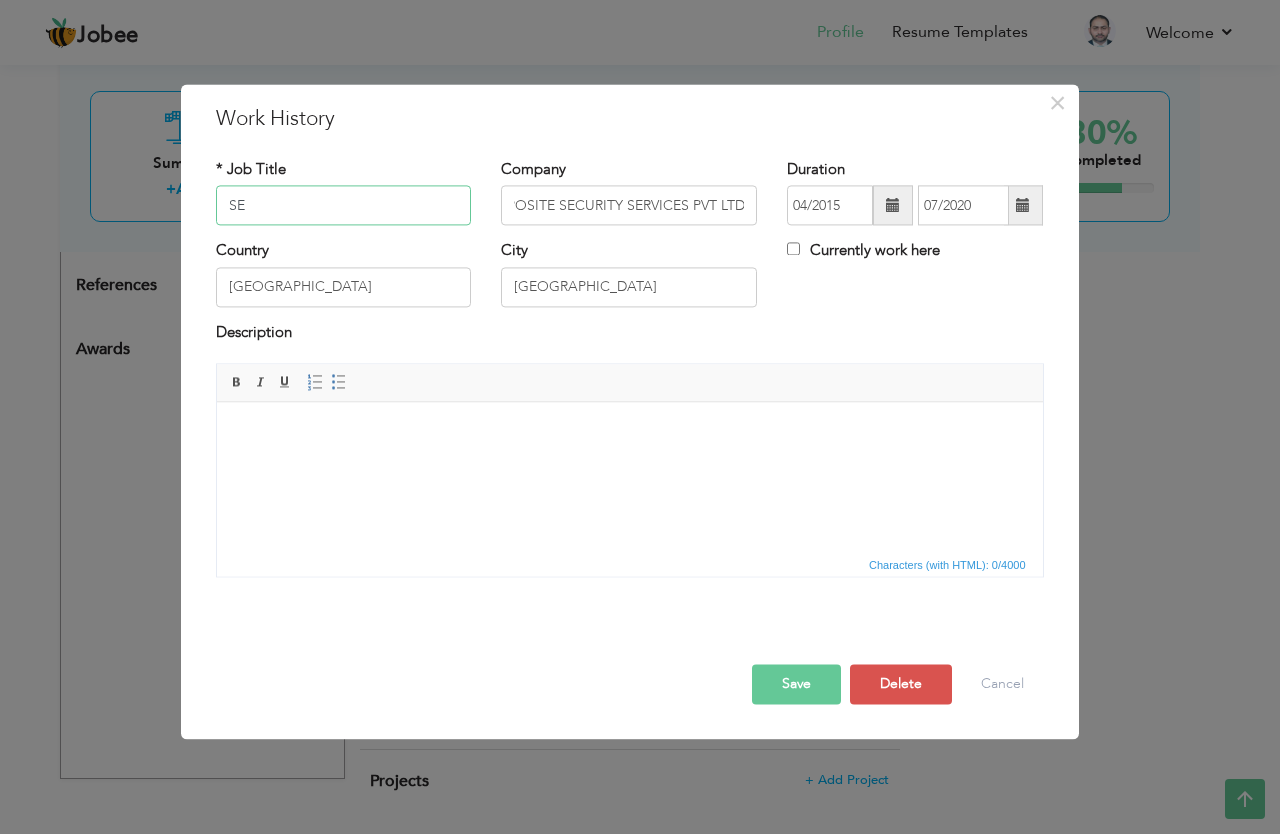type on "S" 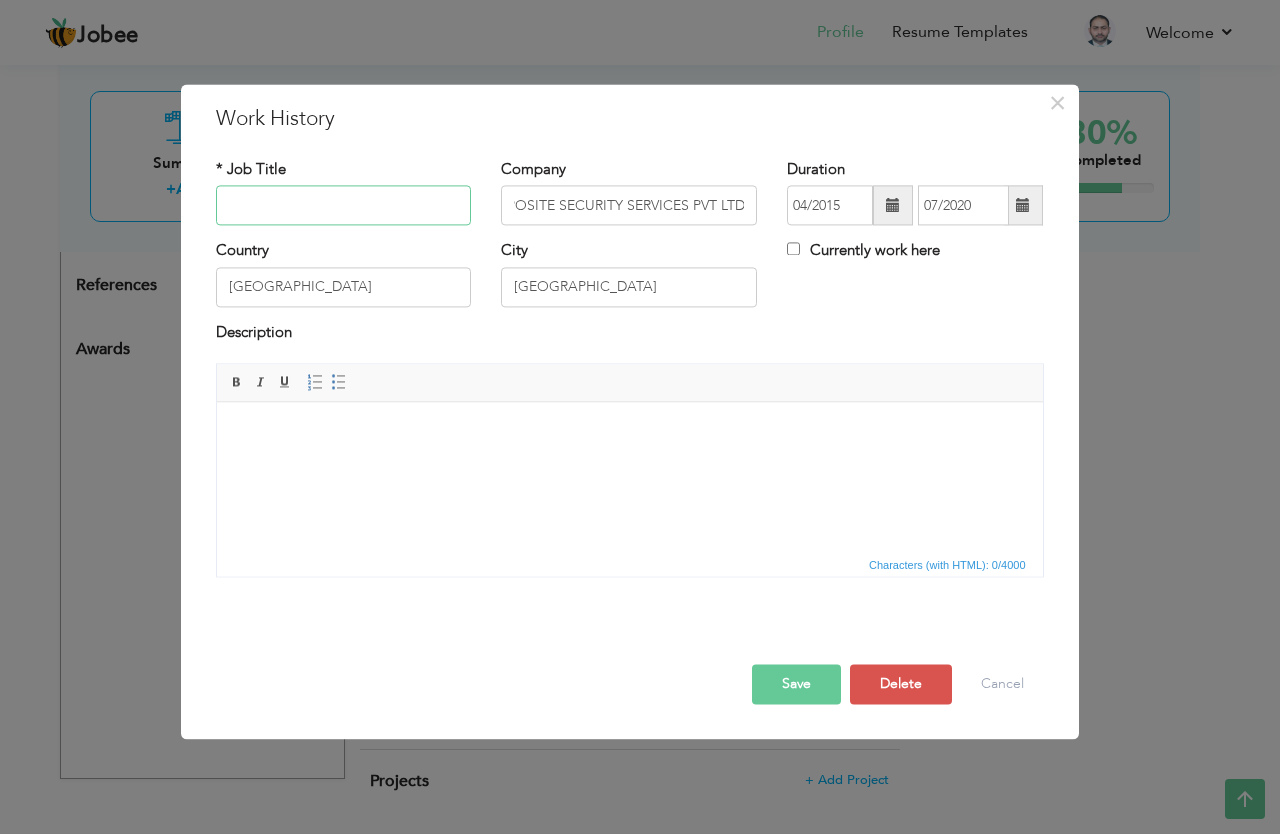 type 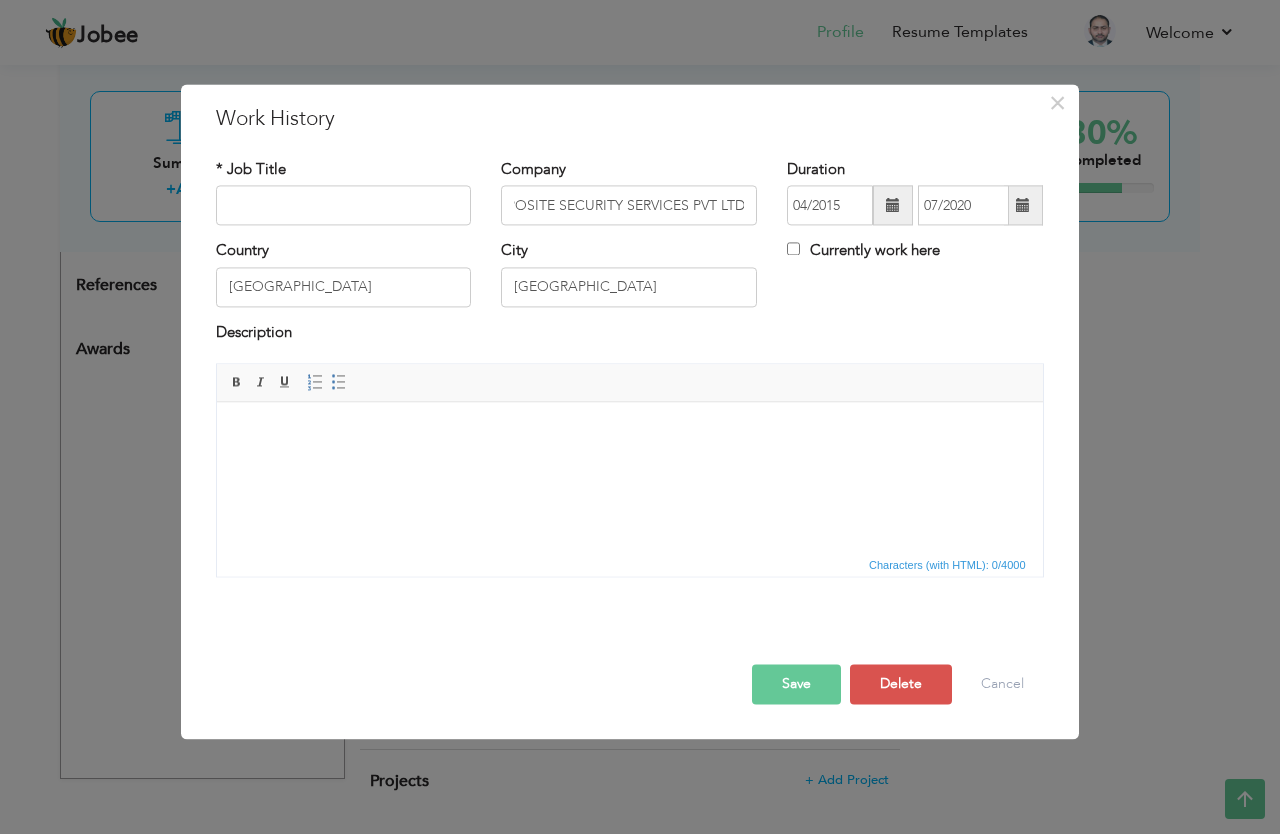 click at bounding box center [629, 432] 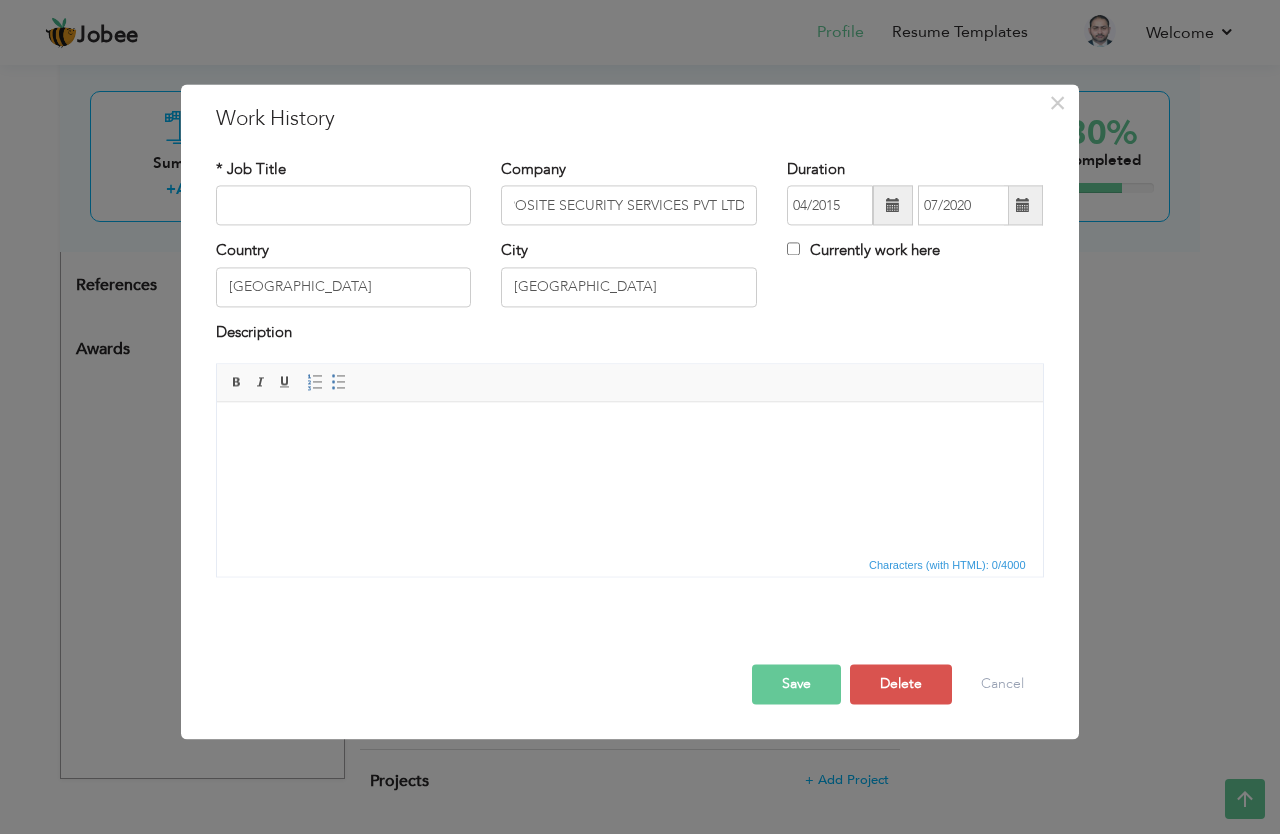 type 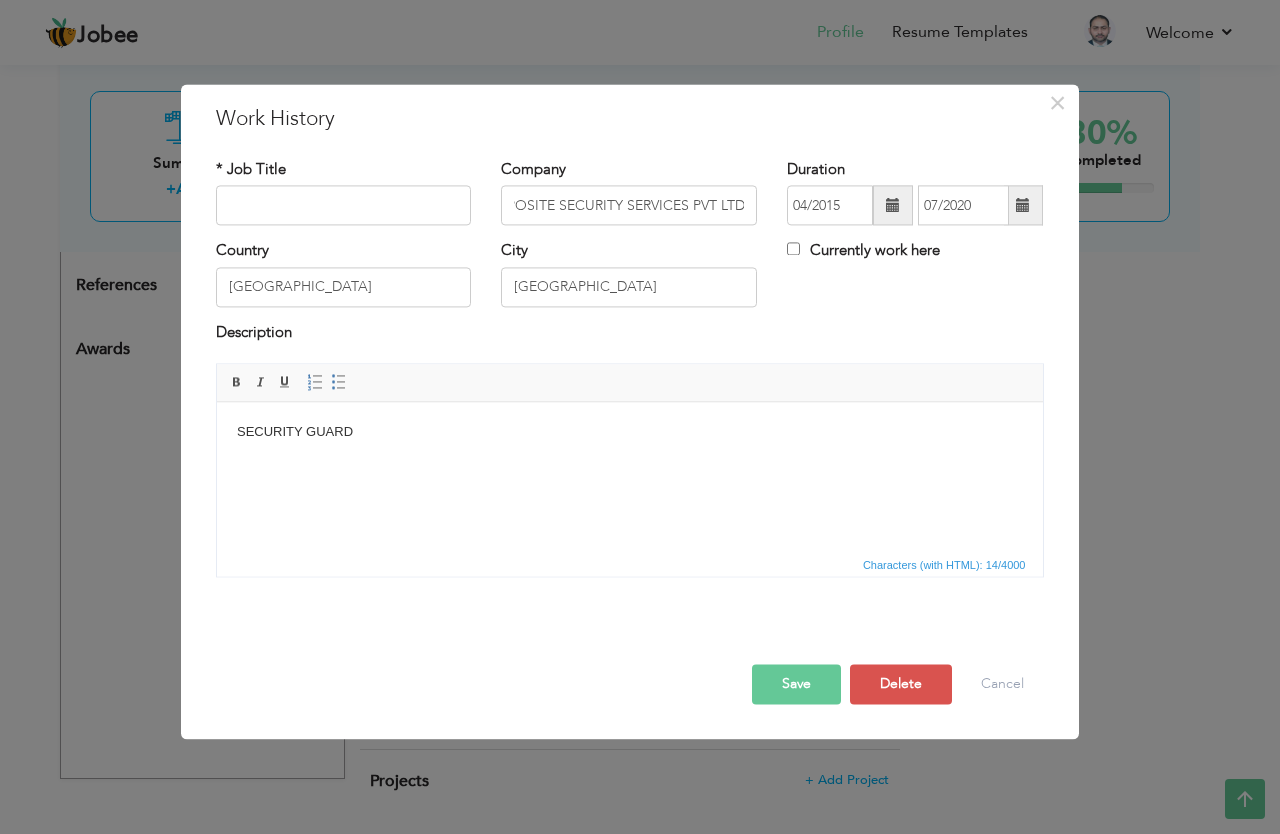 drag, startPoint x: 365, startPoint y: 437, endPoint x: 234, endPoint y: 438, distance: 131.00381 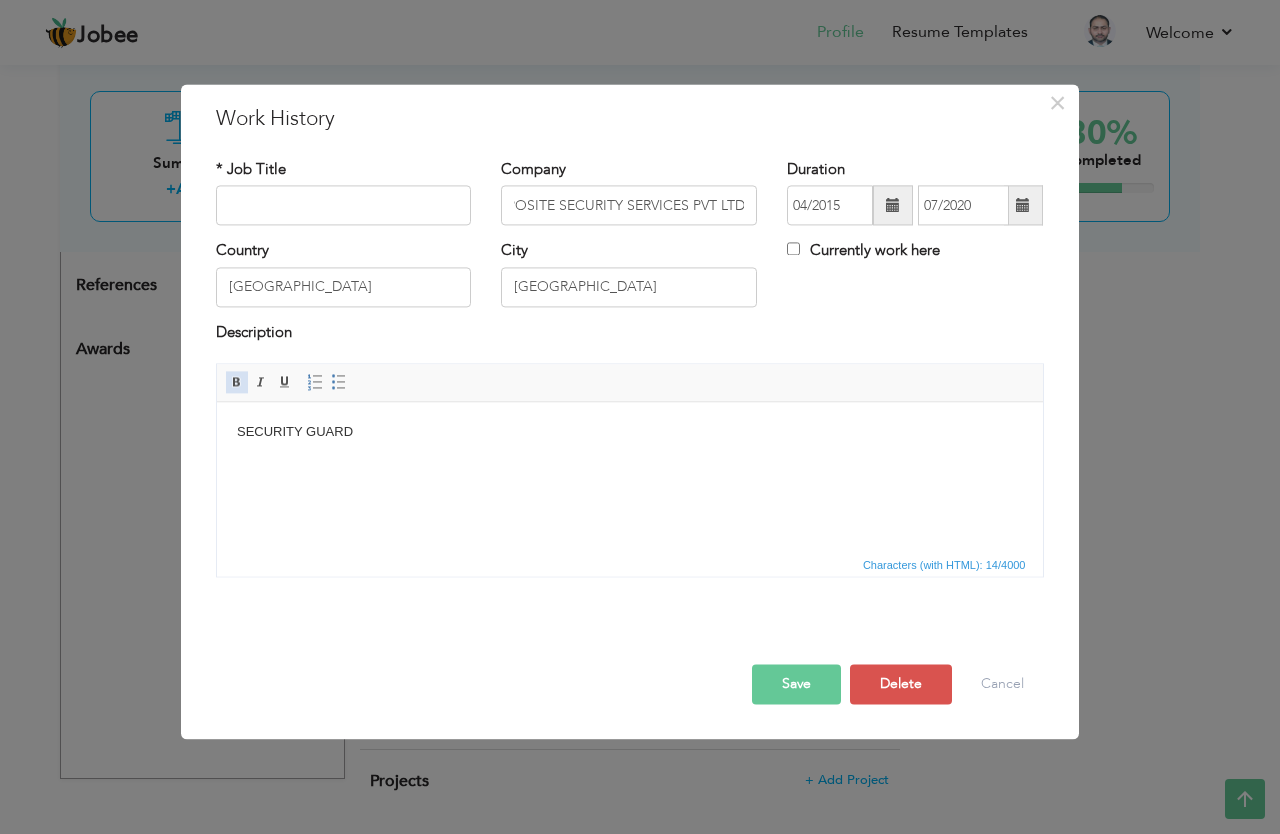 click at bounding box center [237, 383] 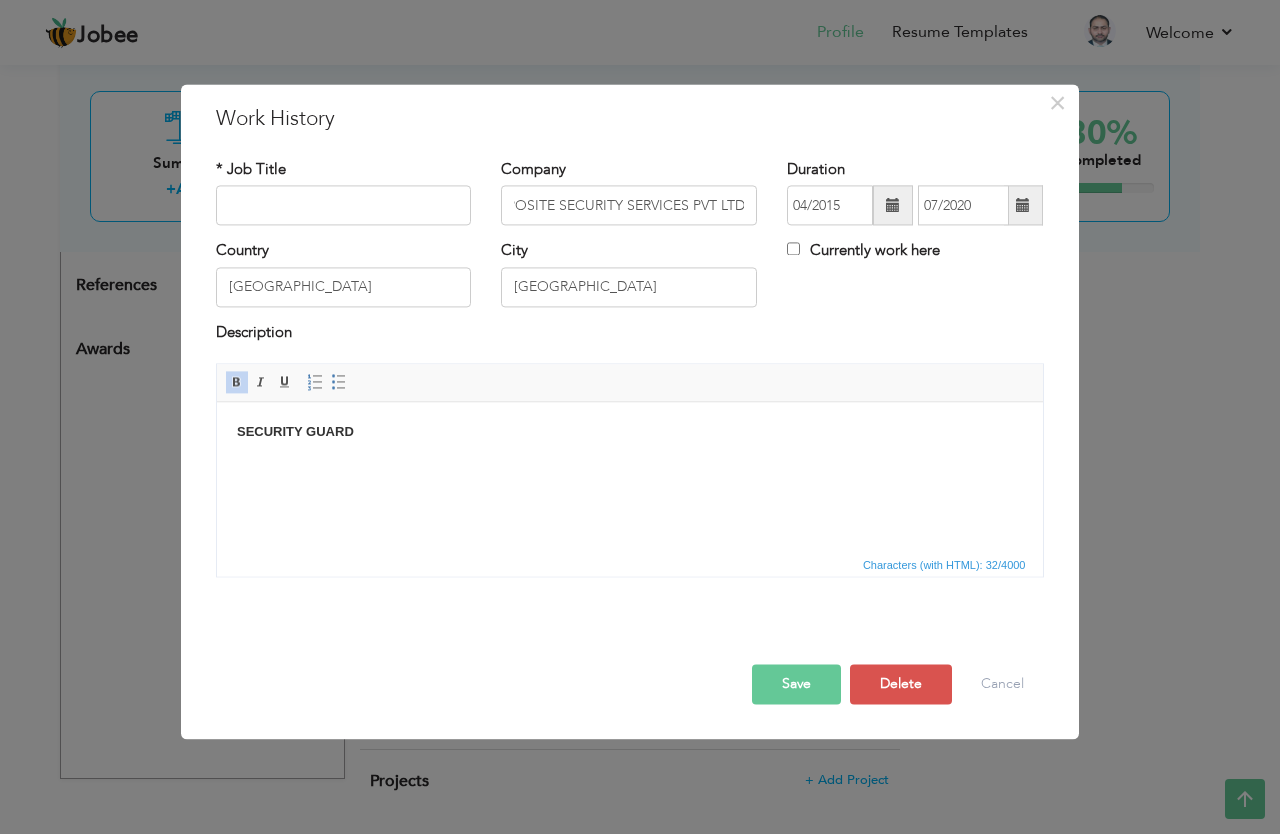 click at bounding box center (237, 383) 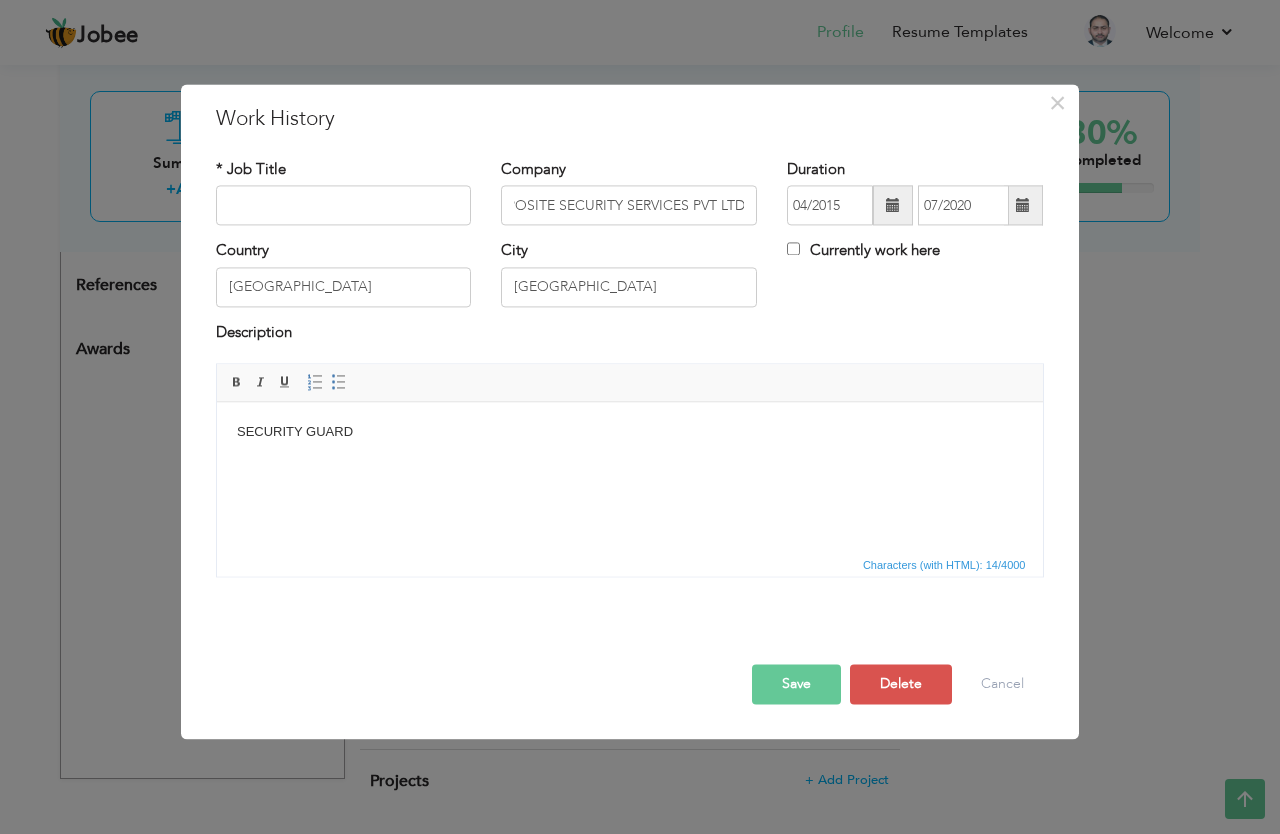 click on "Save" at bounding box center (796, 685) 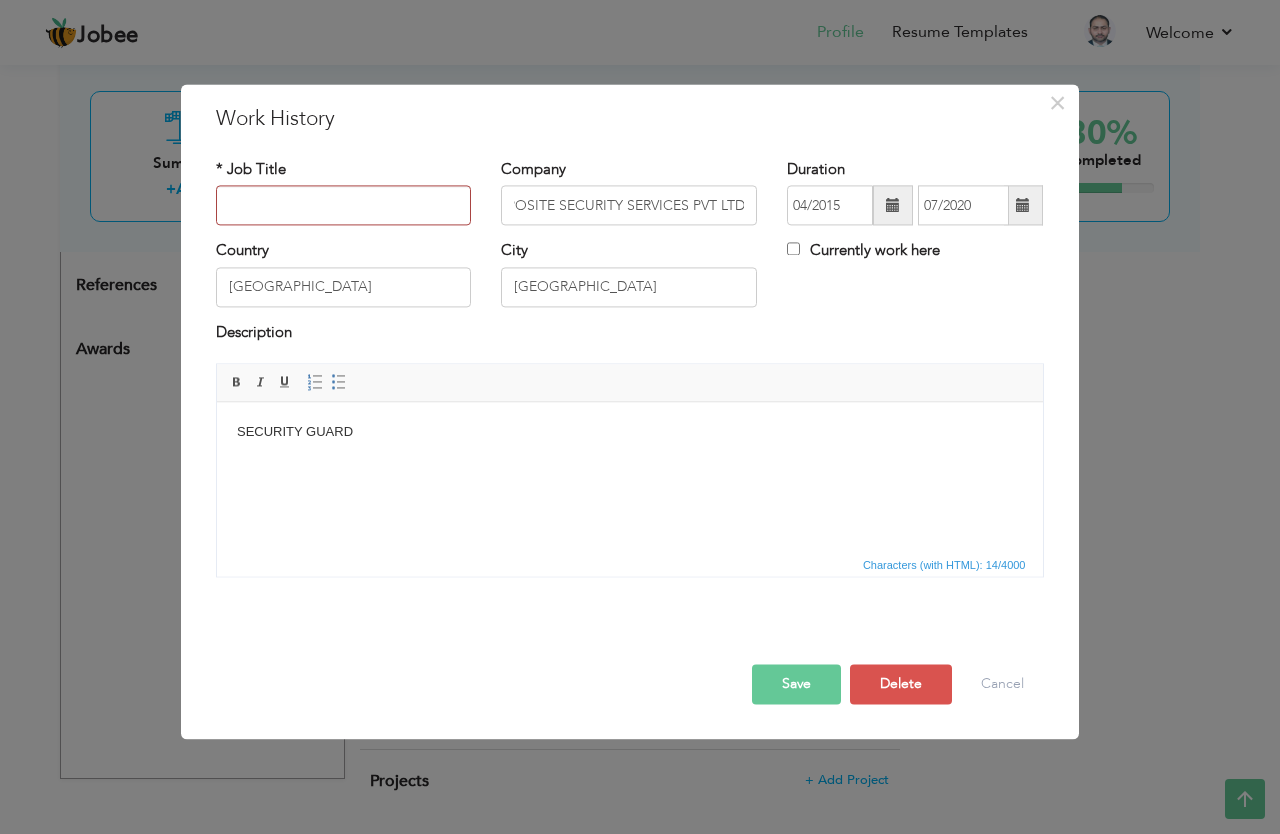 click on "Save" at bounding box center [796, 685] 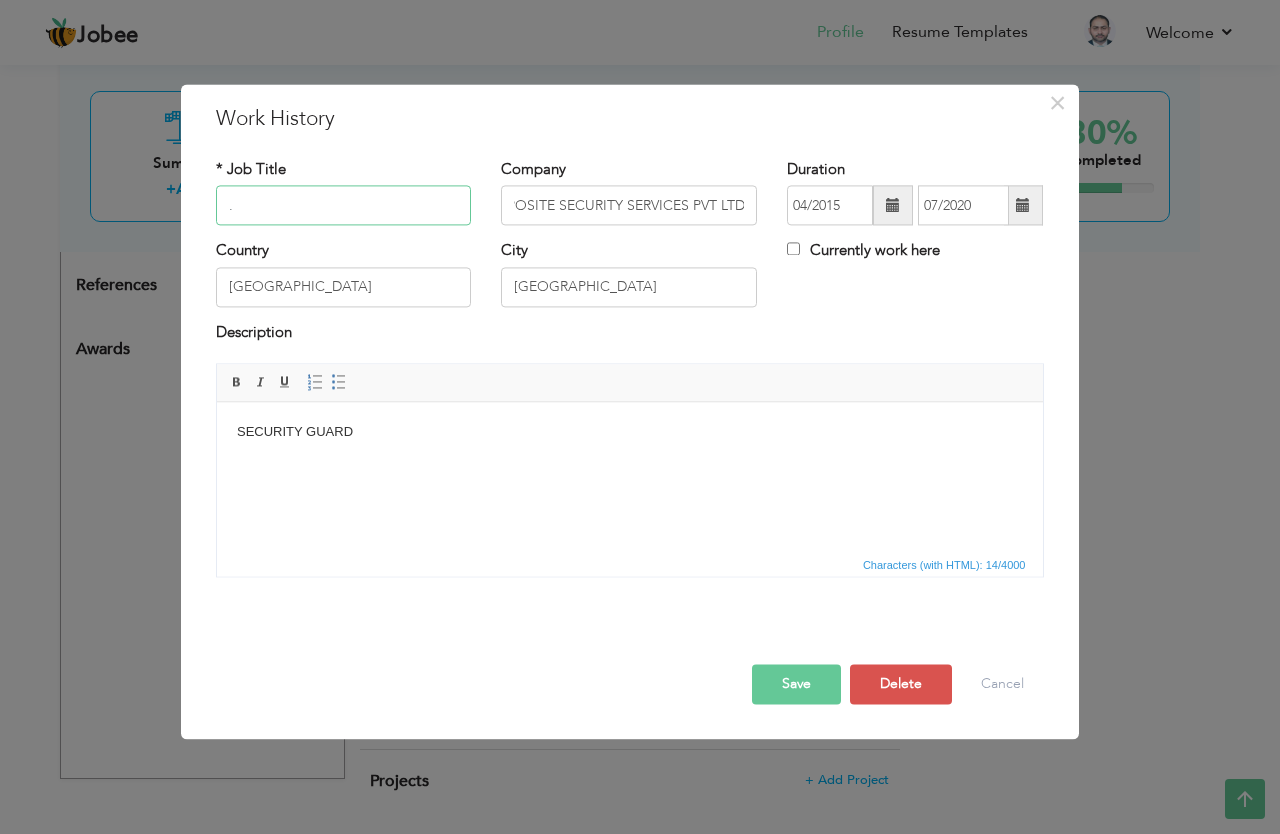 type on "." 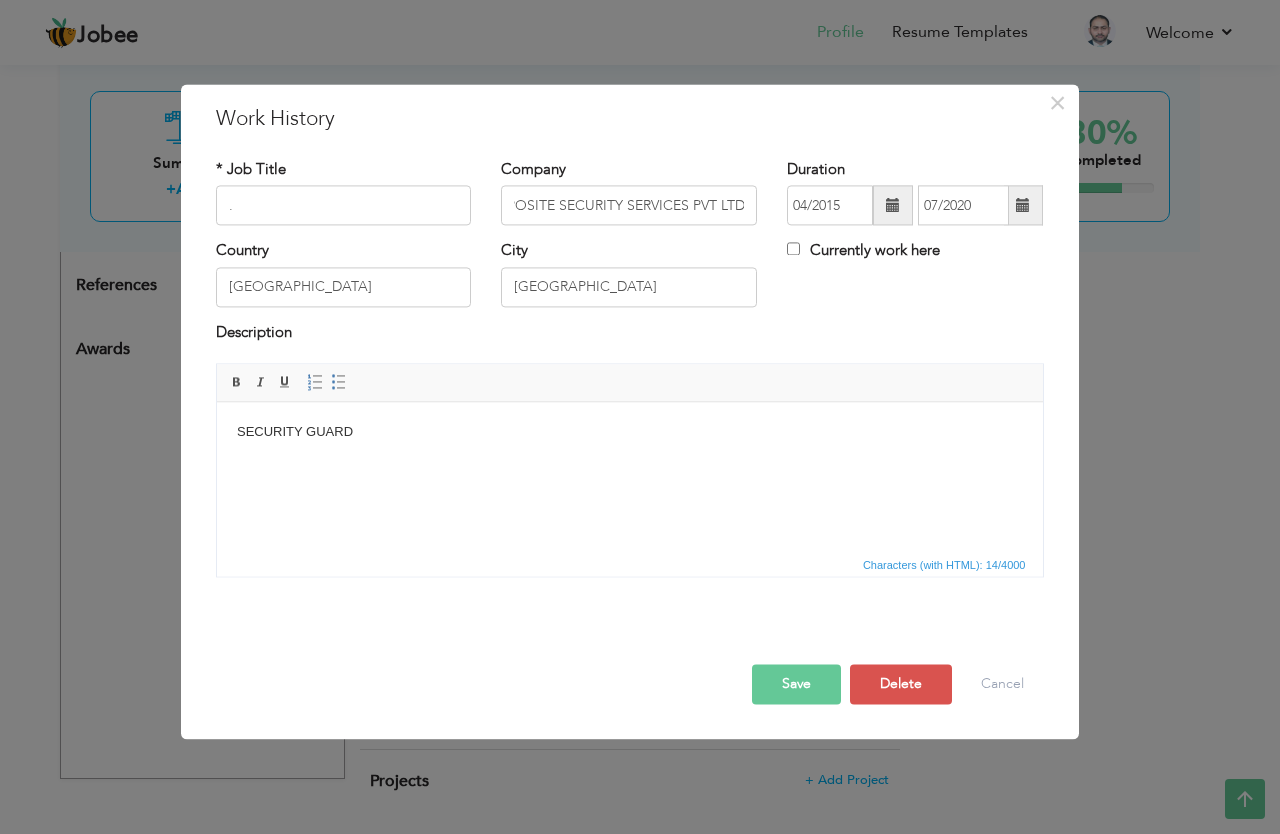 click on "Save" at bounding box center (796, 685) 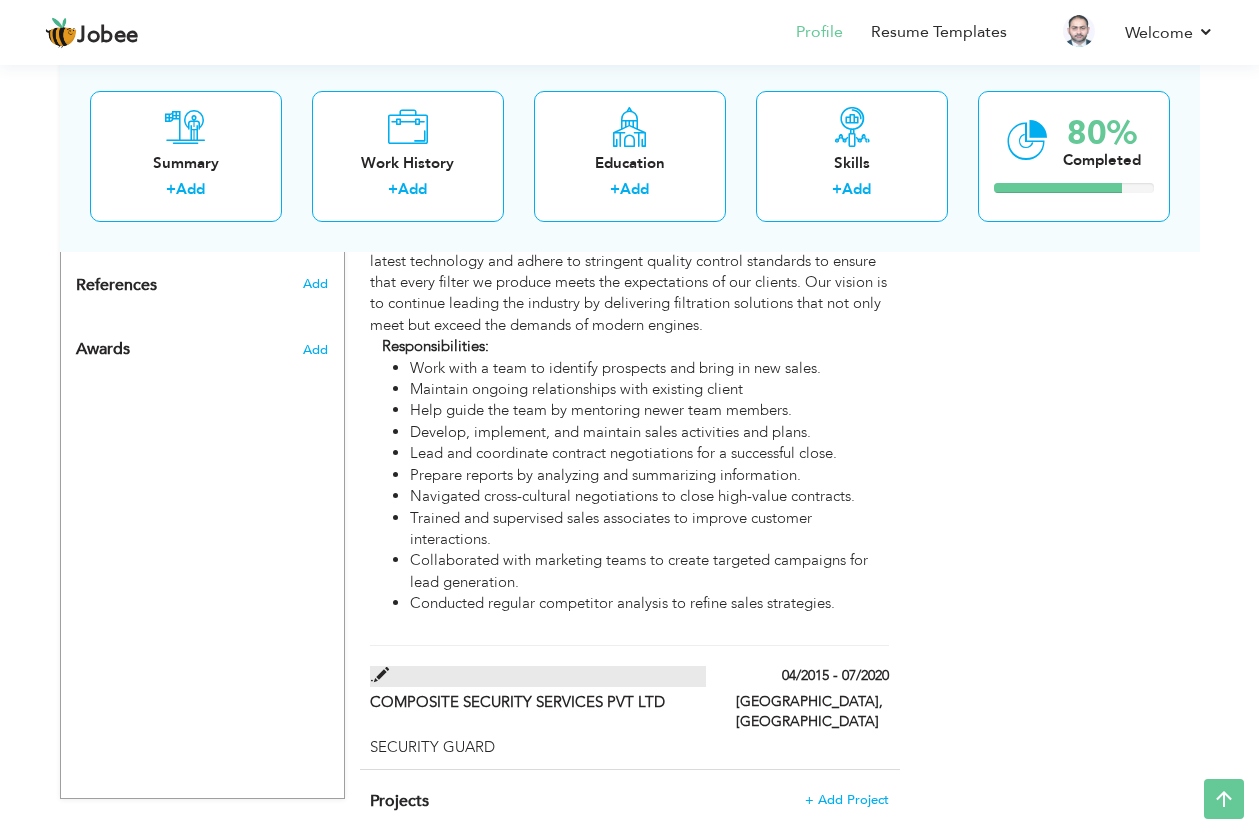 click on "." at bounding box center [538, 676] 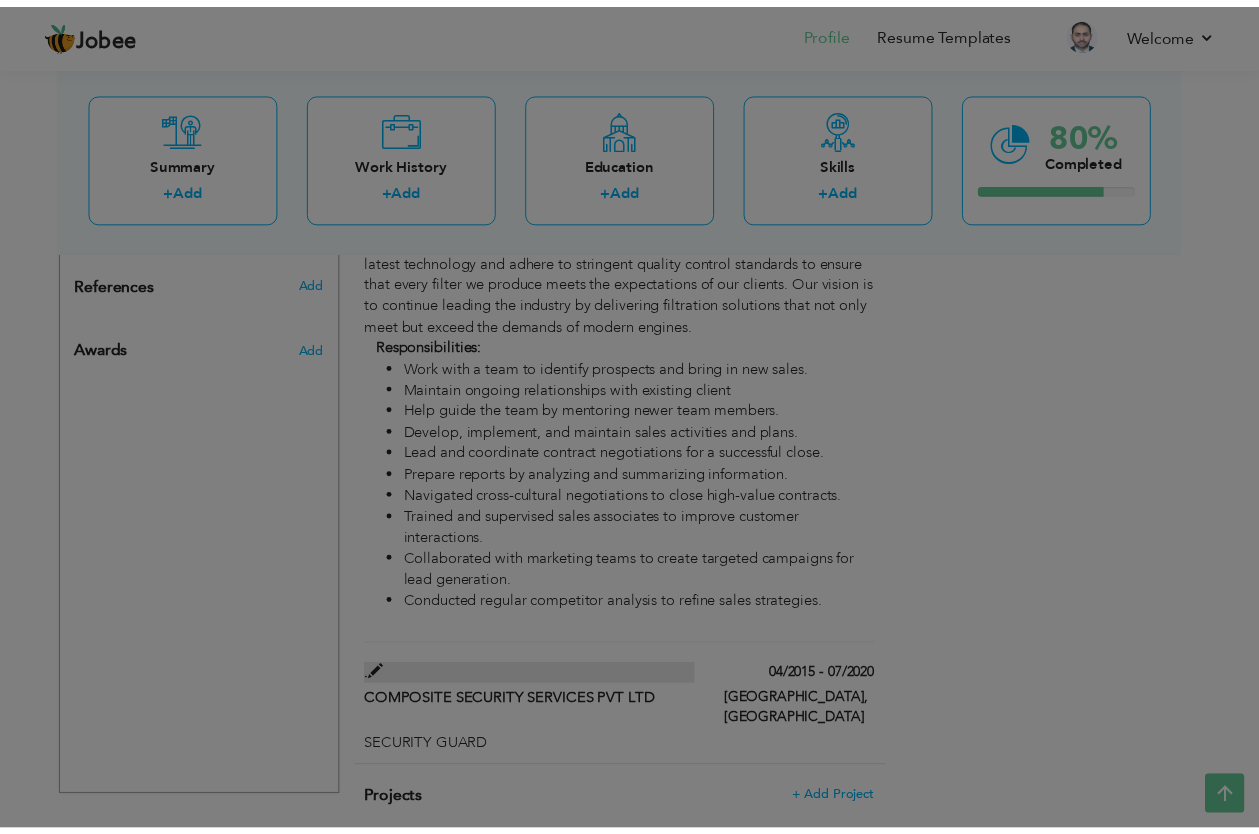 scroll, scrollTop: 0, scrollLeft: 0, axis: both 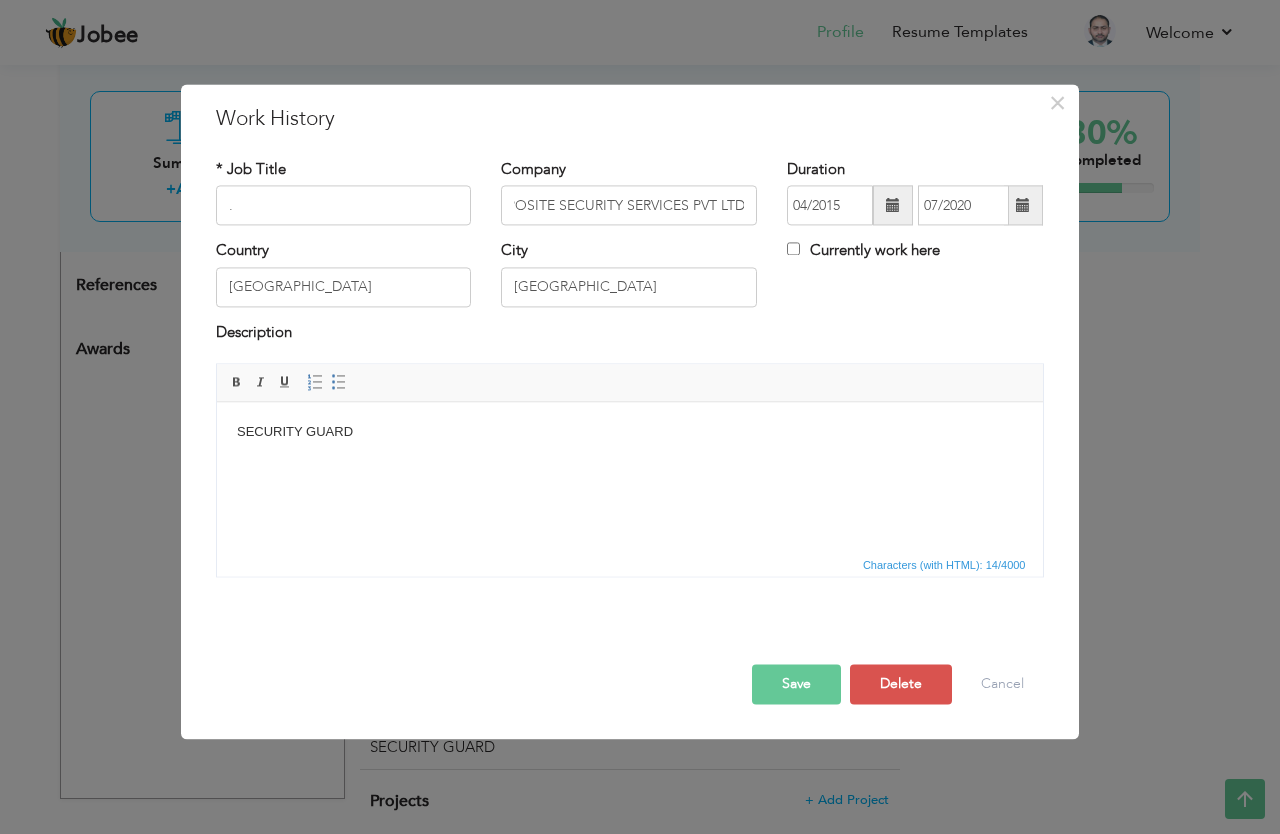click on "SECURITY GUARD" at bounding box center [629, 432] 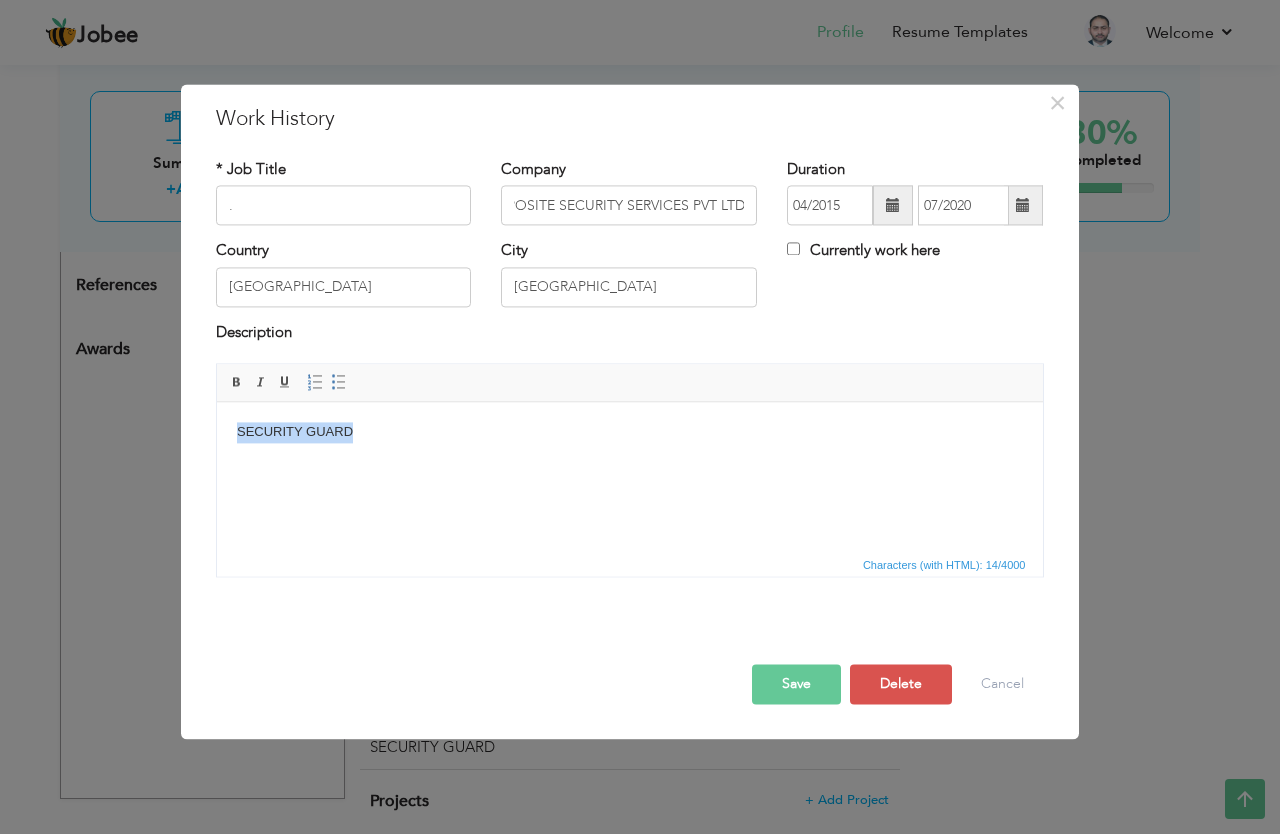 drag, startPoint x: 238, startPoint y: 429, endPoint x: 405, endPoint y: 436, distance: 167.14664 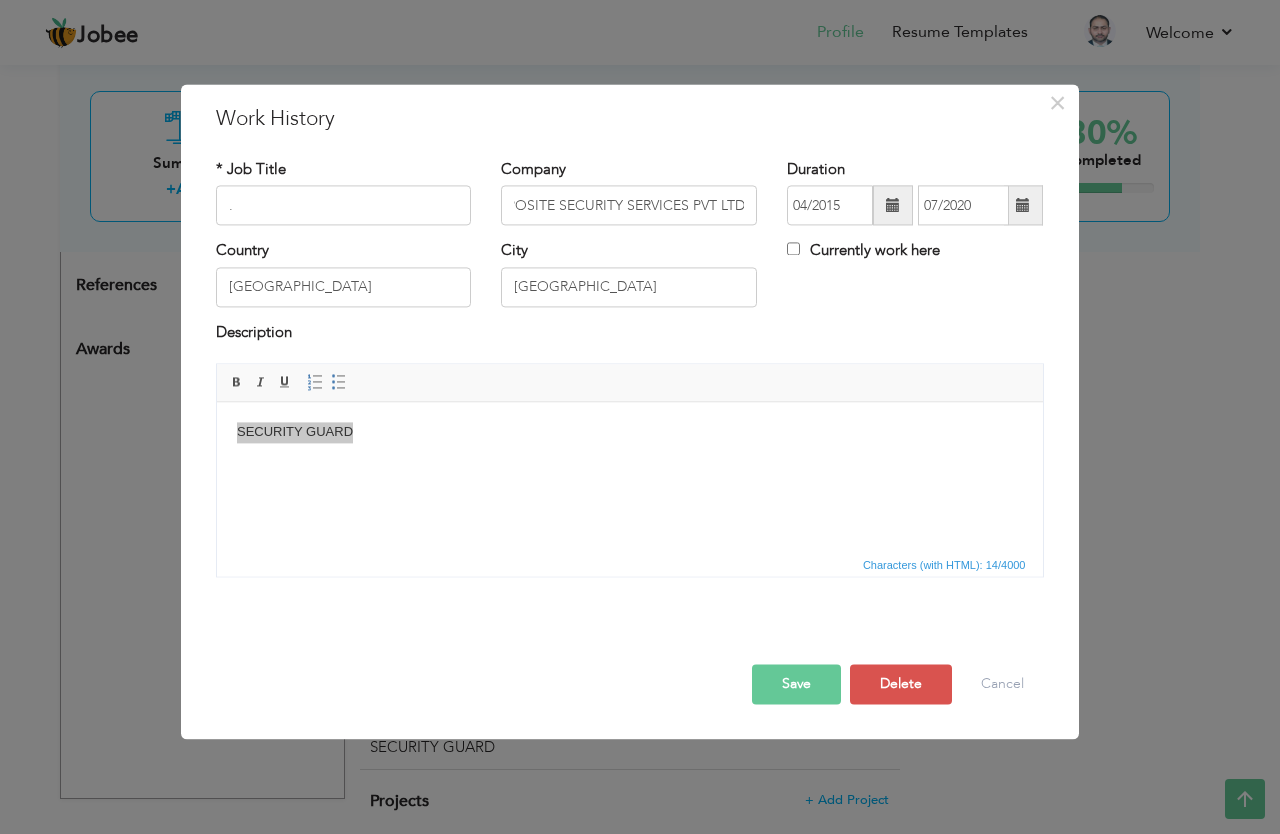 click on "." at bounding box center [344, 206] 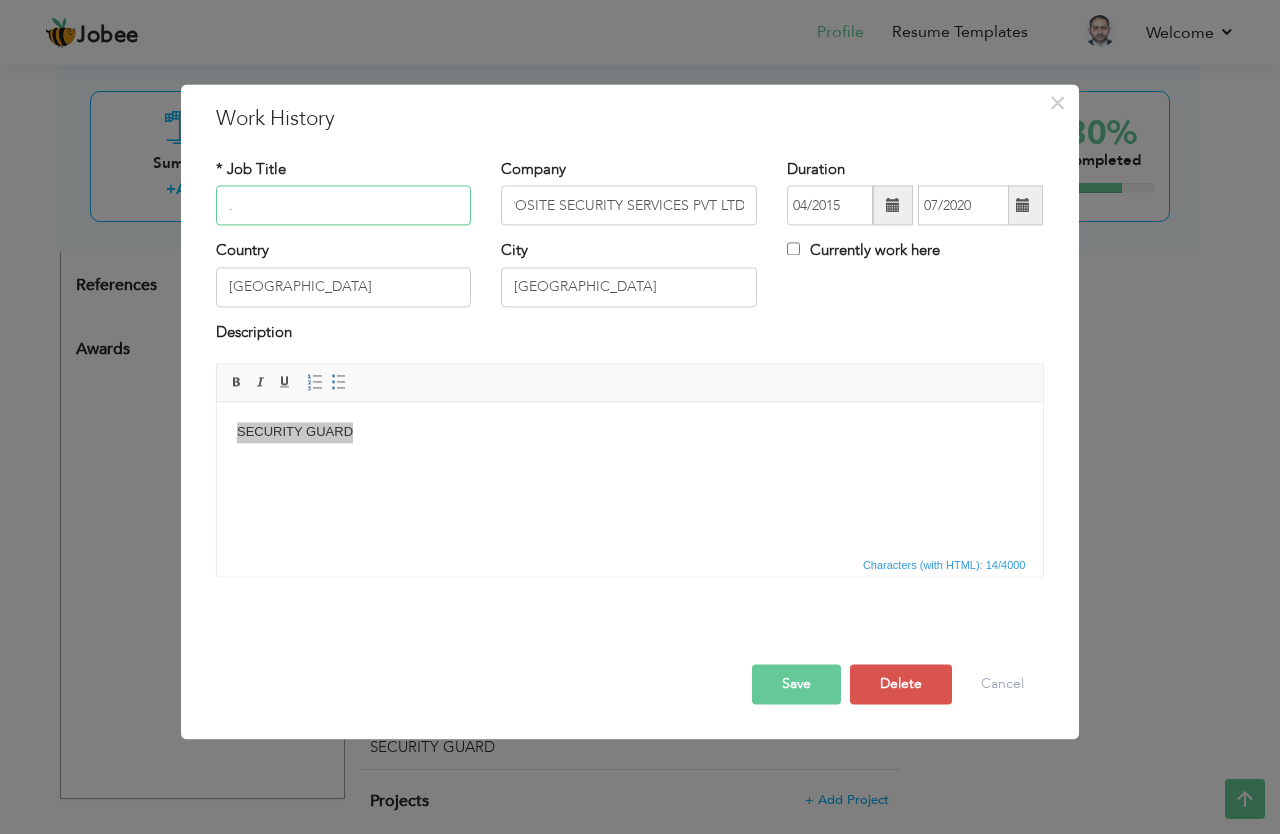 click on "." at bounding box center [344, 206] 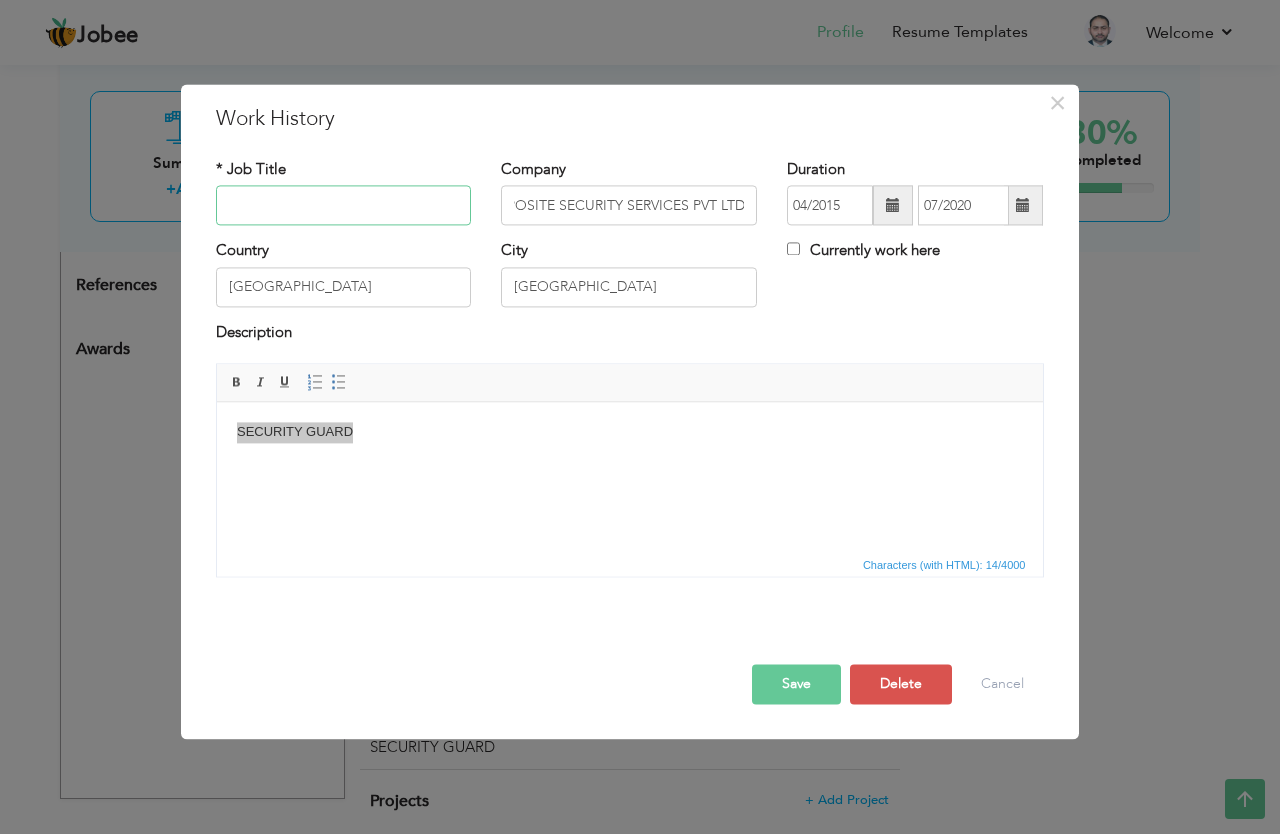 paste on "SECURITY GUARD" 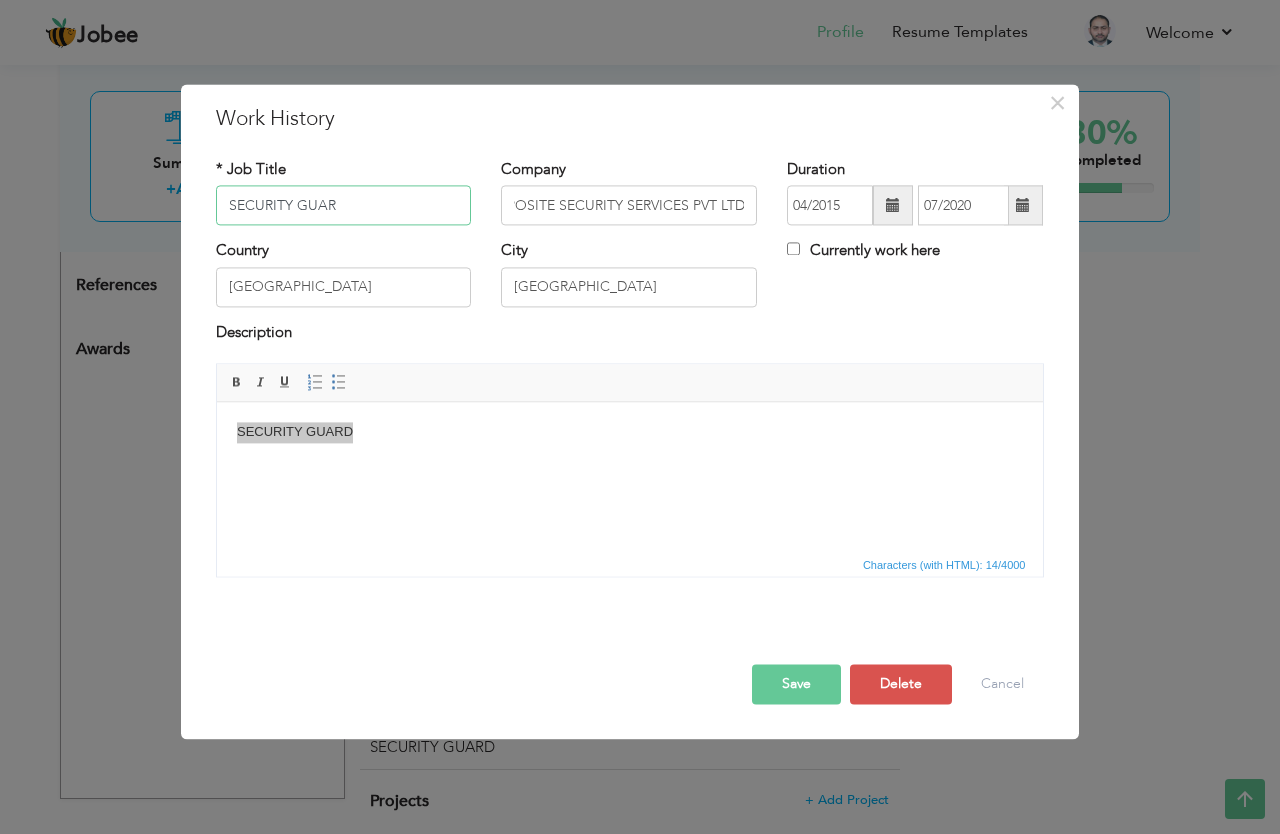 click on "SECURITY GUAR" at bounding box center (344, 206) 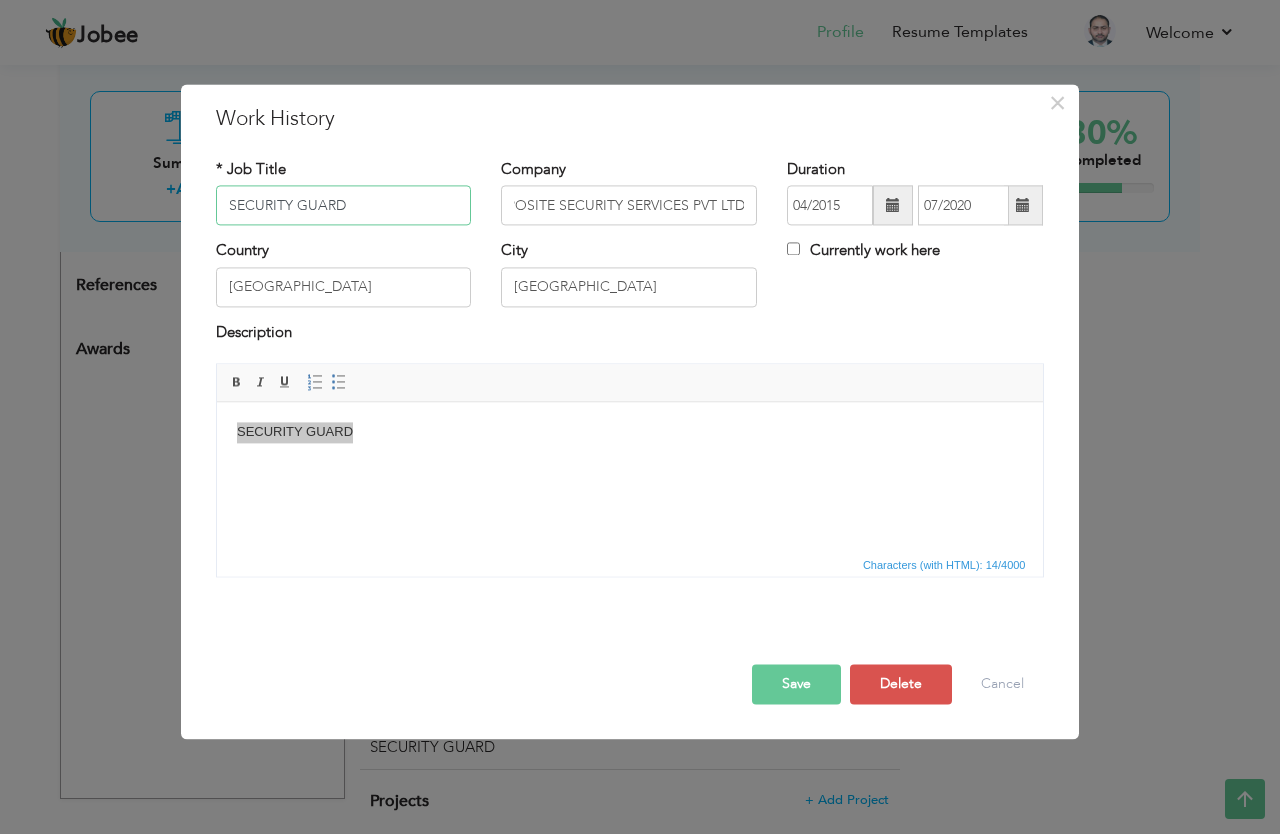 type on "SECURITY GUARD" 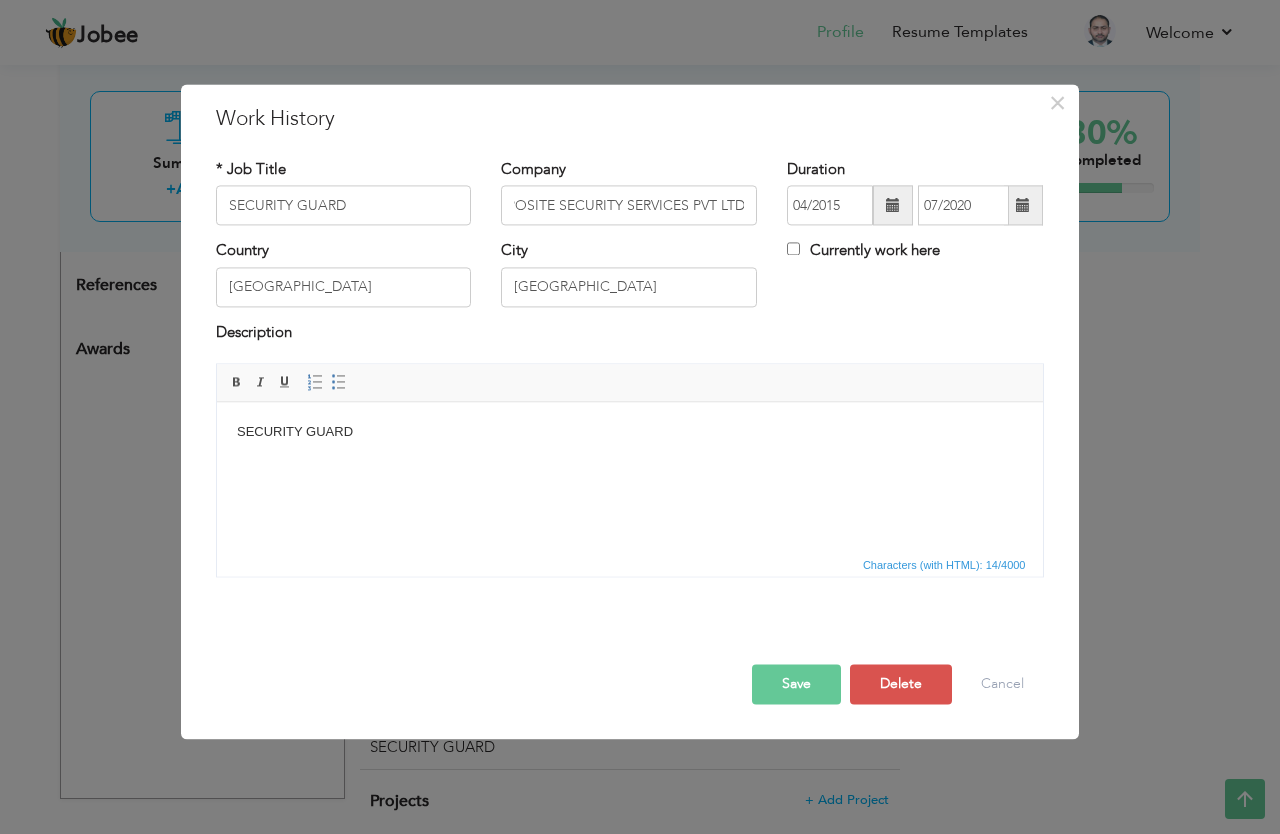 click on "SECURITY GUARD" at bounding box center [629, 477] 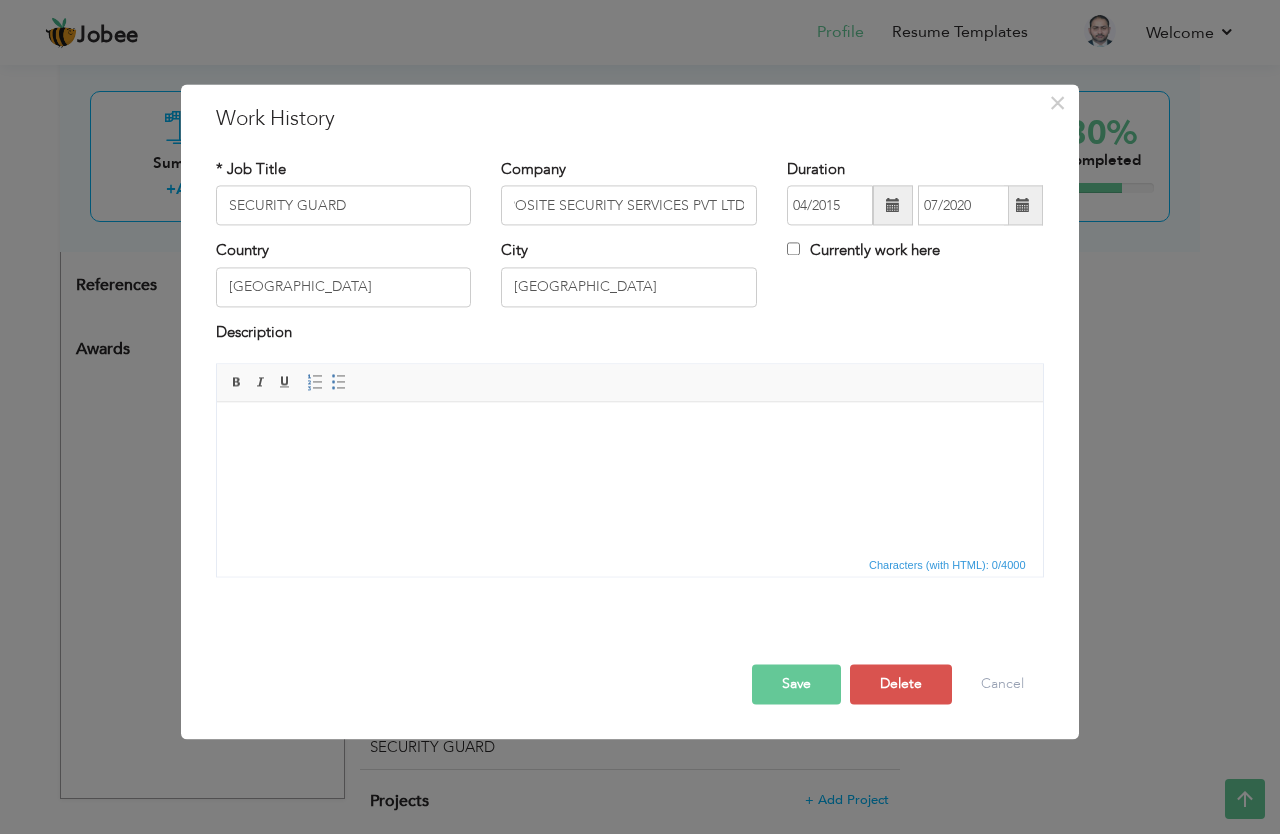 click on "Save" at bounding box center [796, 685] 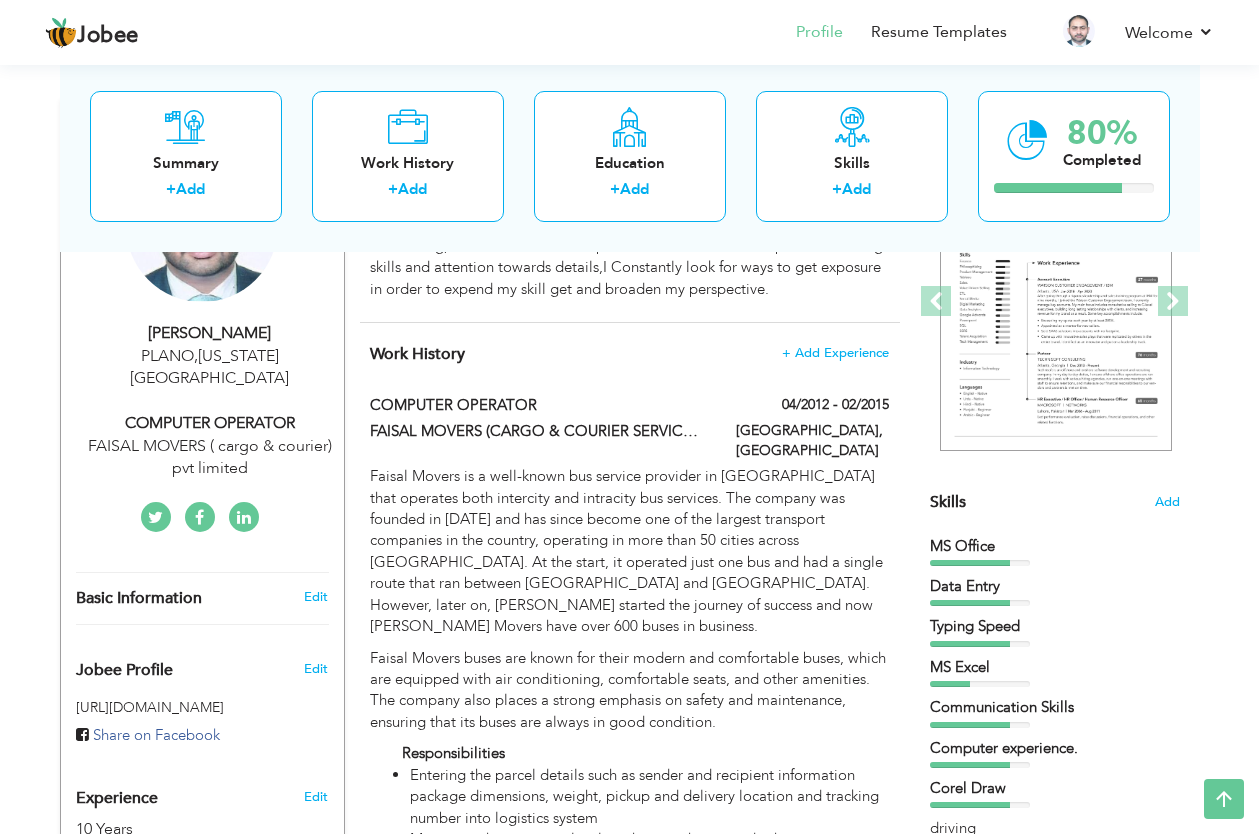 scroll, scrollTop: 281, scrollLeft: 0, axis: vertical 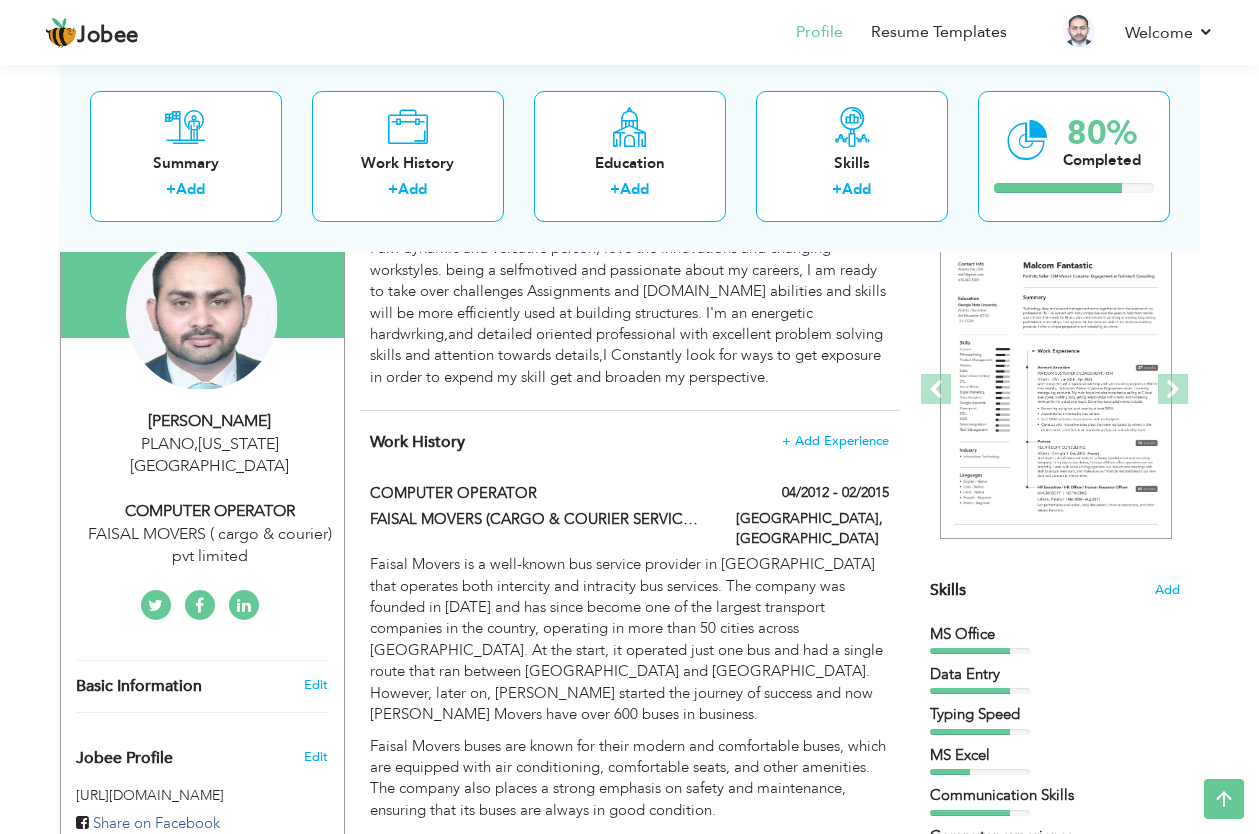 drag, startPoint x: 1271, startPoint y: 549, endPoint x: 1248, endPoint y: 108, distance: 441.59937 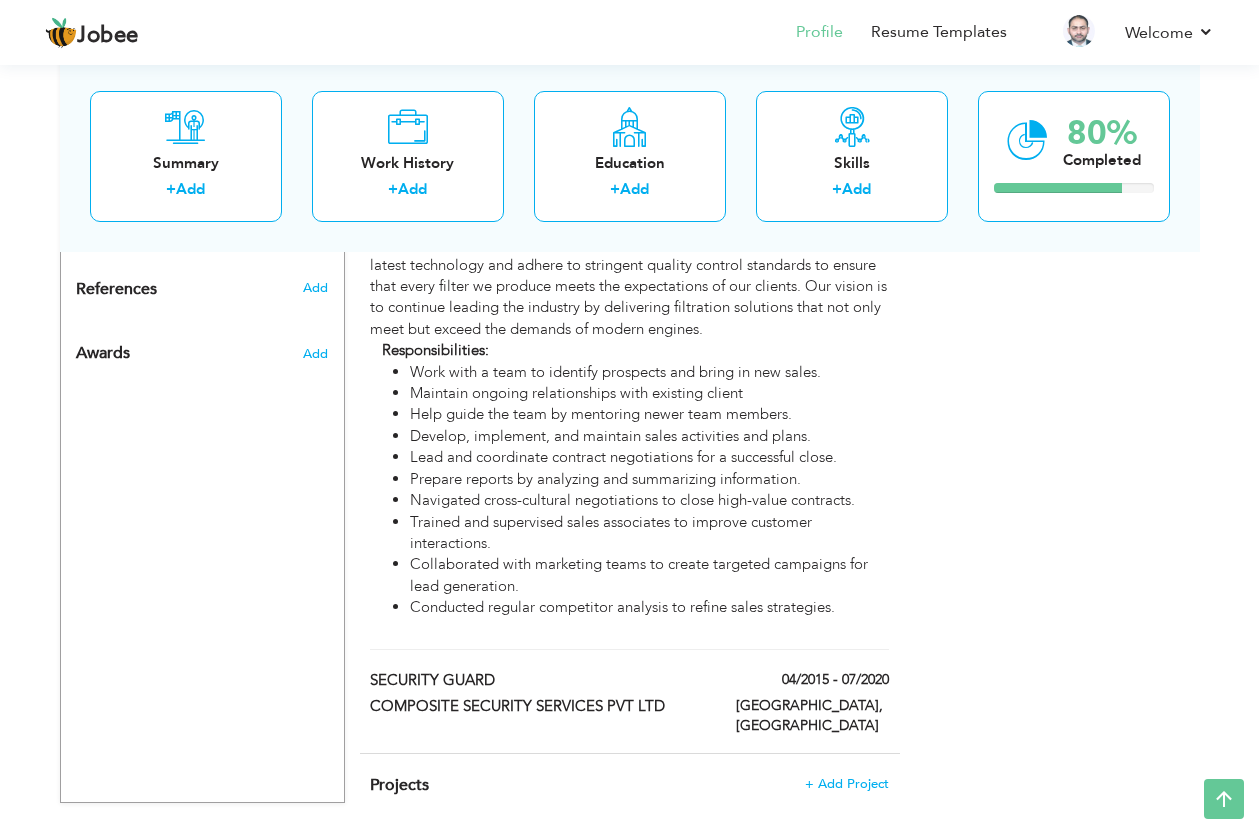 scroll, scrollTop: 1363, scrollLeft: 0, axis: vertical 